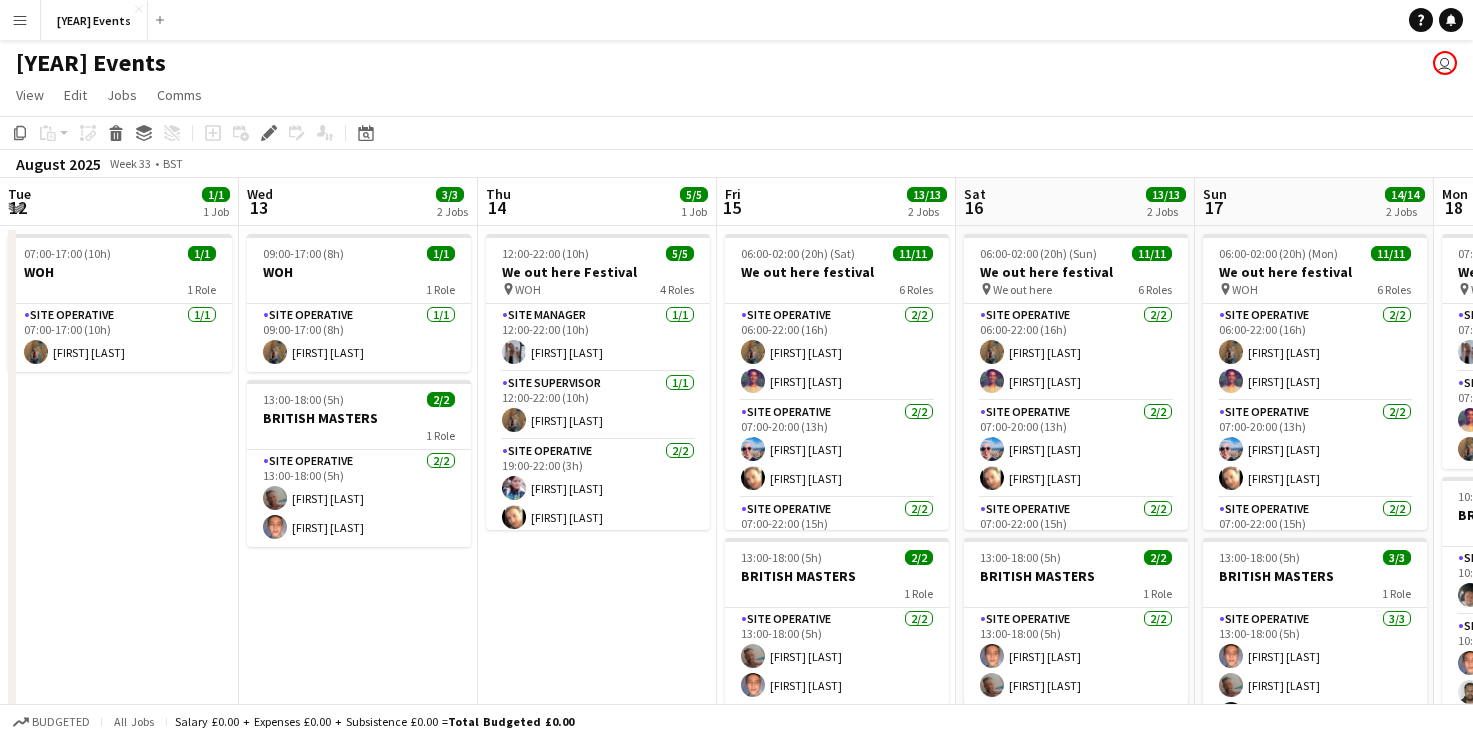 scroll, scrollTop: 0, scrollLeft: 0, axis: both 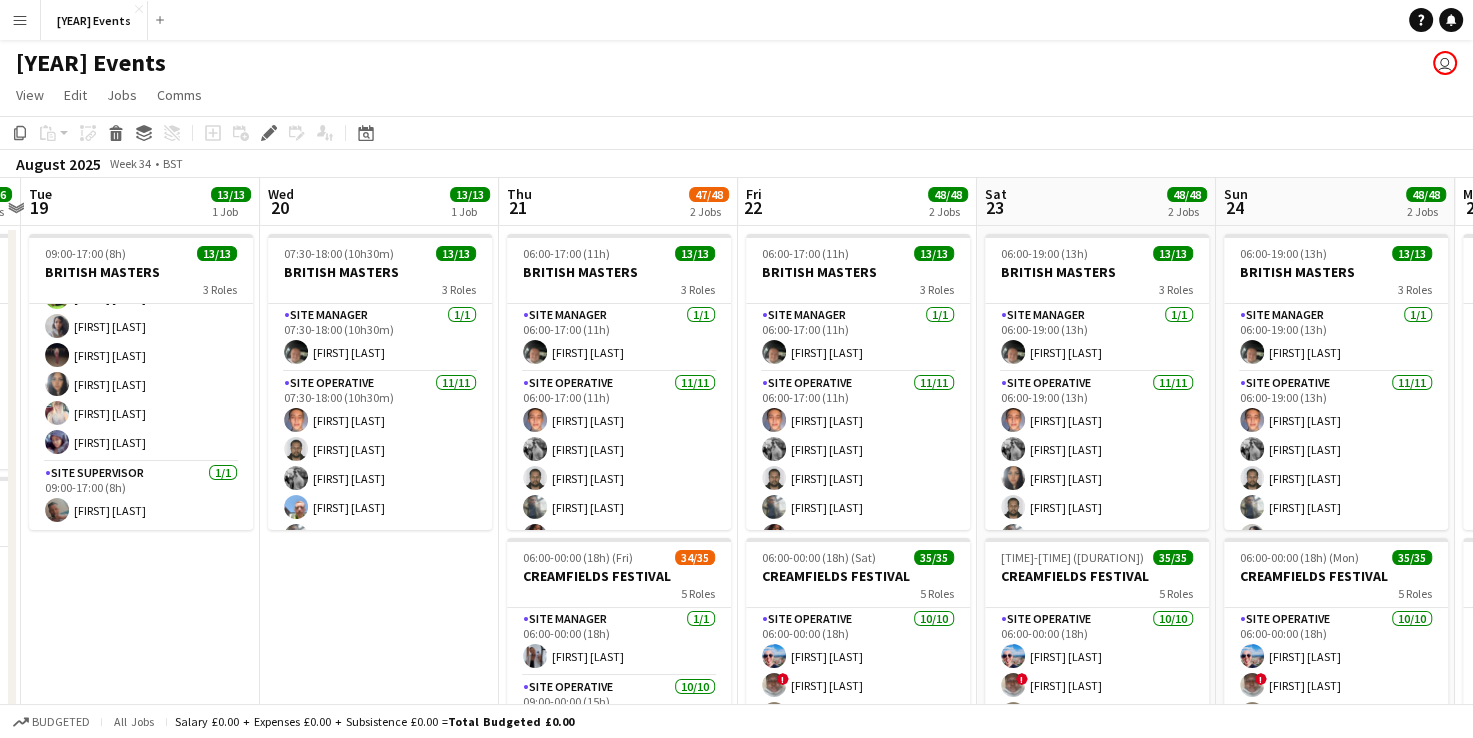 drag, startPoint x: 1365, startPoint y: 582, endPoint x: 291, endPoint y: 543, distance: 1074.7079 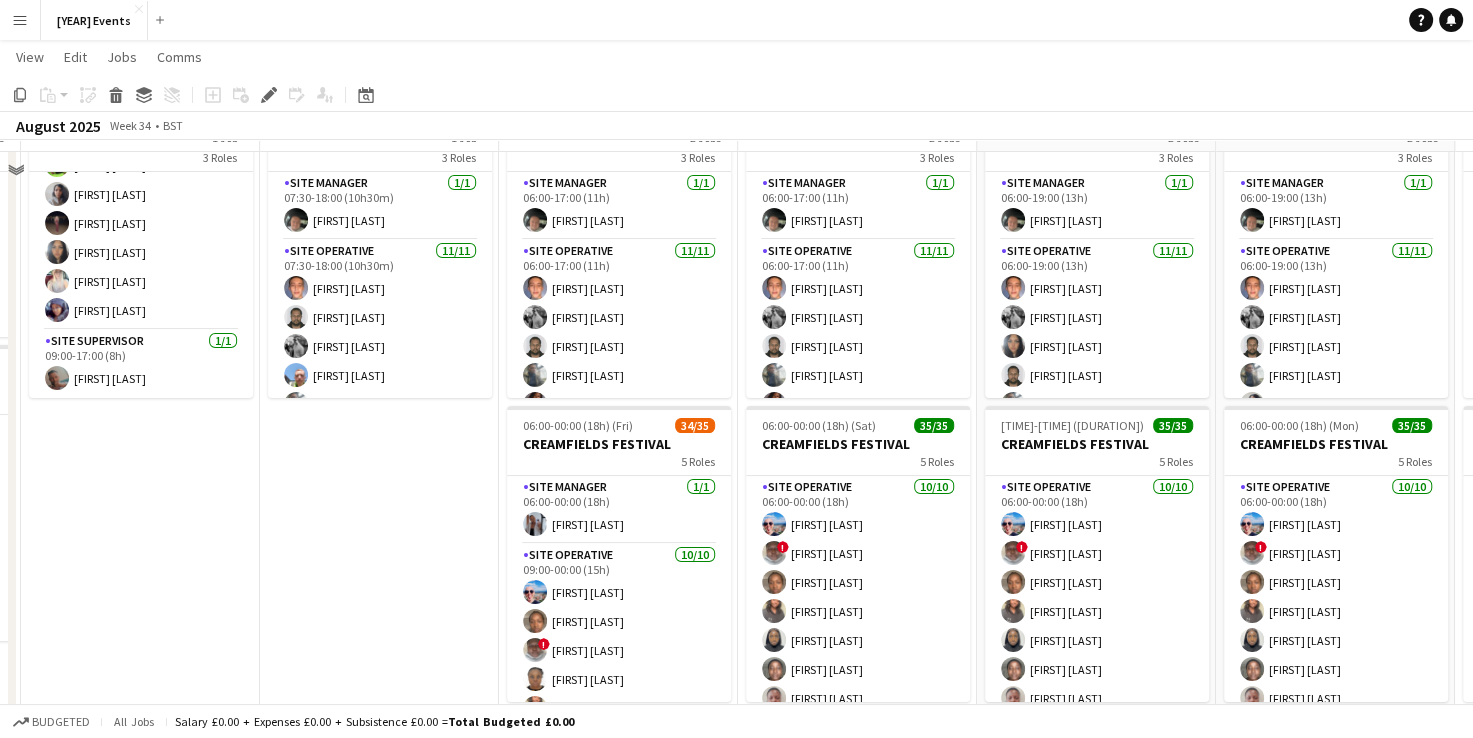 scroll, scrollTop: 168, scrollLeft: 0, axis: vertical 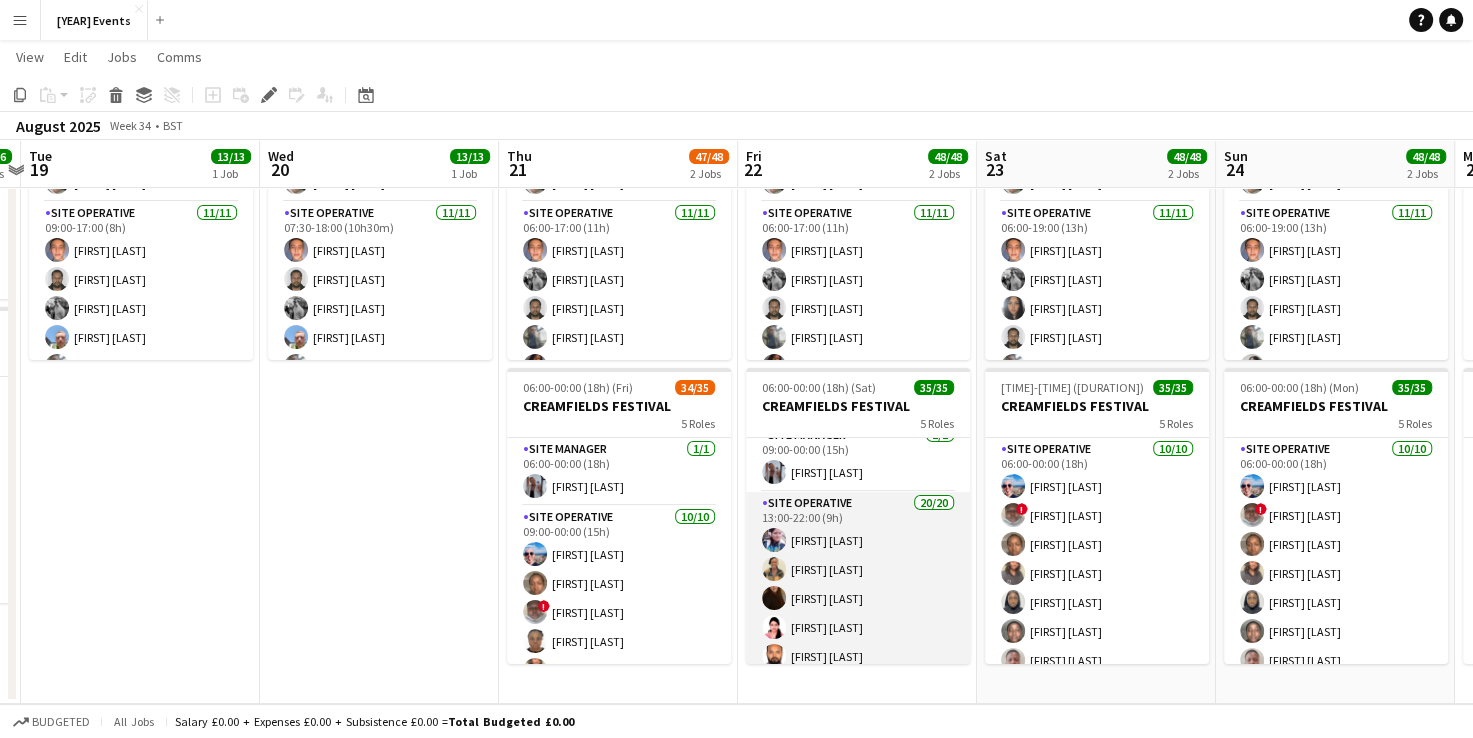 click on "Site Operative   20/20   [TIME]-[TIME] ([DURATION])
[FIRST] [LAST] [FIRST] [LAST] [FIRST] [LAST] [FIRST] [LAST] [FIRST] [LAST] [FIRST] [LAST] [FIRST] [LAST] [FIRST] [LAST] [FIRST] [LAST] [FIRST] [LAST] [FIRST] [LAST] [FIRST] [LAST] [FIRST] [LAST] [FIRST] [LAST] [FIRST] [LAST] [FIRST] [LAST]" at bounding box center [858, 801] 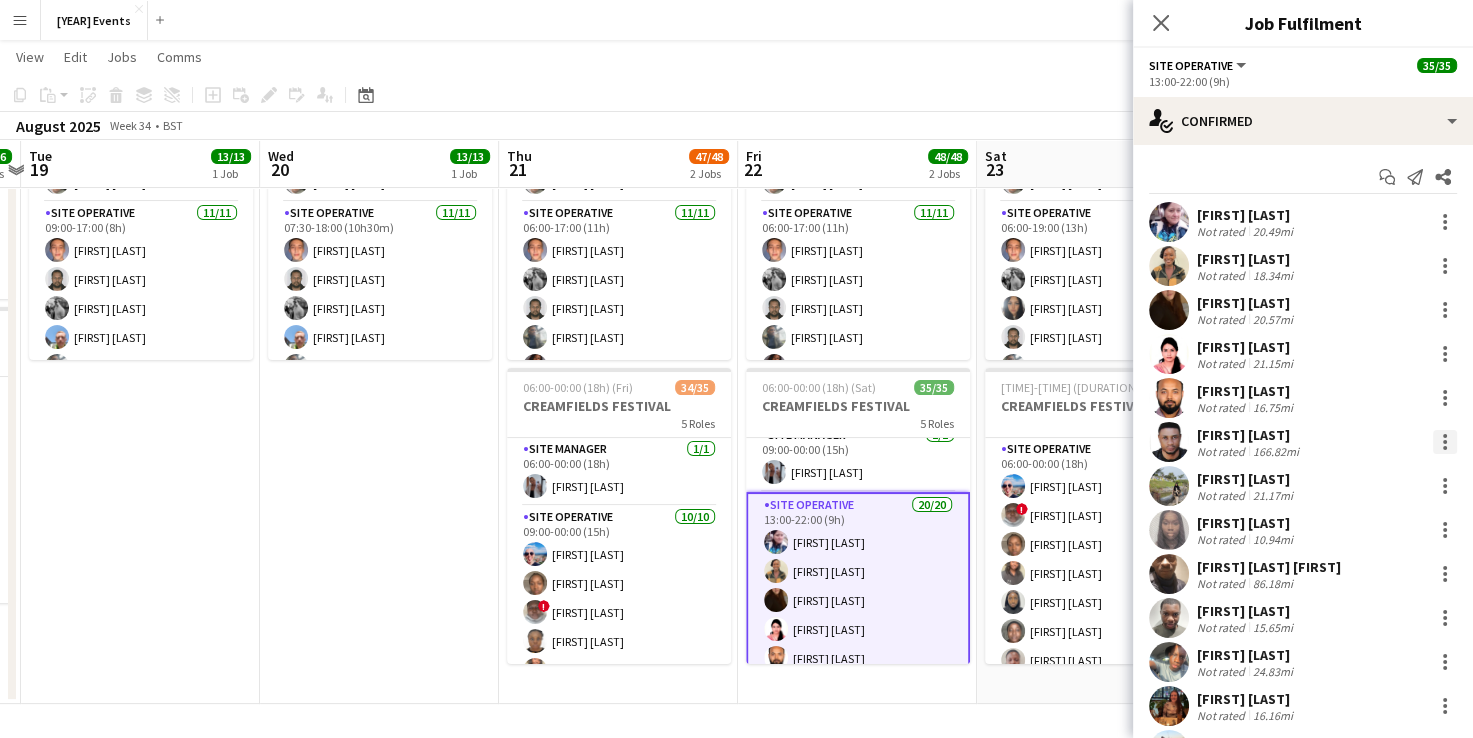 click at bounding box center [1445, 436] 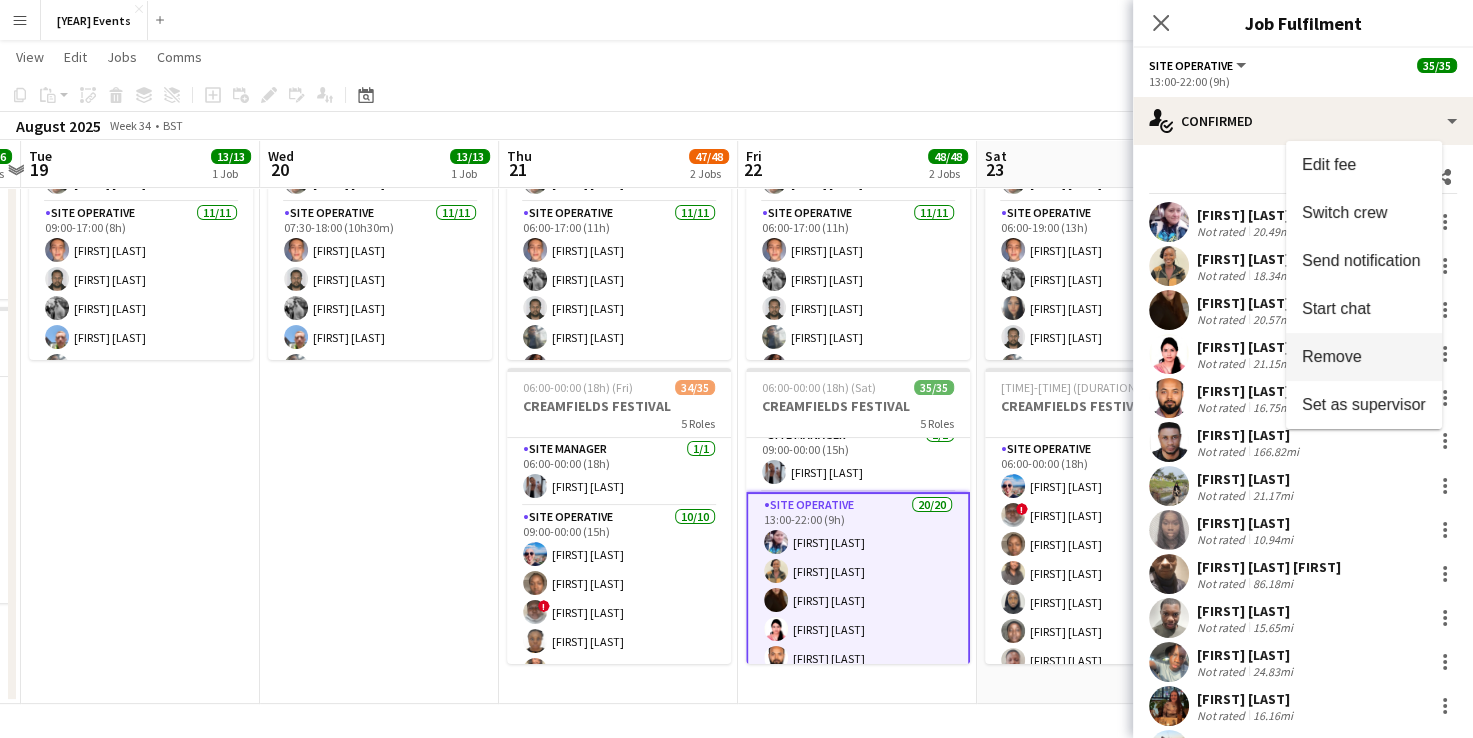 click on "Remove" at bounding box center [1364, 357] 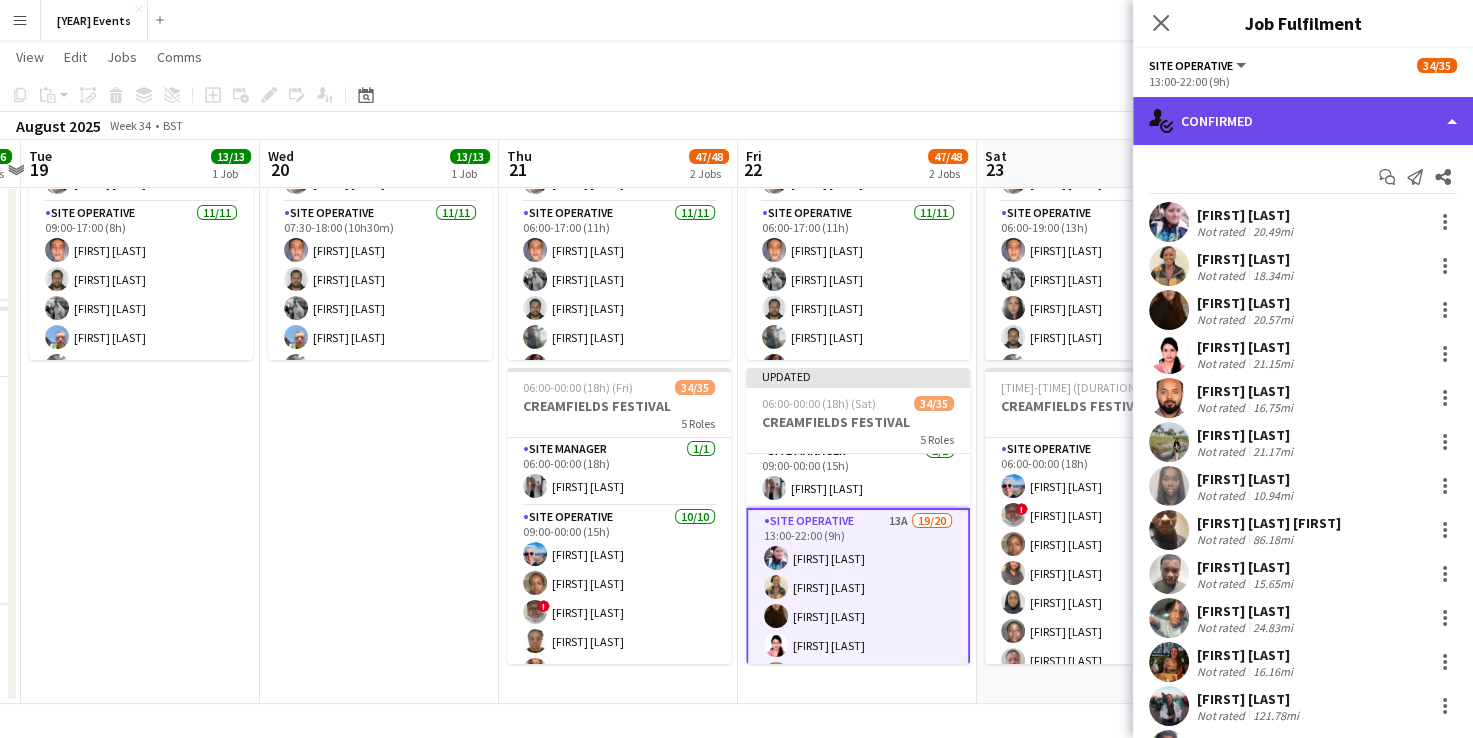 click on "single-neutral-actions-check-2
Confirmed" 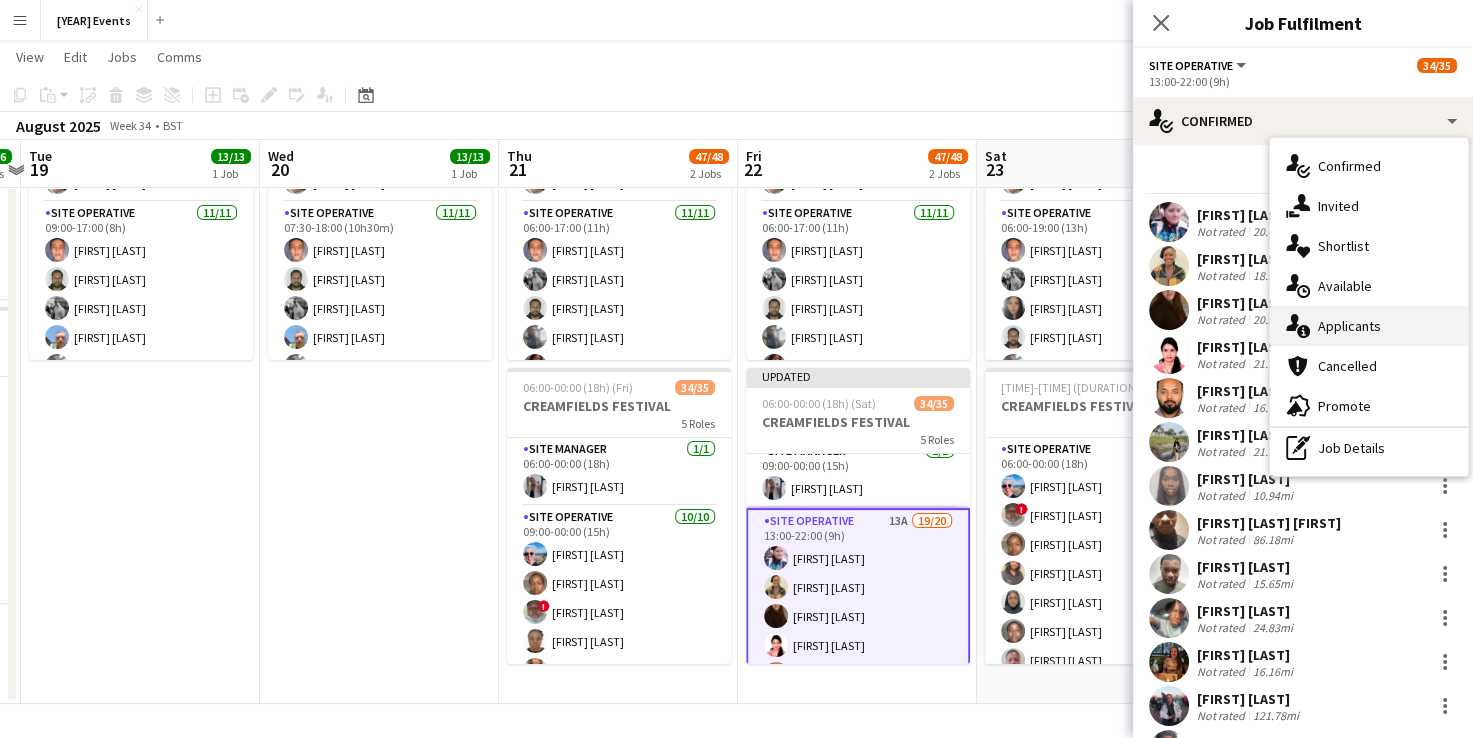 click on "single-neutral-actions-information
Applicants" at bounding box center [1369, 326] 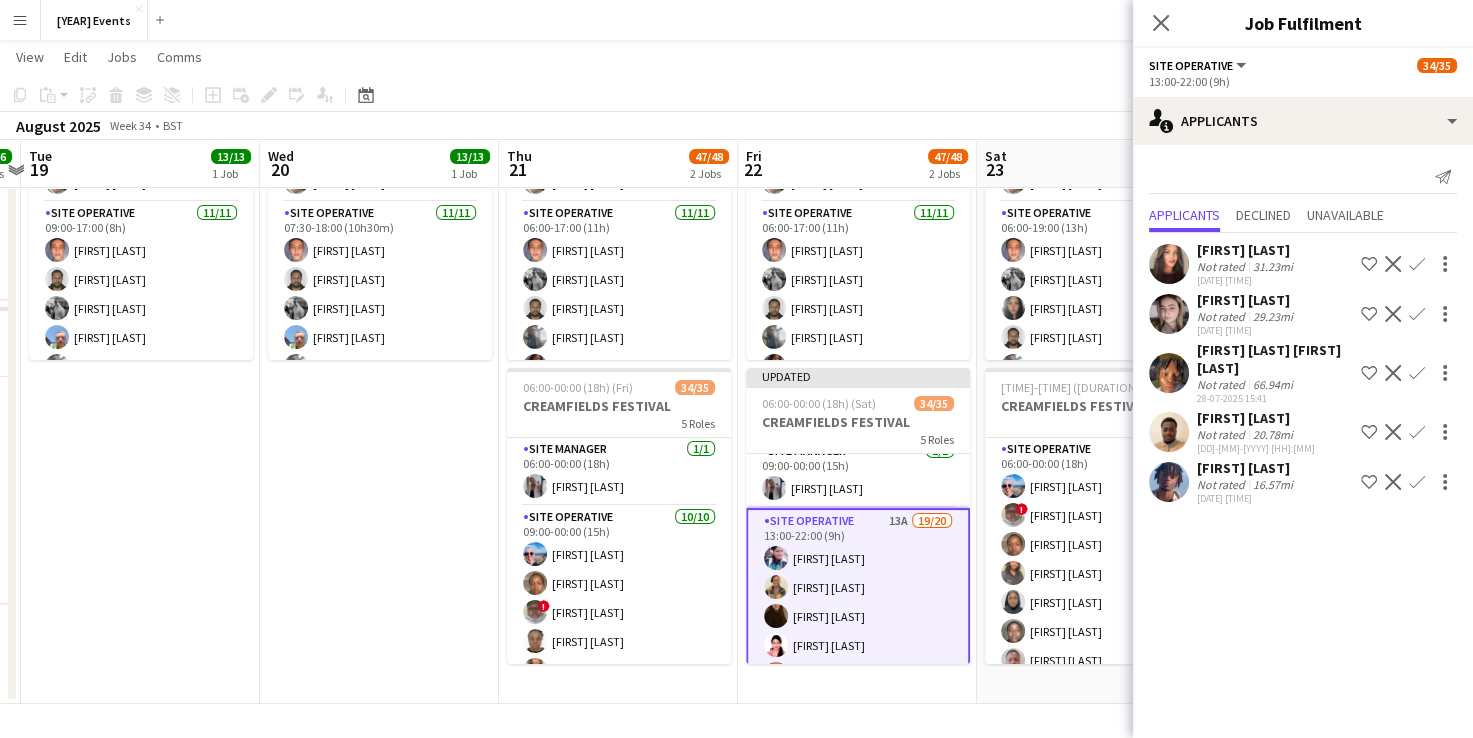 click on "Confirm" 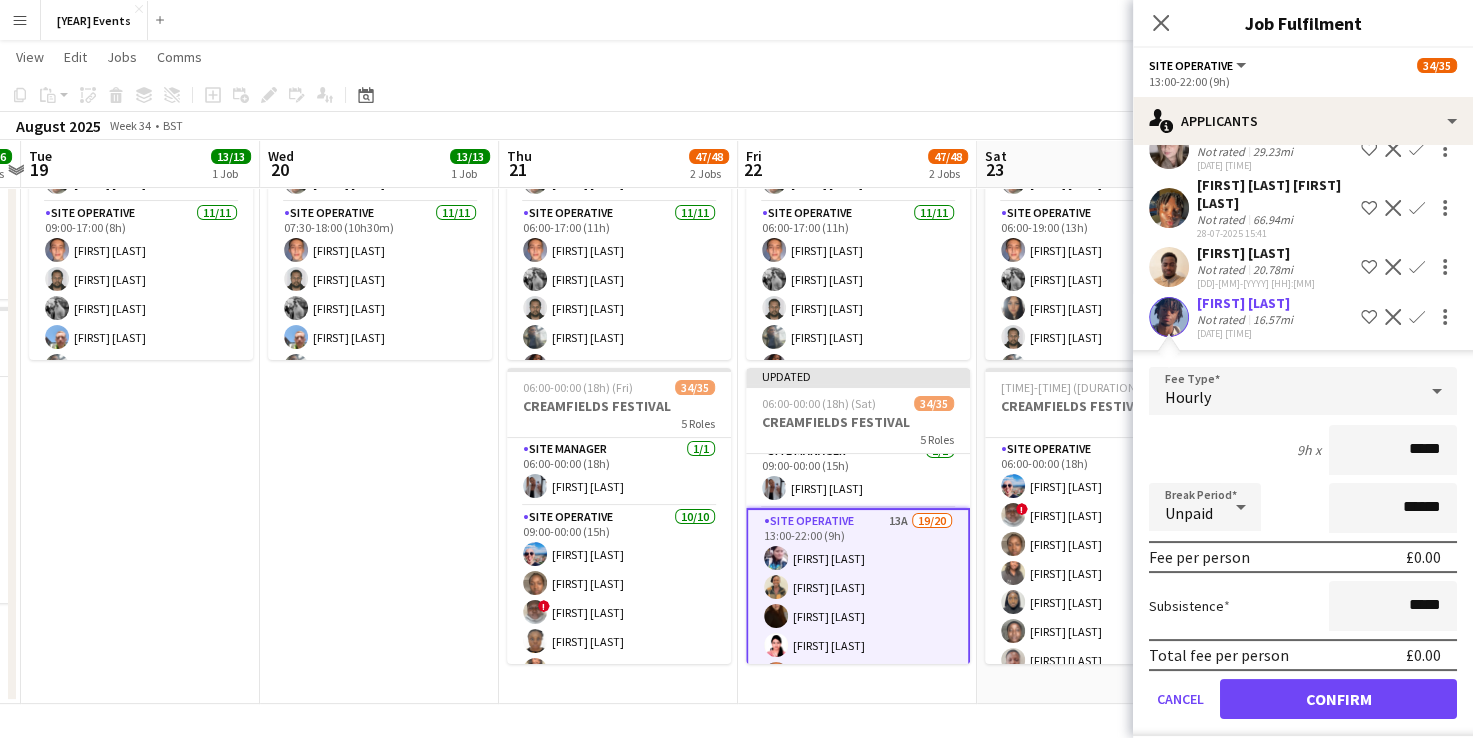 scroll, scrollTop: 180, scrollLeft: 0, axis: vertical 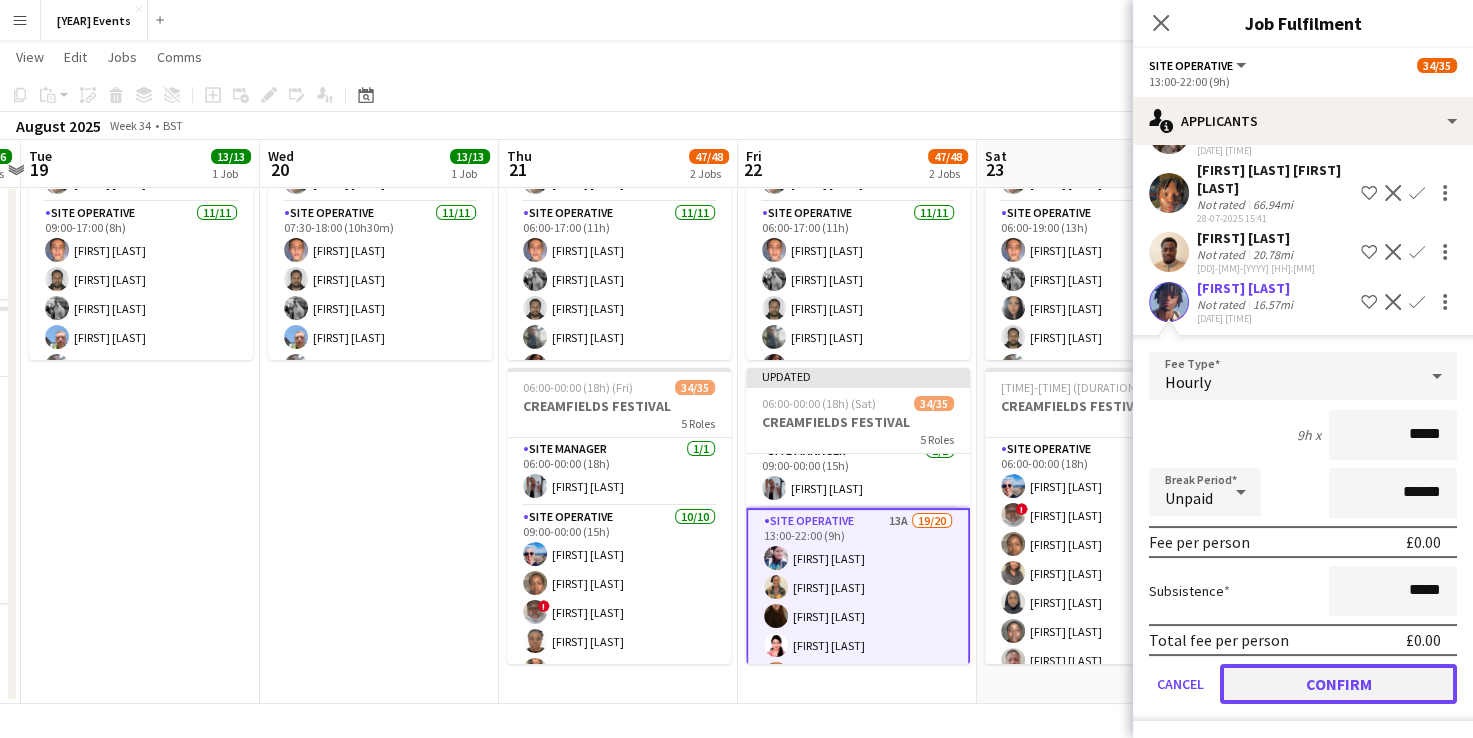 click on "Confirm" 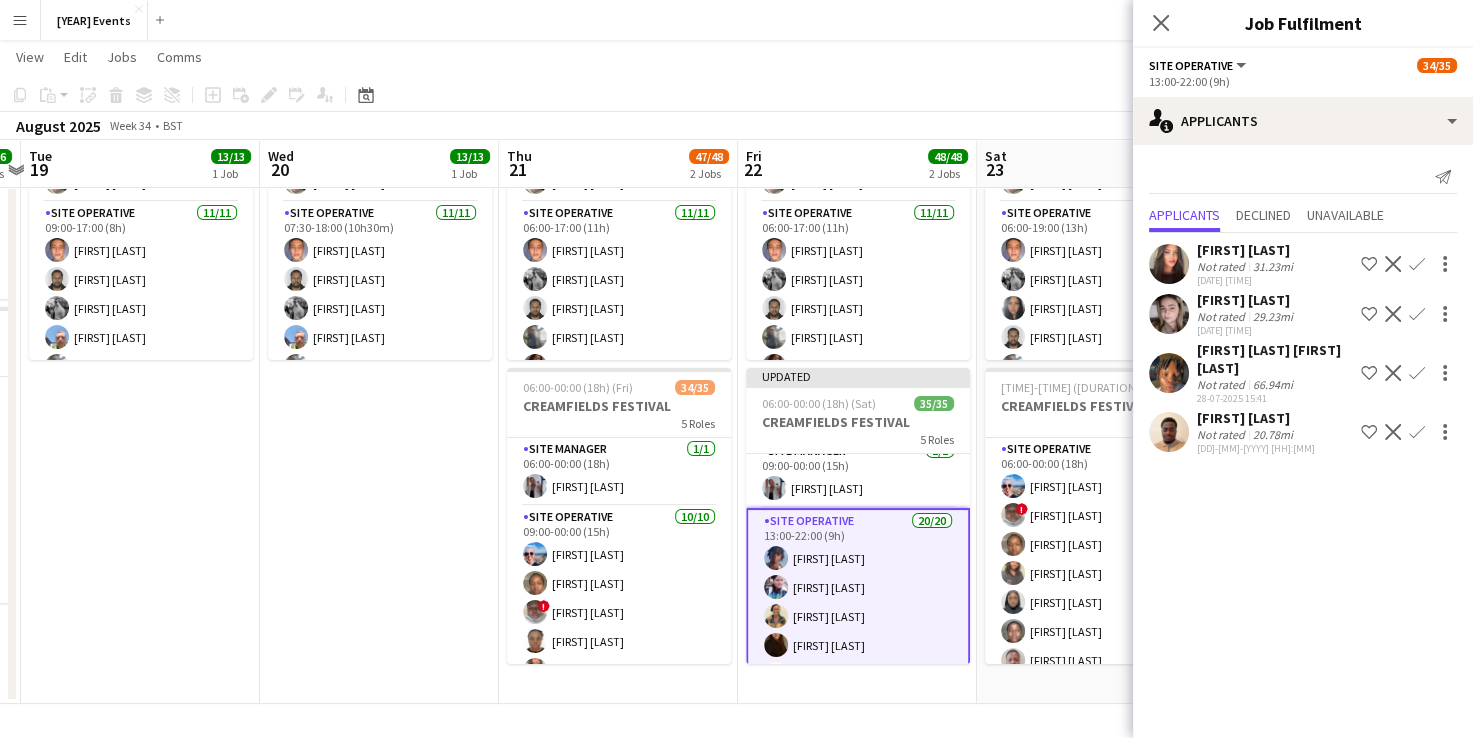 scroll, scrollTop: 0, scrollLeft: 0, axis: both 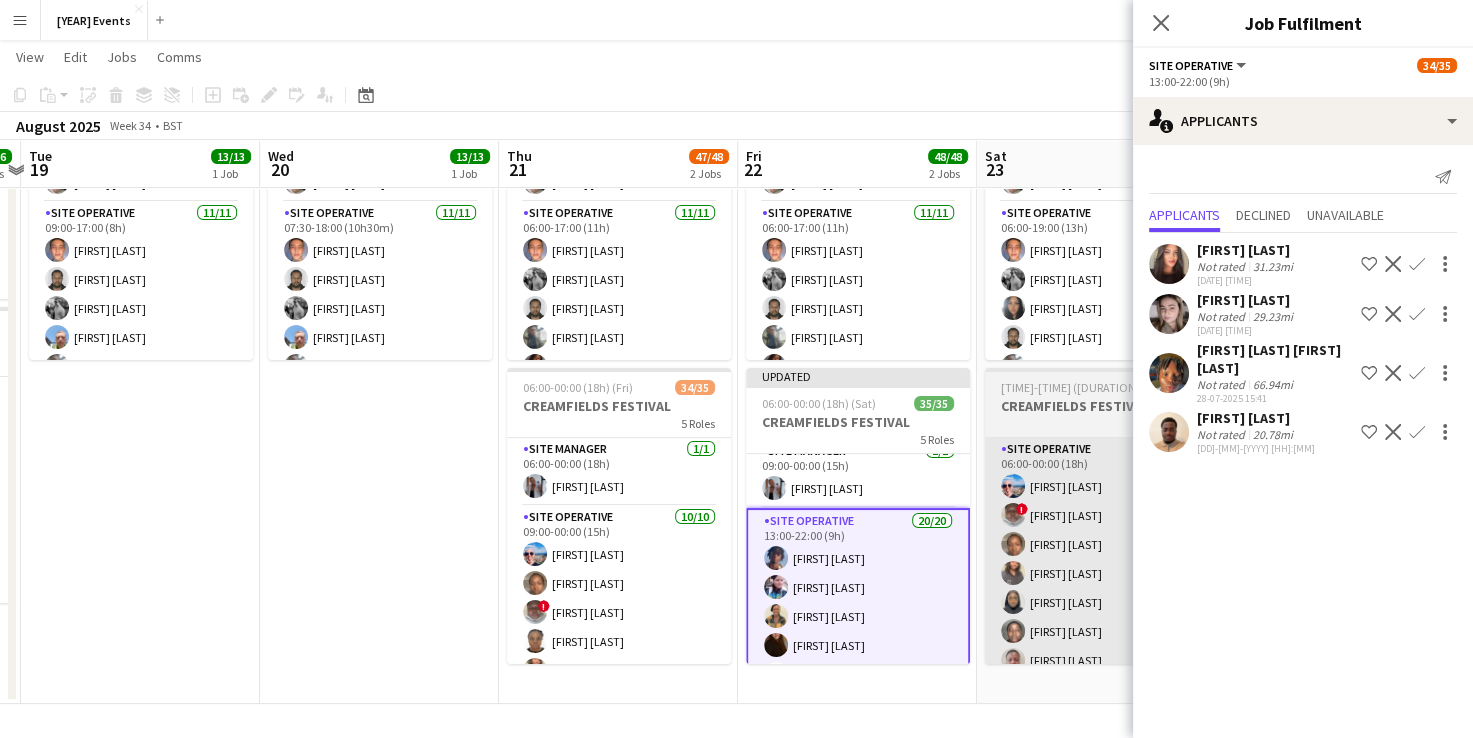 drag, startPoint x: 1001, startPoint y: 681, endPoint x: 1007, endPoint y: 646, distance: 35.510563 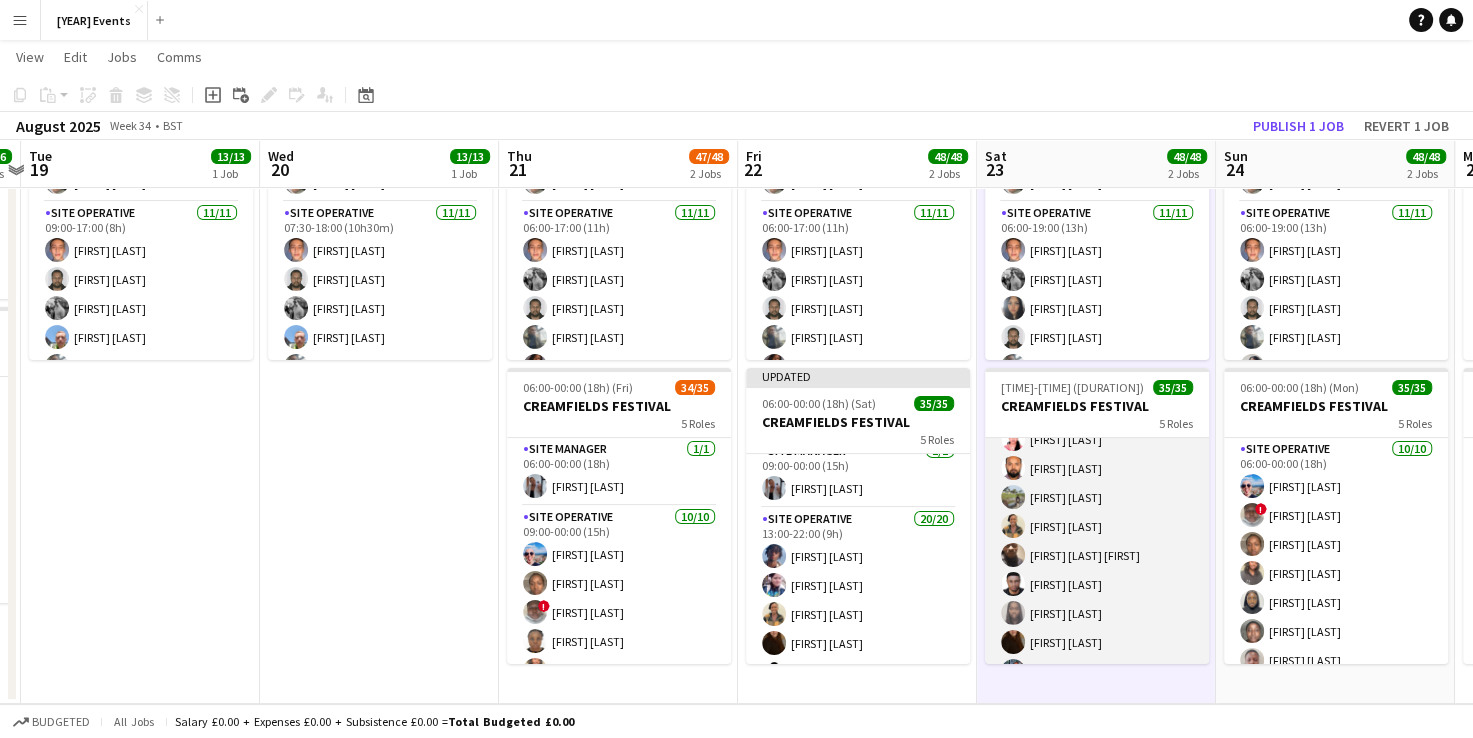 click on "Site Operative   20/20   [TIME]-[TIME] ([DURATION])
[FIRST] [LAST] [FIRST] [LAST] [FIRST] [LAST] [FIRST] [LAST] [FIRST] [LAST] [FIRST] [LAST] [FIRST] [LAST] [FIRST] [LAST] [FIRST] [LAST] [FIRST] [LAST] [FIRST] [LAST] [FIRST] [LAST] [FIRST] [LAST] [FIRST] [LAST] [FIRST] [LAST] [FIRST] [LAST]" at bounding box center (1097, 671) 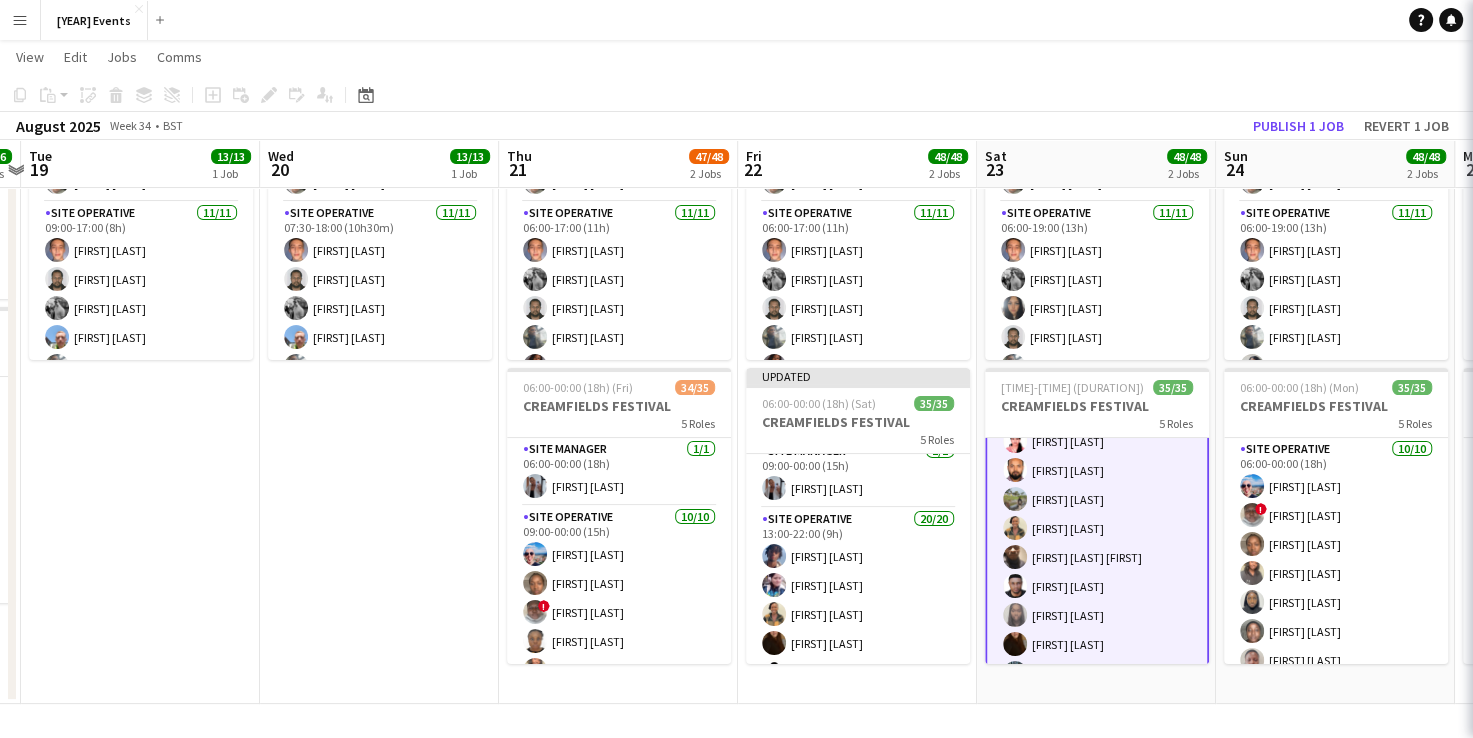 scroll, scrollTop: 572, scrollLeft: 0, axis: vertical 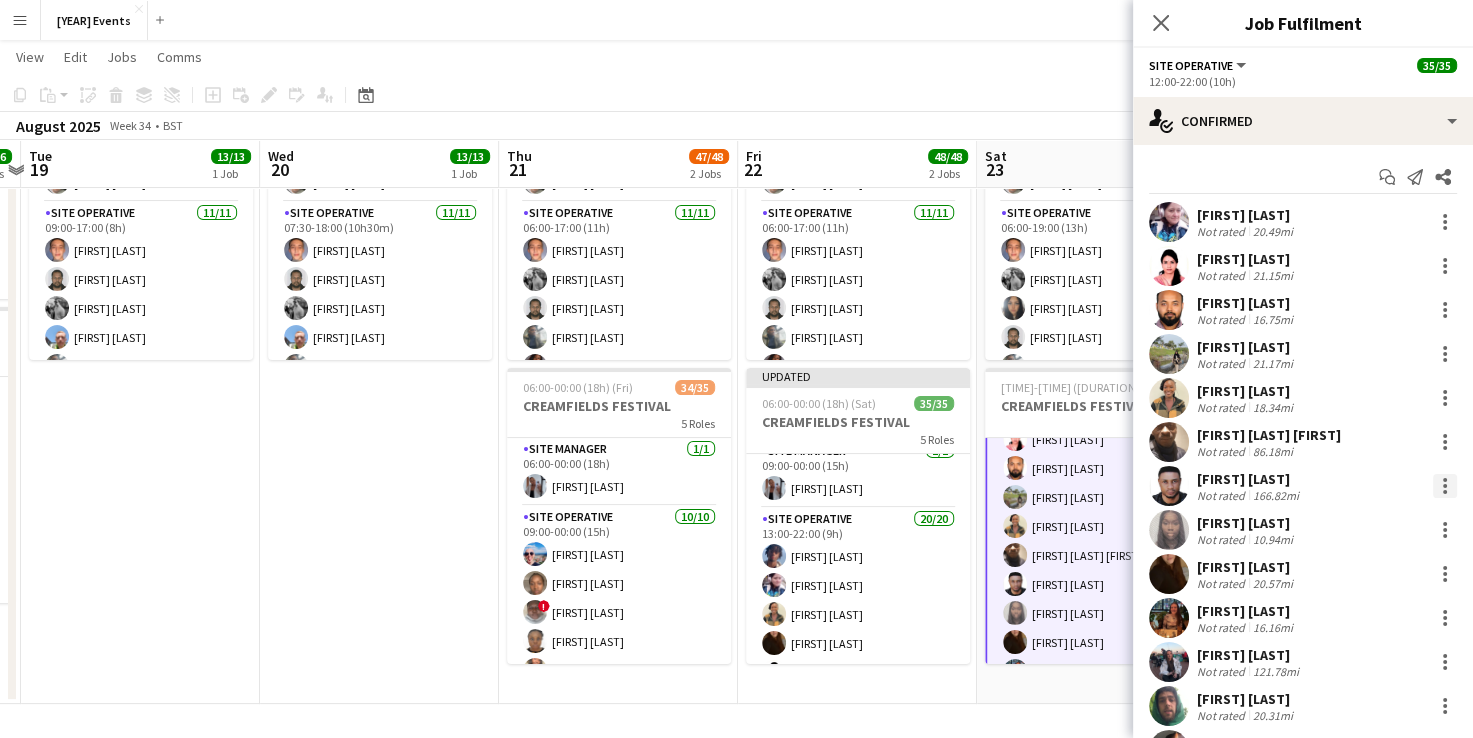 click at bounding box center [1445, 486] 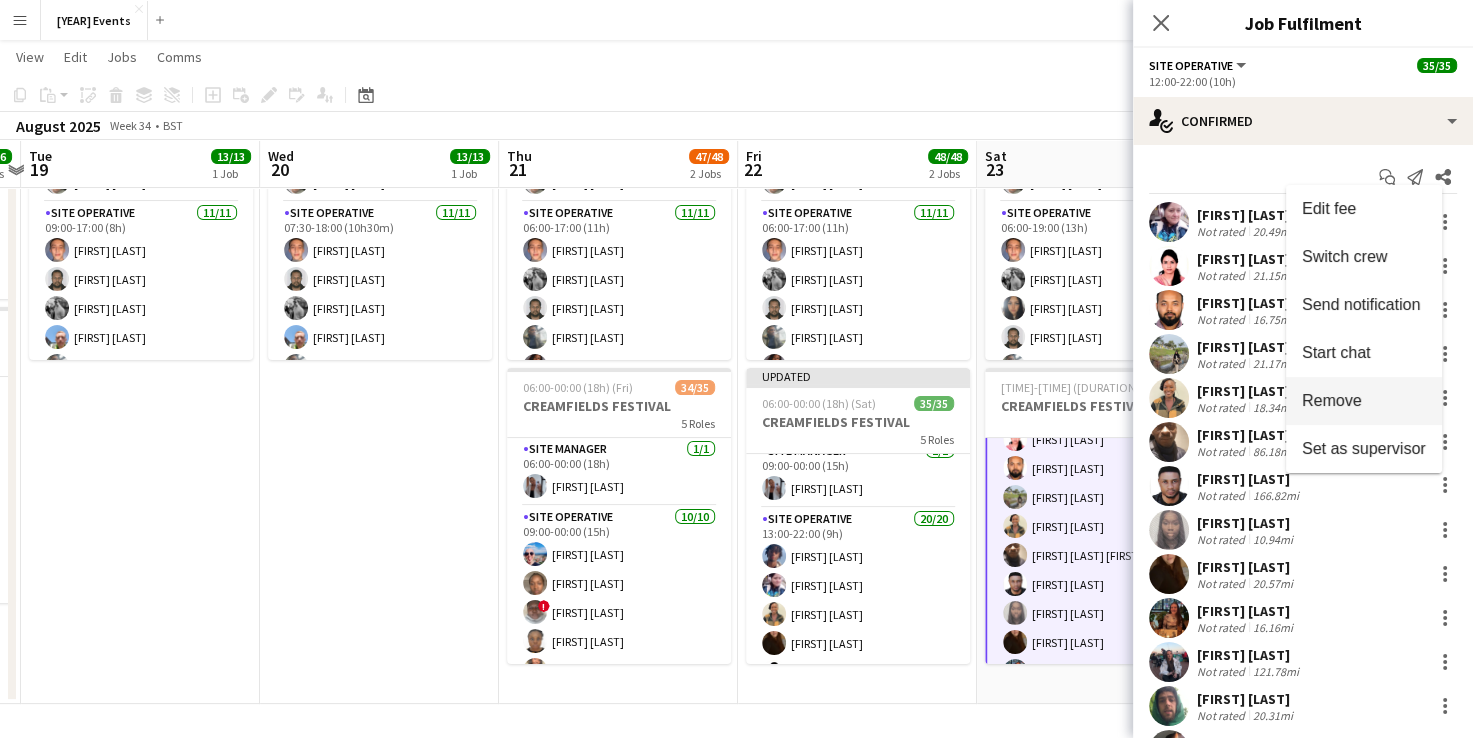 click on "Remove" at bounding box center (1364, 401) 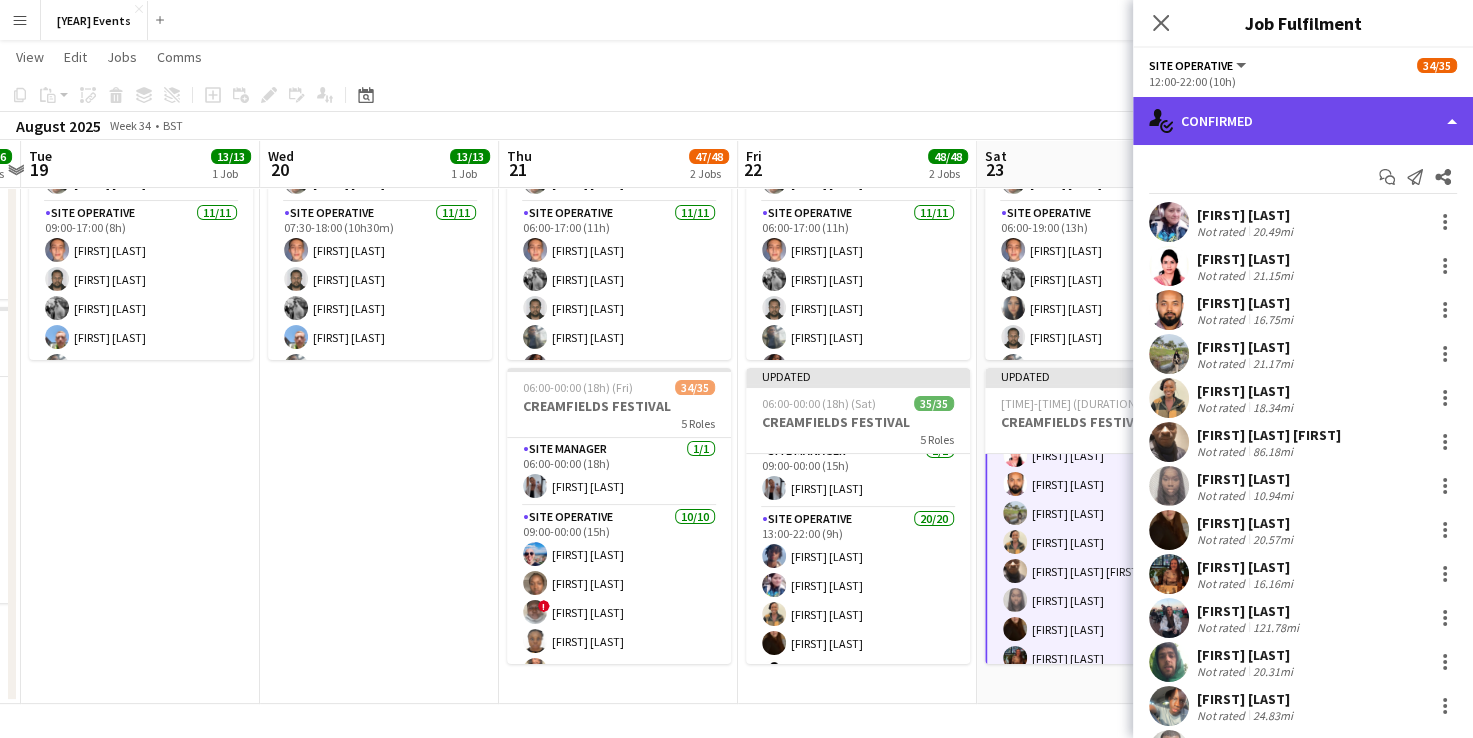 click on "single-neutral-actions-check-2
Confirmed" 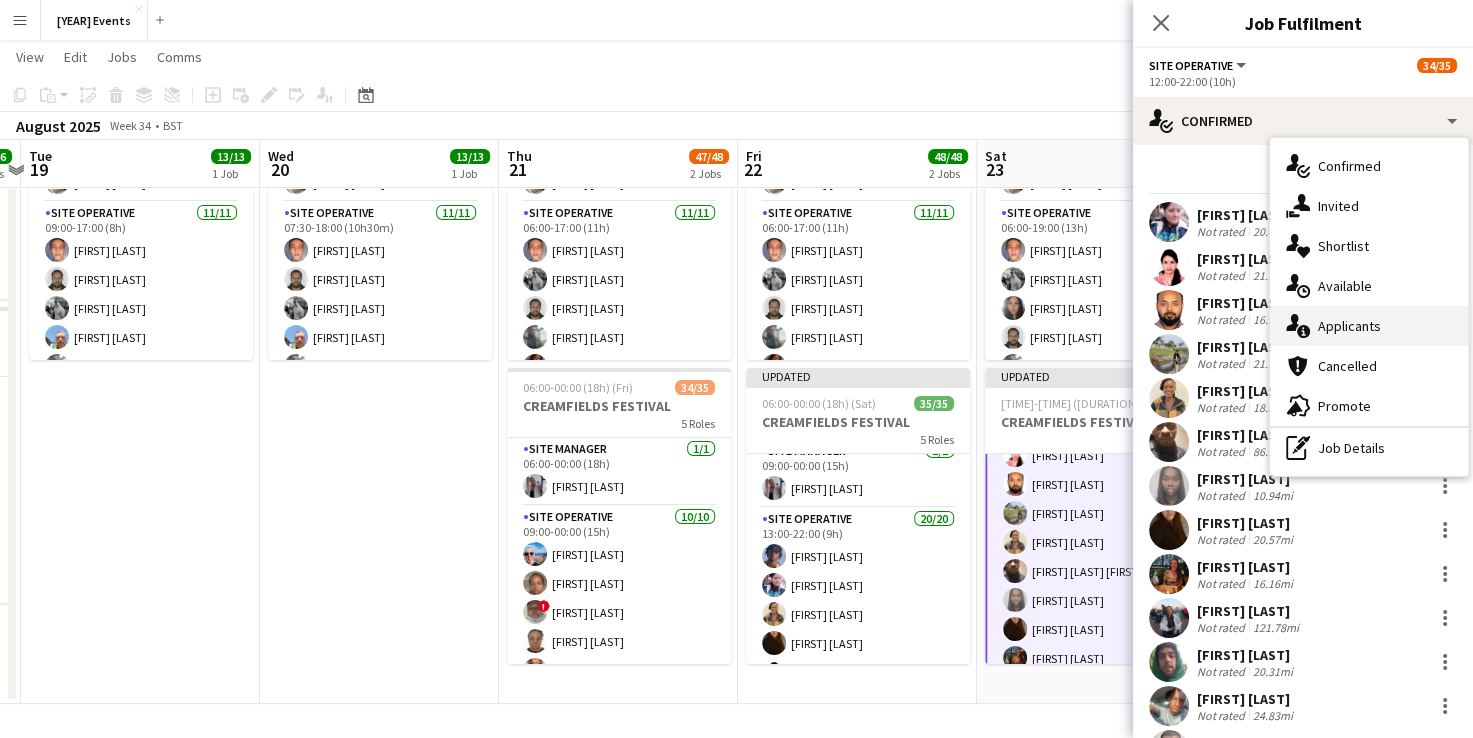 click on "single-neutral-actions-information
Applicants" at bounding box center (1369, 326) 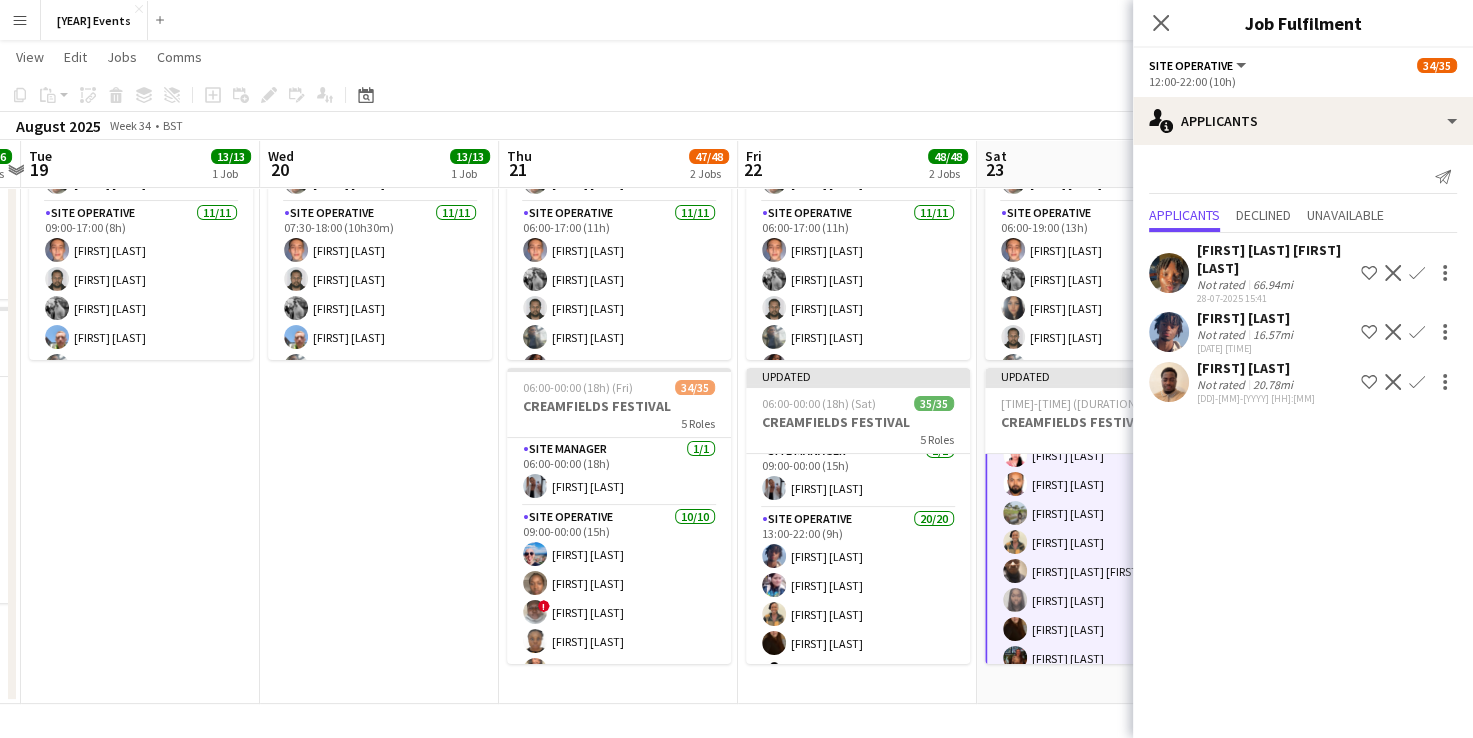 click on "Confirm" at bounding box center [1417, 382] 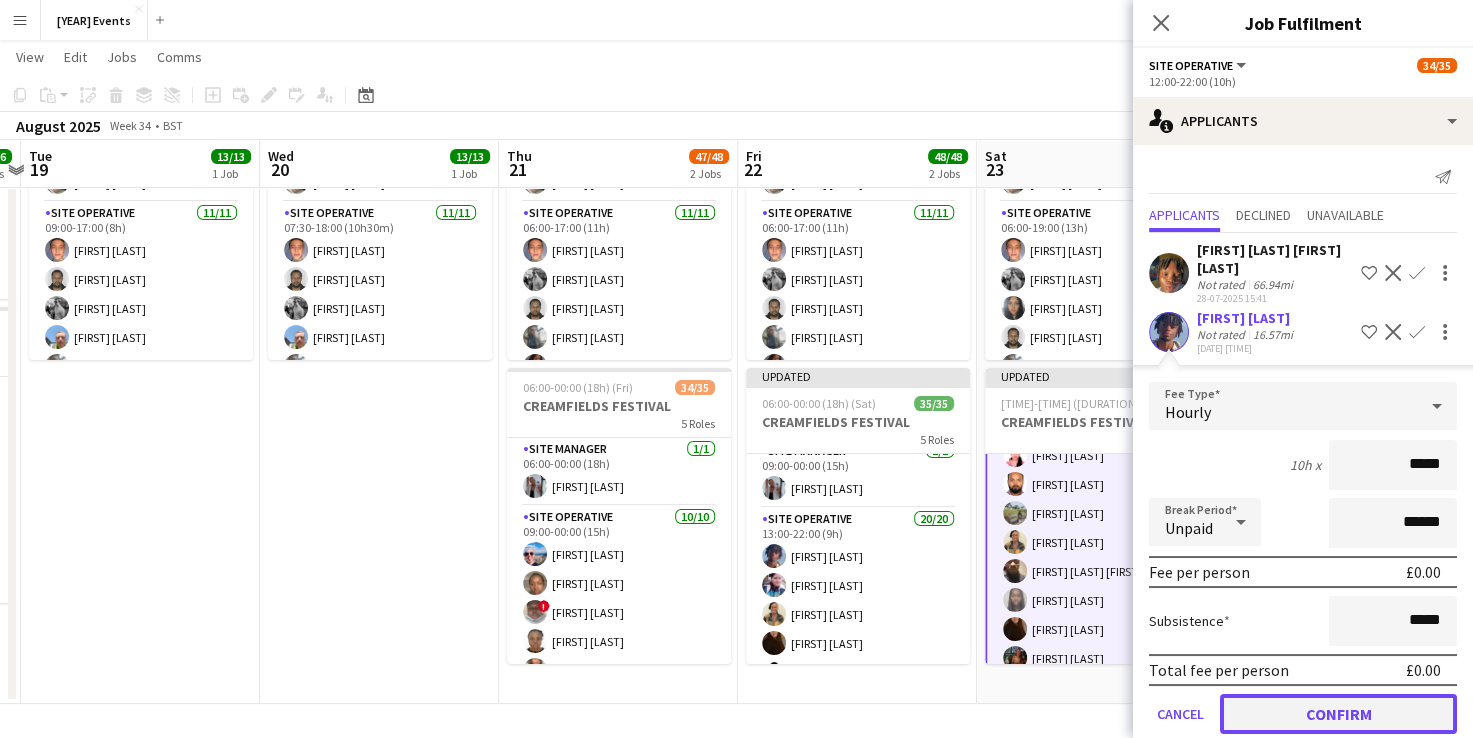 click on "Confirm" 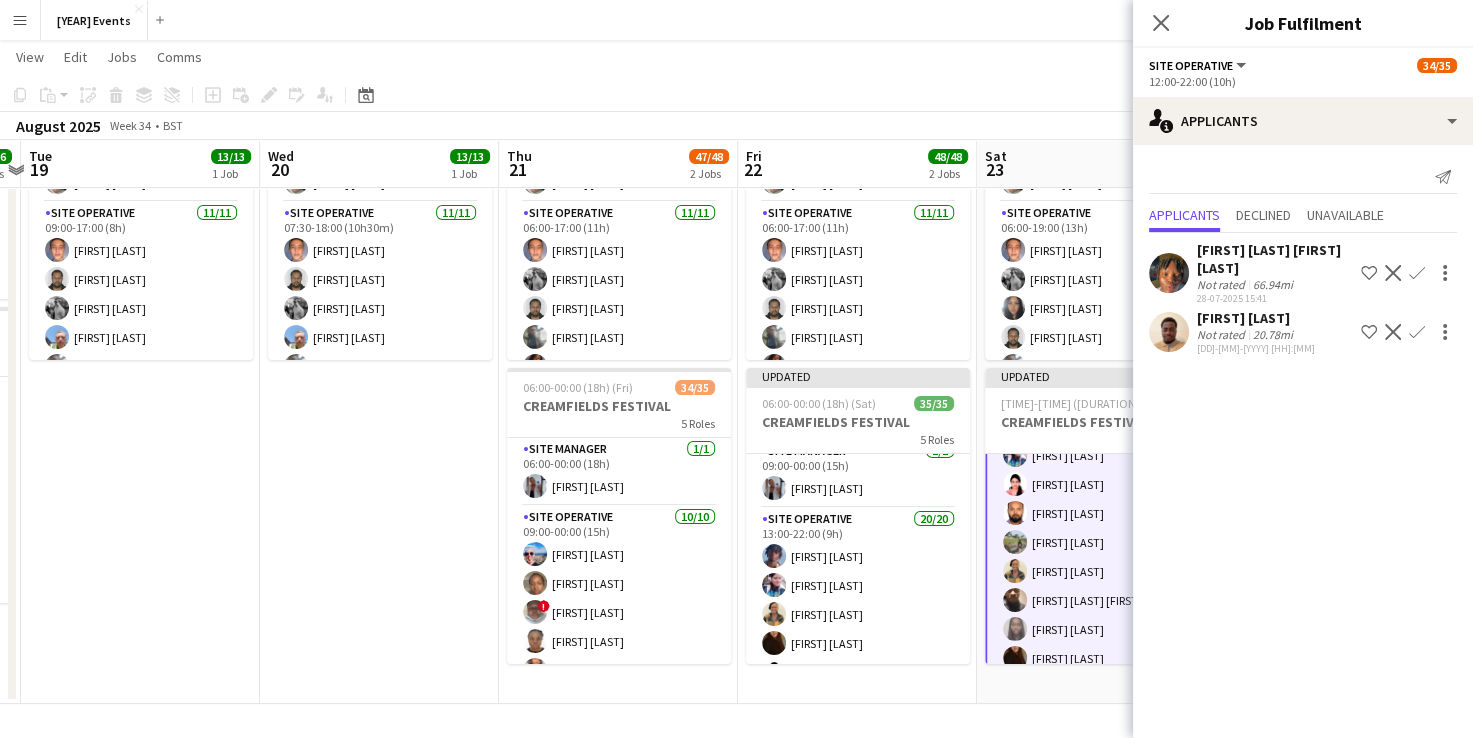 click on "[TIME]-[TIME] ([DURATION])    13/13   BRITISH MASTERS   3 Roles   Site Manager   1/1   [TIME]-[TIME] ([DURATION])
[FIRST] [LAST]  Site Operative   11/11   [TIME]-[TIME] ([DURATION])
[FIRST] [LAST] [FIRST] [LAST] [FIRST] [LAST] [FIRST] [LAST] [FIRST] [LAST] [FIRST] [LAST] [FIRST] [LAST] [FIRST] [LAST] [FIRST] [LAST] [FIRST] [LAST] [FIRST] [LAST]  Site Supervisor   1/1   [TIME]-[TIME] ([DURATION])
[FIRST] [LAST]" at bounding box center (379, 380) 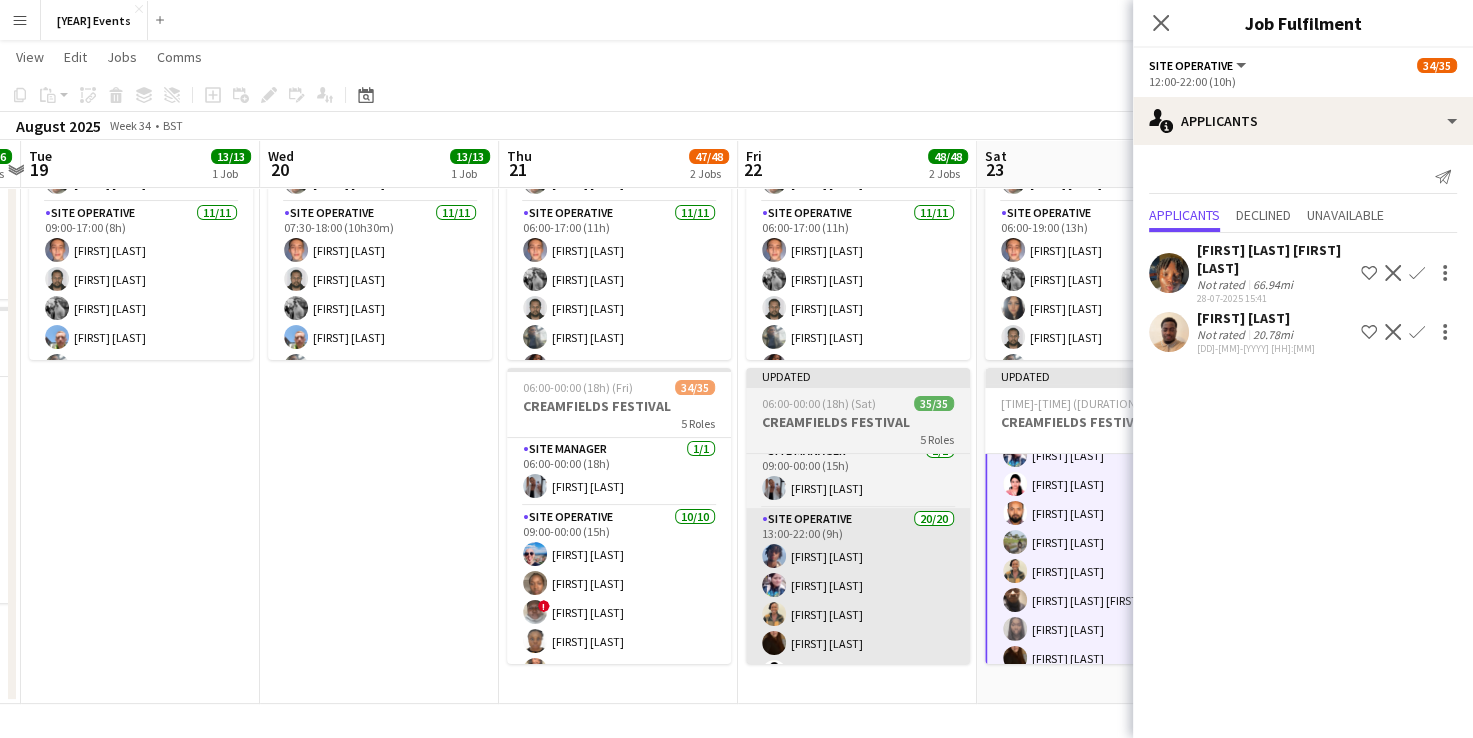 scroll, scrollTop: 570, scrollLeft: 0, axis: vertical 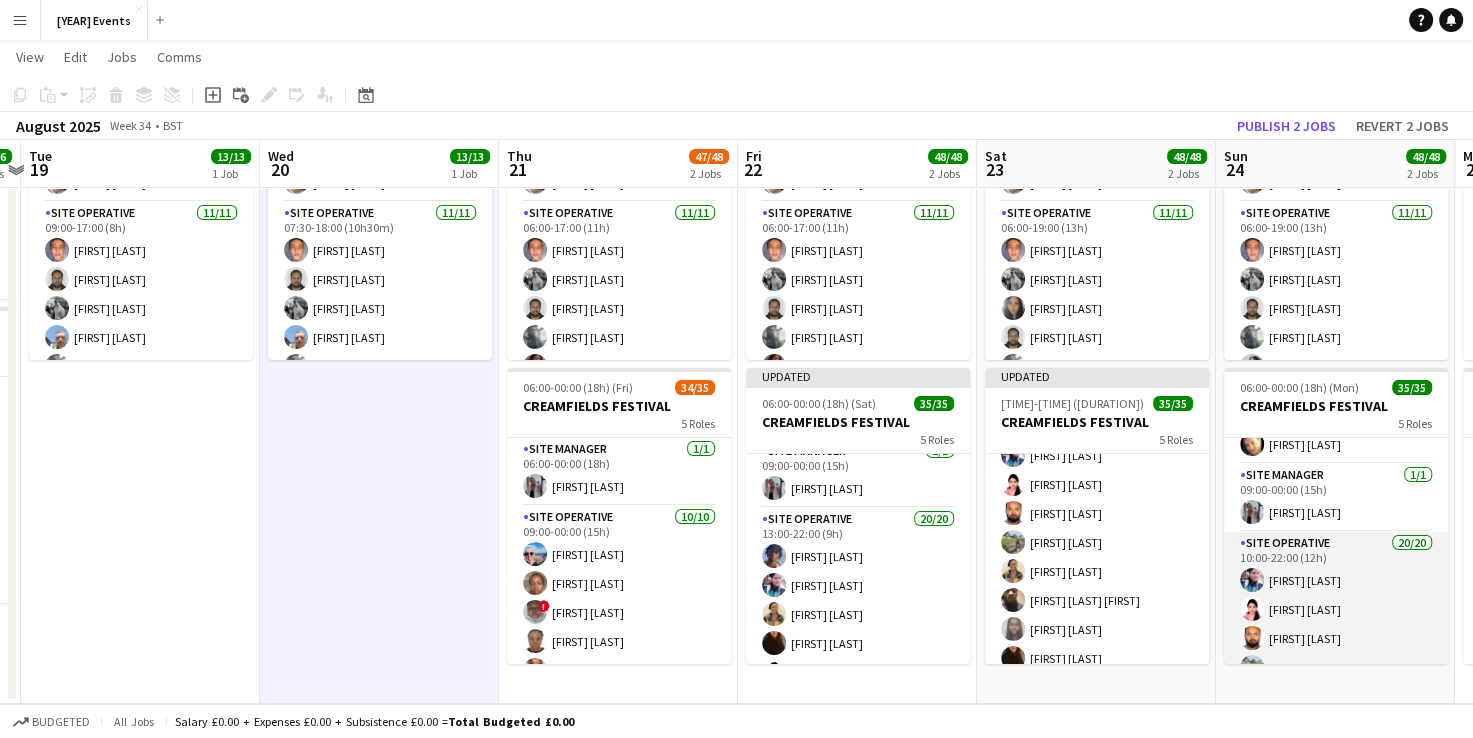 click on "Site Operative   20/20   [TIME]-[TIME] ([DURATION])
[FIRST] [LAST] [FIRST] [LAST] [FIRST] [LAST] [FIRST] [LAST] [FIRST] [LAST] [FIRST] [LAST] [FIRST] [LAST] [FIRST] [LAST] [FIRST] [LAST] [FIRST] [LAST] [FIRST] [LAST] [FIRST] [LAST] [FIRST] [LAST] [FIRST] [LAST] [FIRST] [LAST] [FIRST] [LAST]" at bounding box center (1336, 841) 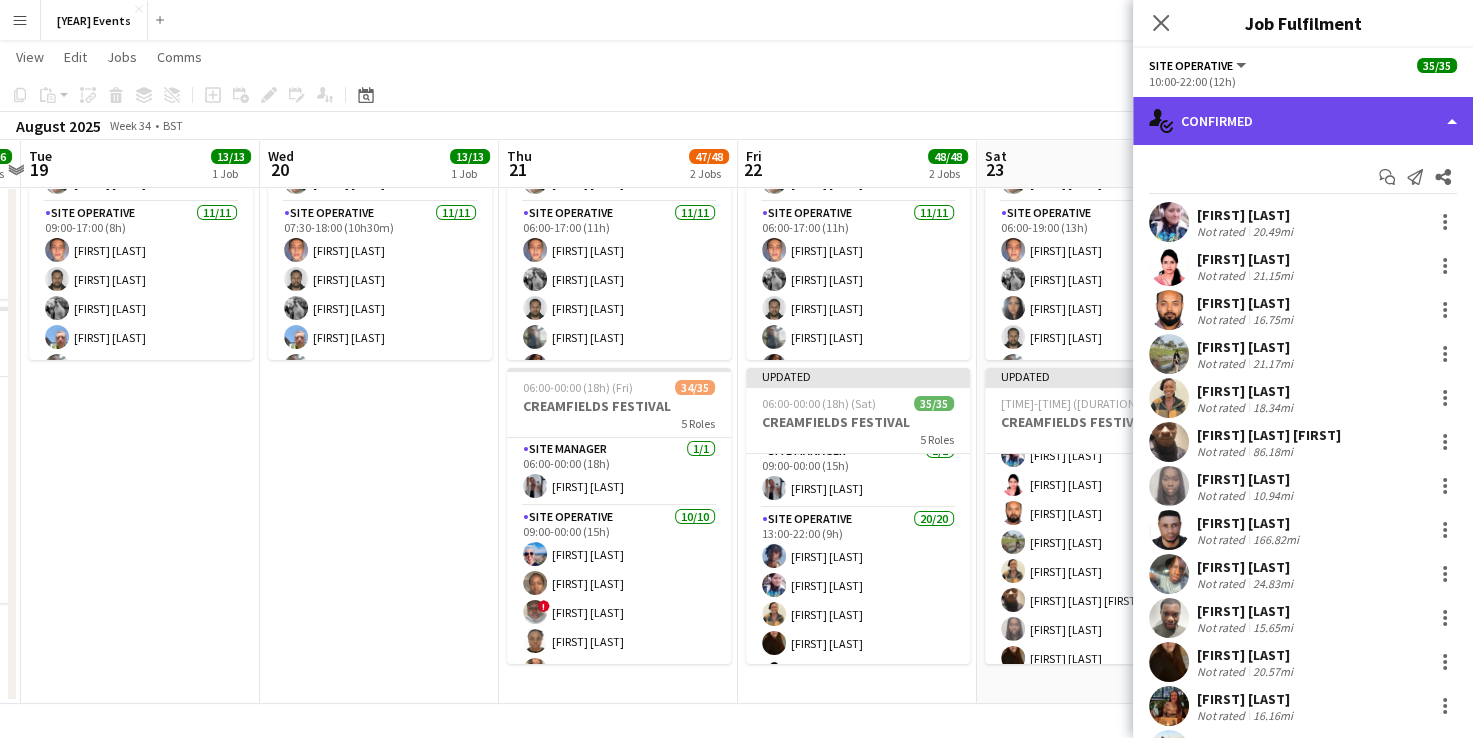 click on "single-neutral-actions-check-2
Confirmed" 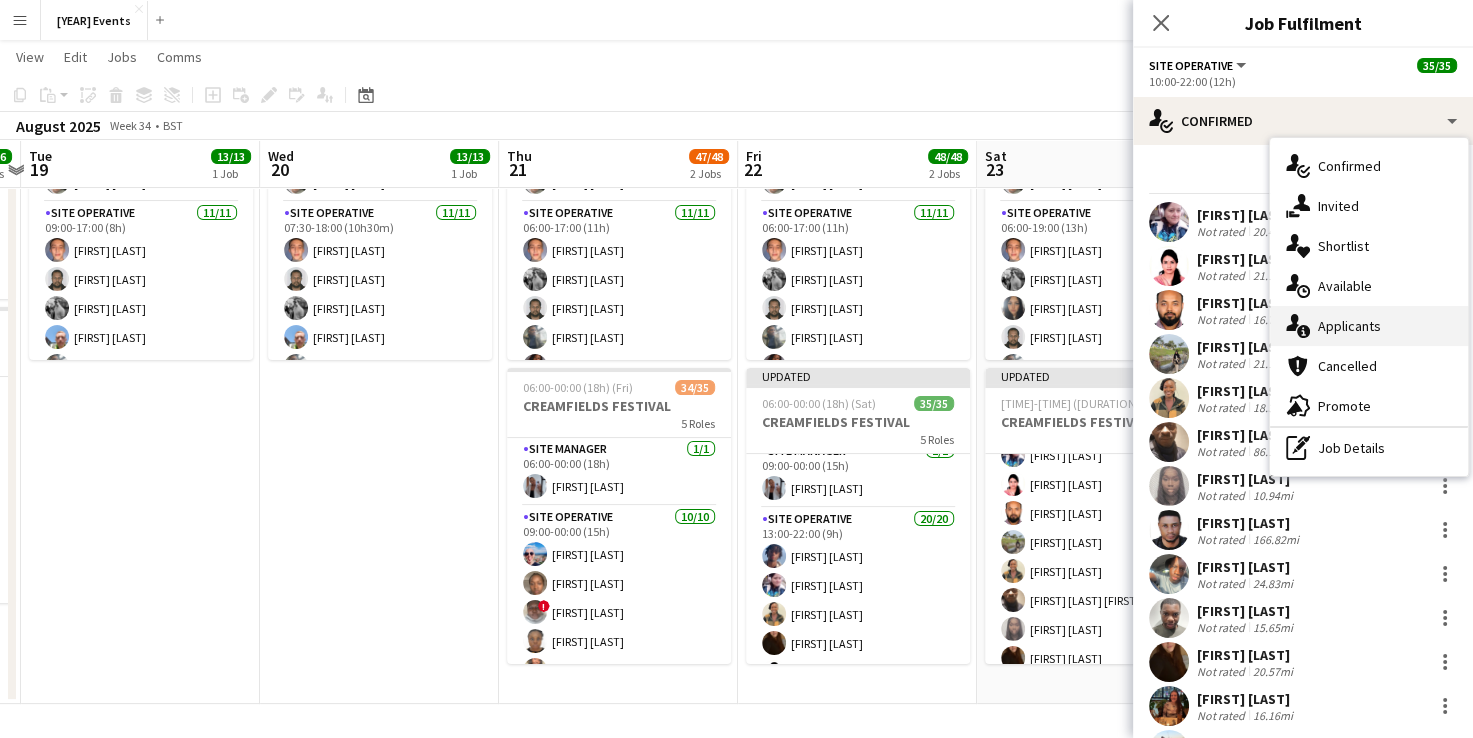 click on "single-neutral-actions-information
Applicants" at bounding box center [1369, 326] 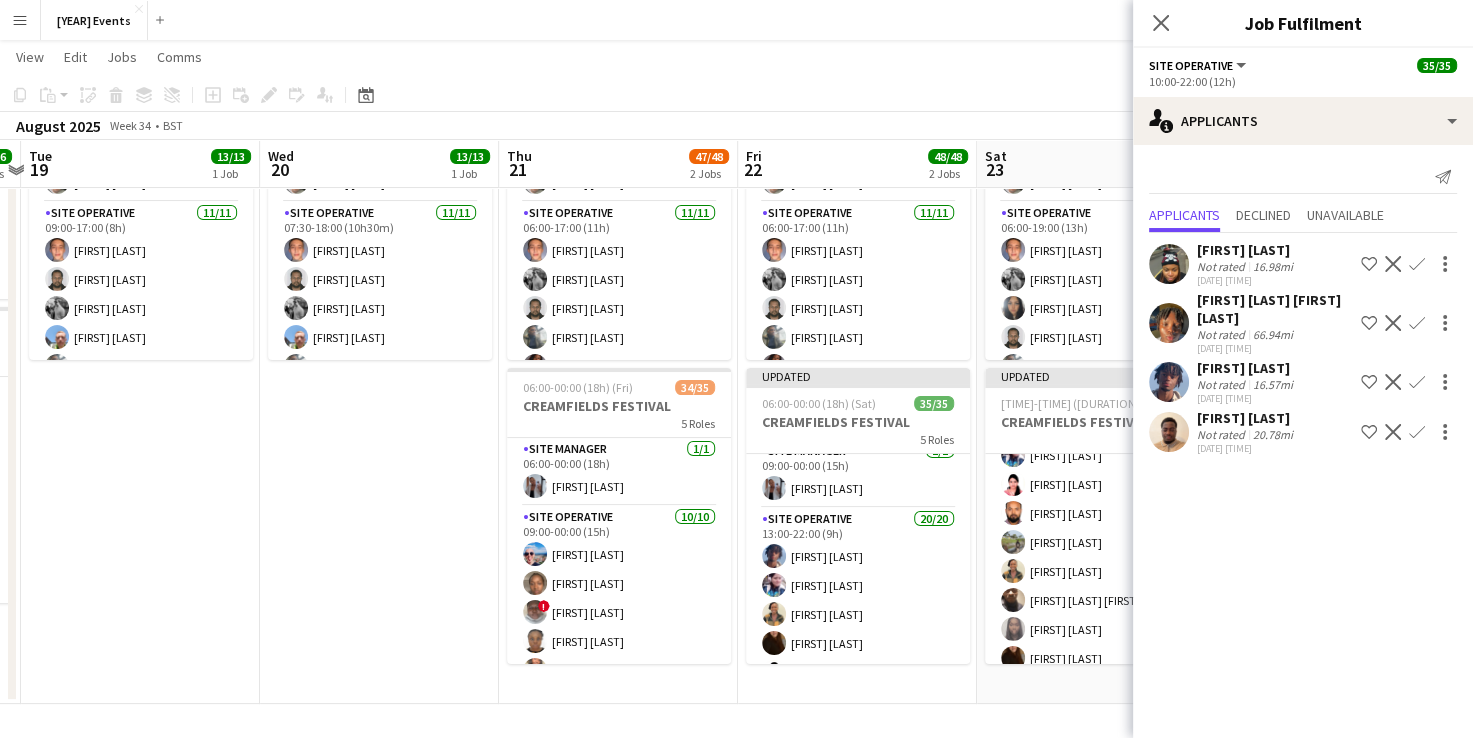 click on "Confirm" at bounding box center [1417, 432] 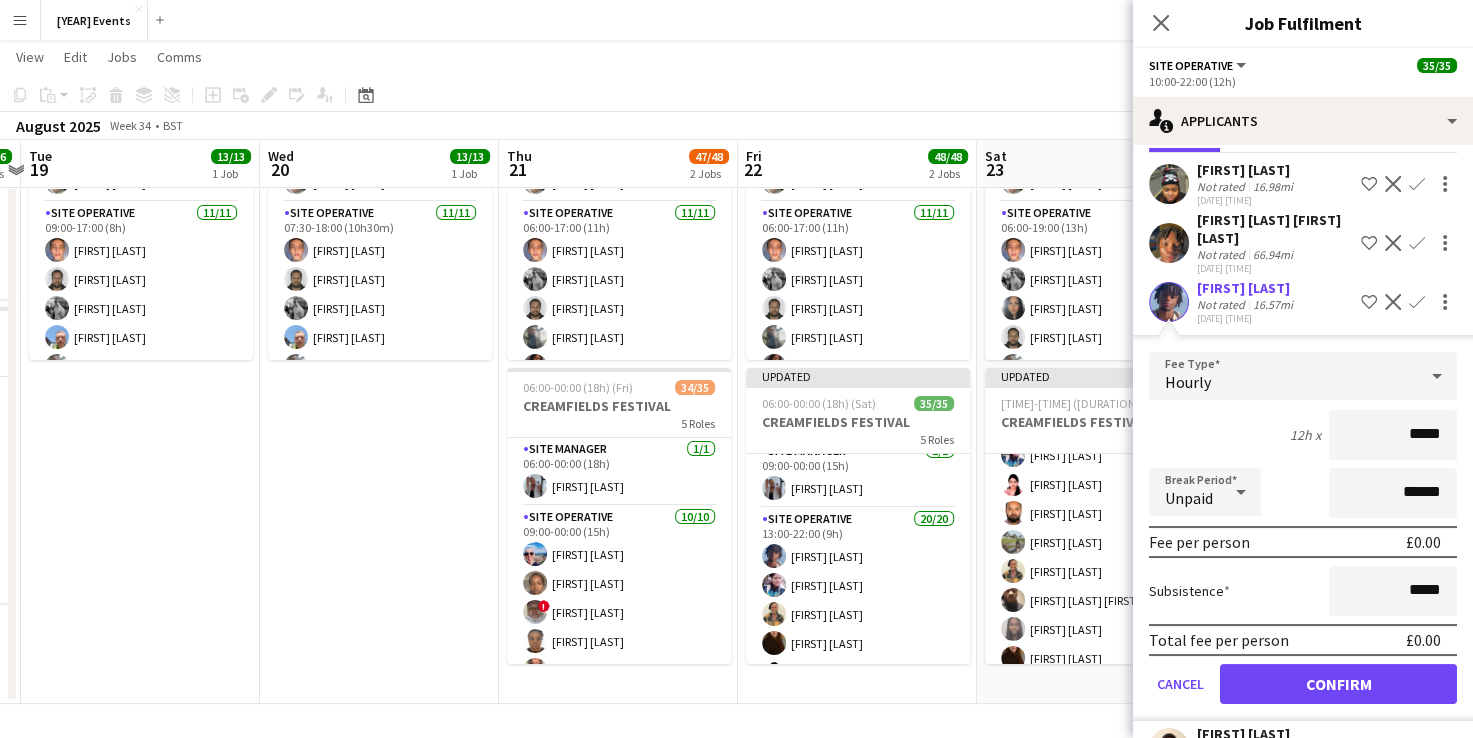 scroll, scrollTop: 130, scrollLeft: 0, axis: vertical 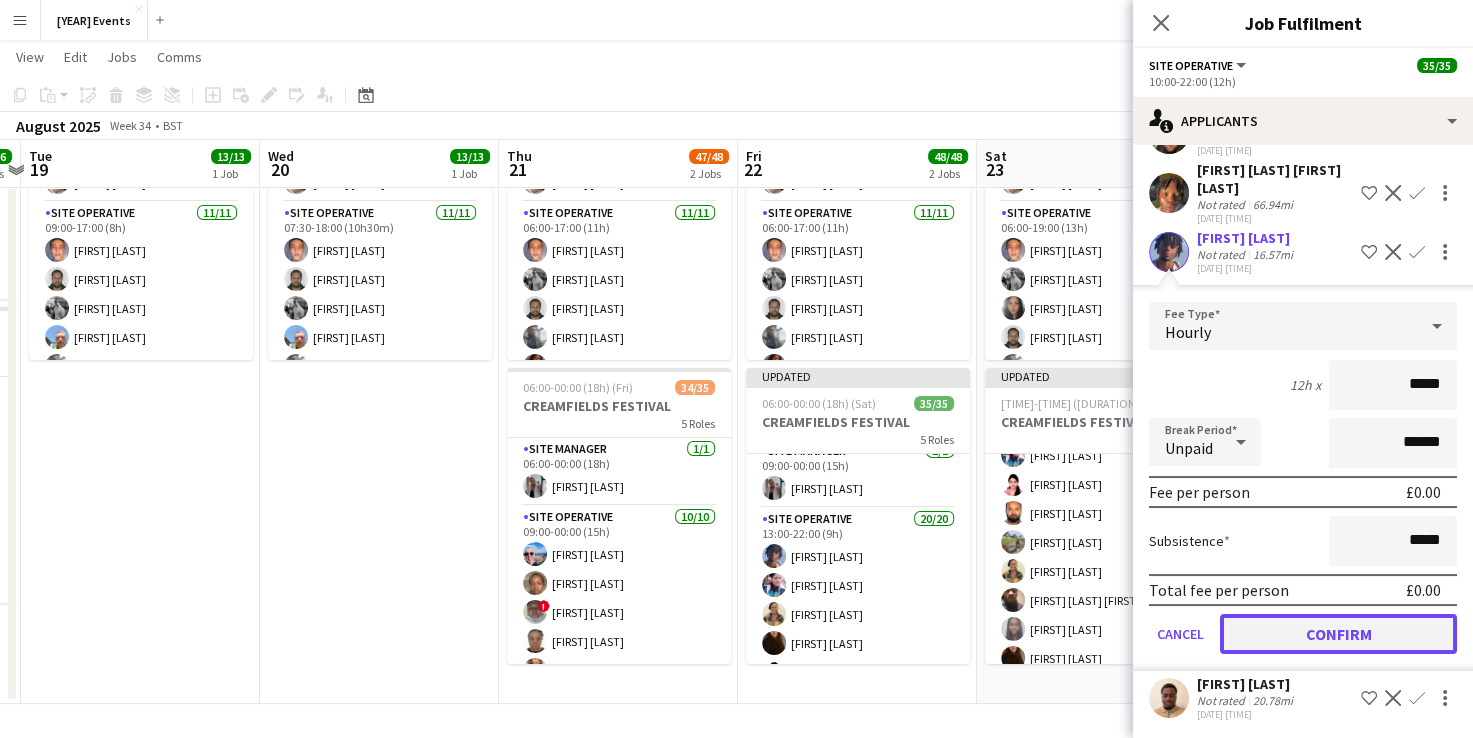 click on "Confirm" 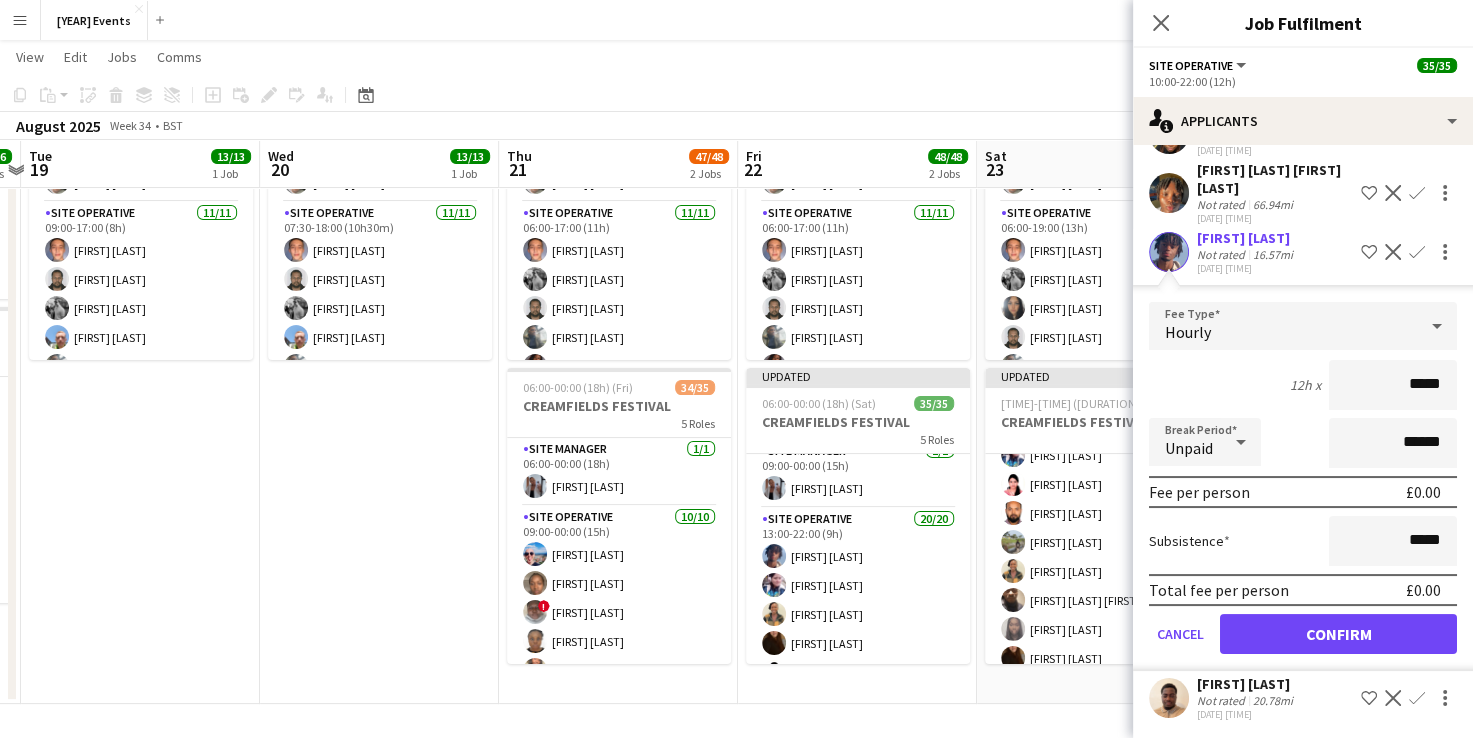 scroll, scrollTop: 0, scrollLeft: 0, axis: both 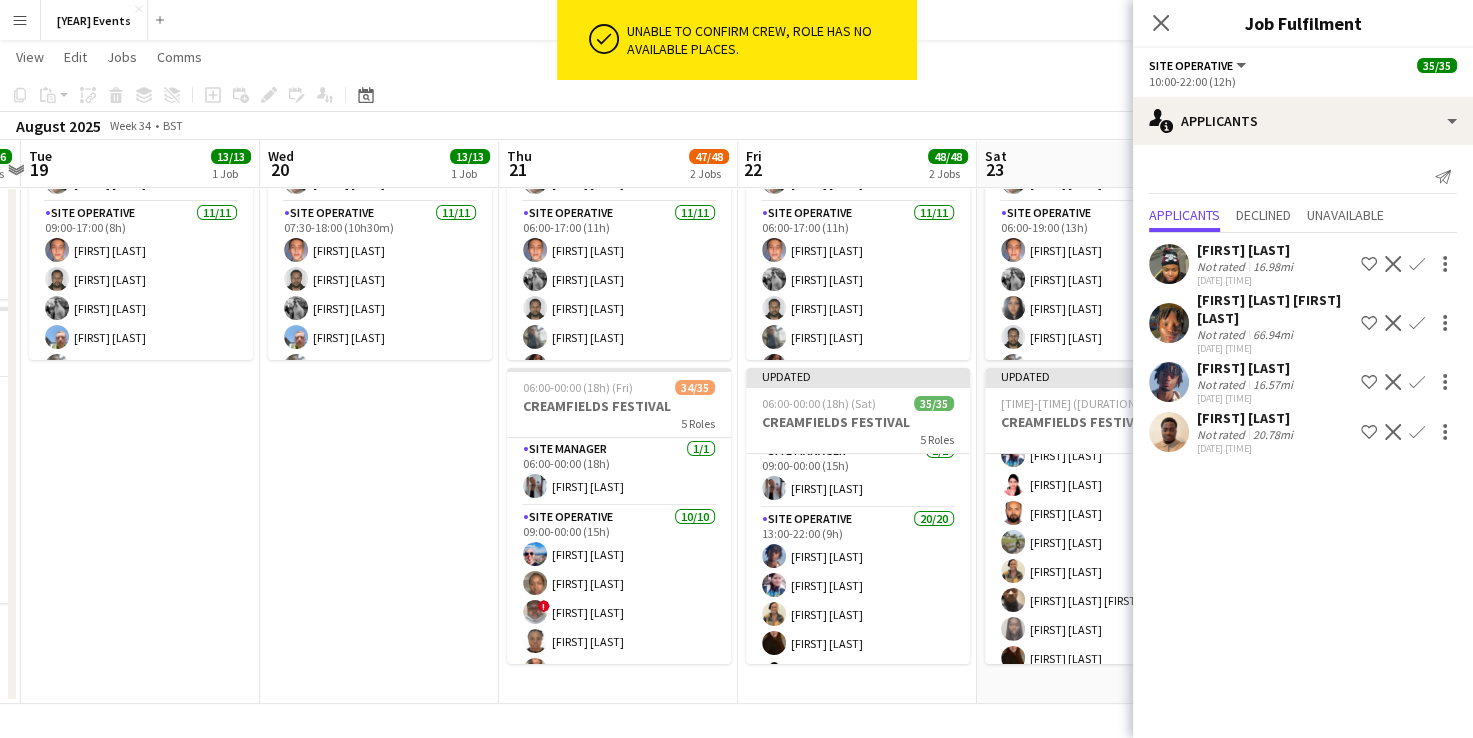 click on "[TIME]-[TIME] ([DURATION])    13/13   BRITISH MASTERS   3 Roles   Site Manager   1/1   [TIME]-[TIME] ([DURATION])
[FIRST] [LAST]  Site Operative   11/11   [TIME]-[TIME] ([DURATION])
[FIRST] [LAST] [FIRST] [LAST] [FIRST] [LAST] [FIRST] [LAST] [FIRST] [LAST] [FIRST] [LAST] [FIRST] [LAST] [FIRST] [LAST] [FIRST] [LAST] [FIRST] [LAST] [FIRST] [LAST]  Site Supervisor   1/1   [TIME]-[TIME] ([DURATION])
[FIRST] [LAST]" at bounding box center (379, 380) 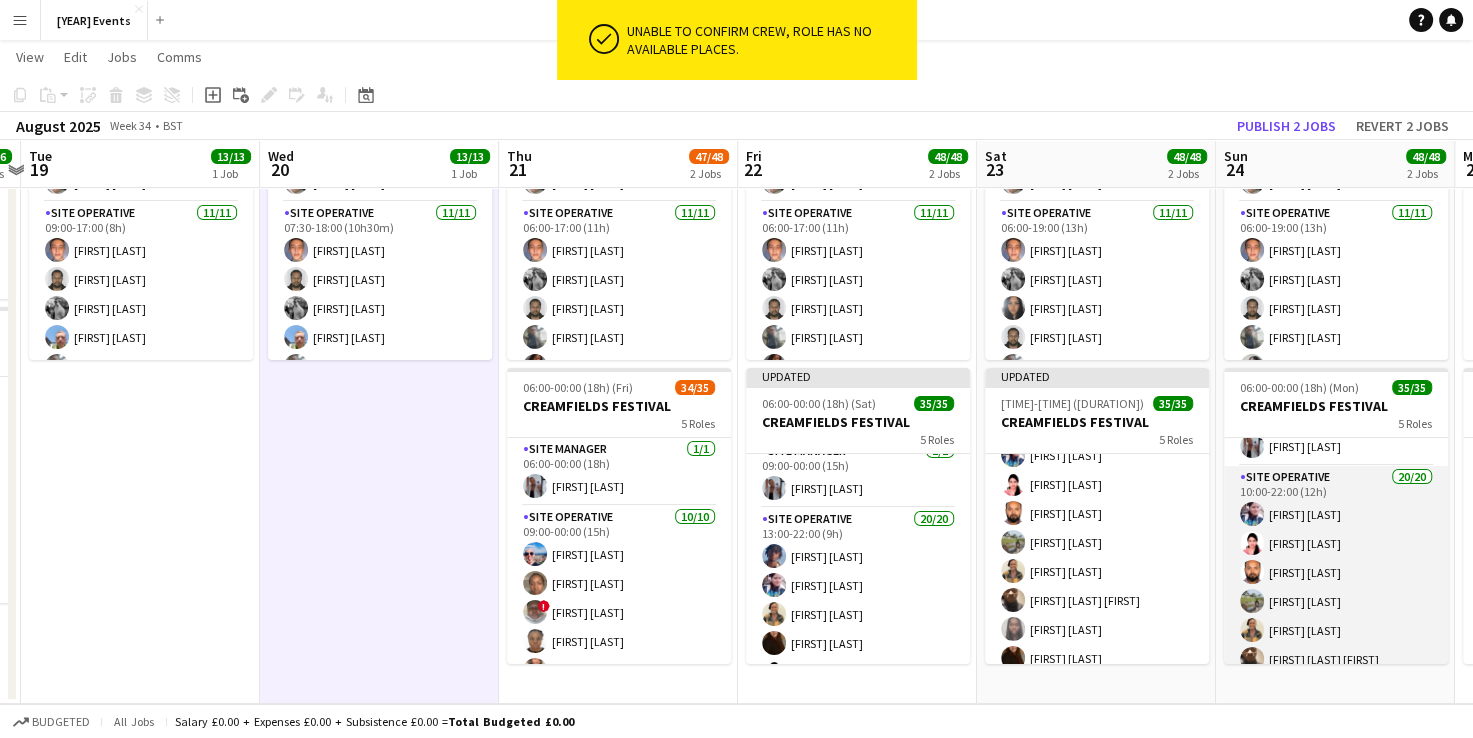 scroll, scrollTop: 500, scrollLeft: 0, axis: vertical 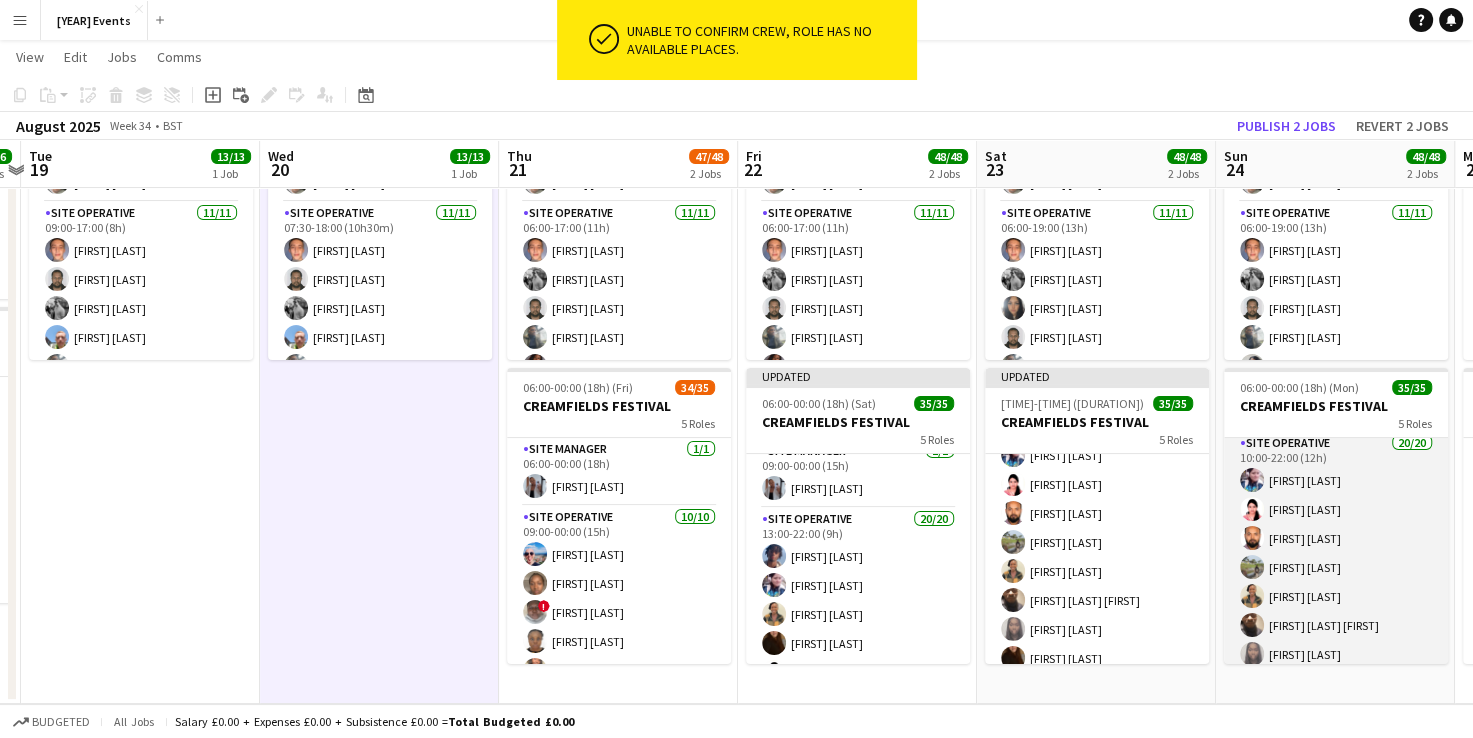 click on "Site Operative   20/20   [TIME]-[TIME] ([DURATION])
[FIRST] [LAST] [FIRST] [LAST] [FIRST] [LAST] [FIRST] [LAST] [FIRST] [LAST] [FIRST] [LAST] [FIRST] [LAST] [FIRST] [LAST] [FIRST] [LAST] [FIRST] [LAST] [FIRST] [LAST] [FIRST] [LAST] [FIRST] [LAST] [FIRST] [LAST] [FIRST] [LAST] [FIRST] [LAST]" at bounding box center (1336, 741) 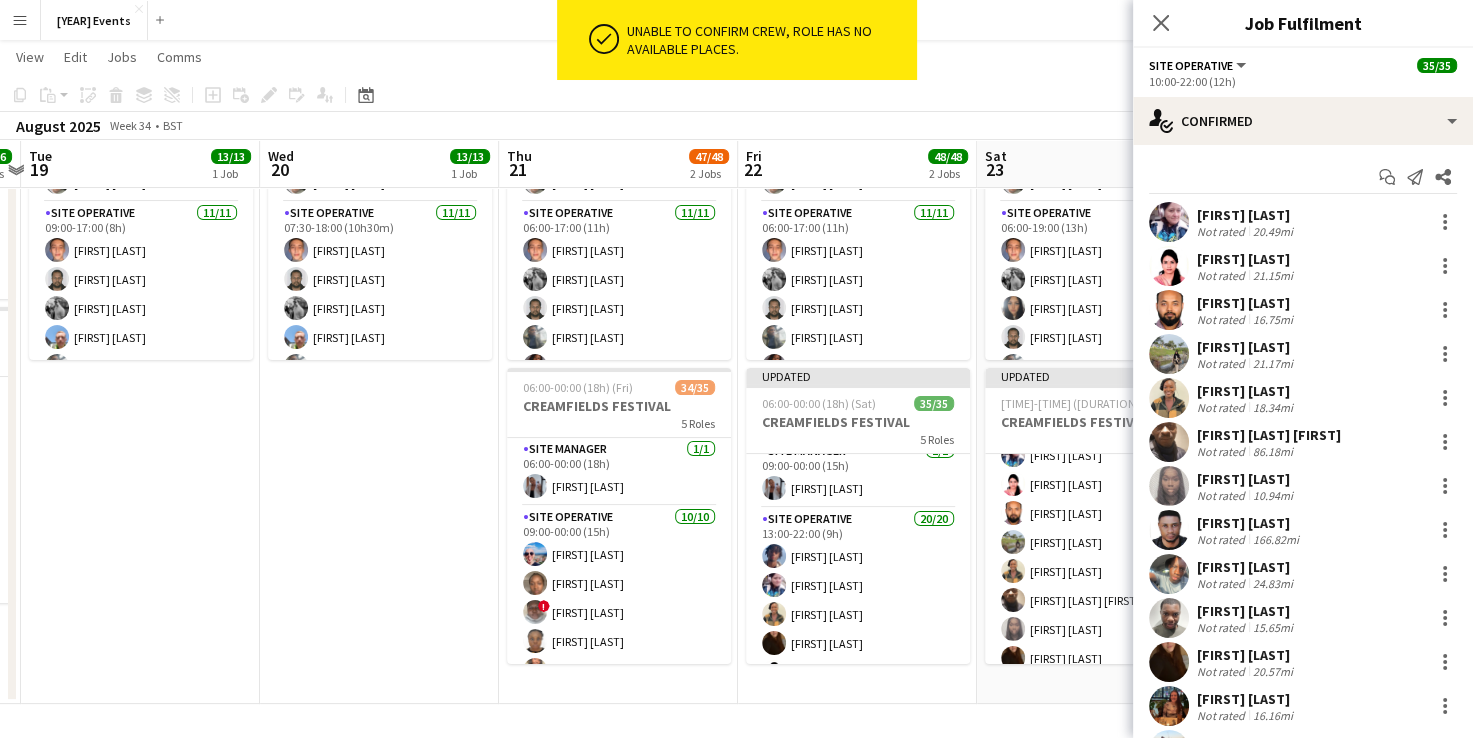 scroll, scrollTop: 501, scrollLeft: 0, axis: vertical 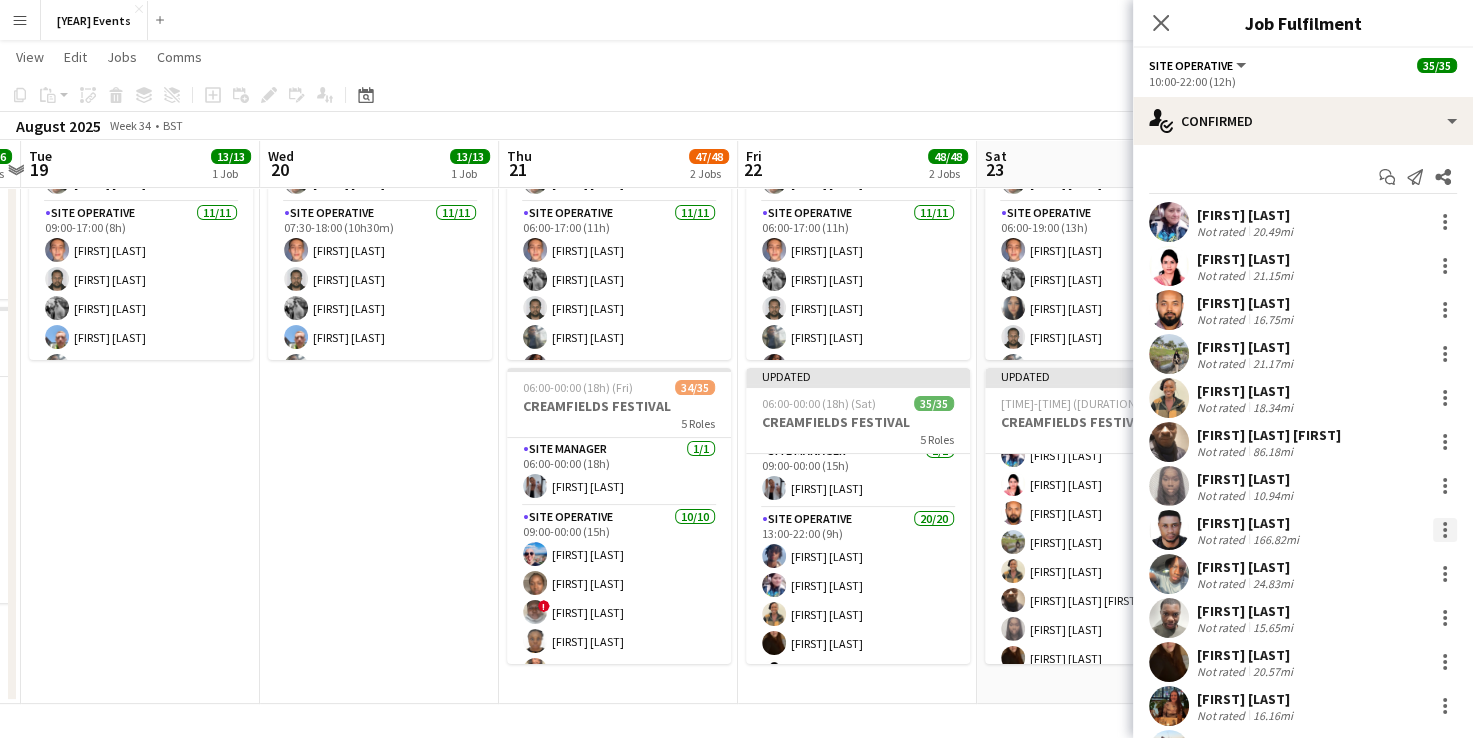 click at bounding box center (1445, 530) 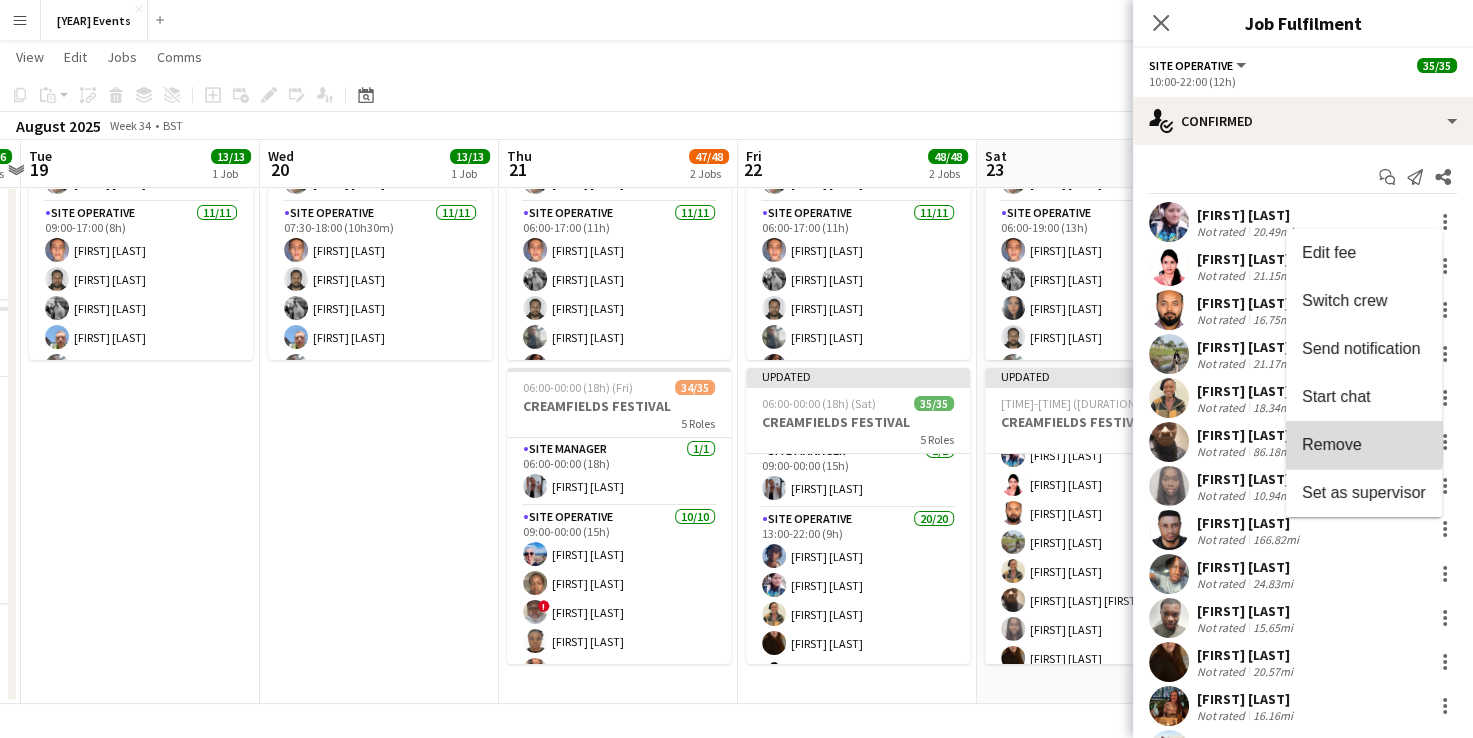 click on "Remove" at bounding box center [1332, 444] 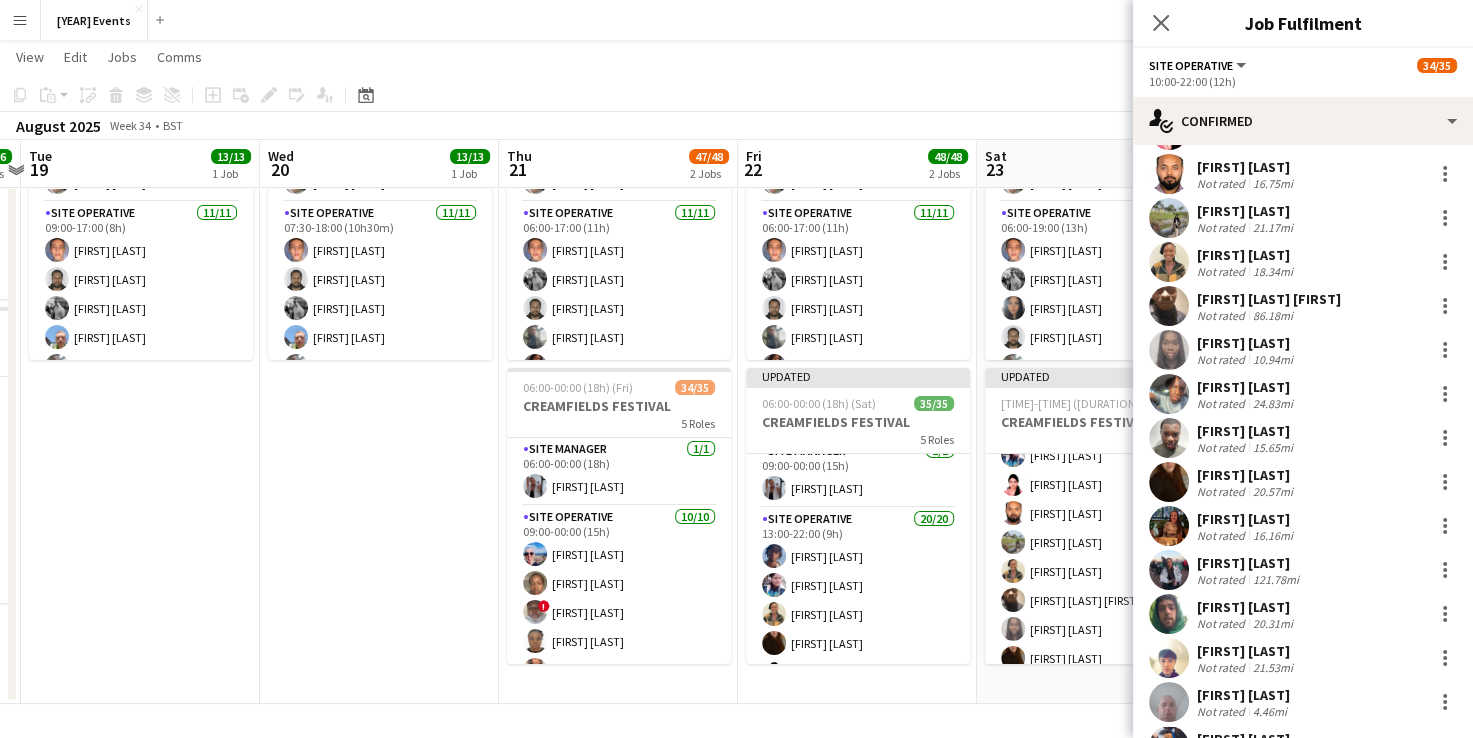 scroll, scrollTop: 397, scrollLeft: 0, axis: vertical 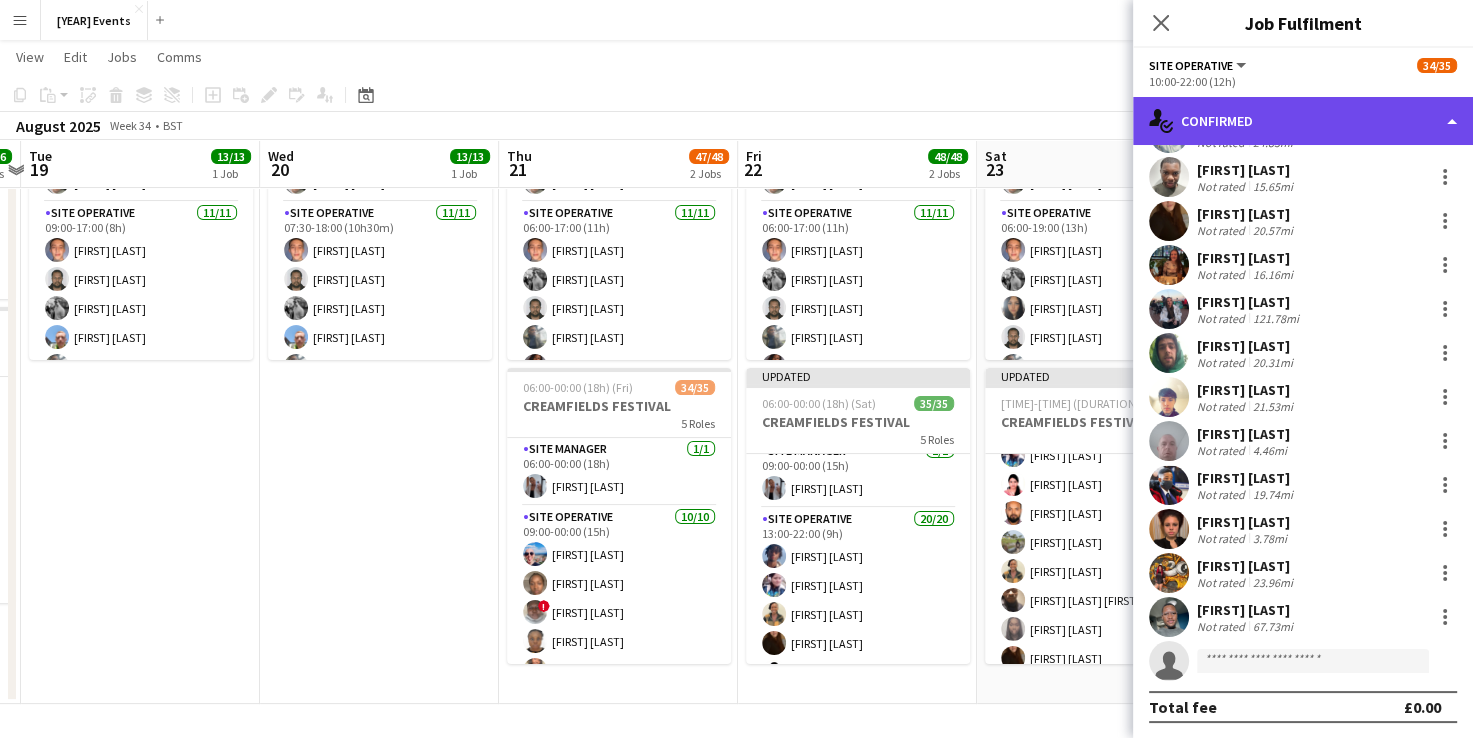 click on "single-neutral-actions-check-2
Confirmed" 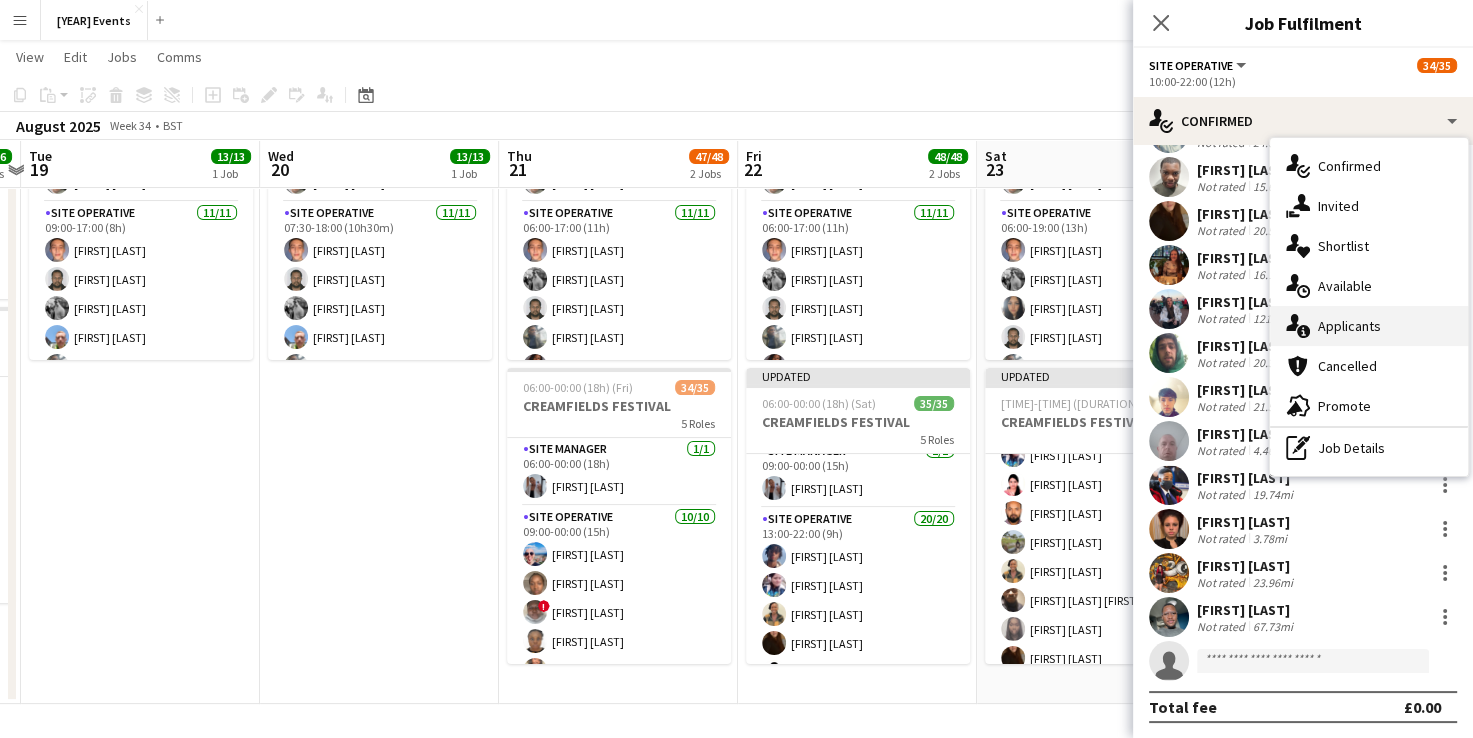 click on "single-neutral-actions-information
Applicants" at bounding box center [1369, 326] 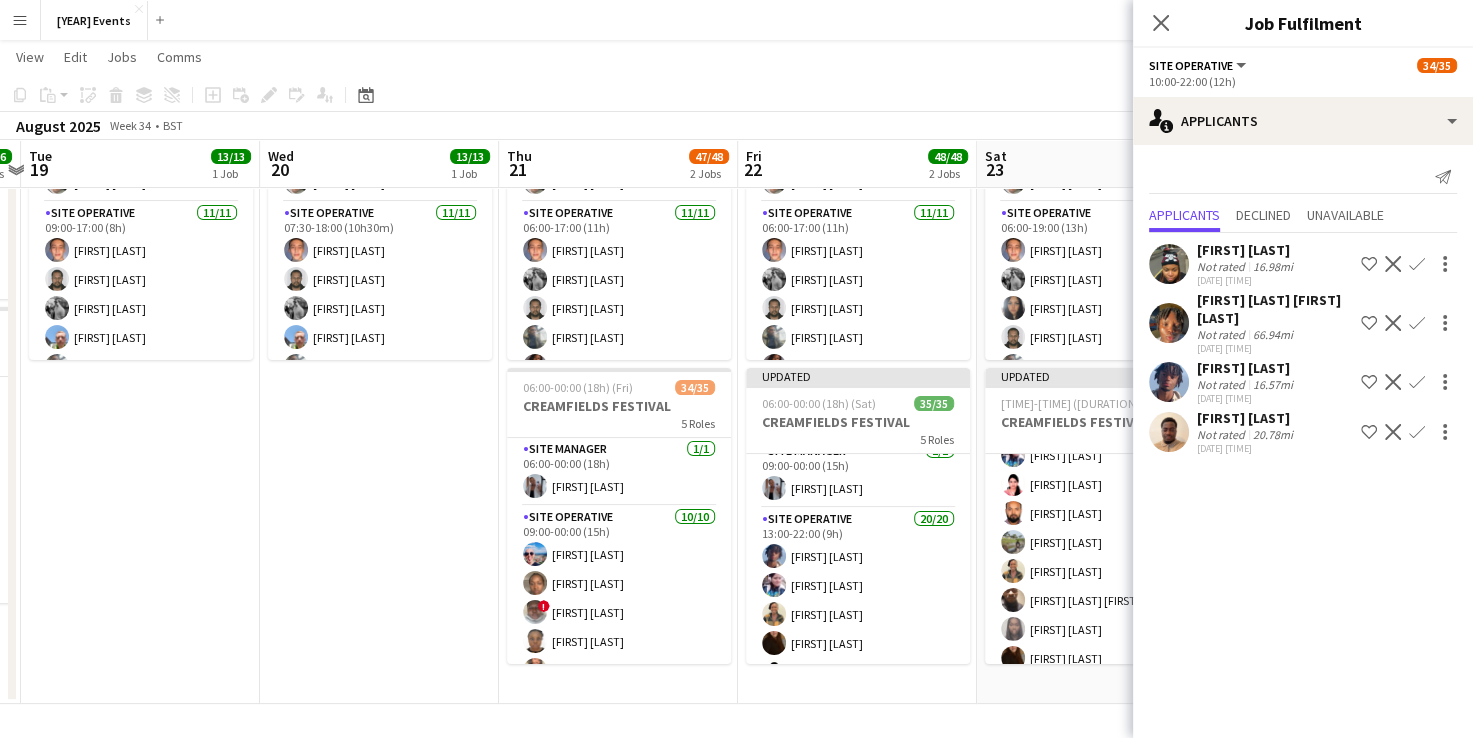 click on "Confirm" at bounding box center (1417, 432) 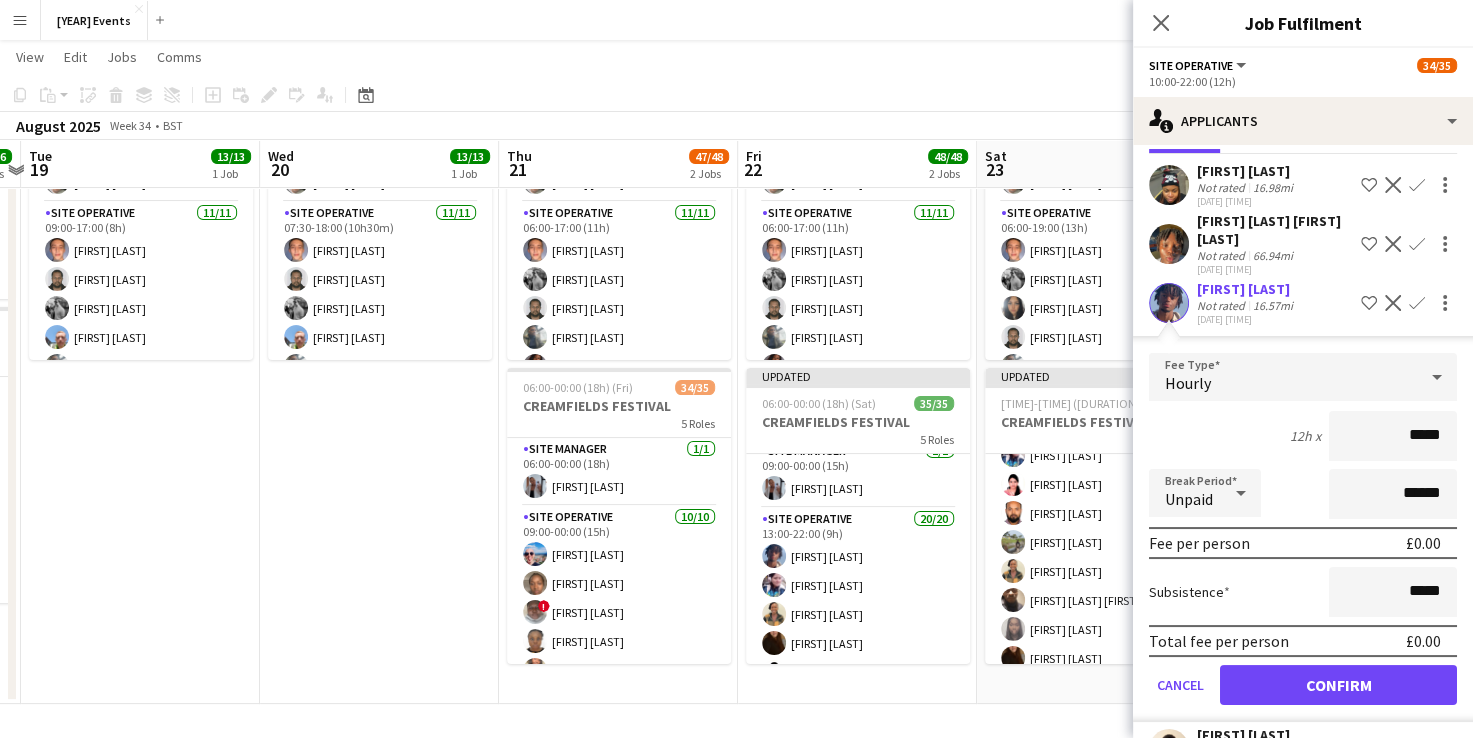 scroll, scrollTop: 130, scrollLeft: 0, axis: vertical 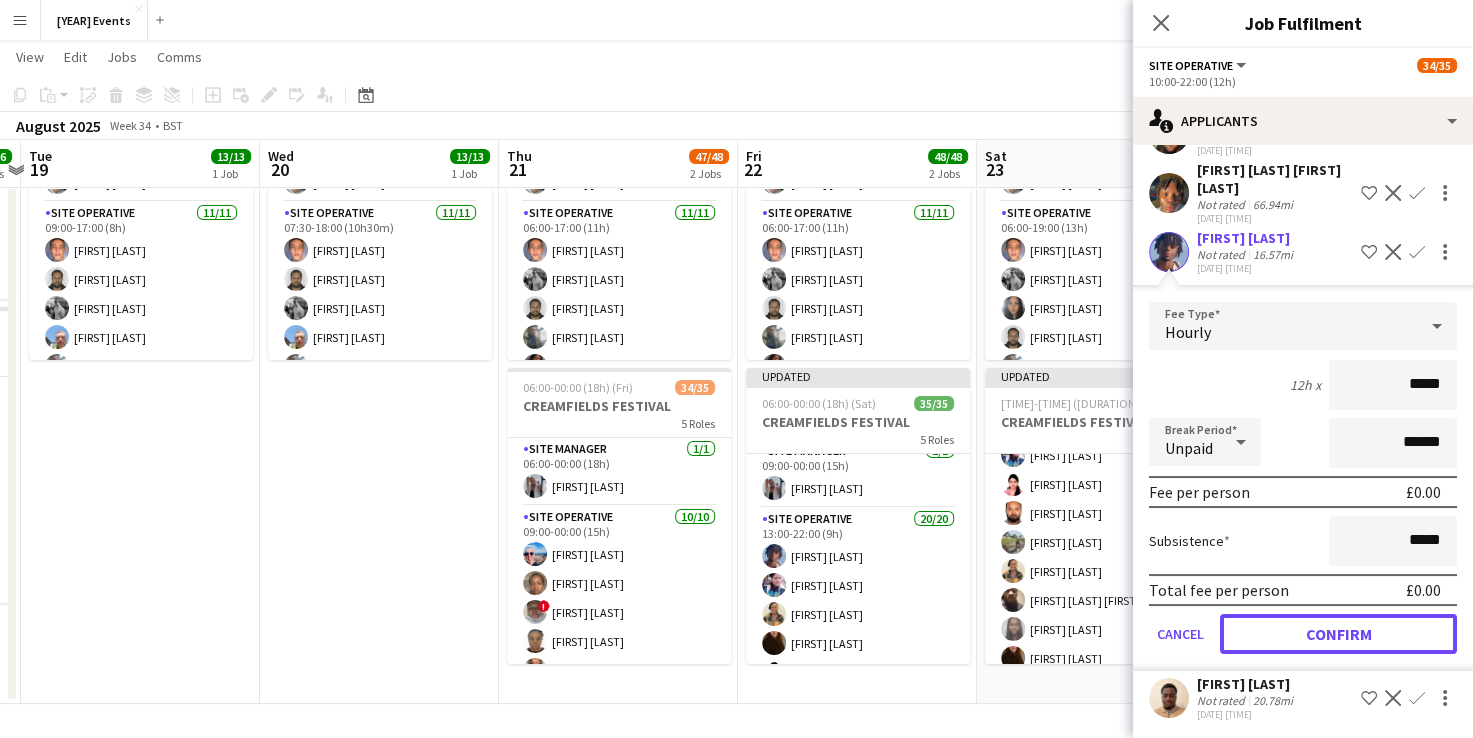 click on "Confirm" 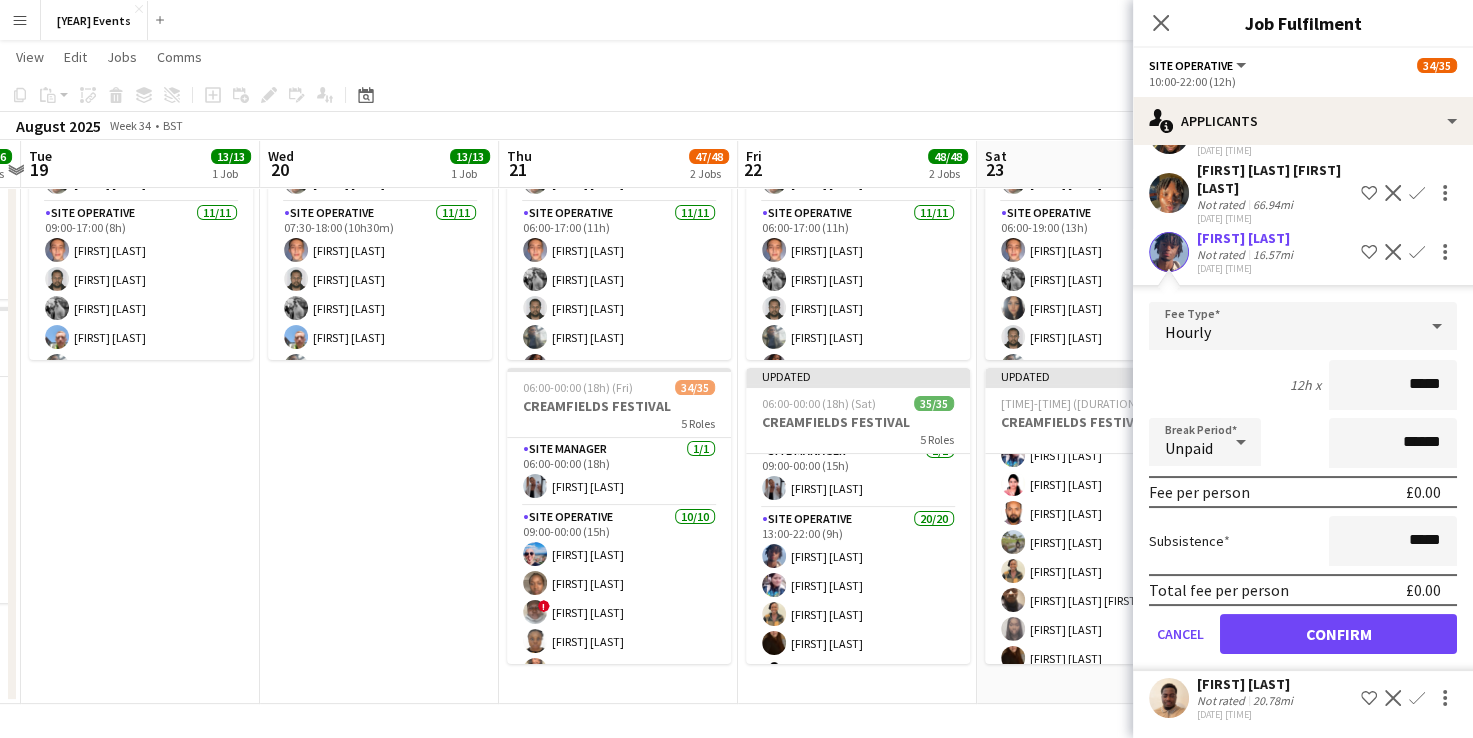 scroll, scrollTop: 0, scrollLeft: 0, axis: both 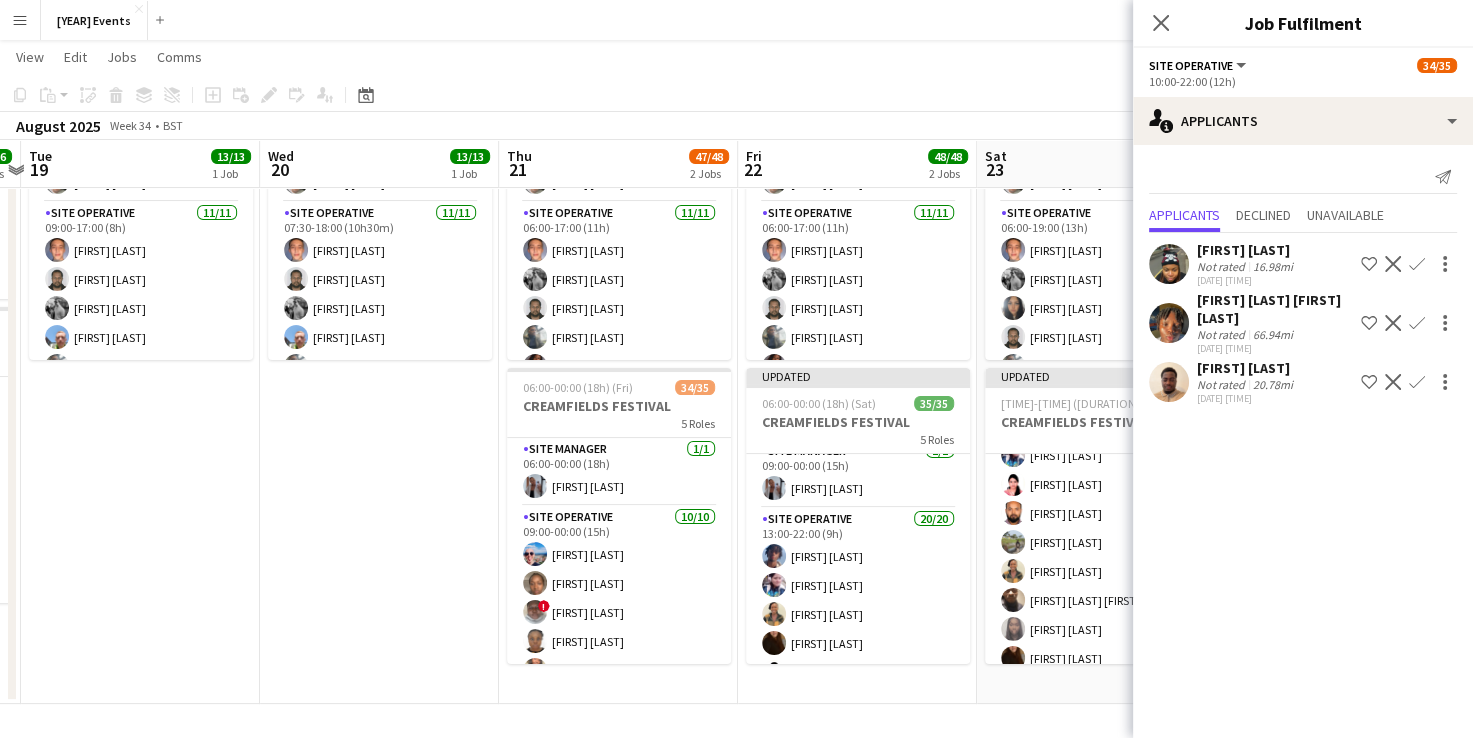click on "[TIME]-[TIME] ([DURATION])    13/13   BRITISH MASTERS   3 Roles   Site Manager   1/1   [TIME]-[TIME] ([DURATION])
[FIRST] [LAST]  Site Operative   11/11   [TIME]-[TIME] ([DURATION])
[FIRST] [LAST] [FIRST] [LAST] [FIRST] [LAST] [FIRST] [LAST] [FIRST] [LAST] [FIRST] [LAST] [FIRST] [LAST] [FIRST] [LAST] [FIRST] [LAST] [FIRST] [LAST] [FIRST] [LAST]  Site Supervisor   1/1   [TIME]-[TIME] ([DURATION])
[FIRST] [LAST]" at bounding box center (379, 380) 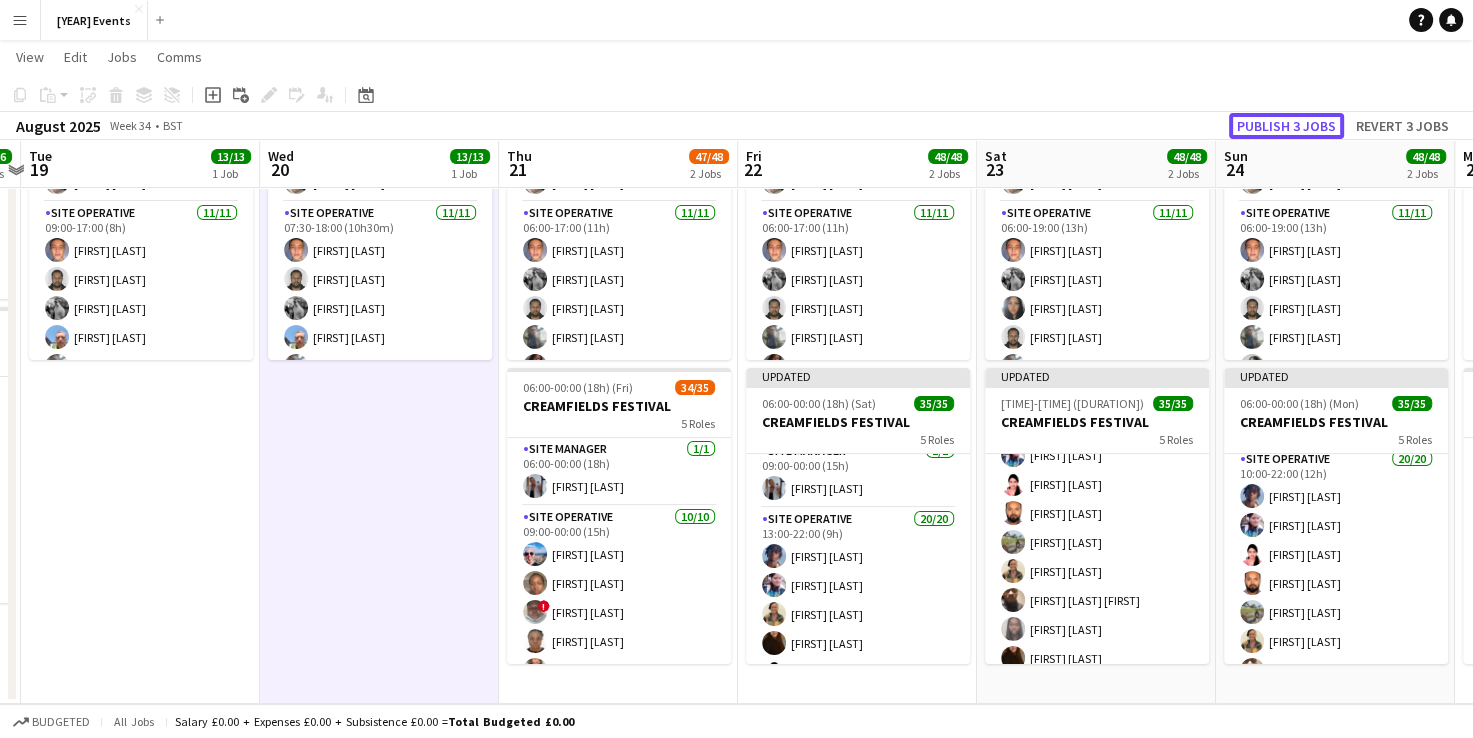 click on "Publish 3 jobs" 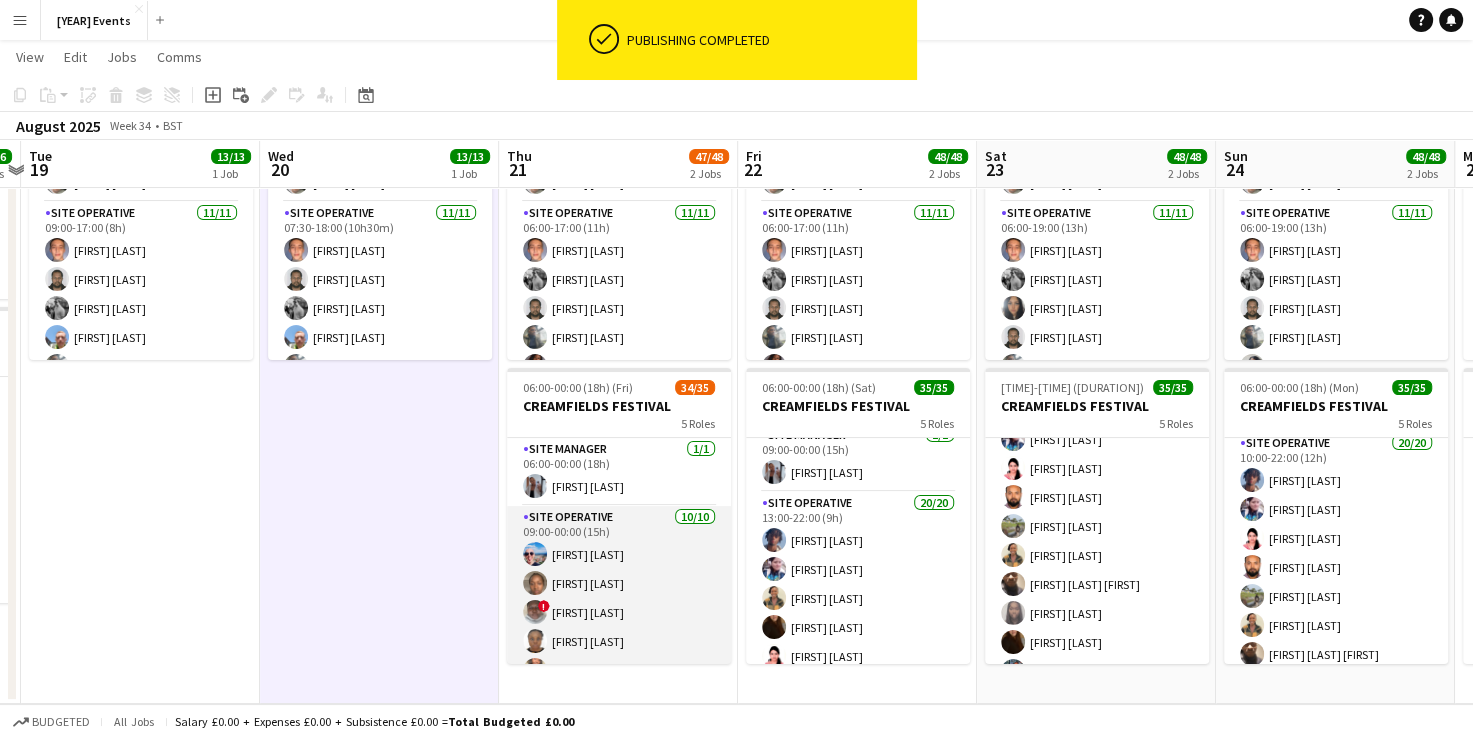 click on "Site Operative   10/10   09:00-00:00 (15h)
[FIRST] [LAST] [FIRST] [LAST] ! [FIRST] [LAST] [FIRST] [LAST] [FIRST] [LAST] [FIRST] [LAST] [FIRST] [LAST] [FIRST] [LAST] [FIRST] [LAST] [FIRST] [LAST]" at bounding box center [619, 670] 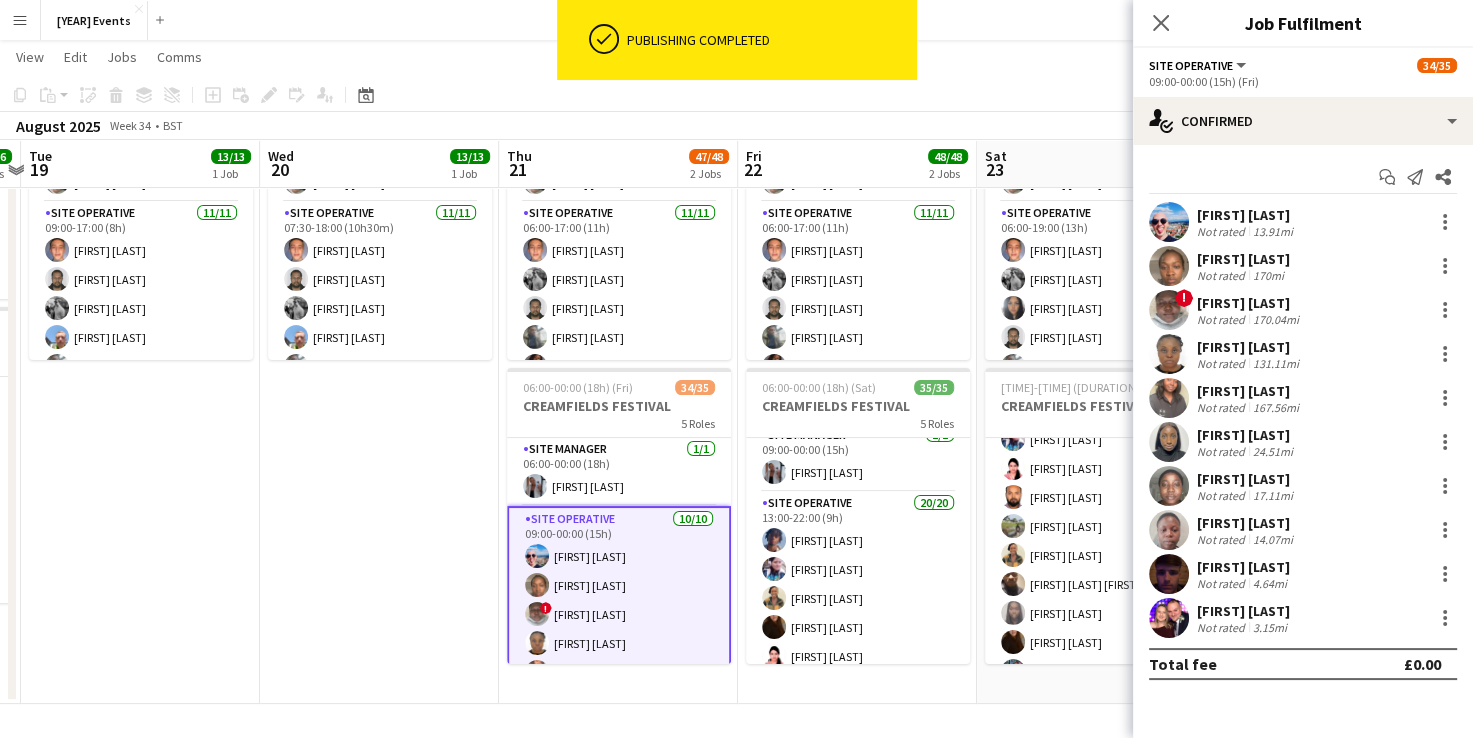click on "[TIME]-[TIME] ([DURATION])    13/13   BRITISH MASTERS   3 Roles   Site Manager   1/1   [TIME]-[TIME] ([DURATION])
[FIRST] [LAST]  Site Operative   11/11   [TIME]-[TIME] ([DURATION])
[FIRST] [LAST] [FIRST] [LAST] [FIRST] [LAST] [FIRST] [LAST] [FIRST] [LAST] [FIRST] [LAST] [FIRST] [LAST] [FIRST] [LAST] [FIRST] [LAST] [FIRST] [LAST] [FIRST] [LAST]  Site Supervisor   1/1   [TIME]-[TIME] ([DURATION])
[FIRST] [LAST]" at bounding box center [379, 380] 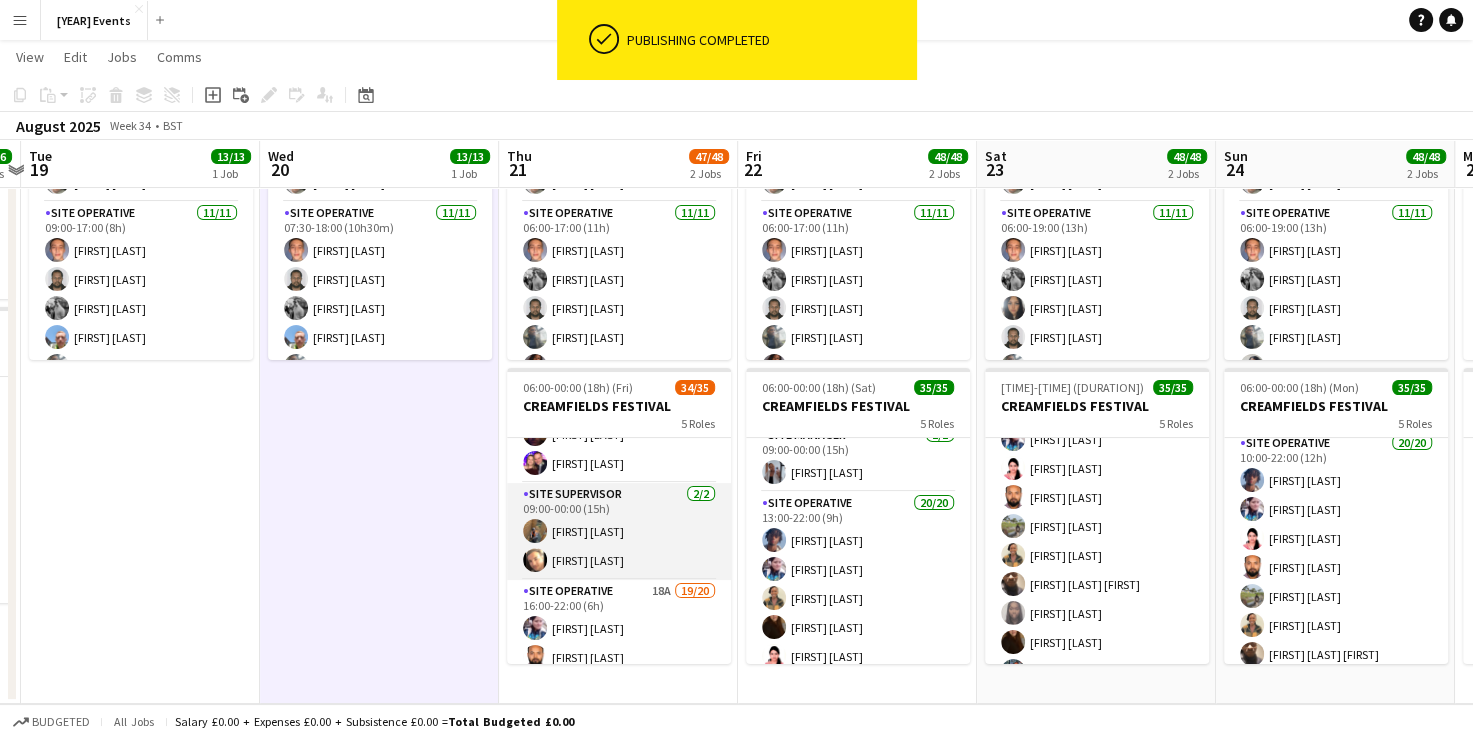 scroll, scrollTop: 400, scrollLeft: 0, axis: vertical 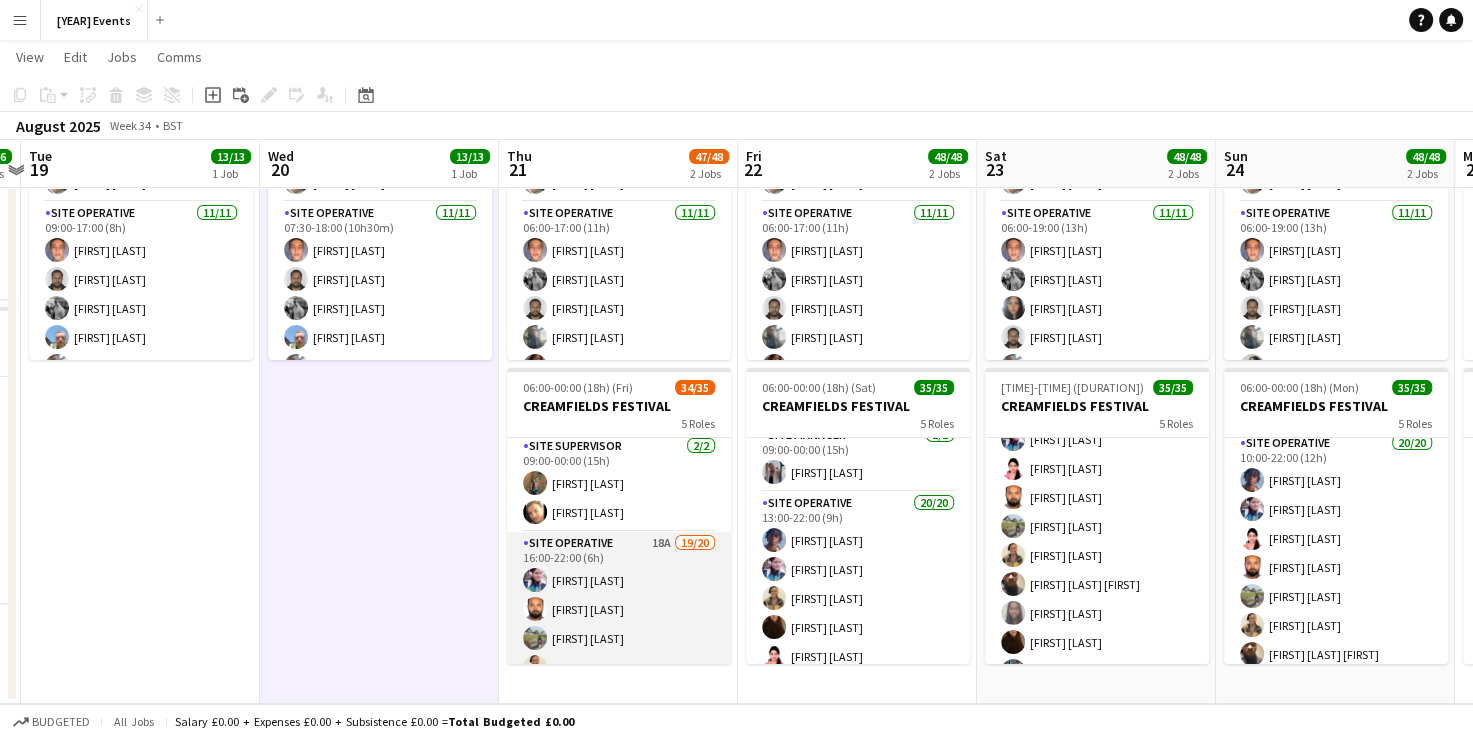 click on "Site Operative   18A   19/20   [TIME]-[TIME] ([DURATION])
[FIRST] [LAST] [FIRST] [LAST] [FIRST] [LAST] [FIRST] [LAST] [FIRST] [LAST] [FIRST] [LAST] [FIRST] [LAST] [FIRST] [LAST] [FIRST] [LAST] [FIRST] [LAST] [FIRST] [LAST] [FIRST] [LAST] [FIRST] [LAST] [FIRST] [LAST] [FIRST] [LAST] [FIRST] [LAST]
single-neutral-actions" at bounding box center [619, 841] 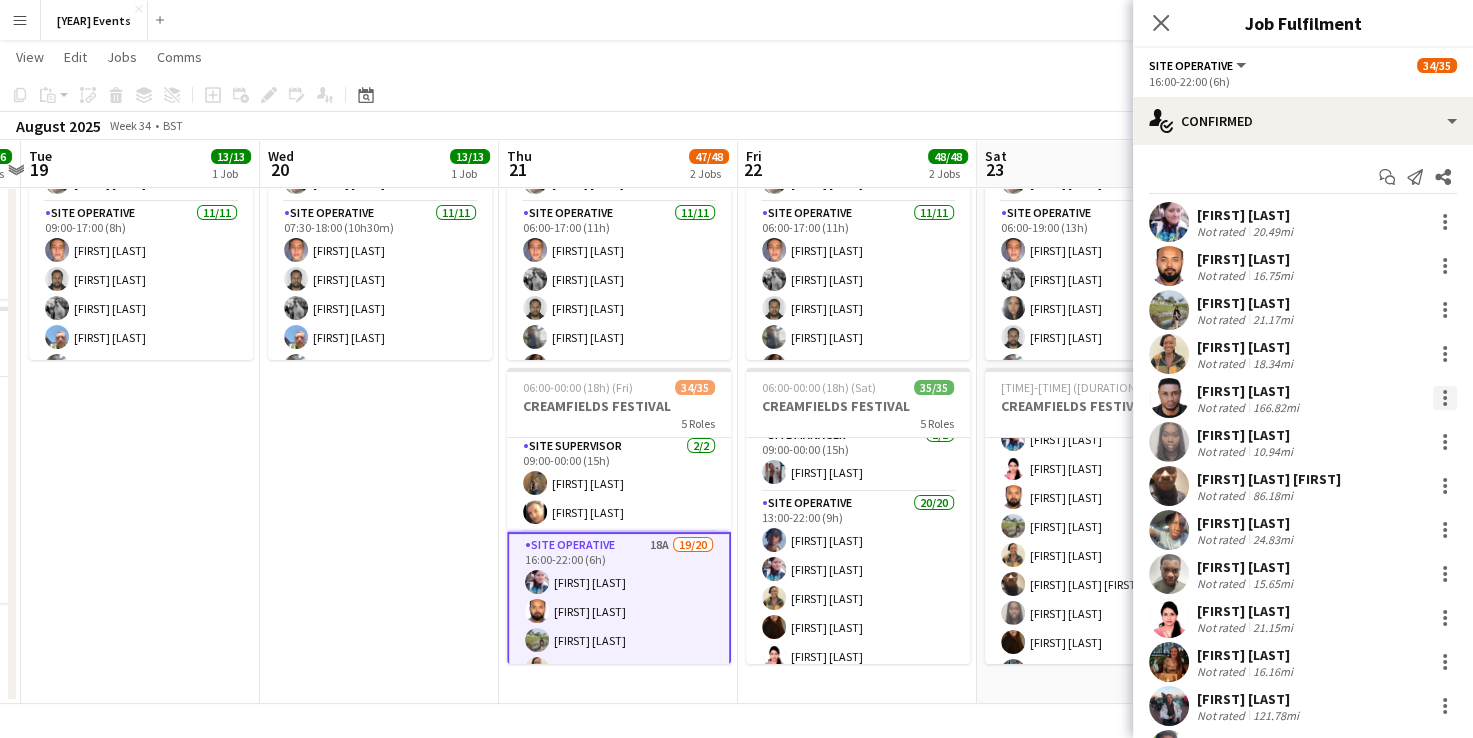 click at bounding box center (1445, 398) 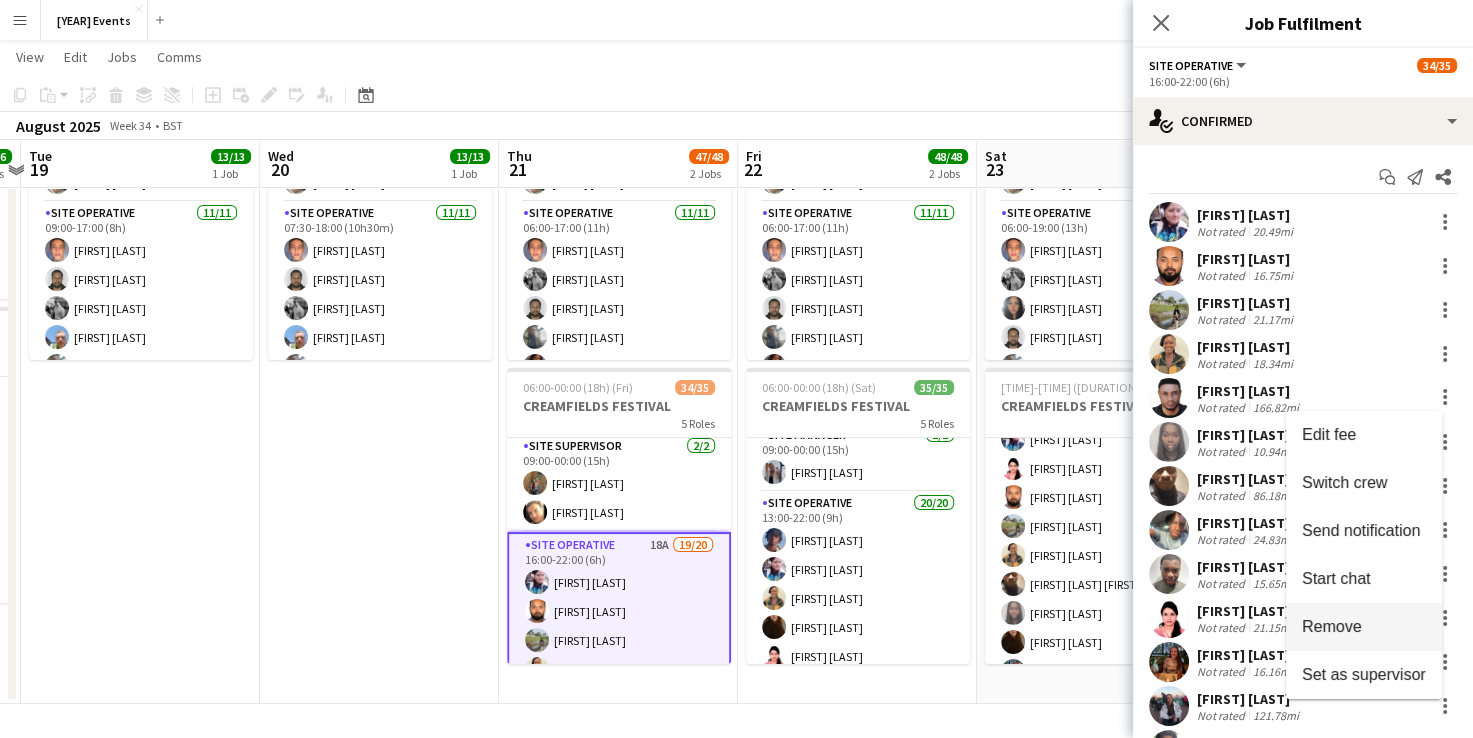 click on "Remove" at bounding box center [1332, 626] 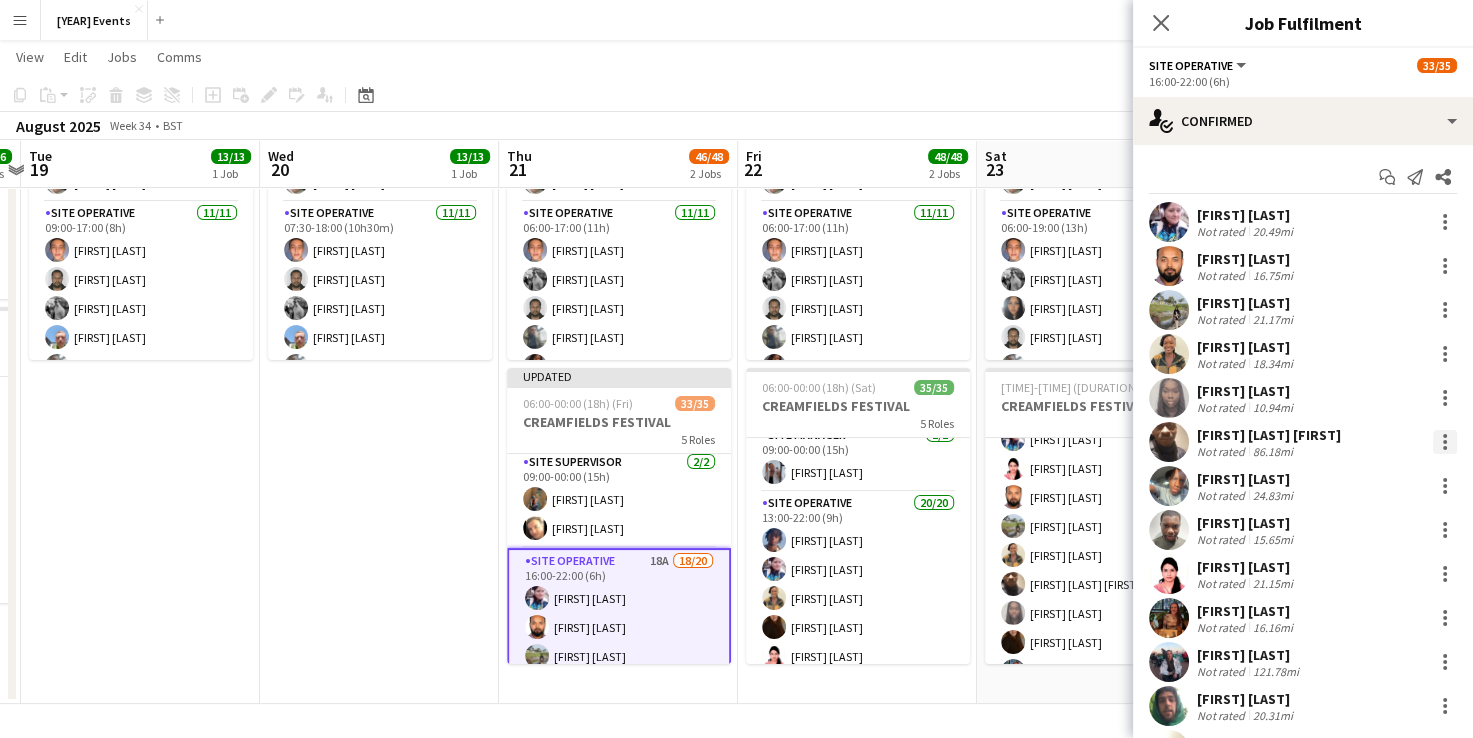 click at bounding box center (1445, 448) 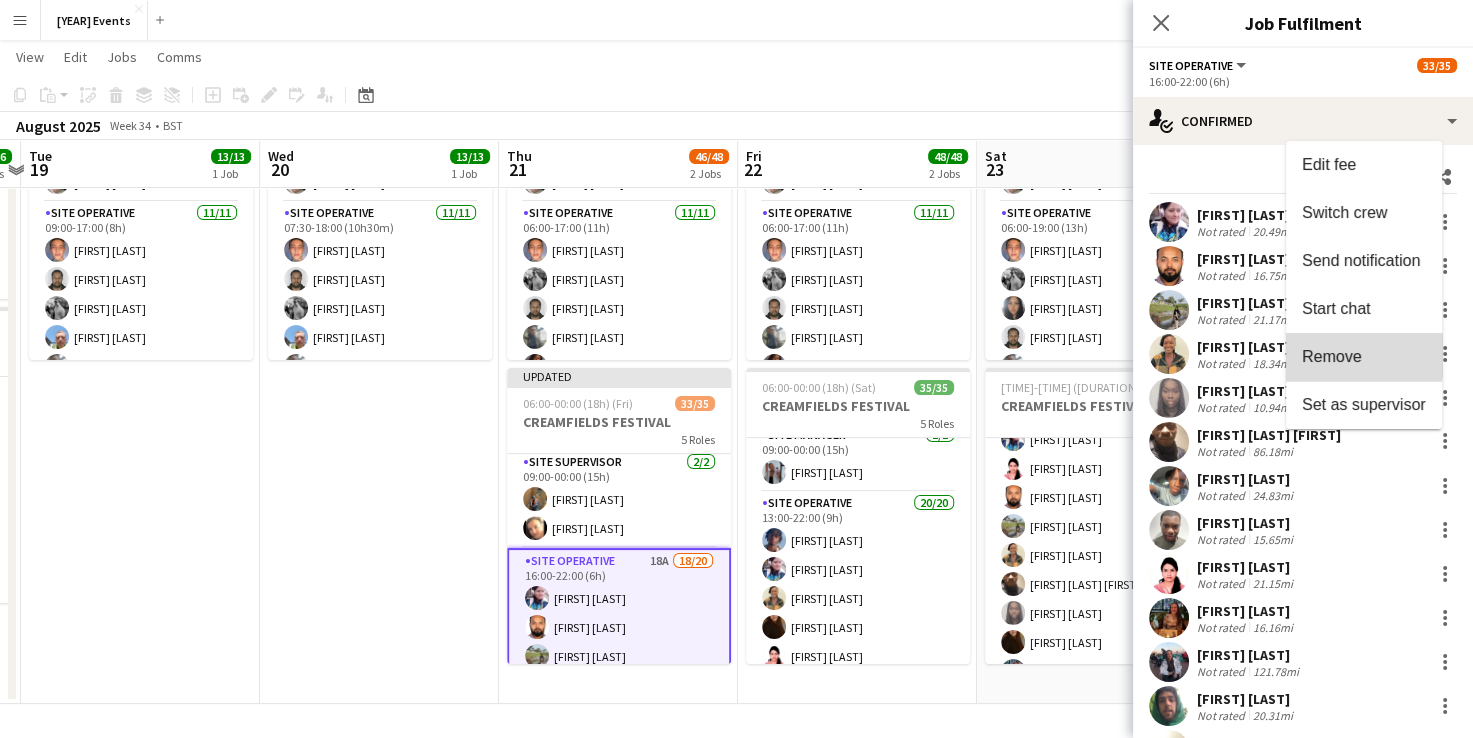 click on "Remove" at bounding box center [1332, 356] 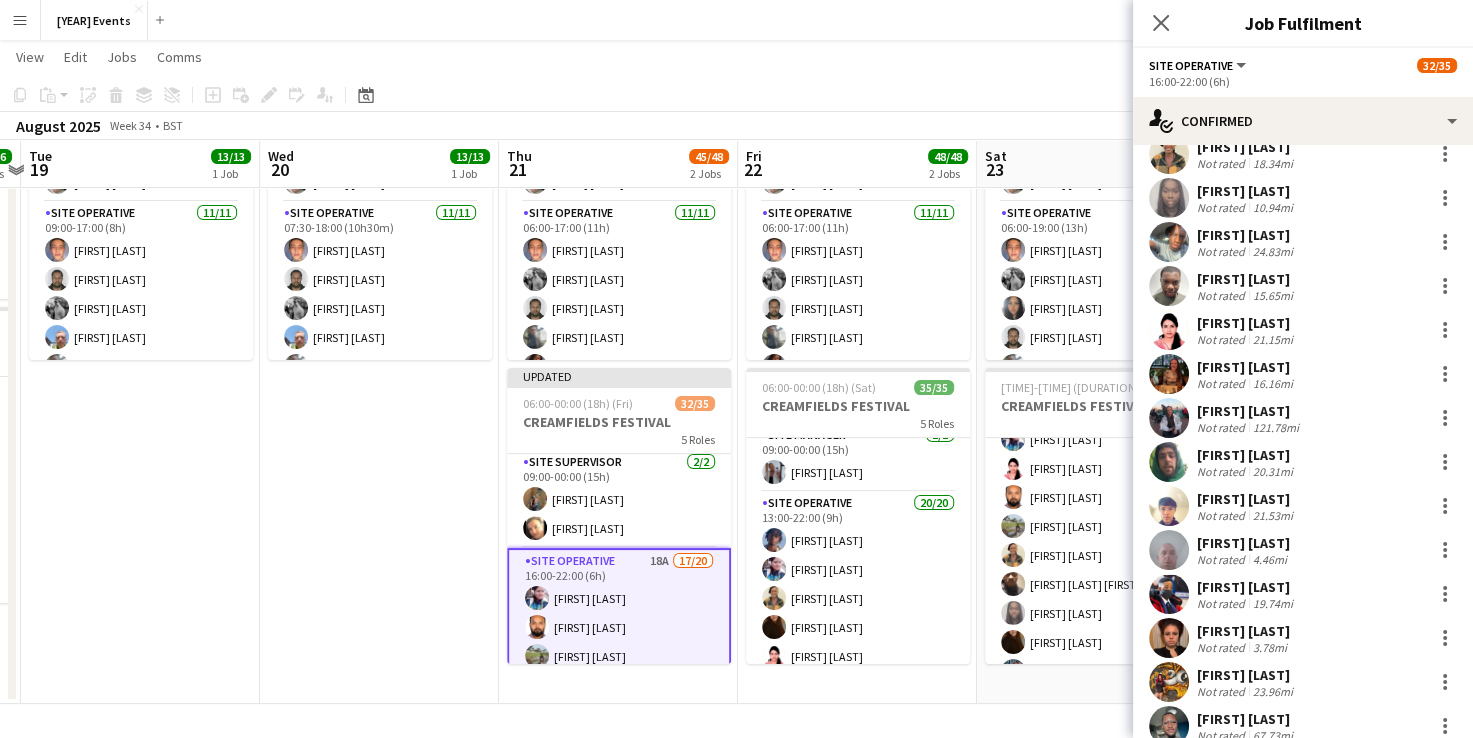 scroll, scrollTop: 300, scrollLeft: 0, axis: vertical 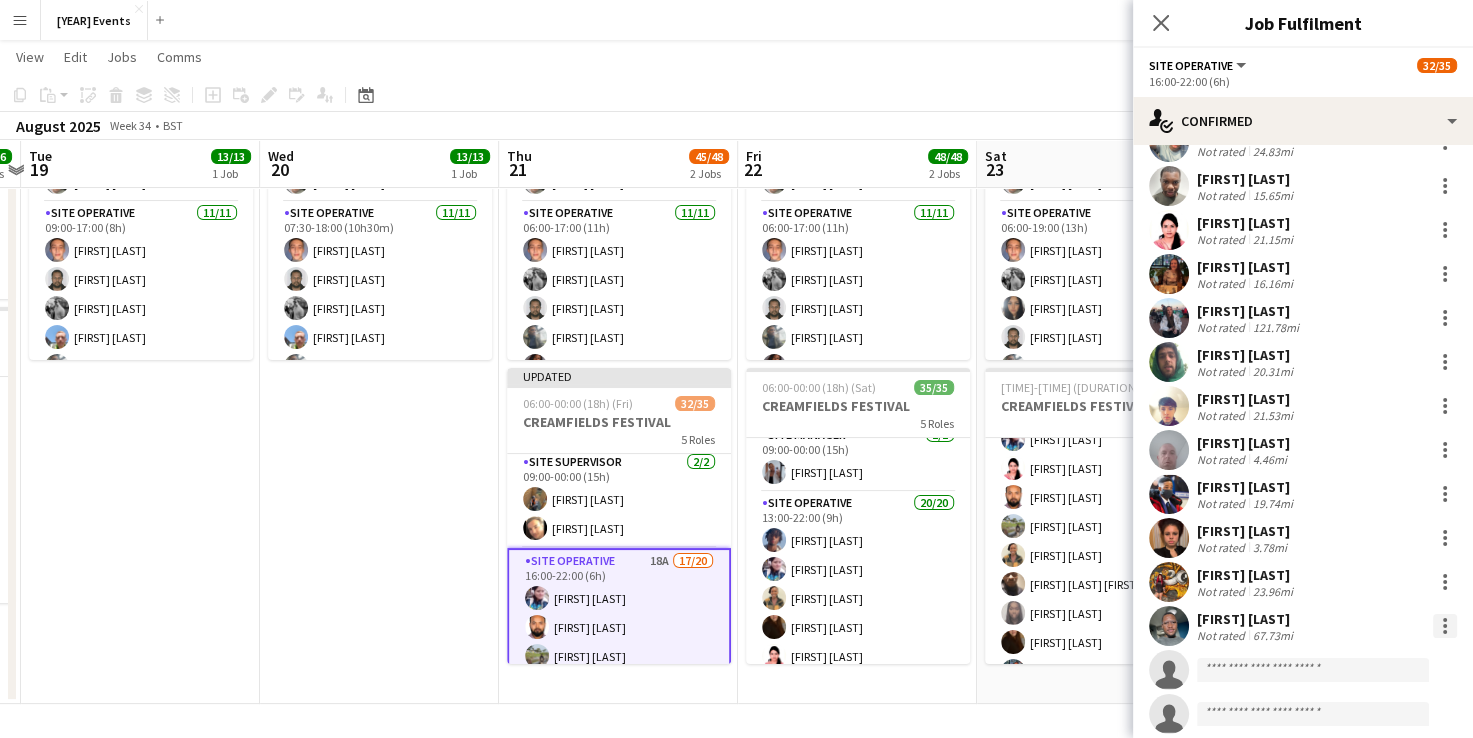 click at bounding box center [1445, 626] 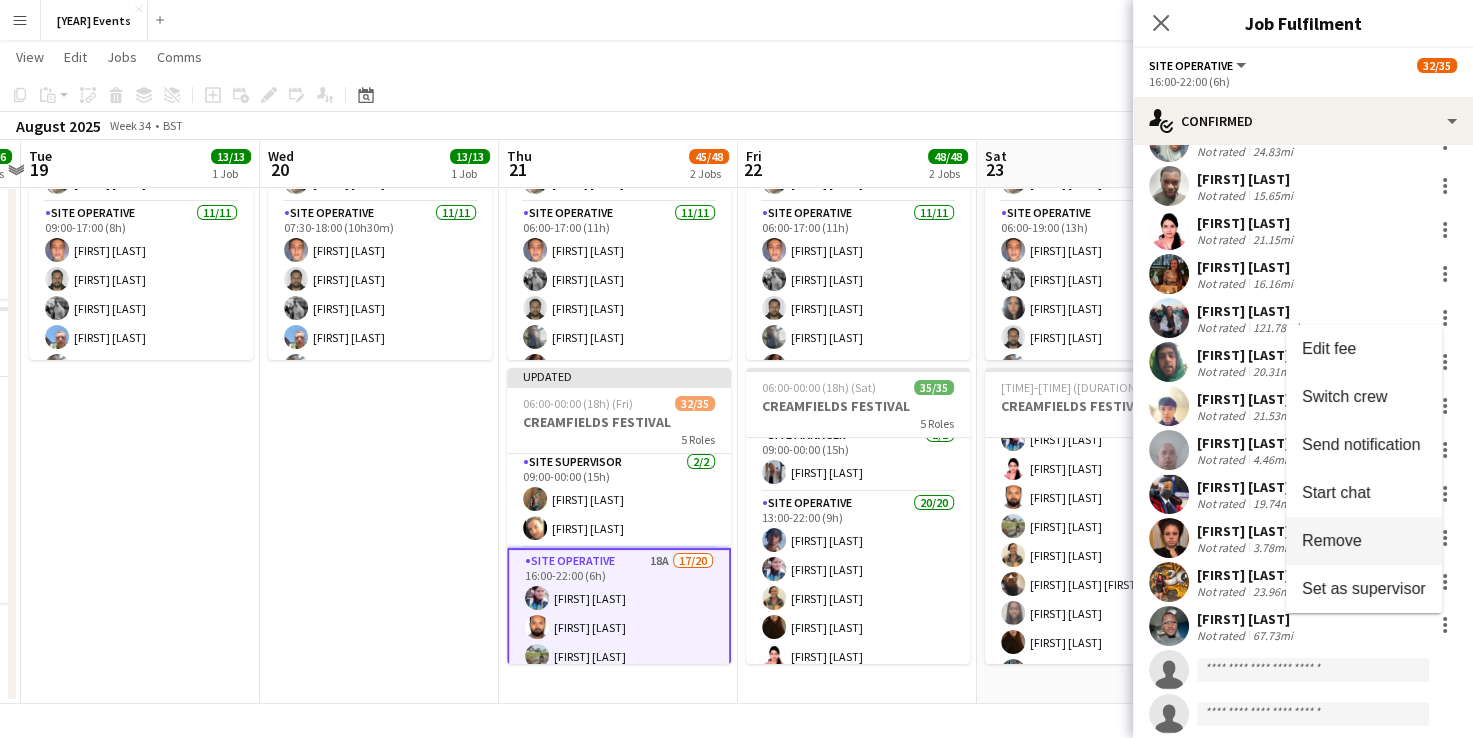 click on "Remove" at bounding box center [1364, 541] 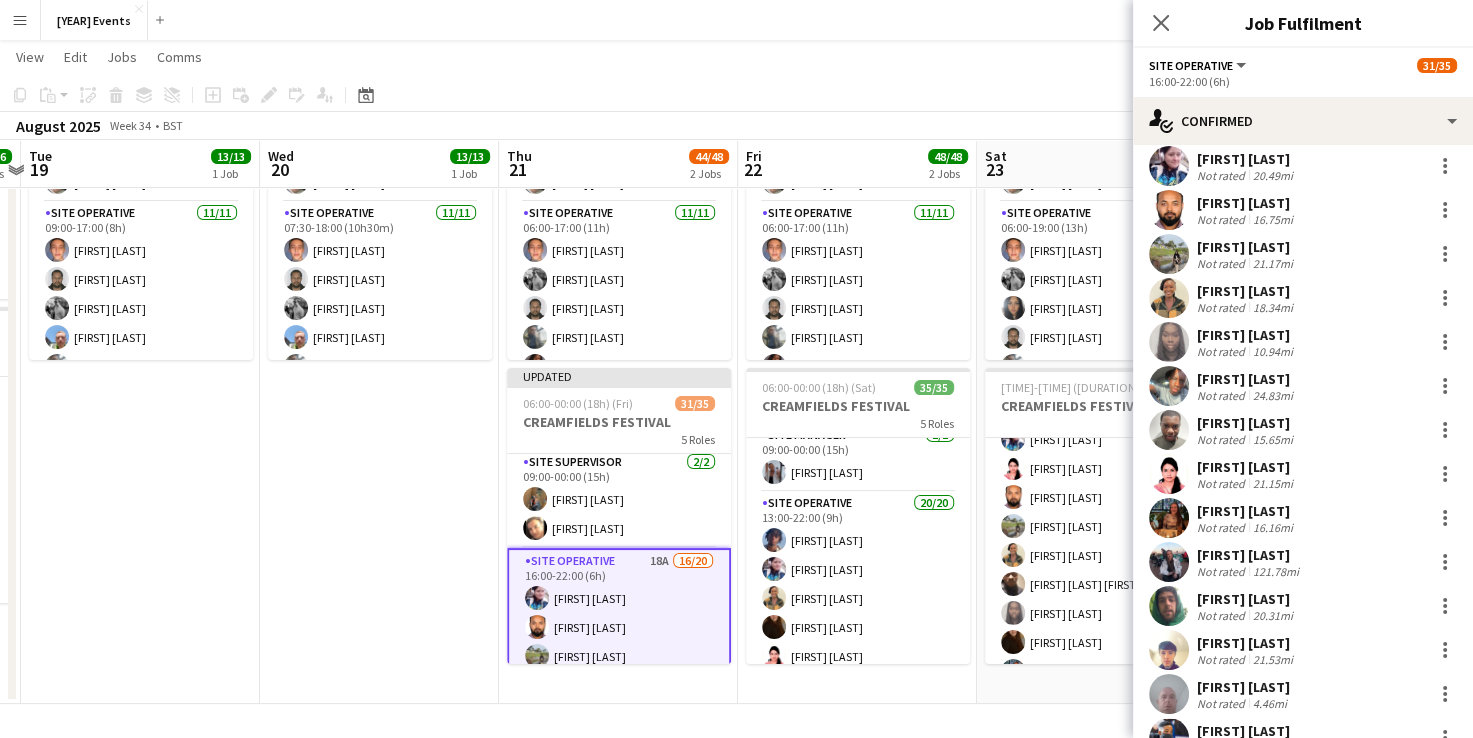 scroll, scrollTop: 0, scrollLeft: 0, axis: both 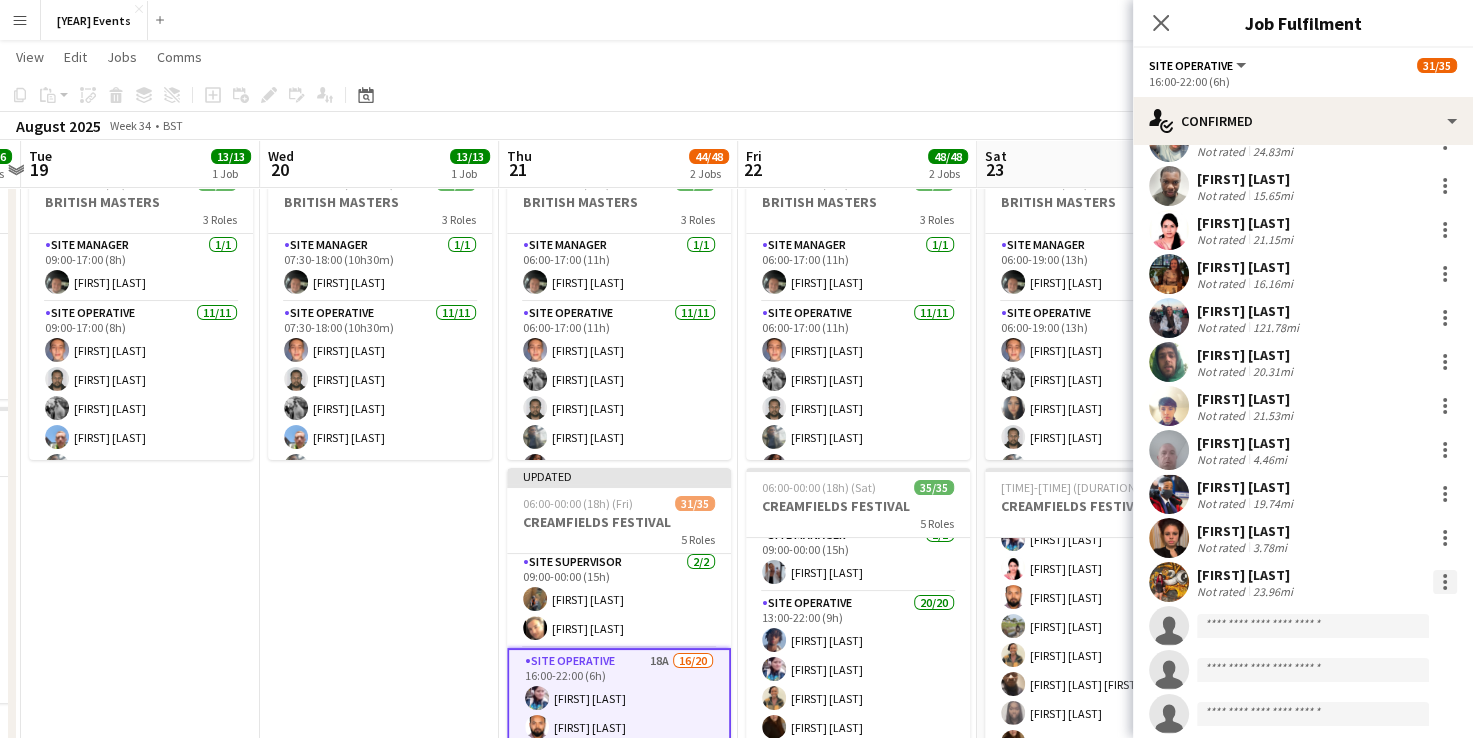 click at bounding box center (1445, 588) 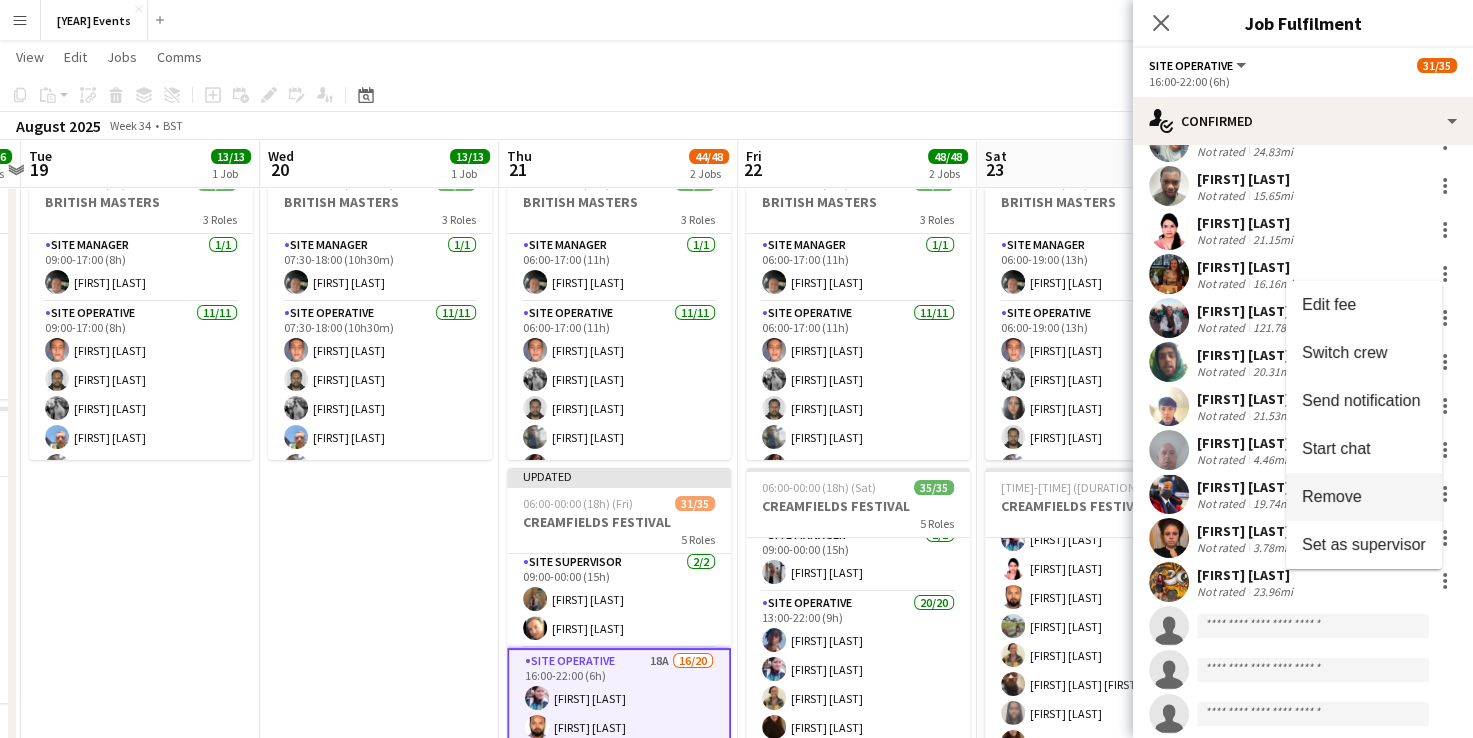 click on "Remove" at bounding box center (1332, 496) 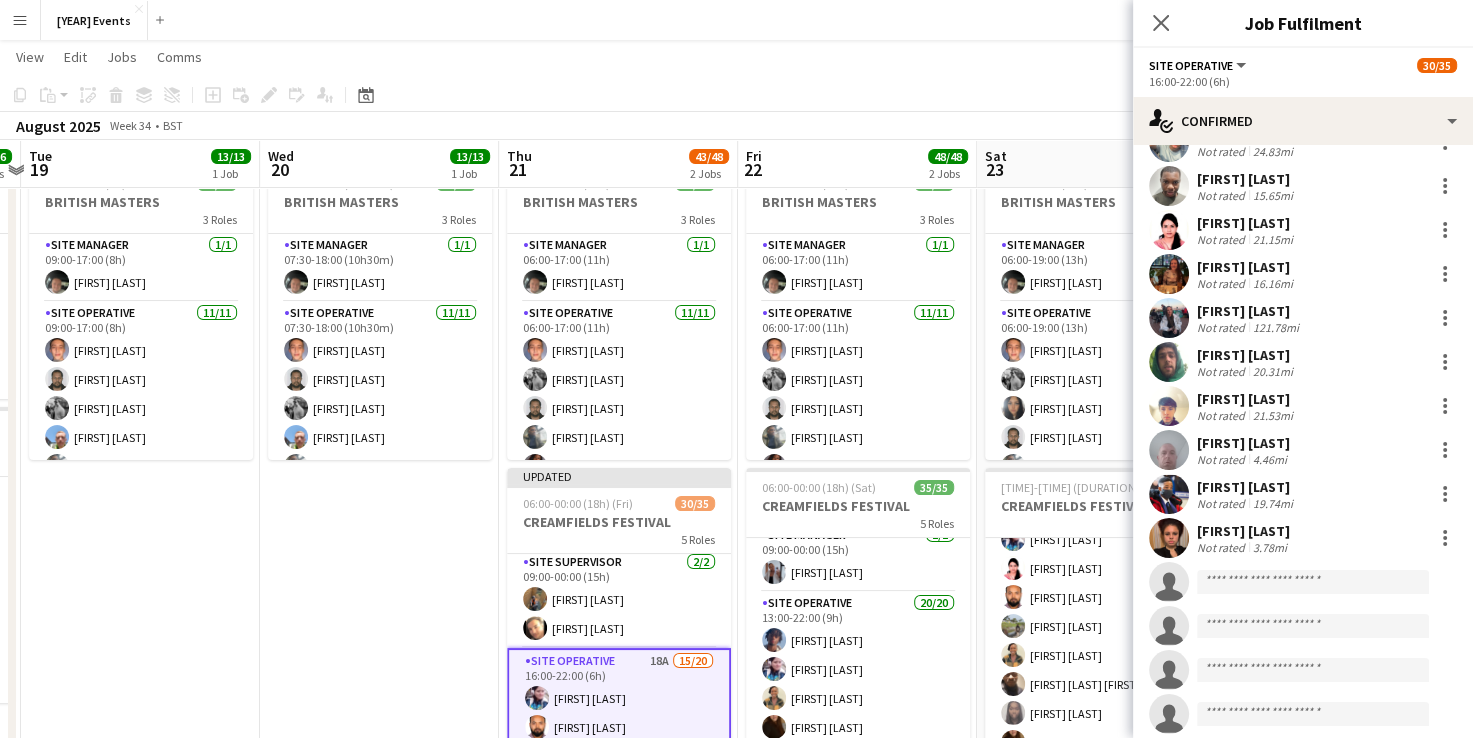 scroll, scrollTop: 200, scrollLeft: 0, axis: vertical 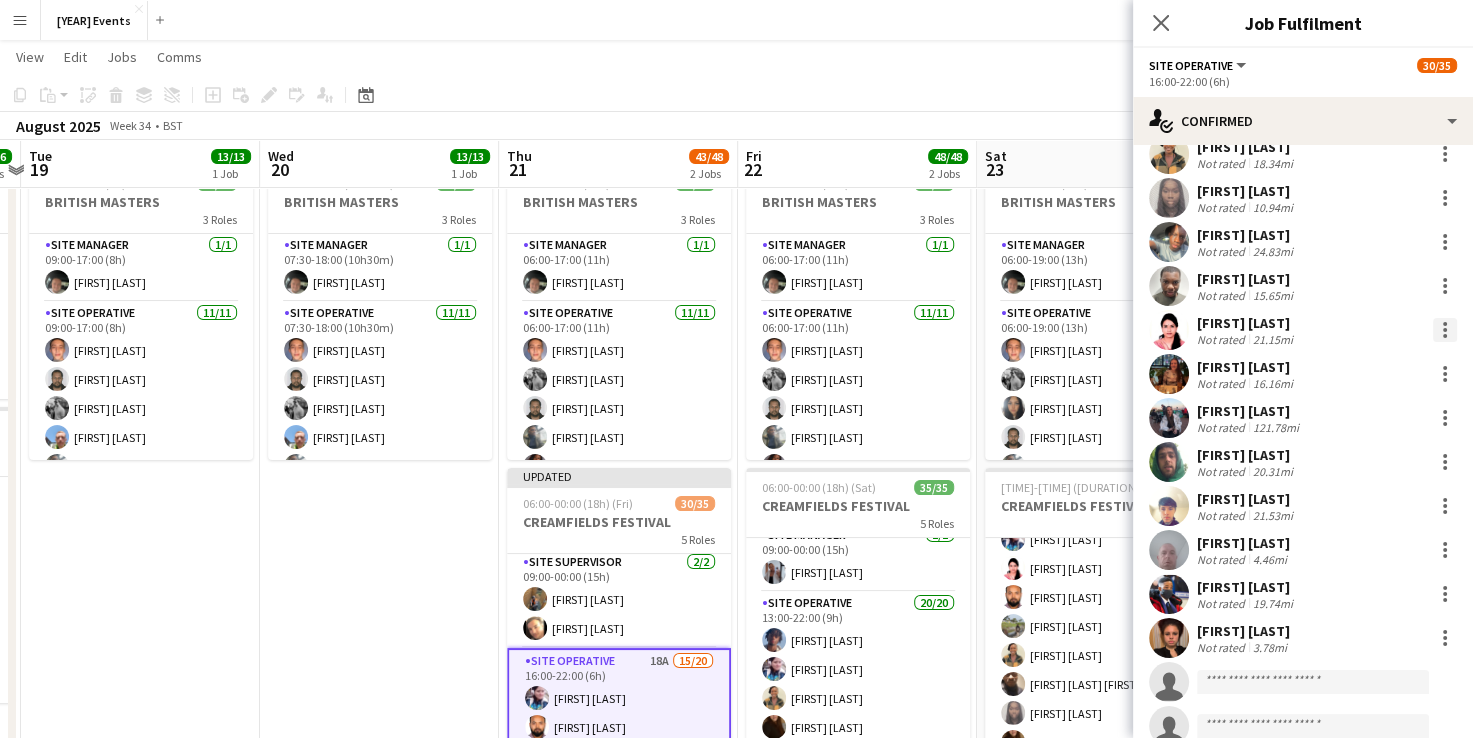 click at bounding box center [1445, 330] 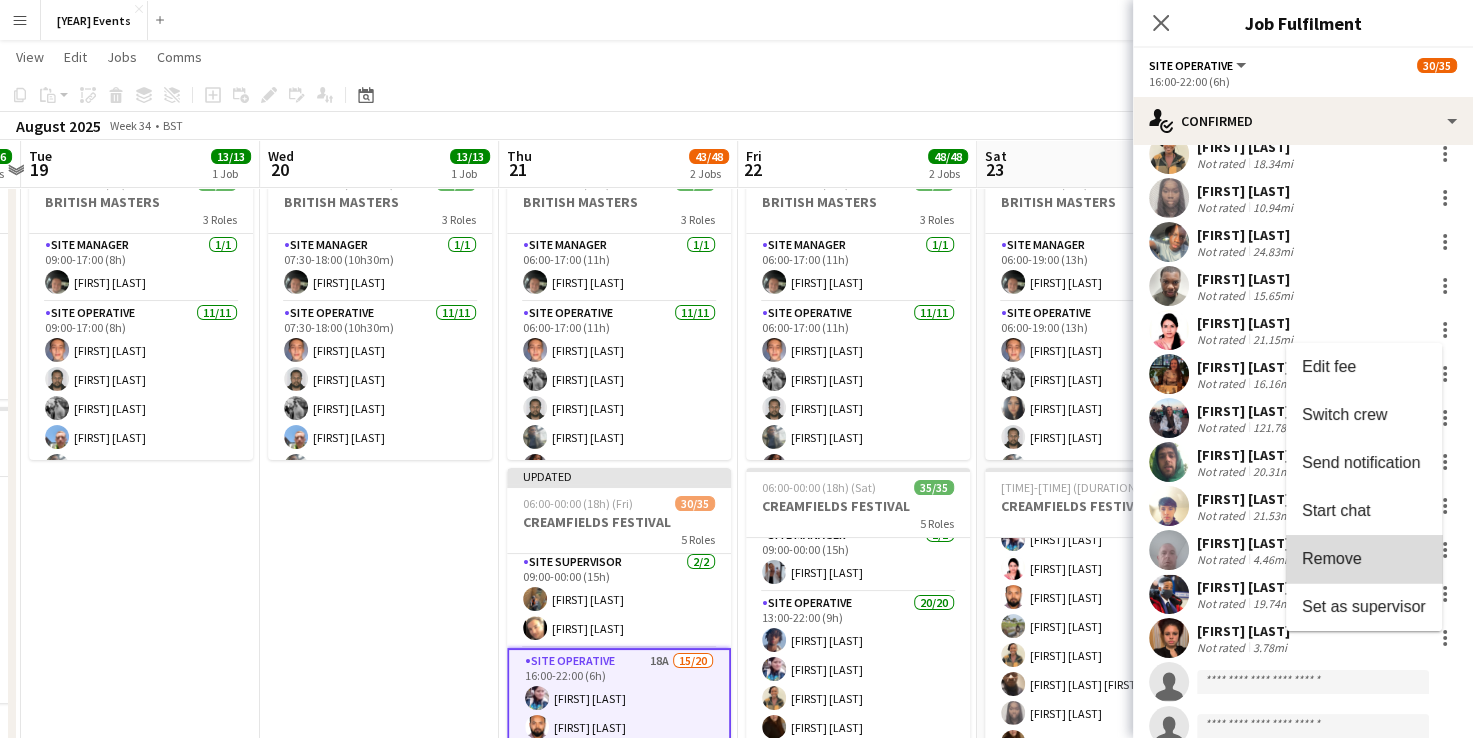 click on "Remove" at bounding box center [1364, 559] 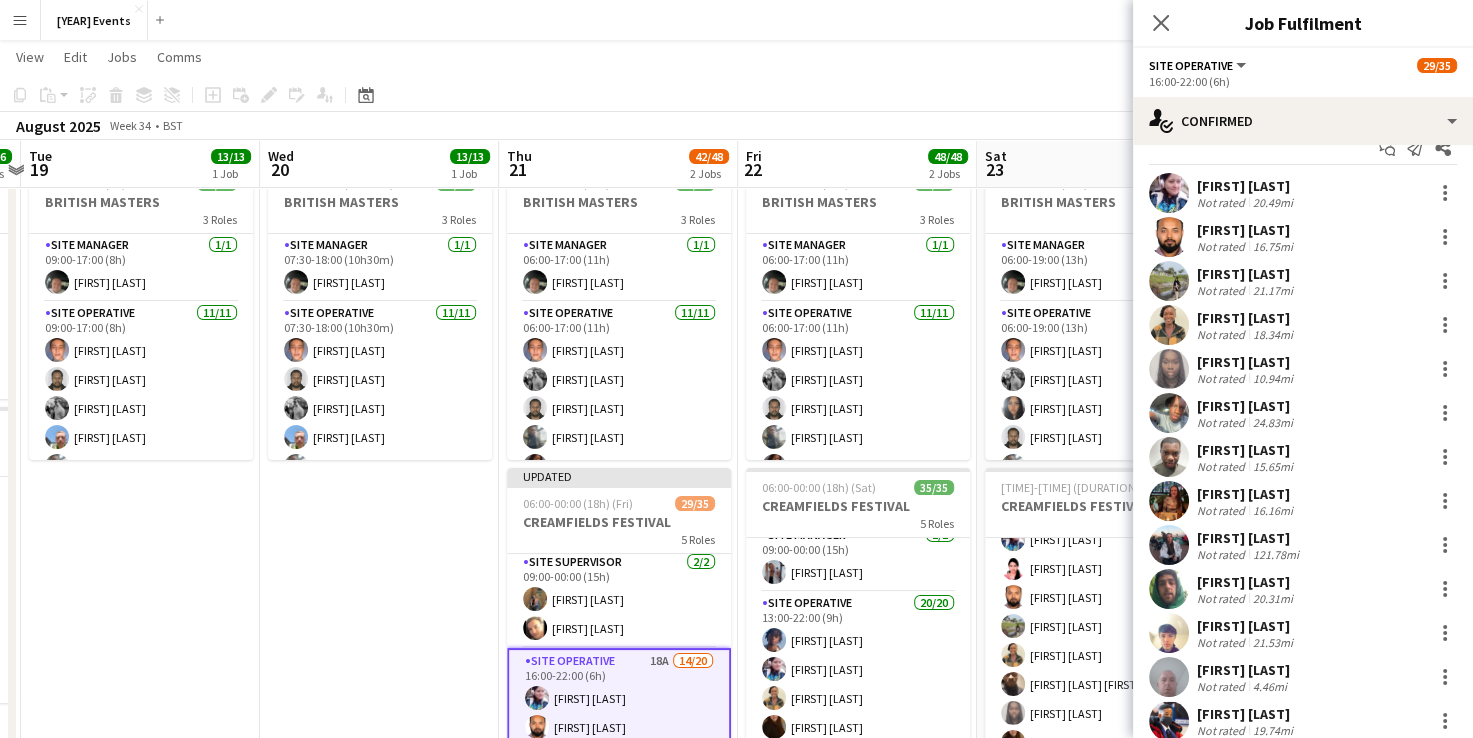 scroll, scrollTop: 0, scrollLeft: 0, axis: both 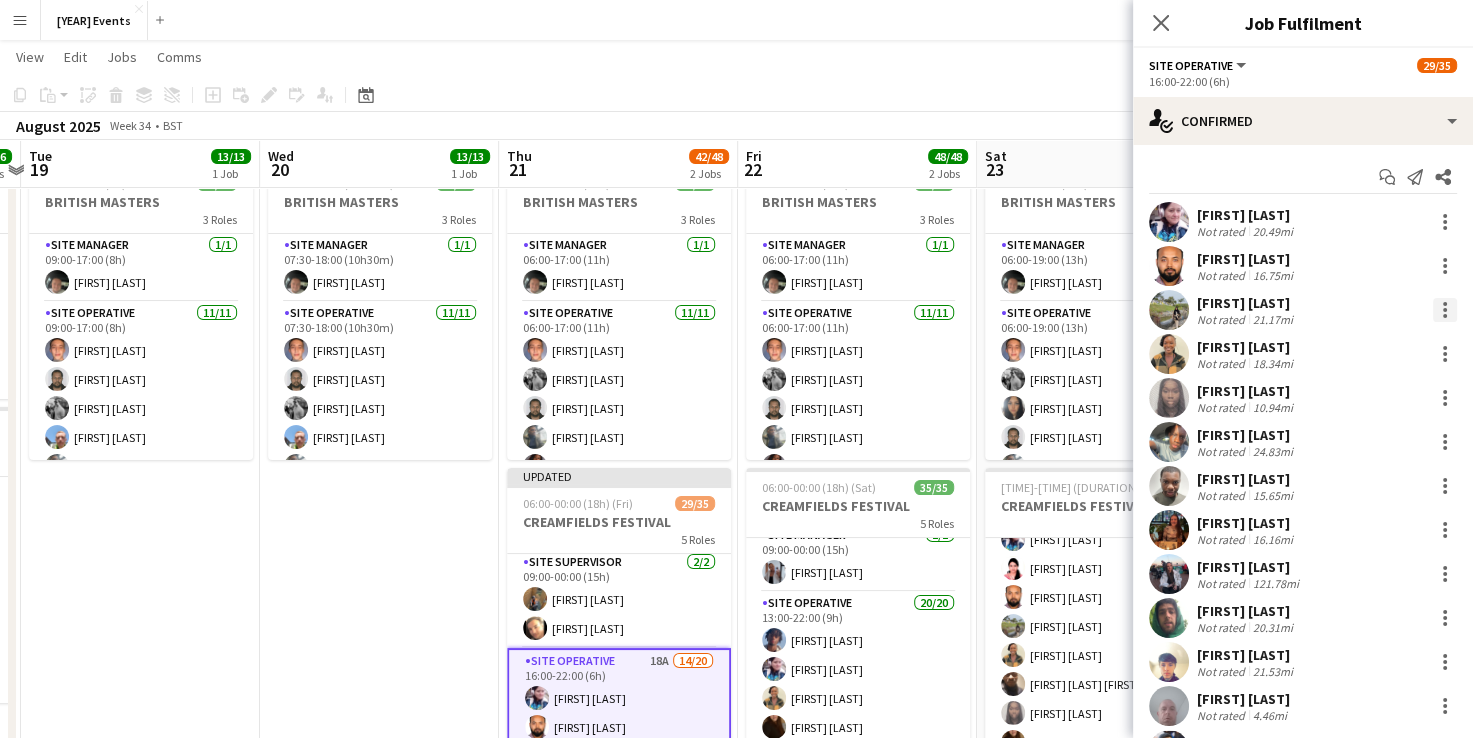 click at bounding box center [1445, 310] 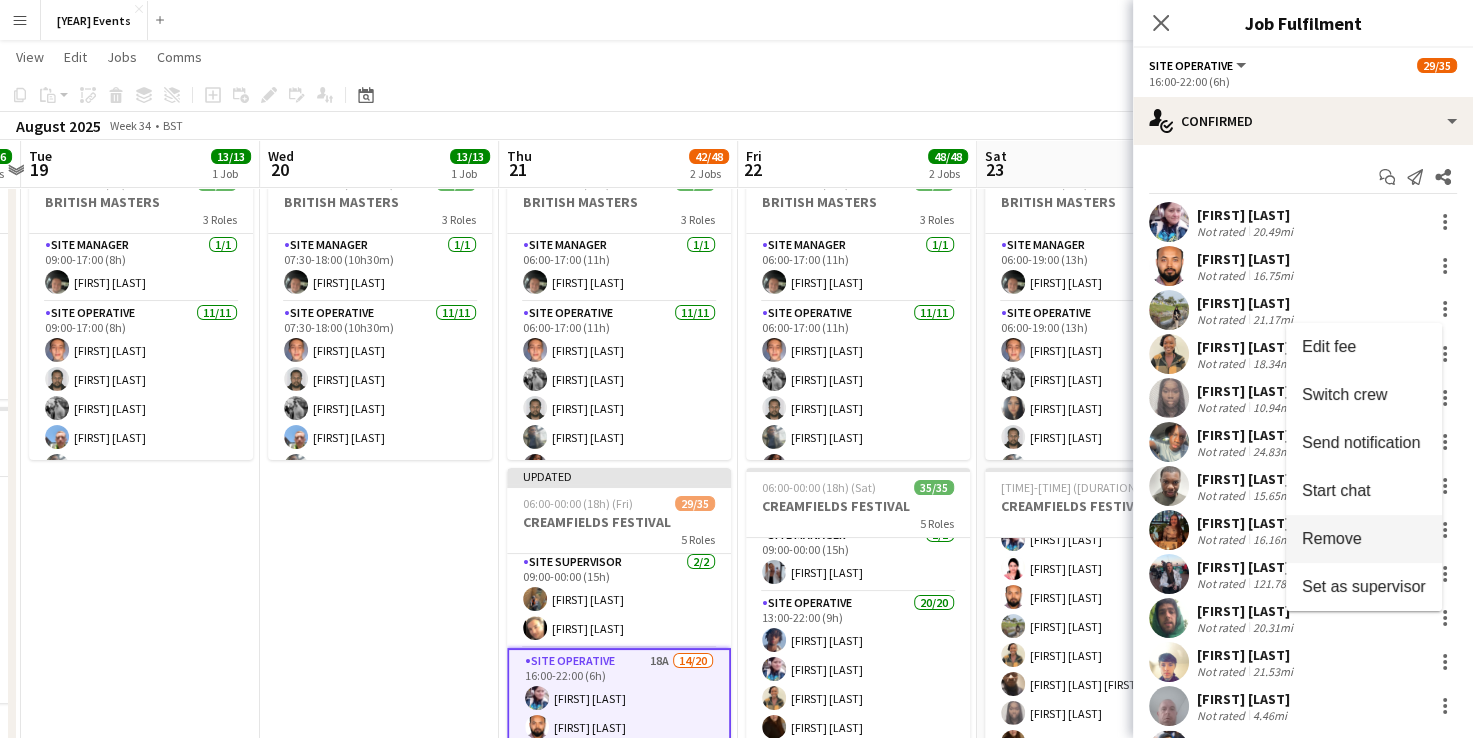 click on "Remove" at bounding box center (1332, 538) 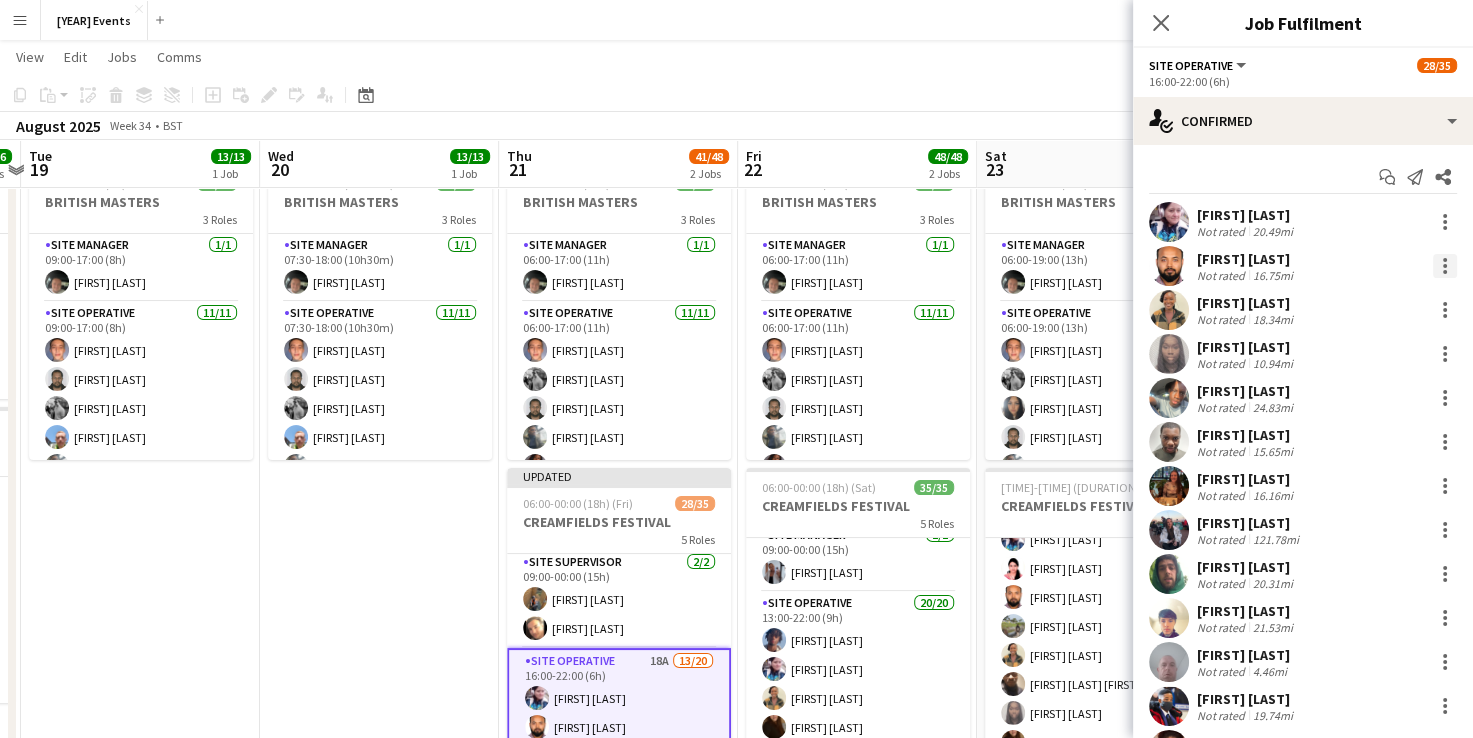 click at bounding box center (1445, 266) 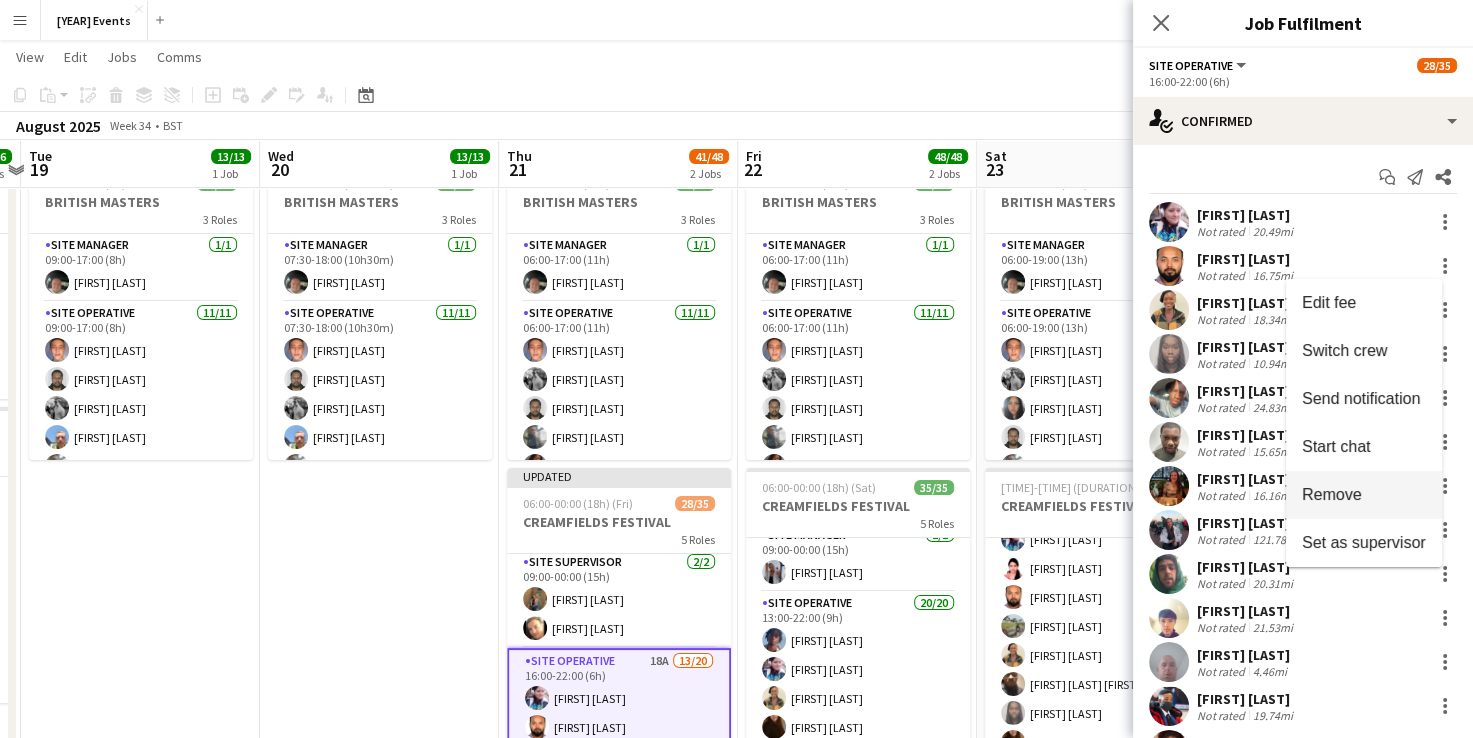 click on "Remove" at bounding box center (1332, 494) 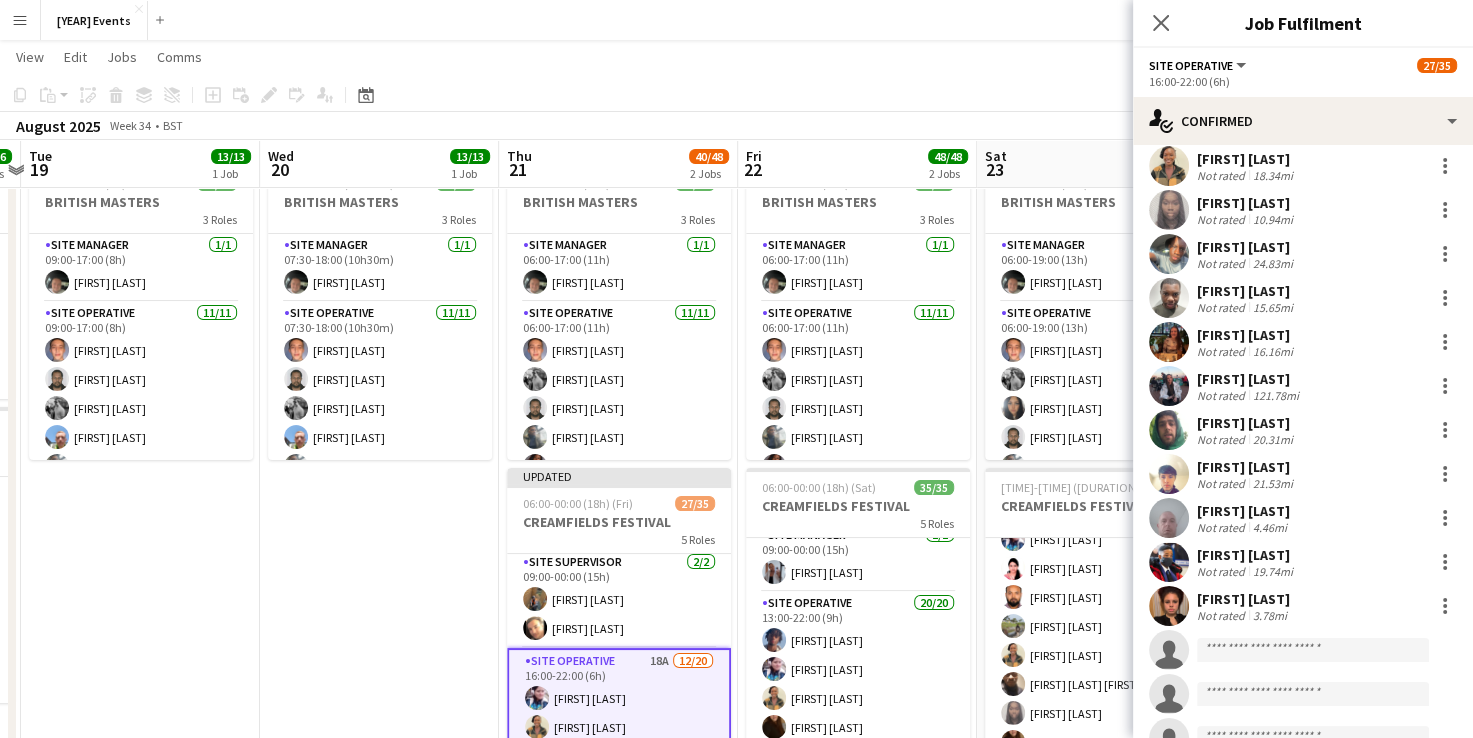 scroll, scrollTop: 0, scrollLeft: 0, axis: both 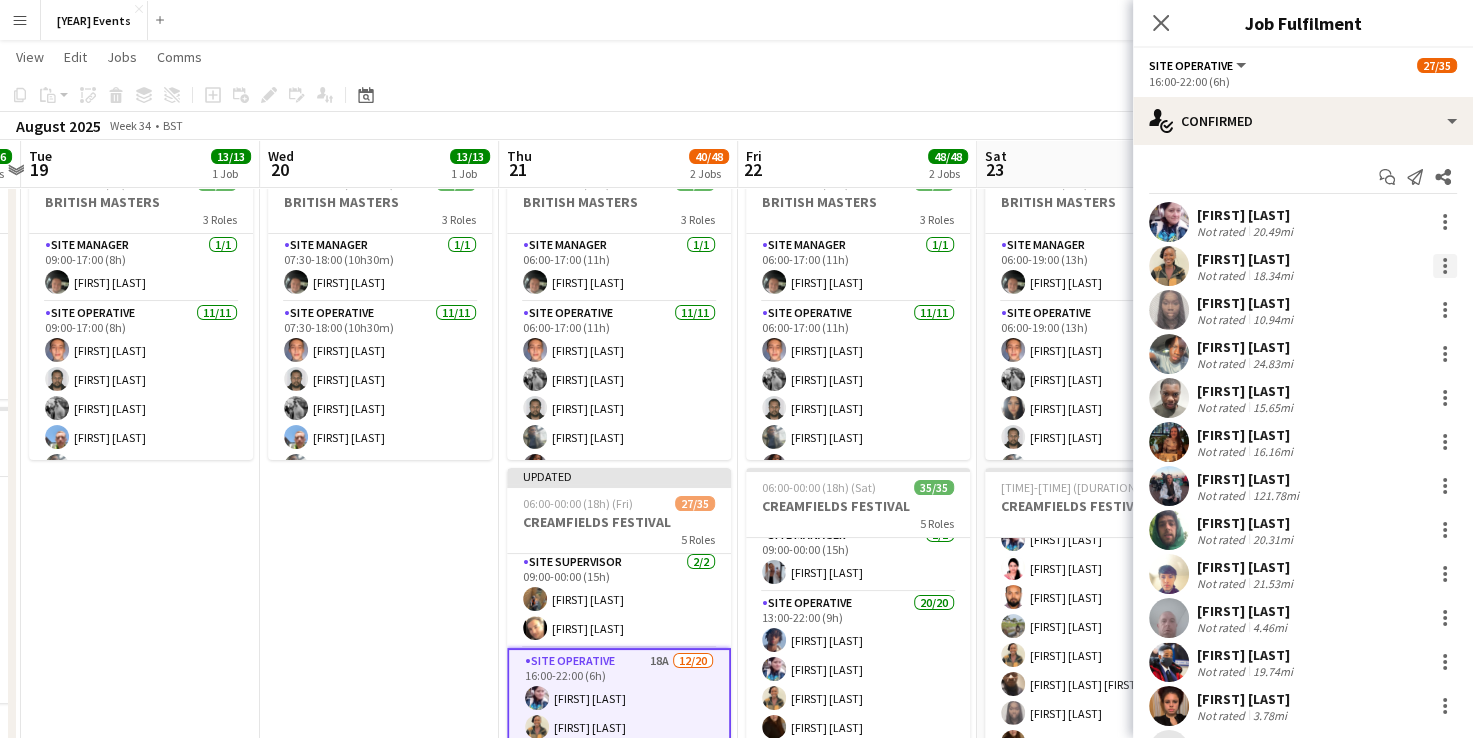 click at bounding box center [1445, 266] 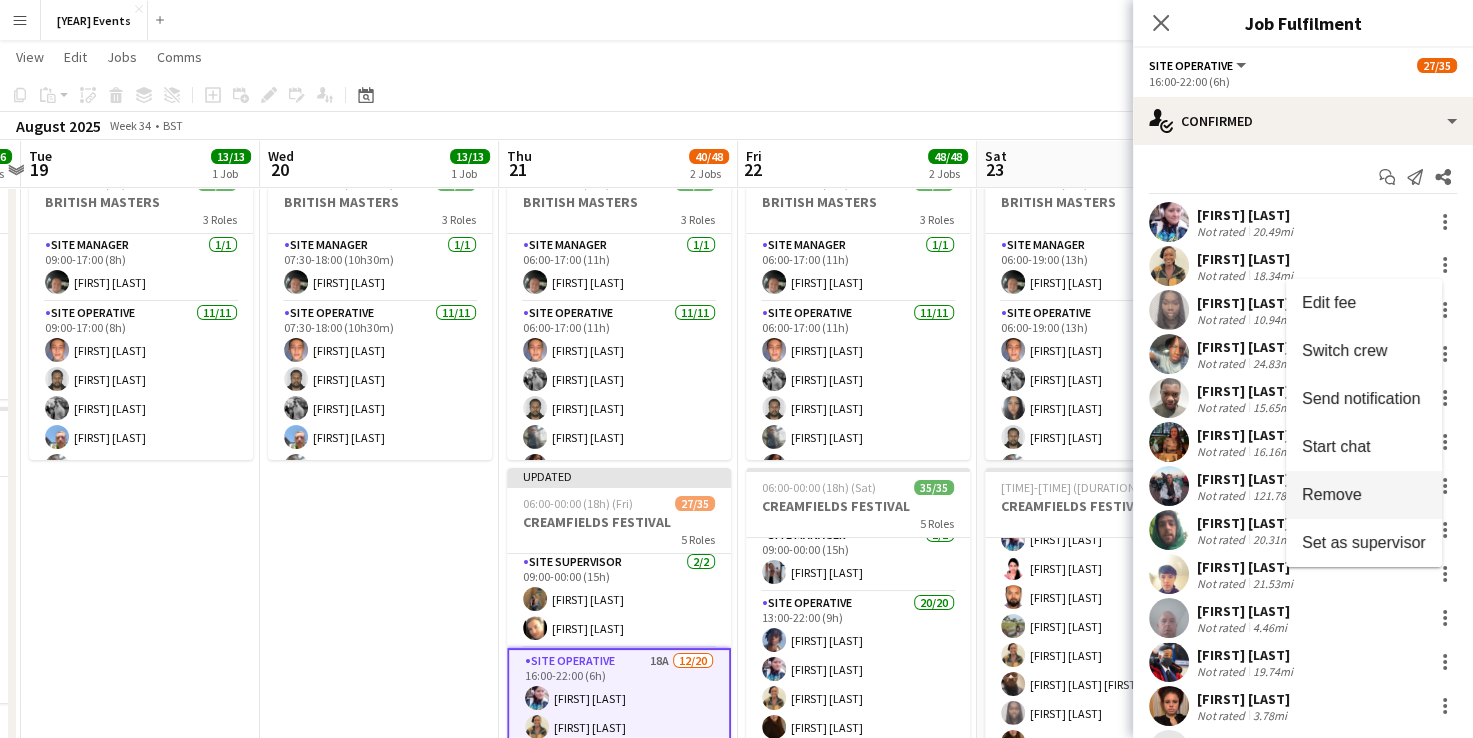 click on "Remove" at bounding box center [1364, 495] 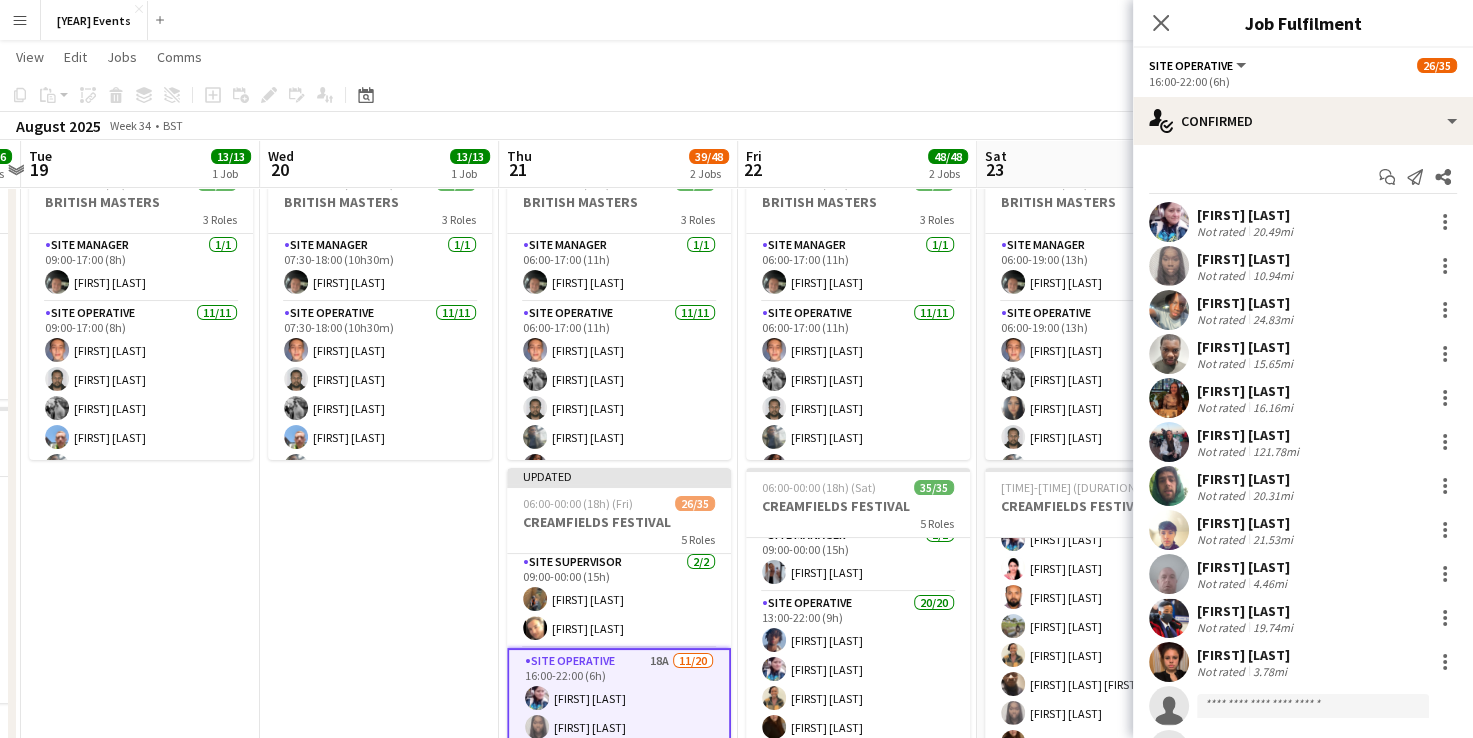 click on "[TIME]-[TIME] ([DURATION])    13/13   BRITISH MASTERS   3 Roles   Site Manager   1/1   [TIME]-[TIME] ([DURATION])
[FIRST] [LAST]  Site Operative   11/11   [TIME]-[TIME] ([DURATION])
[FIRST] [LAST] [FIRST] [LAST] [FIRST] [LAST] [FIRST] [LAST] [FIRST] [LAST] [FIRST] [LAST] [FIRST] [LAST] [FIRST] [LAST] [FIRST] [LAST] [FIRST] [LAST] [FIRST] [LAST]  Site Supervisor   1/1   [TIME]-[TIME] ([DURATION])
[FIRST] [LAST]" at bounding box center [379, 480] 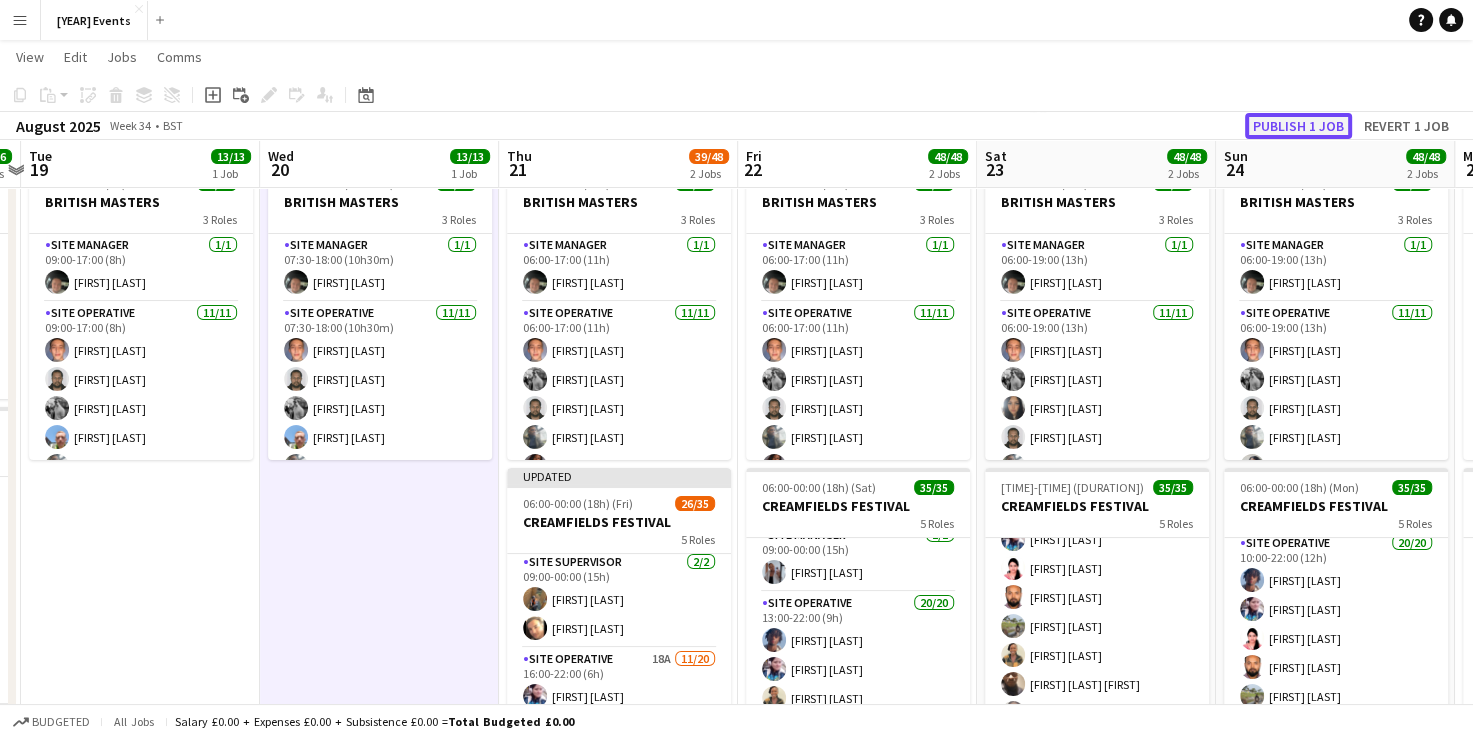 click on "Publish 1 job" 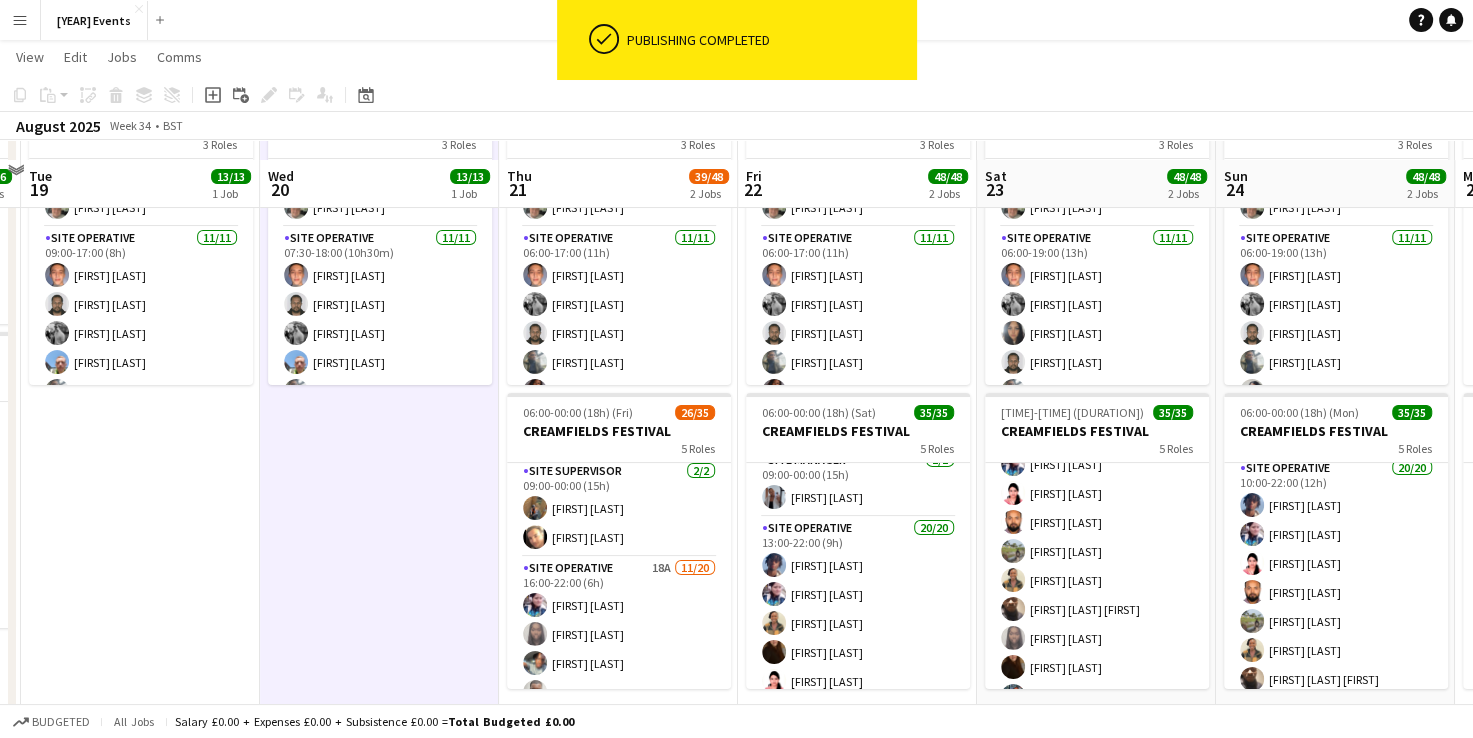 scroll, scrollTop: 168, scrollLeft: 0, axis: vertical 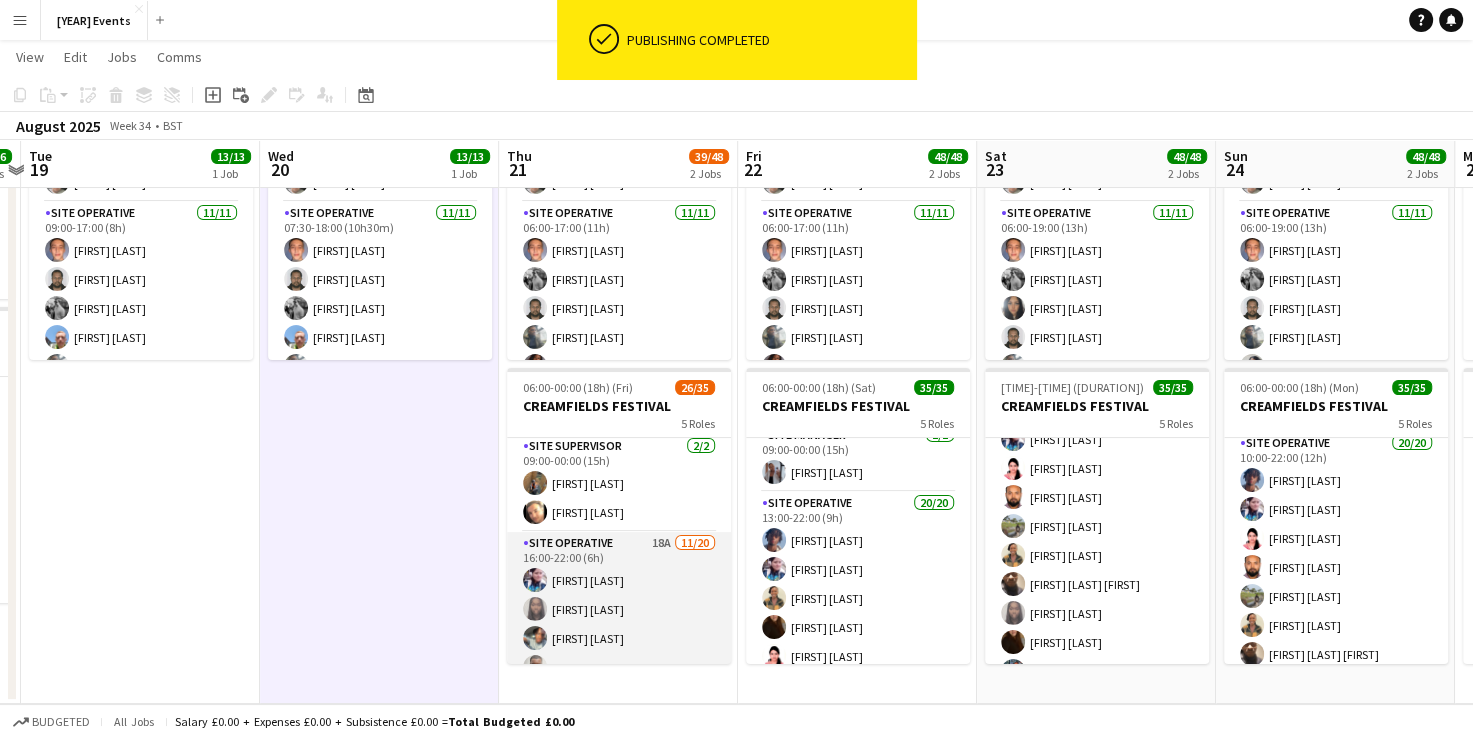 click on "Site Operative   18A   11/20   [HH]:[MM]-[HH]:[MM] ([DD]h)
[FIRST] [LAST] [FIRST] [LAST] [FIRST] [LAST] [FIRST] [LAST] [FIRST] [LAST] [FIRST] [LAST] [FIRST] [LAST] [FIRST] [LAST] [FIRST] [LAST] [FIRST] [LAST] [FIRST] [LAST]
single-neutral-actions
single-neutral-actions
single-neutral-actions
single-neutral-actions
single-neutral-actions
single-neutral-actions
single-neutral-actions
single-neutral-actions" at bounding box center (619, 841) 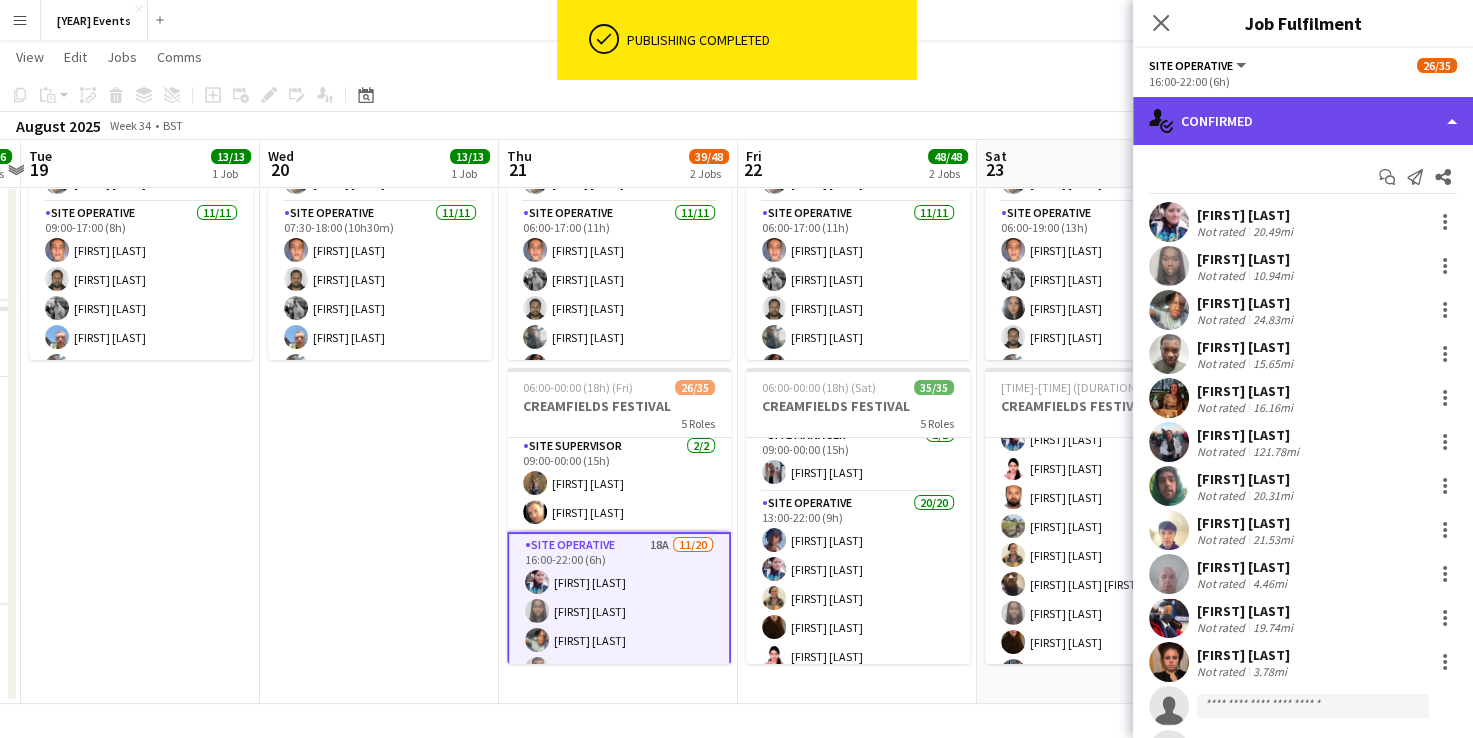 click on "single-neutral-actions-check-2
Confirmed" 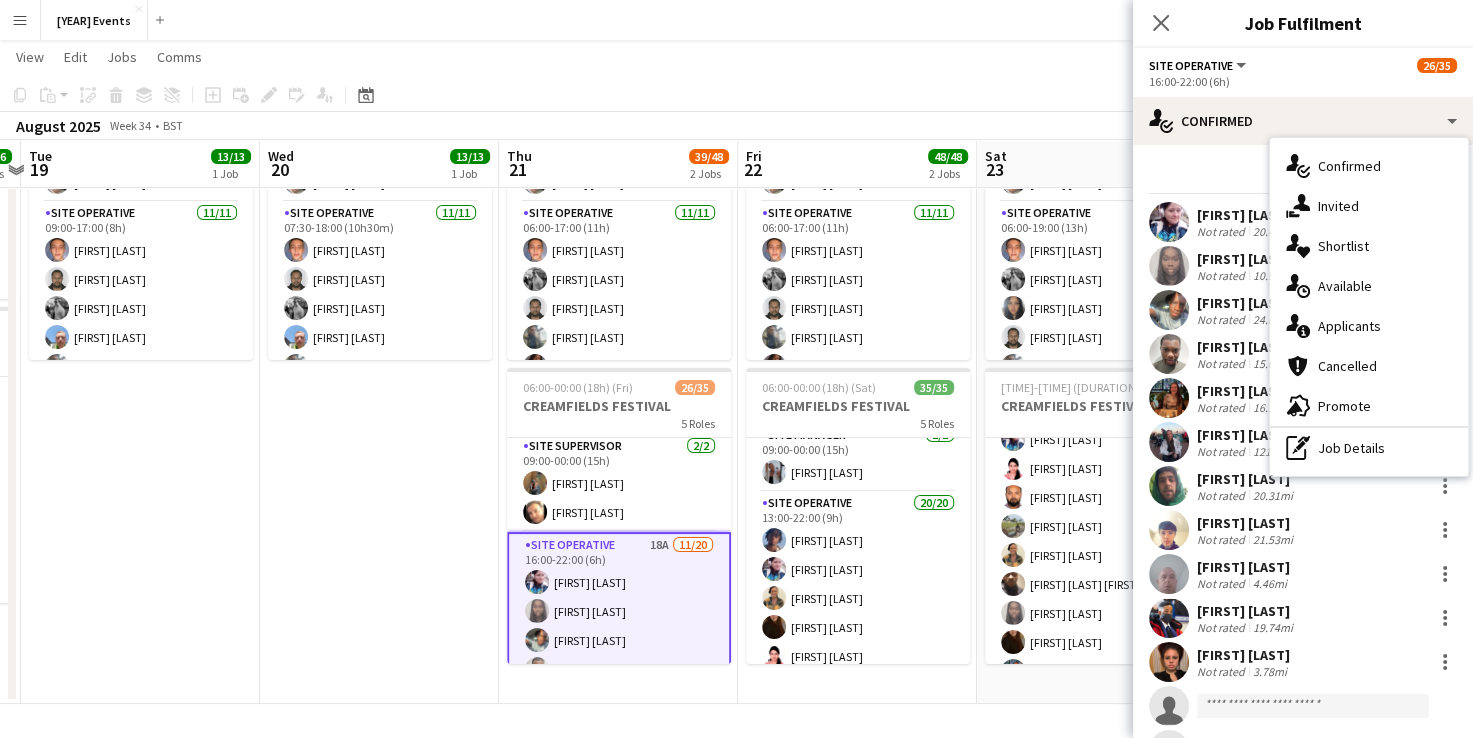 click on "pen-write
Job Details" at bounding box center (1369, 448) 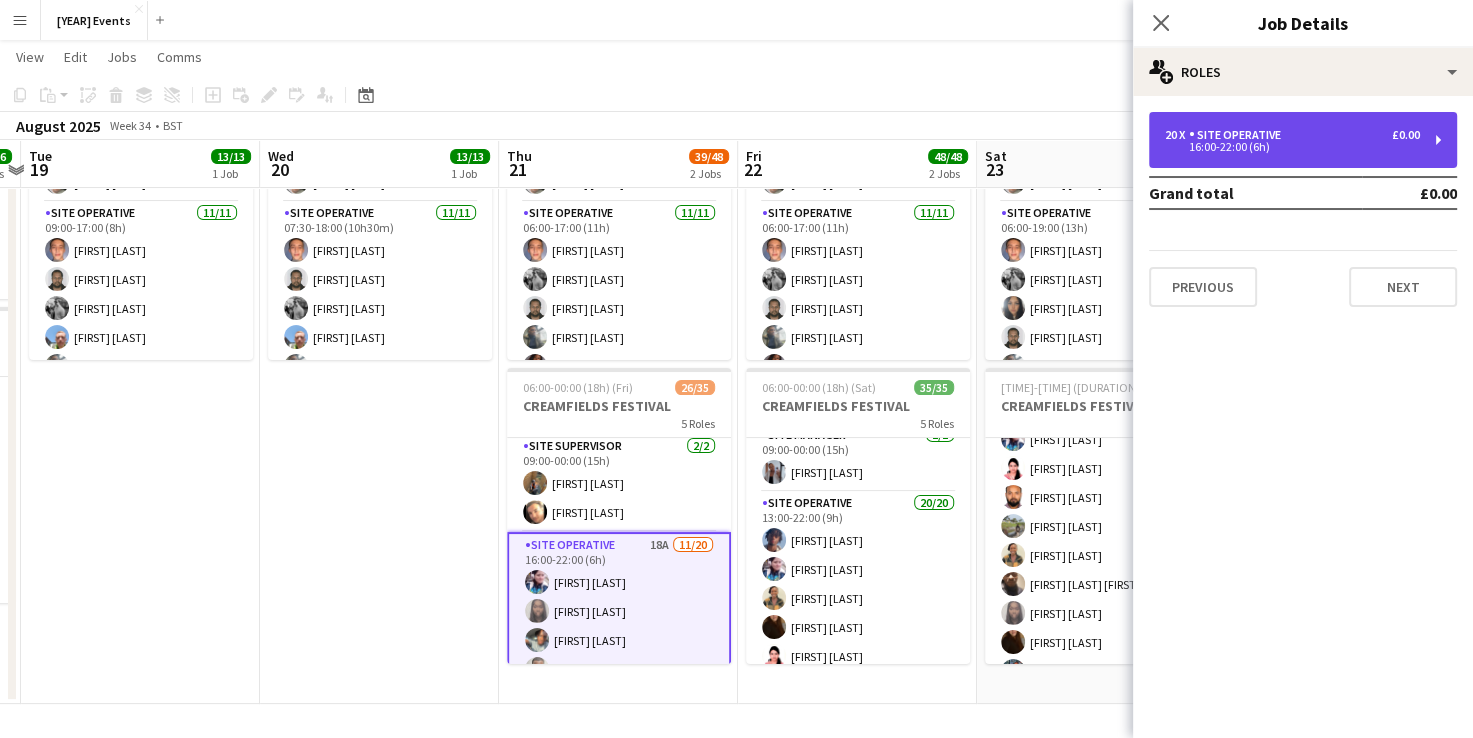 click on "16:00-22:00 (6h)" at bounding box center (1292, 147) 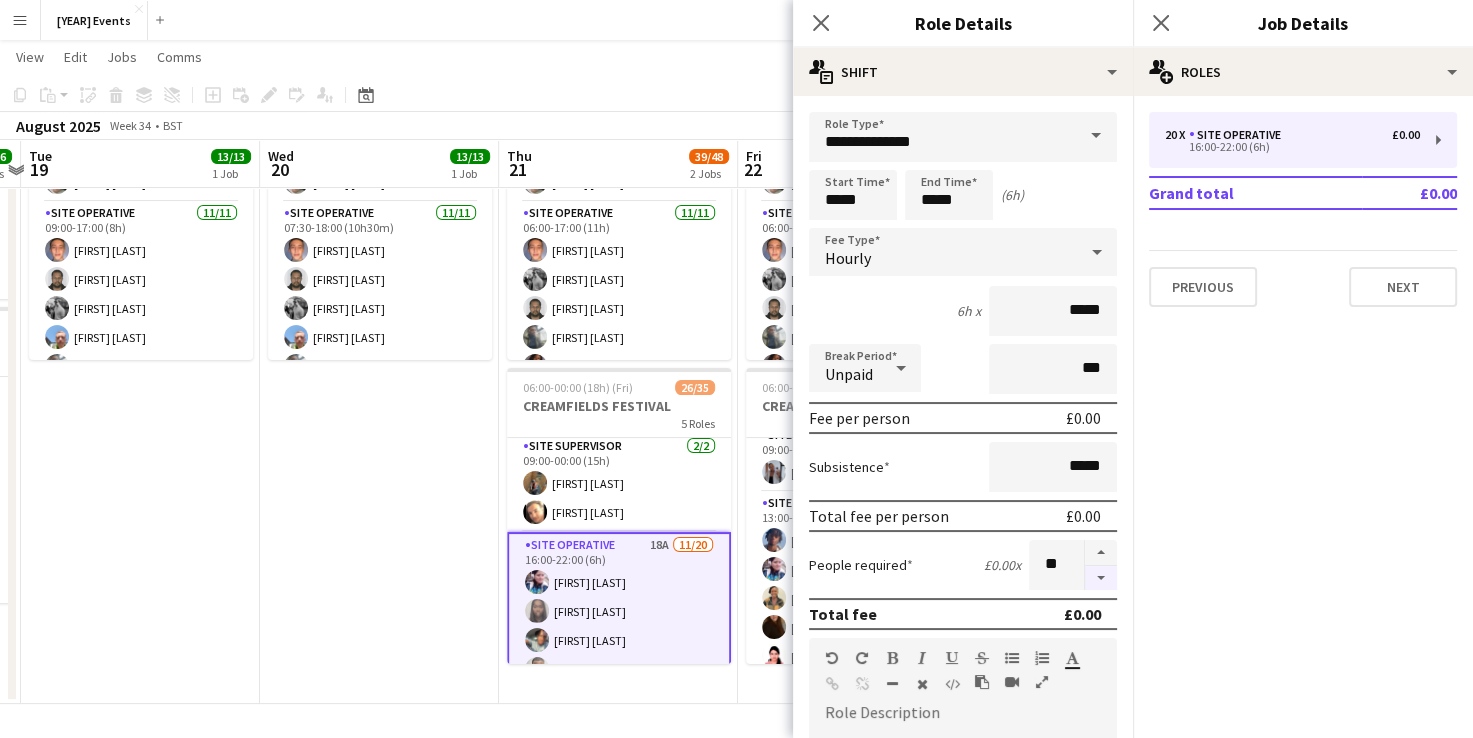 click at bounding box center [1101, 578] 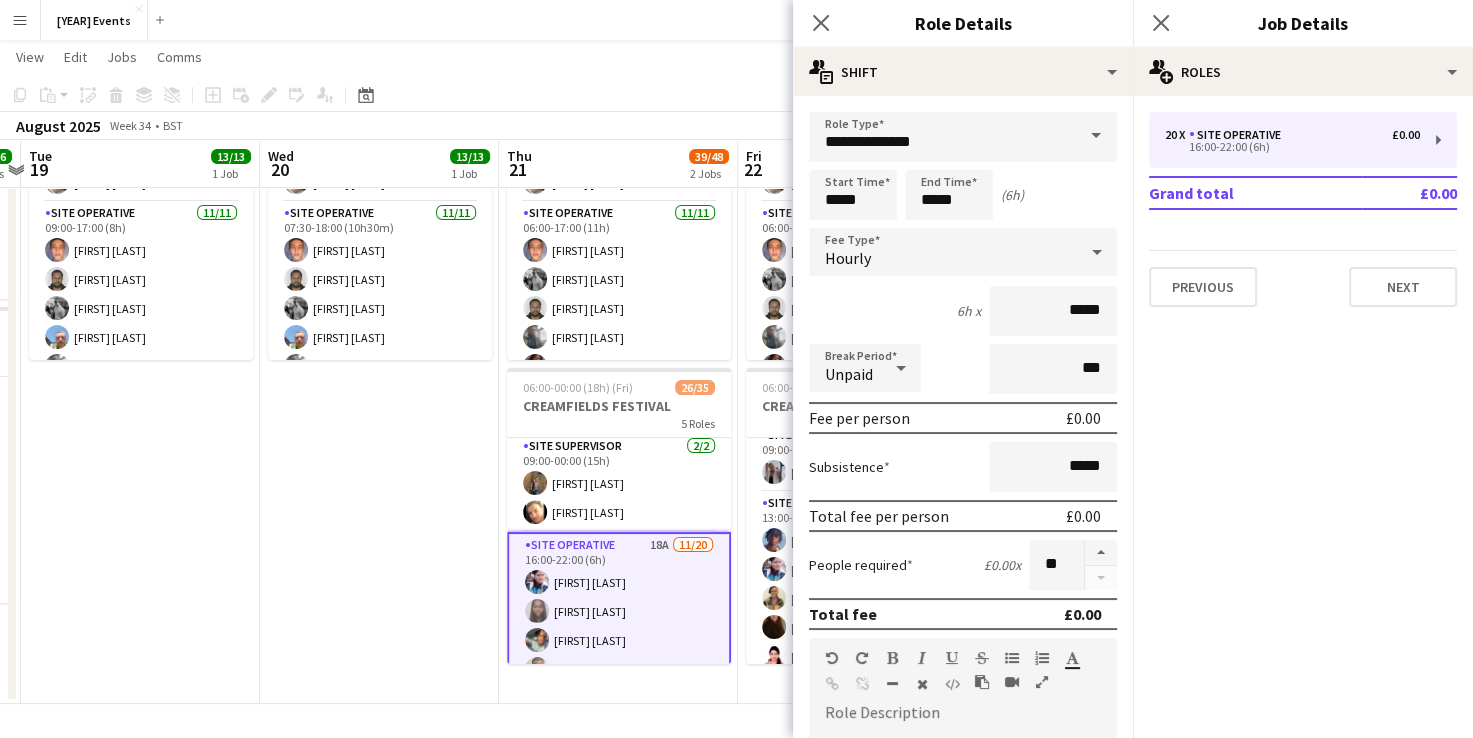 click on "[TIME]-[TIME] ([DURATION])    13/13   BRITISH MASTERS   3 Roles   Site Manager   1/1   [TIME]-[TIME] ([DURATION])
[FIRST] [LAST]  Site Operative   11/11   [TIME]-[TIME] ([DURATION])
[FIRST] [LAST] [FIRST] [LAST] [FIRST] [LAST] [FIRST] [LAST] [FIRST] [LAST] [FIRST] [LAST] [FIRST] [LAST] [FIRST] [LAST] [FIRST] [LAST] [FIRST] [LAST] [FIRST] [LAST]  Site Supervisor   1/1   [TIME]-[TIME] ([DURATION])
[FIRST] [LAST]" at bounding box center (379, 380) 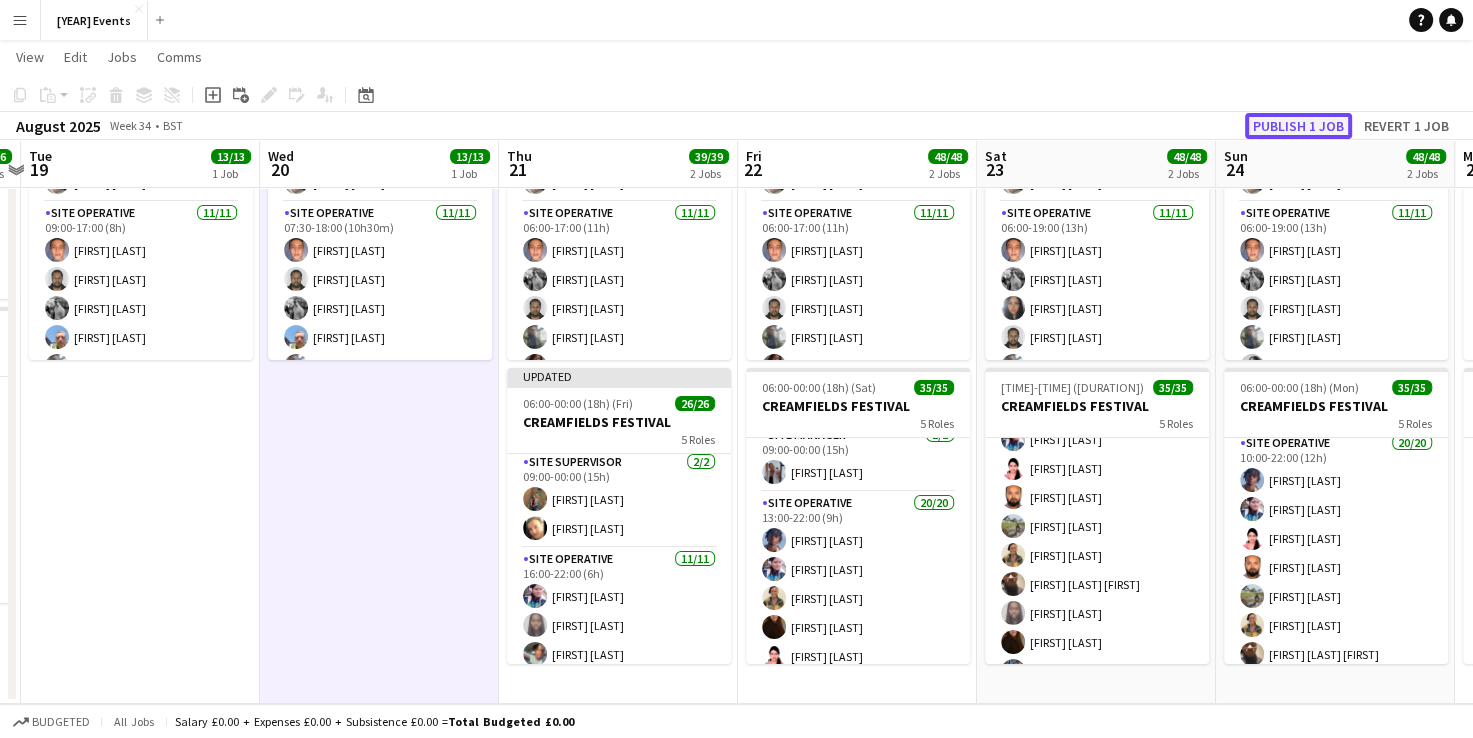 click on "Publish 1 job" 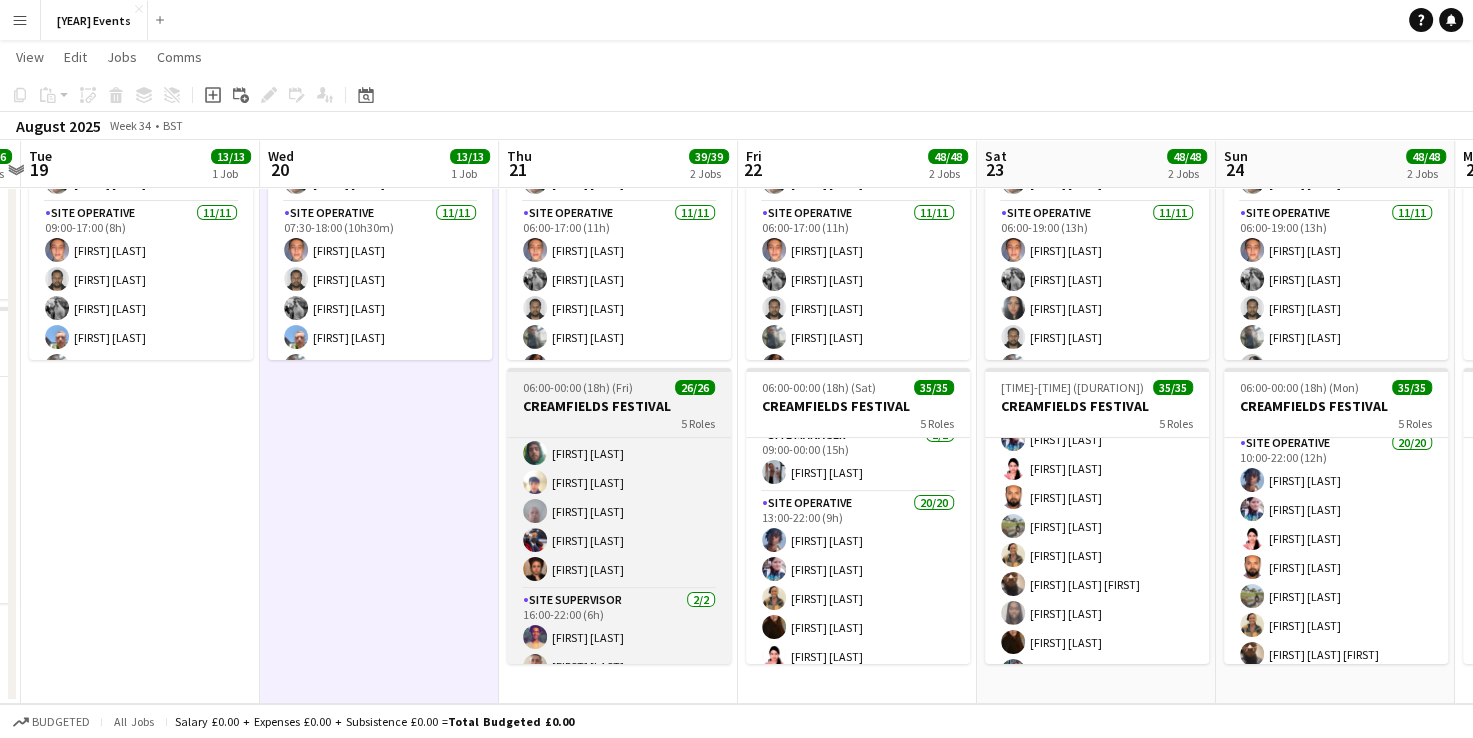 scroll, scrollTop: 722, scrollLeft: 0, axis: vertical 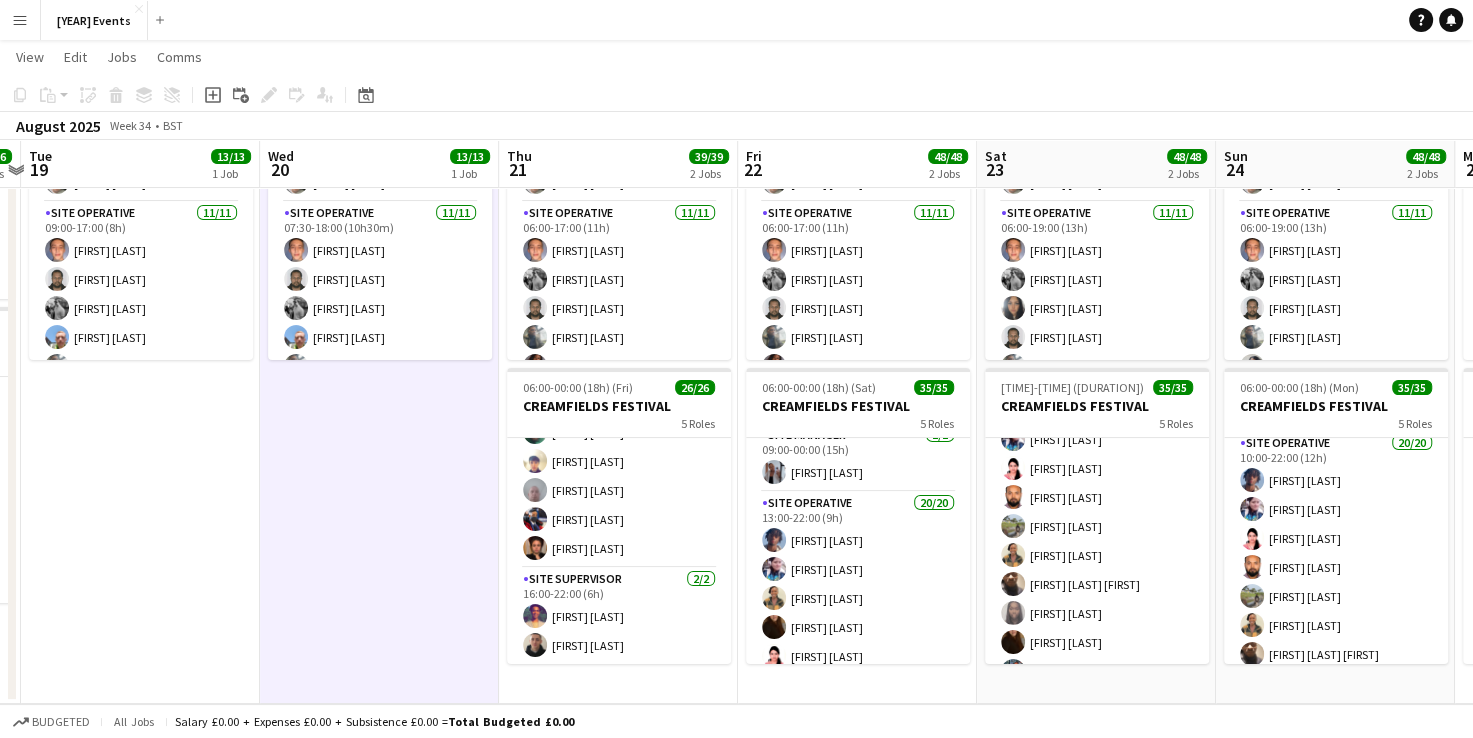 click on "[TIME]-[TIME] ([DURATION])    13/13   BRITISH MASTERS   3 Roles   Site Manager   1/1   [TIME]-[TIME] ([DURATION])
[FIRST] [LAST]  Site Operative   11/11   [TIME]-[TIME] ([DURATION])
[FIRST] [LAST] [FIRST] [LAST] [FIRST] [LAST] [FIRST] [LAST] [FIRST] [LAST] [FIRST] [LAST] [FIRST] [LAST] [FIRST] [LAST] [FIRST] [LAST] [FIRST] [LAST] [FIRST] [LAST]  Site Supervisor   1/1   [TIME]-[TIME] ([DURATION])
[FIRST] [LAST]" at bounding box center (379, 380) 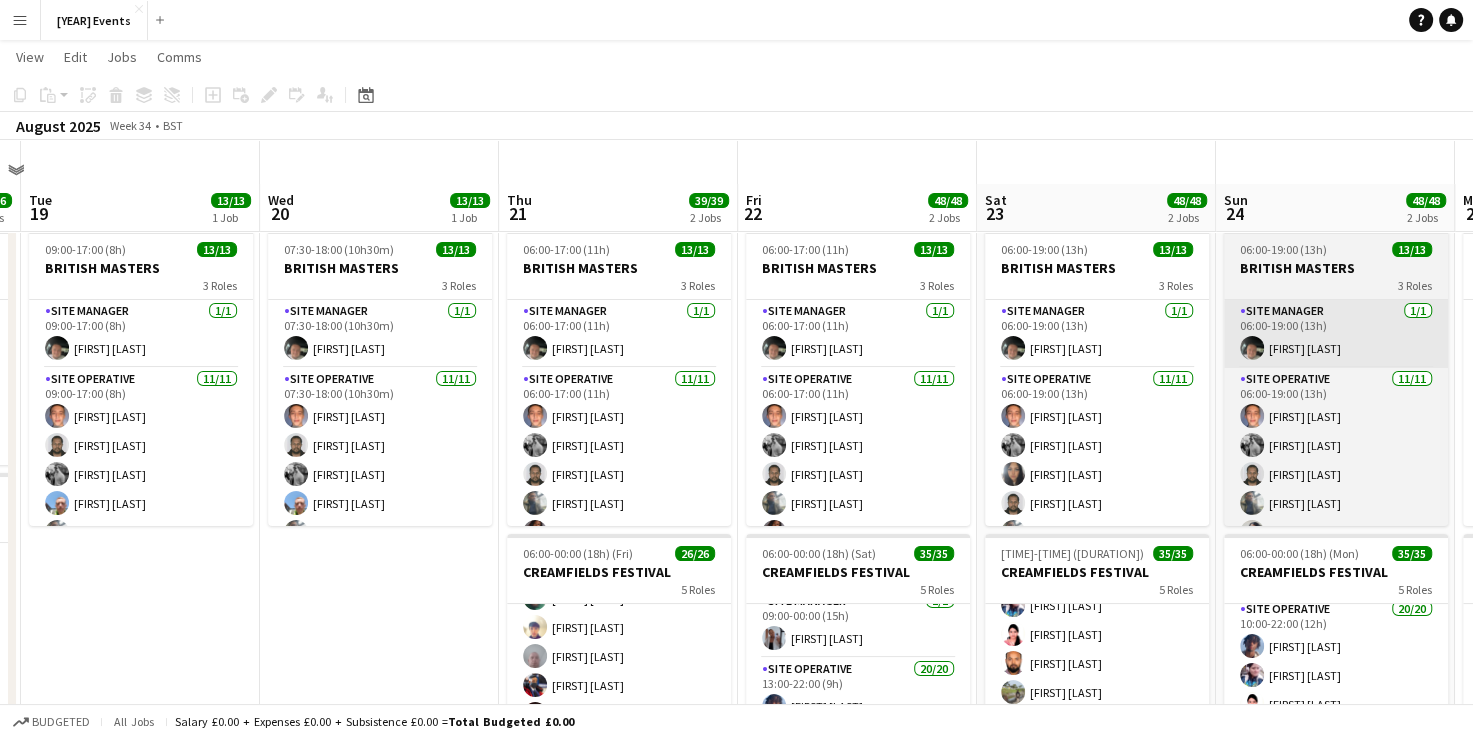 scroll, scrollTop: 0, scrollLeft: 0, axis: both 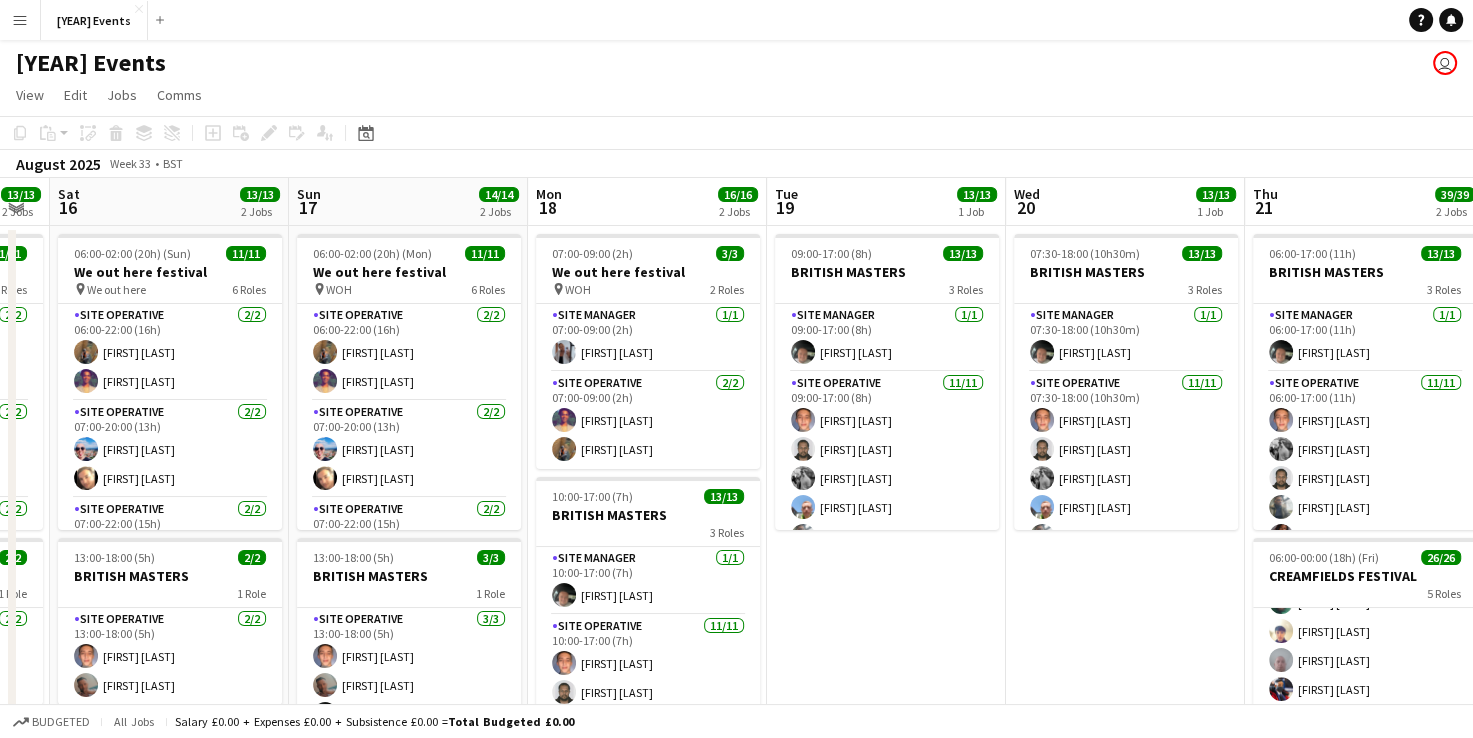 drag, startPoint x: 387, startPoint y: 606, endPoint x: 1132, endPoint y: 584, distance: 745.32477 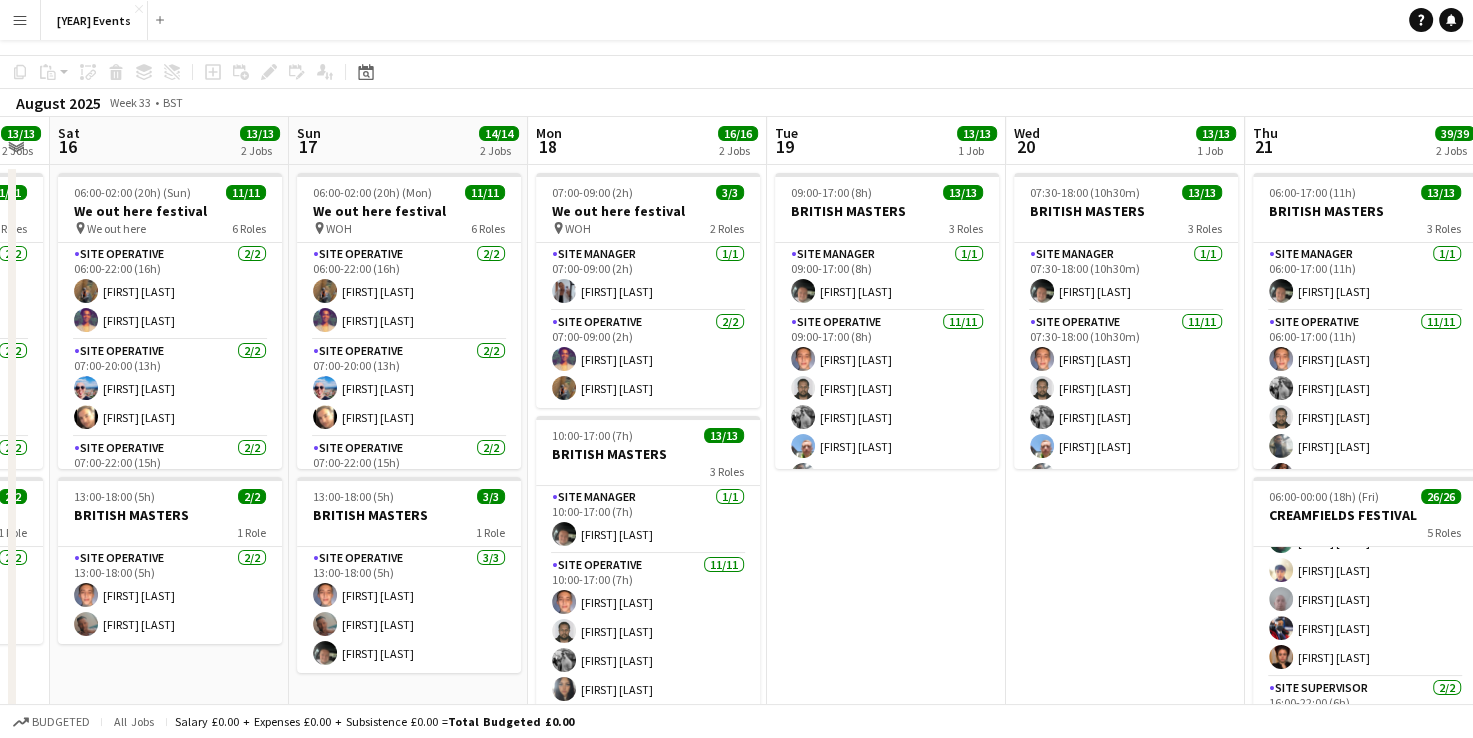 scroll, scrollTop: 168, scrollLeft: 0, axis: vertical 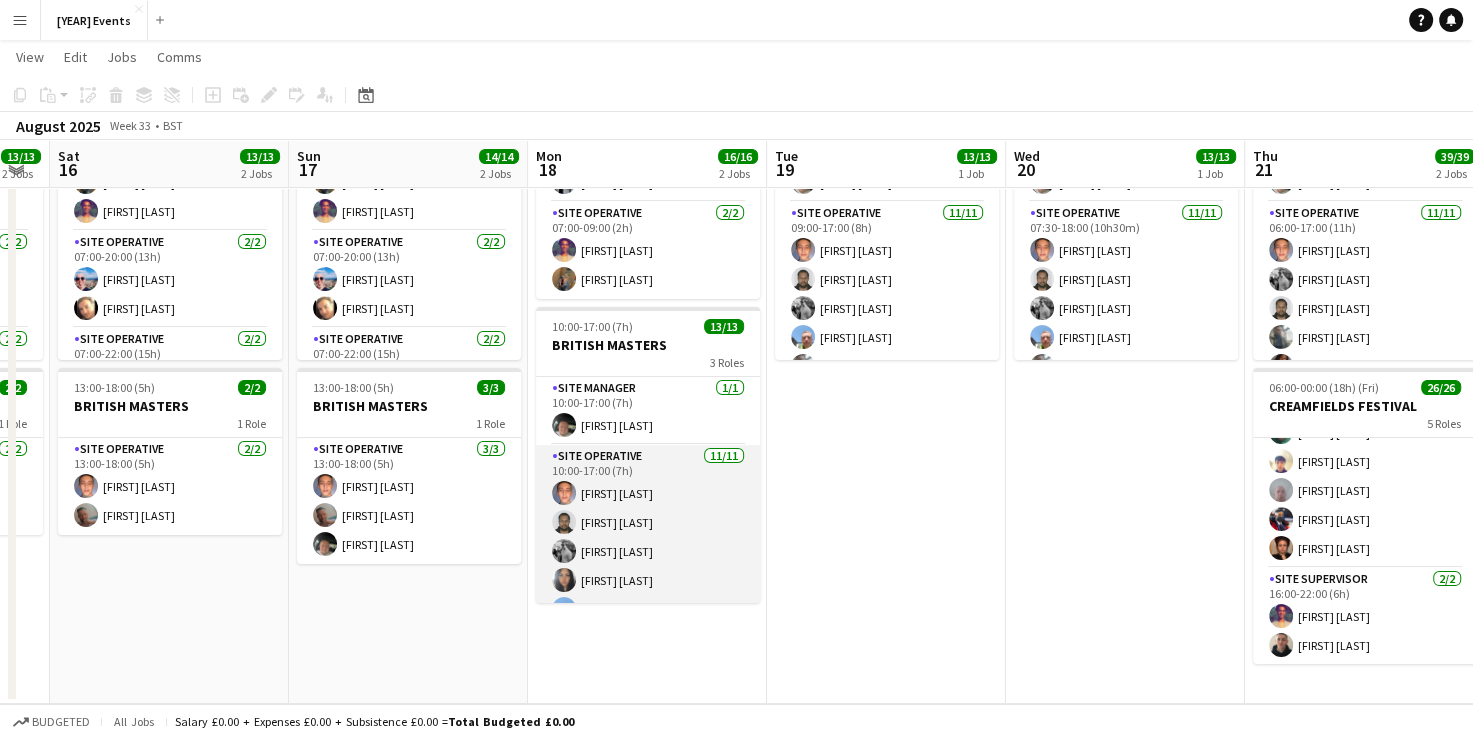 click on "Site Operative   11/11   10:00-17:00 (7h)
[FIRST] [LAST] [FIRST] [LAST] [FIRST] [LAST] [FIRST] [LAST] [FIRST] [LAST] [FIRST] [LAST] [FIRST] [LAST] [FIRST] [LAST] [FIRST] [LAST] [FIRST] [LAST] [FIRST] [LAST]" at bounding box center (648, 624) 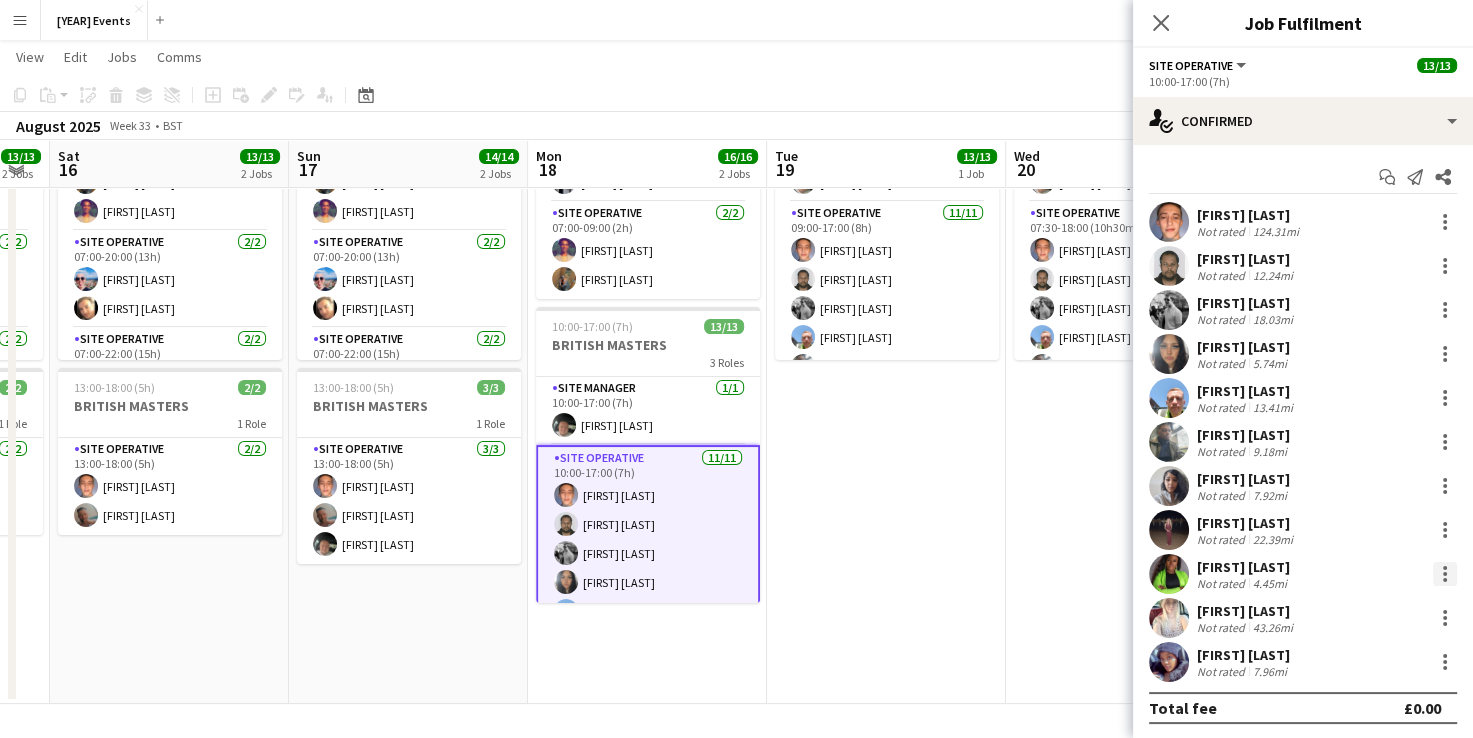 click at bounding box center (1445, 574) 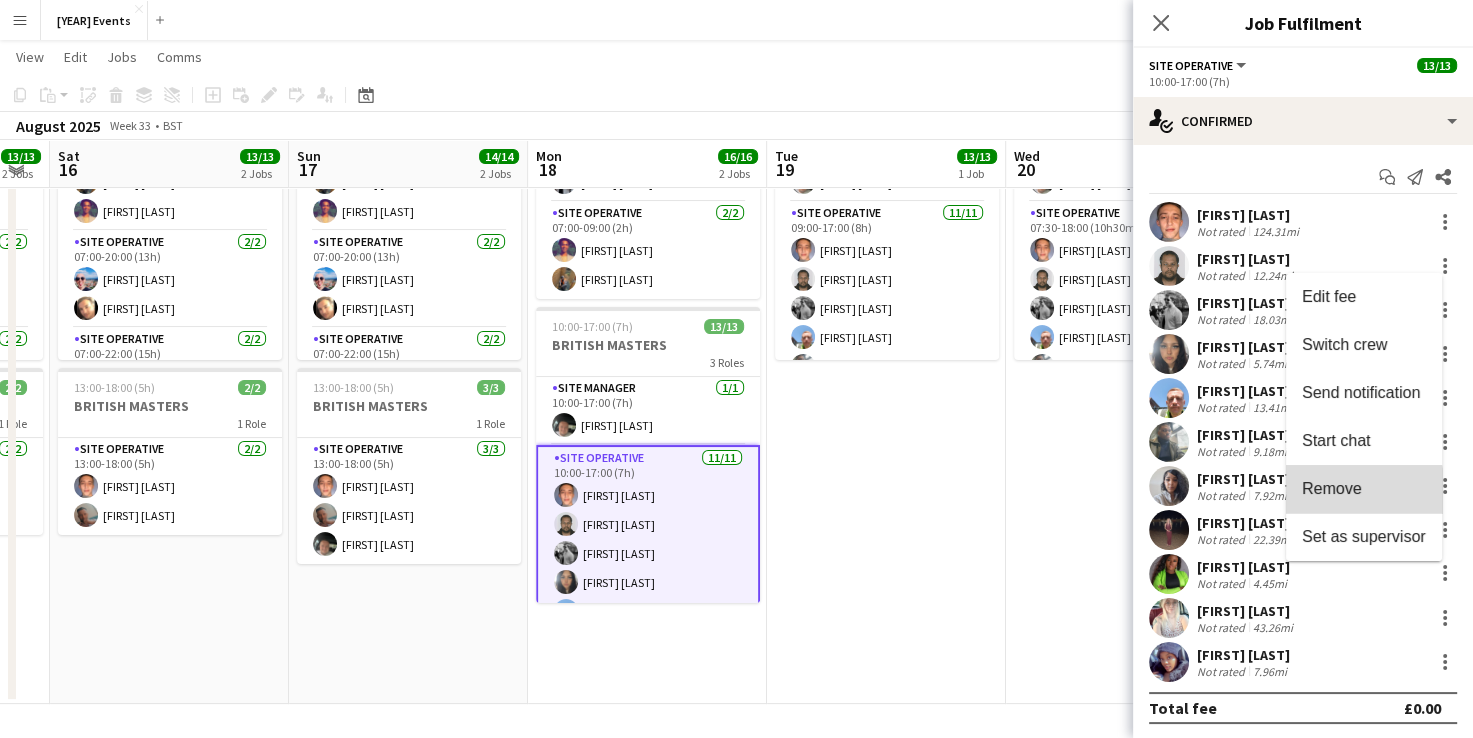 click on "Remove" at bounding box center (1332, 488) 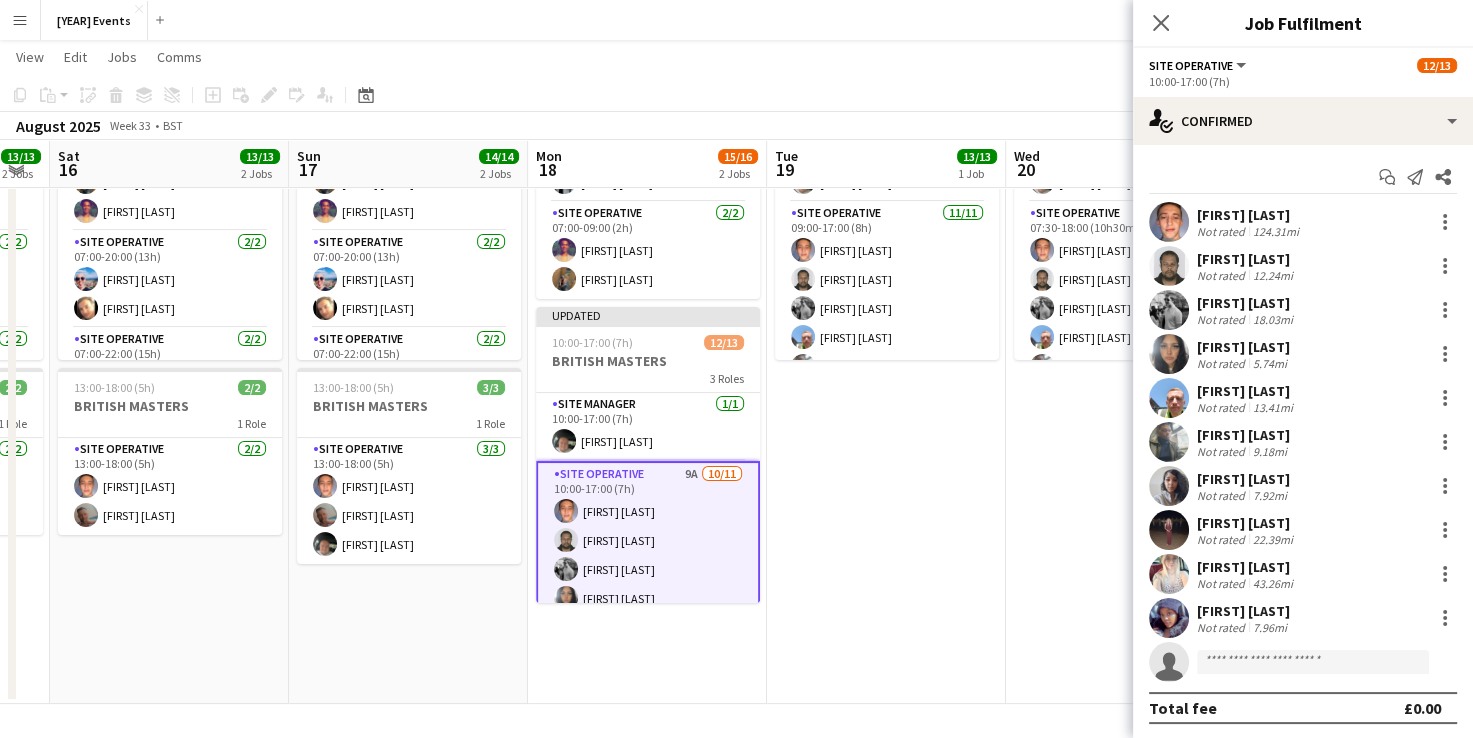 click on "09:00-17:00 (8h)    13/13   BRITISH MASTERS   3 Roles   Site Manager   1/1   09:00-17:00 (8h)
[FIRST] [LAST]  Site Operative   11/11   09:00-17:00 (8h)
[FIRST] [LAST] [FIRST] [LAST] [FIRST] [LAST] [FIRST] [LAST] [FIRST] [LAST] [FIRST] [LAST] [FIRST] [LAST] [FIRST] [LAST] [FIRST] [LAST] [FIRST] [LAST] [FIRST] [LAST]  Site Supervisor   1/1   09:00-17:00 (8h)
[FIRST] [LAST]" at bounding box center [886, 380] 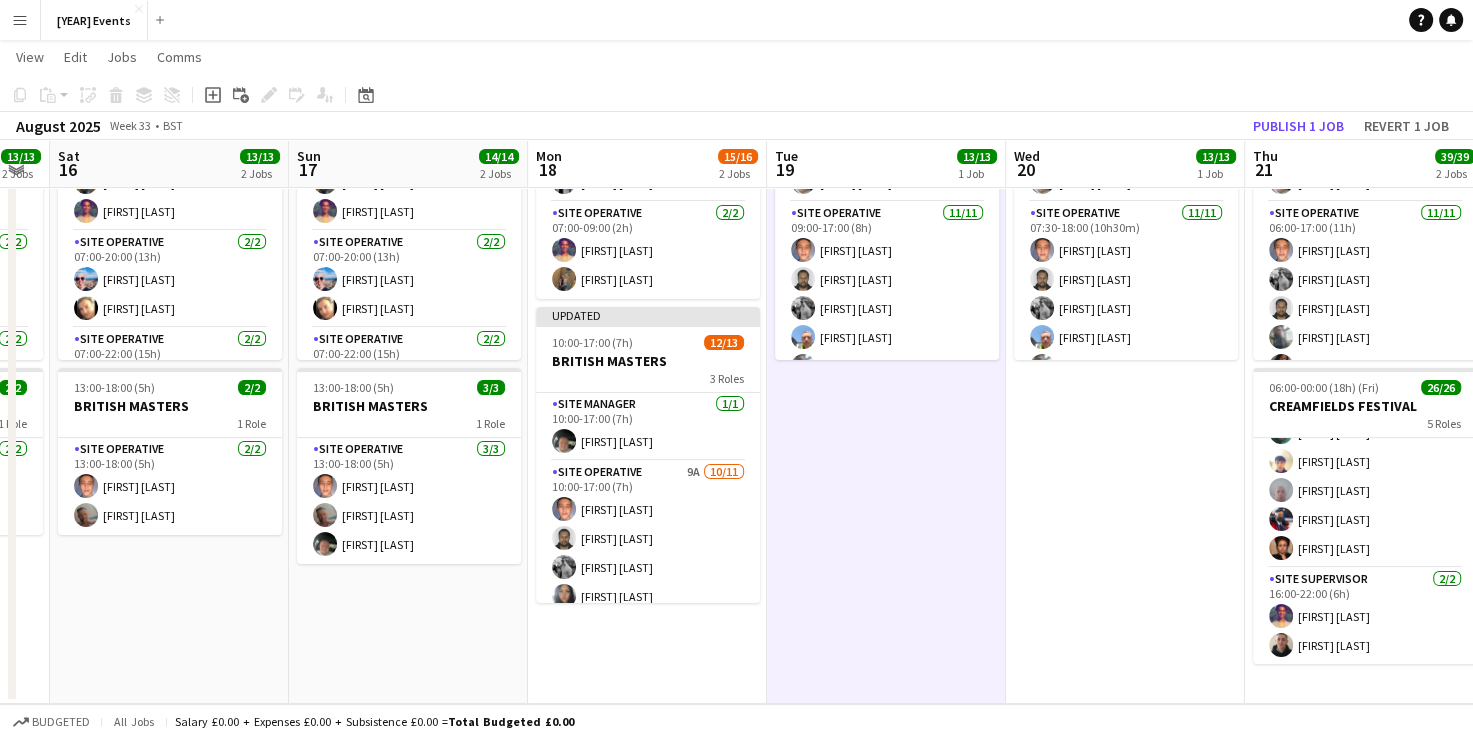 drag, startPoint x: 909, startPoint y: 479, endPoint x: 909, endPoint y: 554, distance: 75 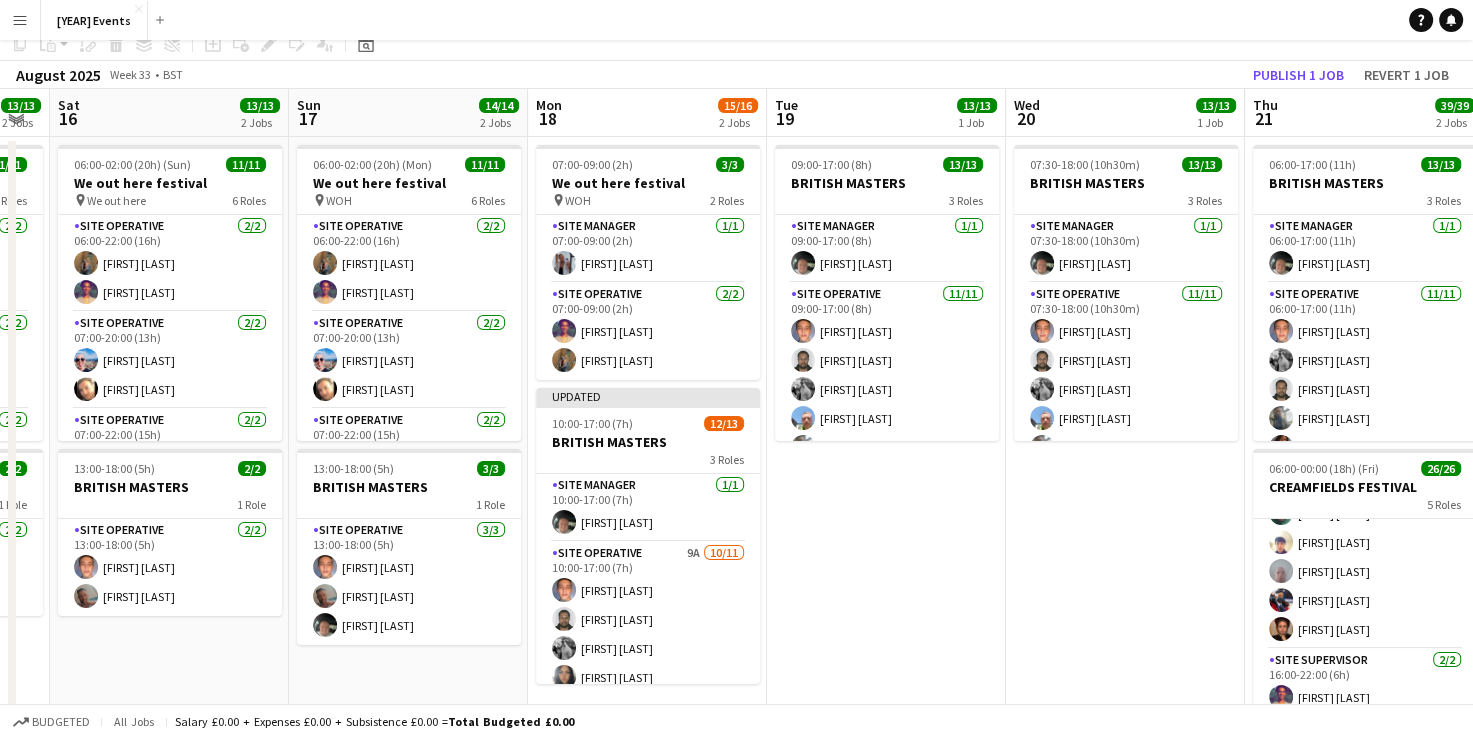 scroll, scrollTop: 0, scrollLeft: 0, axis: both 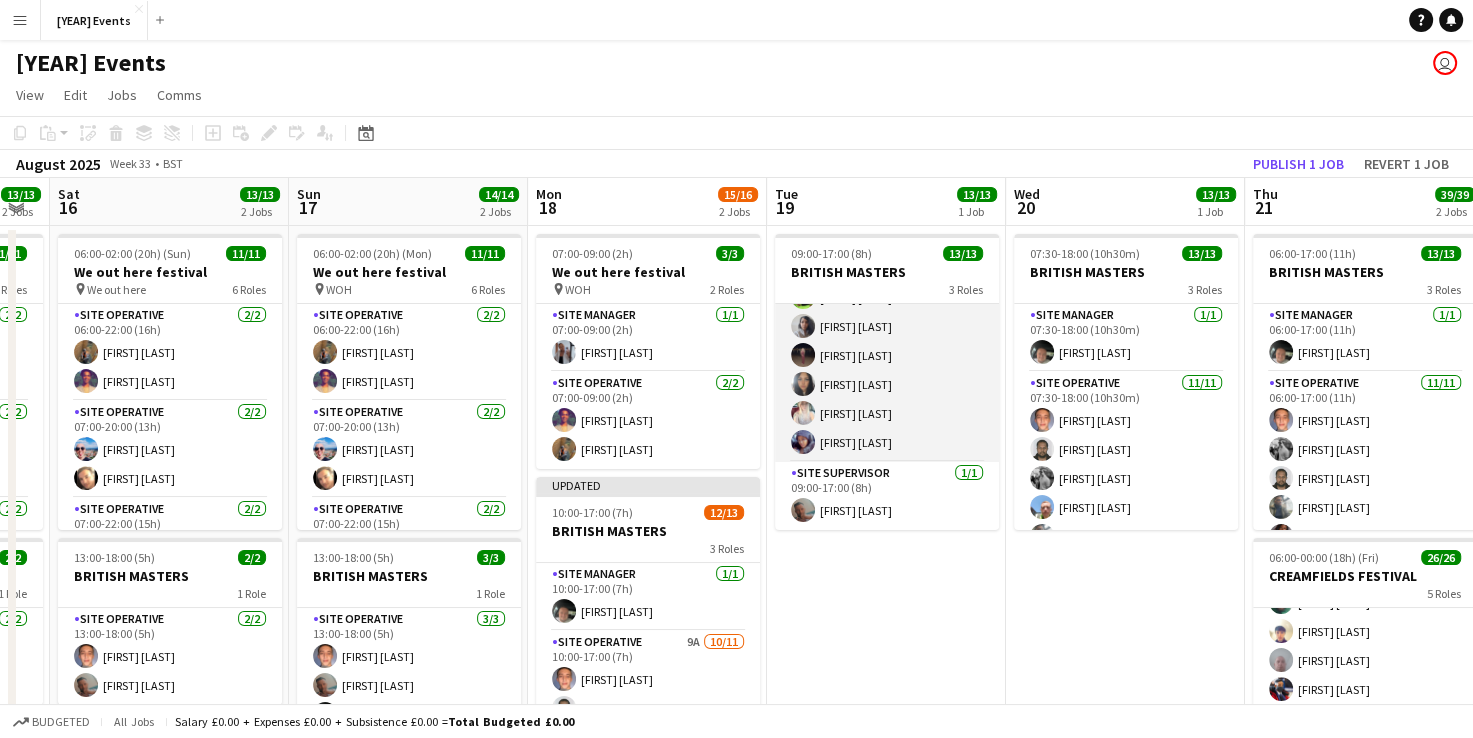 click on "Site Operative   11/11   09:00-17:00 (8h)
[FIRST] [LAST] [FIRST] [LAST] [FIRST] [LAST] [FIRST] [LAST] [FIRST] [LAST] [FIRST] [LAST] [FIRST] [LAST] [FIRST] [LAST] [FIRST] [LAST] [FIRST] [LAST] [FIRST] [LAST]" at bounding box center [887, 283] 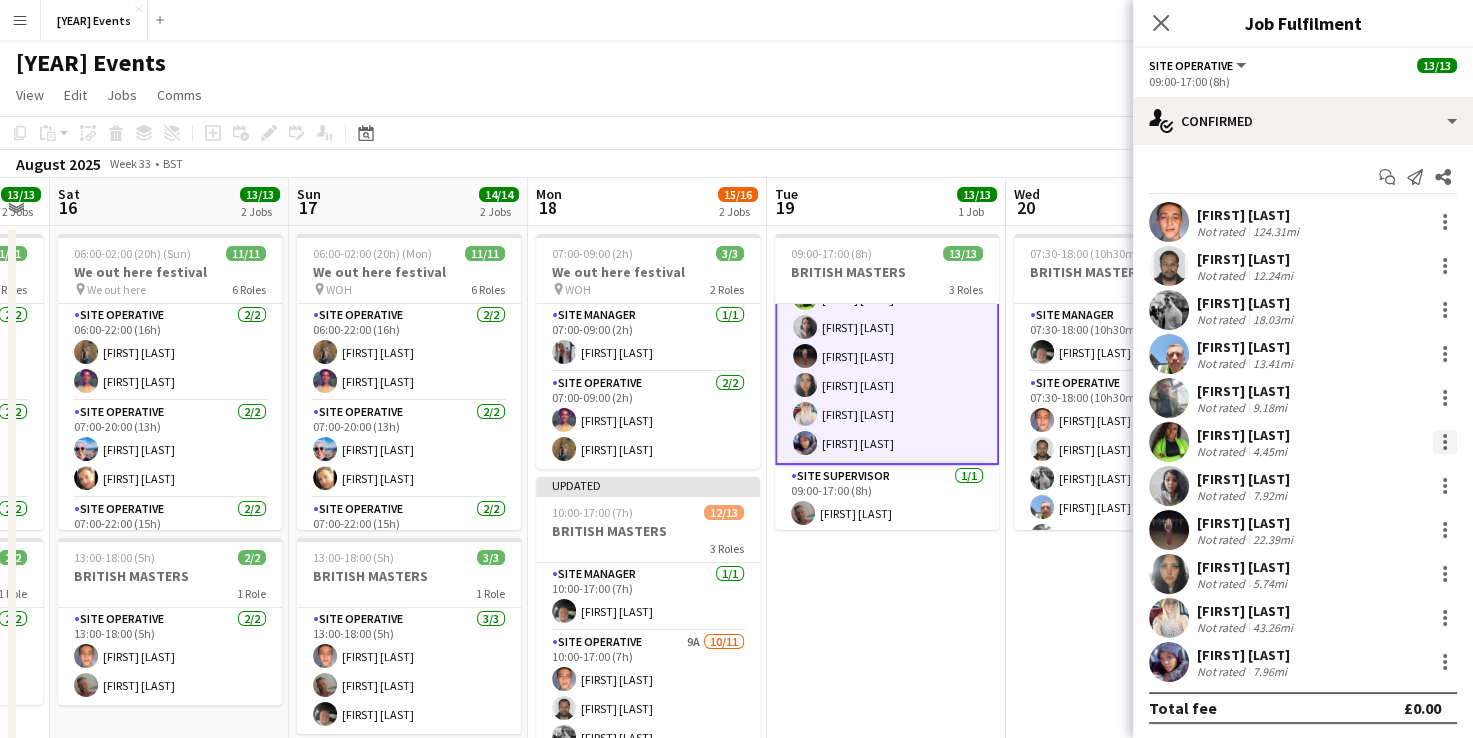 click at bounding box center [1445, 442] 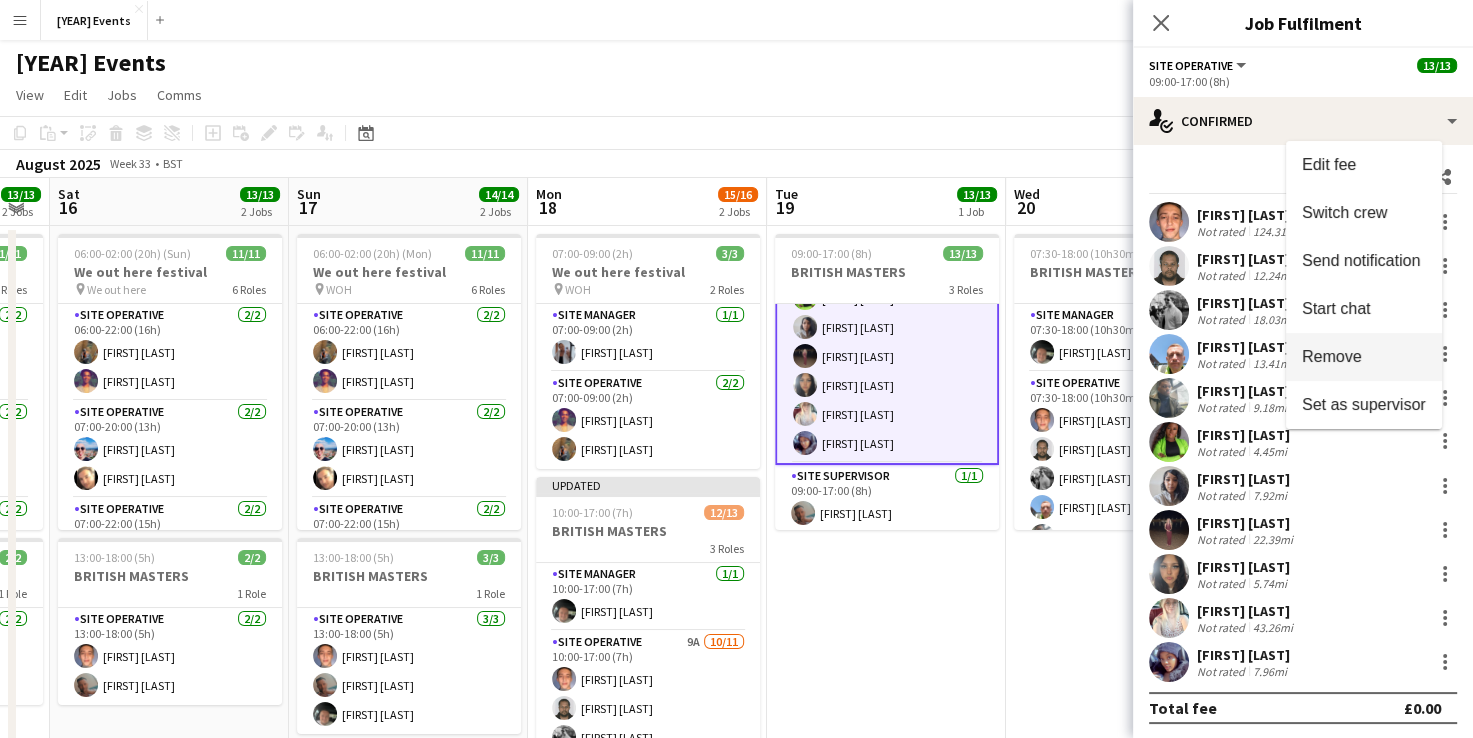 click on "Remove" at bounding box center (1332, 356) 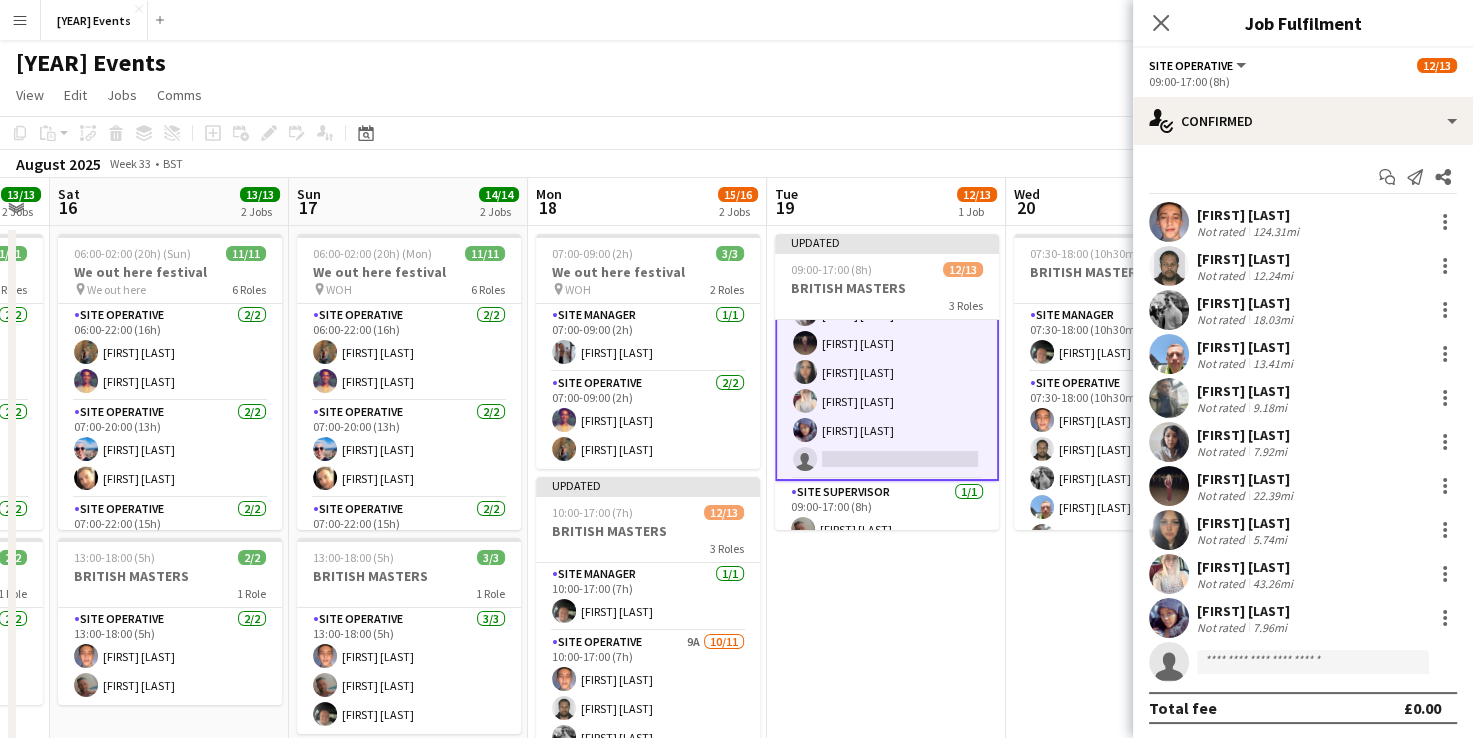 click on "[TIME]-[TIME] ([DURATION])    13/13   BRITISH MASTERS   3 Roles   Site Manager   1/1   [TIME]-[TIME] ([DURATION])
[FIRST] [LAST]  Site Operative   11/11   [TIME]-[TIME] ([DURATION])
[FIRST] [LAST] [FIRST] [LAST] [FIRST] [LAST] [FIRST] [LAST] [FIRST] [LAST] [FIRST] [LAST] [FIRST] [LAST] [FIRST] [LAST] [FIRST] [LAST] [FIRST] [LAST] [FIRST] [LAST]  Site Supervisor   1/1   [TIME]-[TIME] ([DURATION])
[FIRST] [LAST]" at bounding box center [1125, 550] 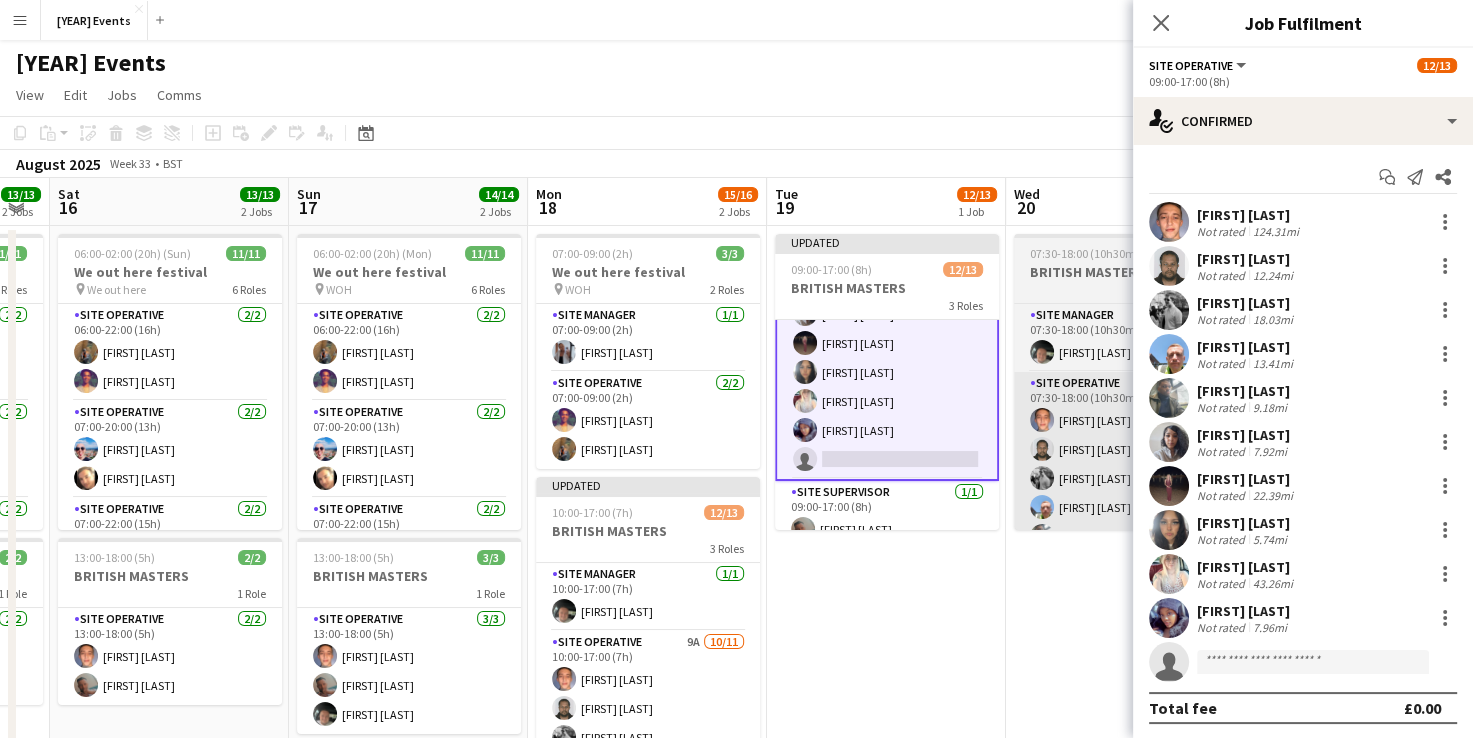 scroll, scrollTop: 268, scrollLeft: 0, axis: vertical 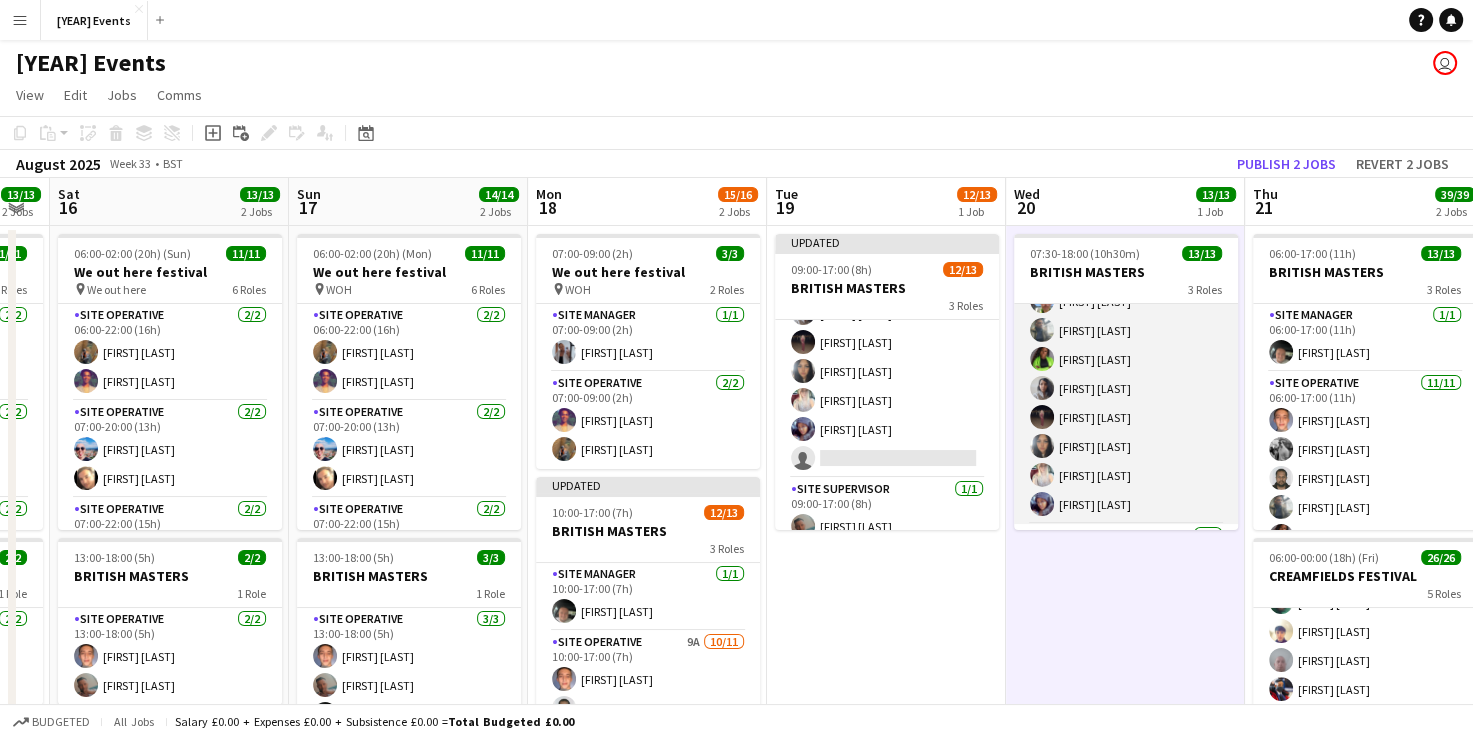 click on "Site Operative   11/11   [TIME]-[TIME] ([DURATION])
[FIRST] [LAST] [FIRST] [LAST] [FIRST] [LAST] [FIRST] [LAST] [FIRST] [LAST] [FIRST] [LAST] [FIRST] [LAST] [FIRST] [LAST] [FIRST] [LAST] [FIRST] [LAST]" at bounding box center (1126, 345) 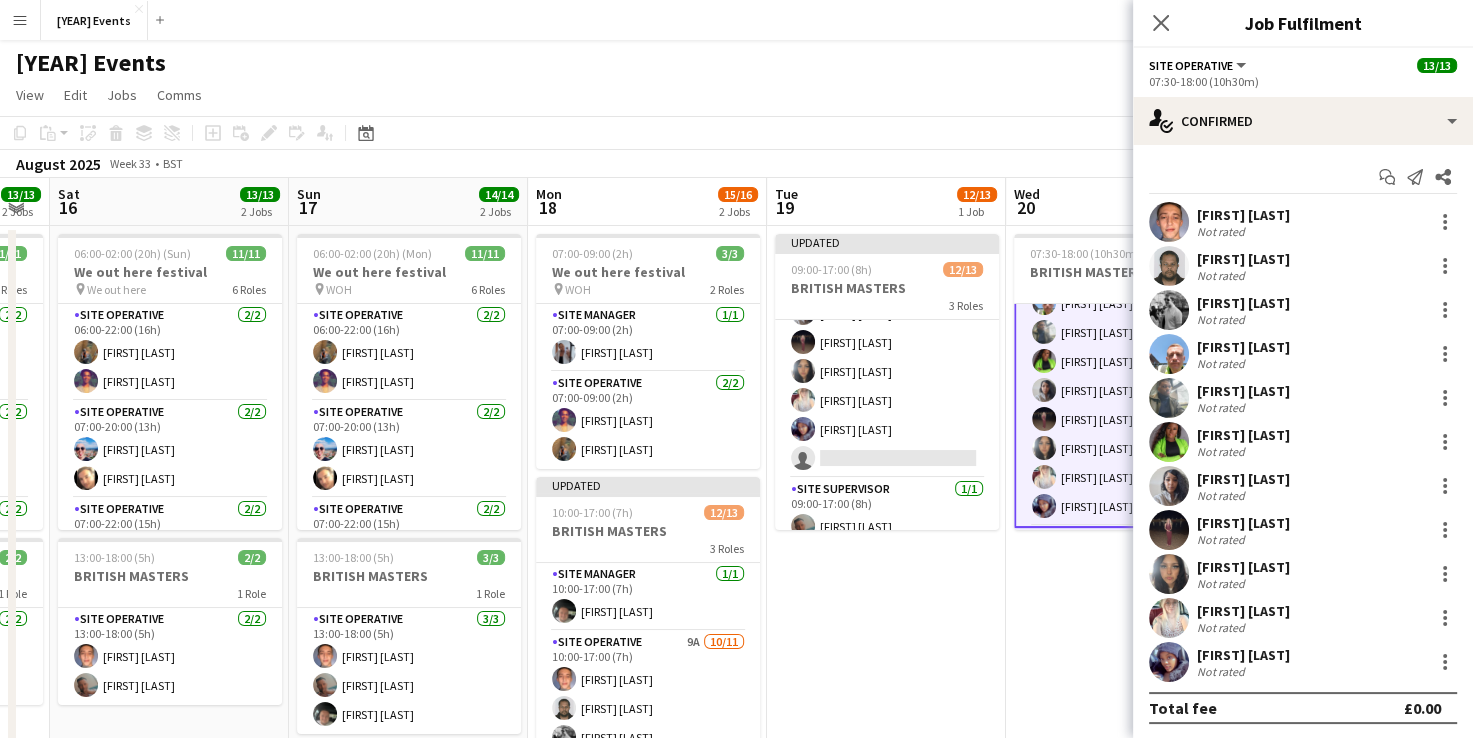 scroll, scrollTop: 208, scrollLeft: 0, axis: vertical 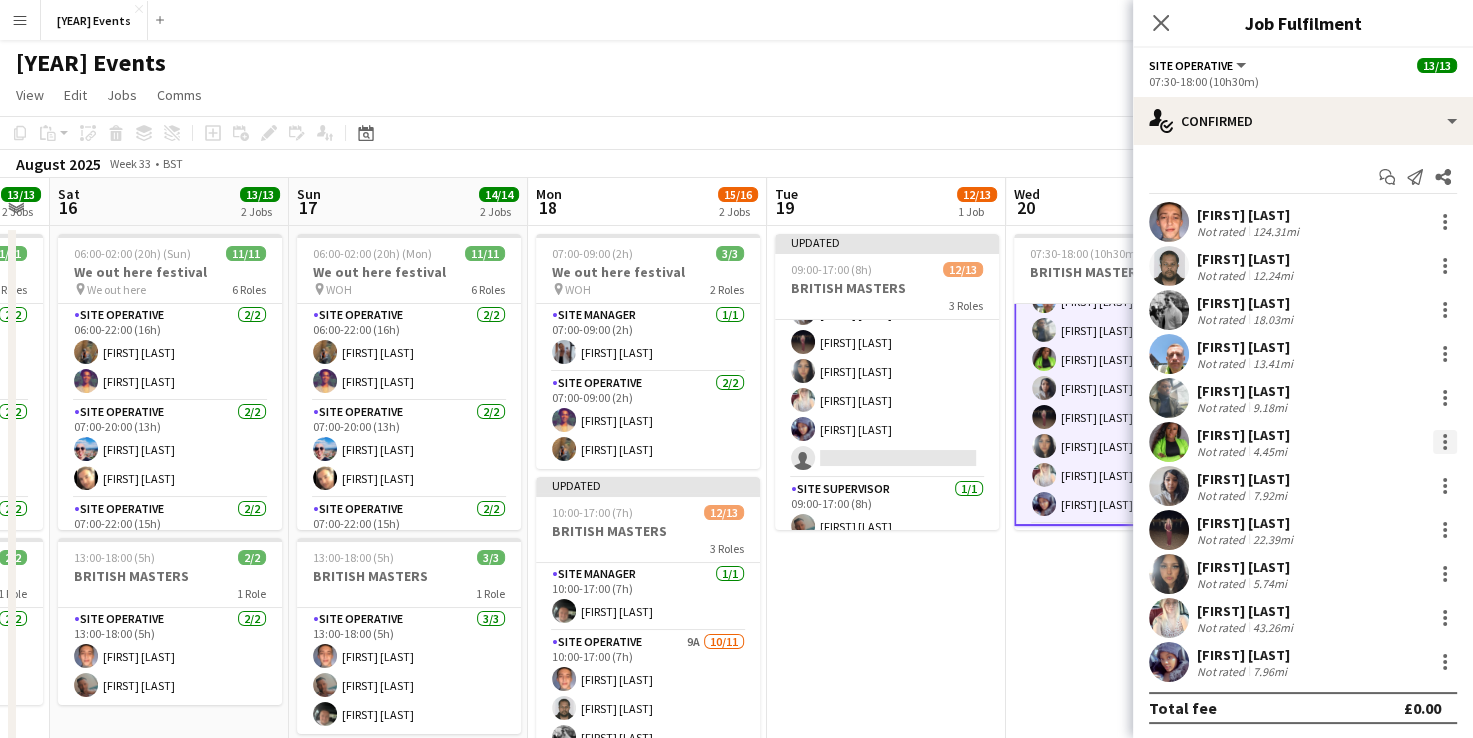 click at bounding box center [1445, 442] 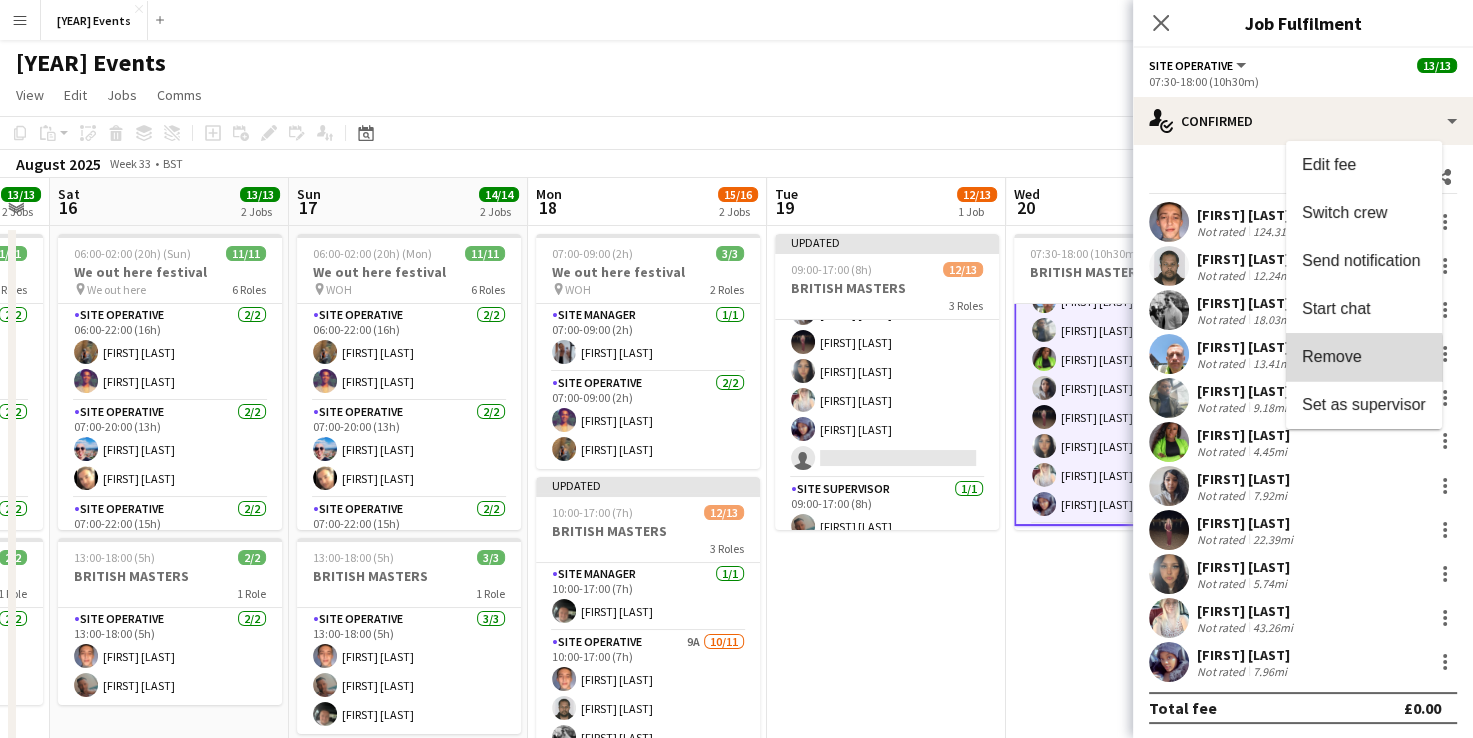 click on "Remove" at bounding box center [1364, 357] 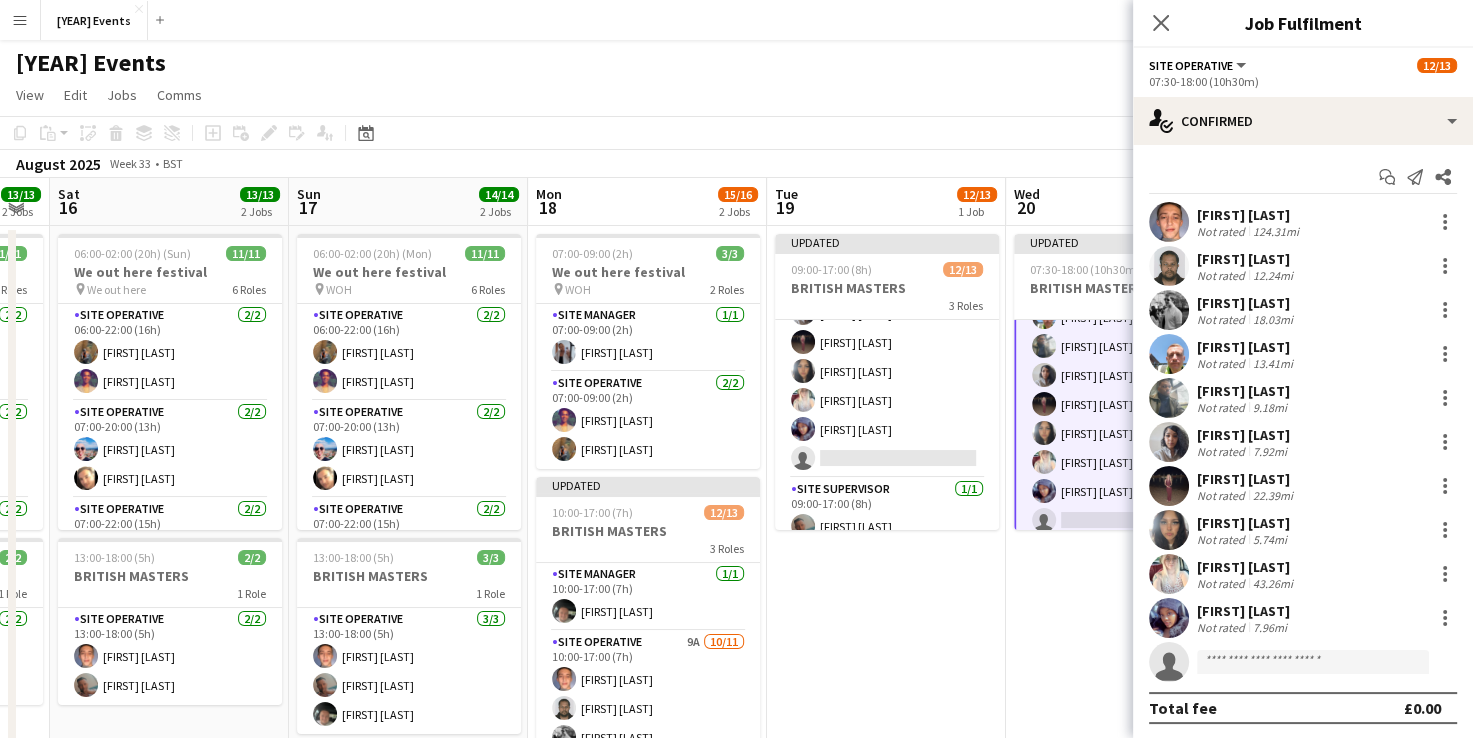 click on "Updated   07:30-18:00 (10h30m)    12/13   BRITISH MASTERS   3 Roles   Site Manager   1/1   07:30-18:00 (10h30m)
[FIRST] [LAST]  Site Operative   11A   10/11   07:30-18:00 (10h30m)
[FIRST] [LAST] [FIRST] [LAST] [FIRST] [LAST] [FIRST] [LAST] [FIRST] [LAST] [FIRST] [LAST] [FIRST] [LAST] [FIRST] [LAST] [FIRST] [LAST]
single-neutral-actions
Site Supervisor   1/1   07:30-18:00 (10h30m)
[FIRST] [LAST]" at bounding box center (1125, 550) 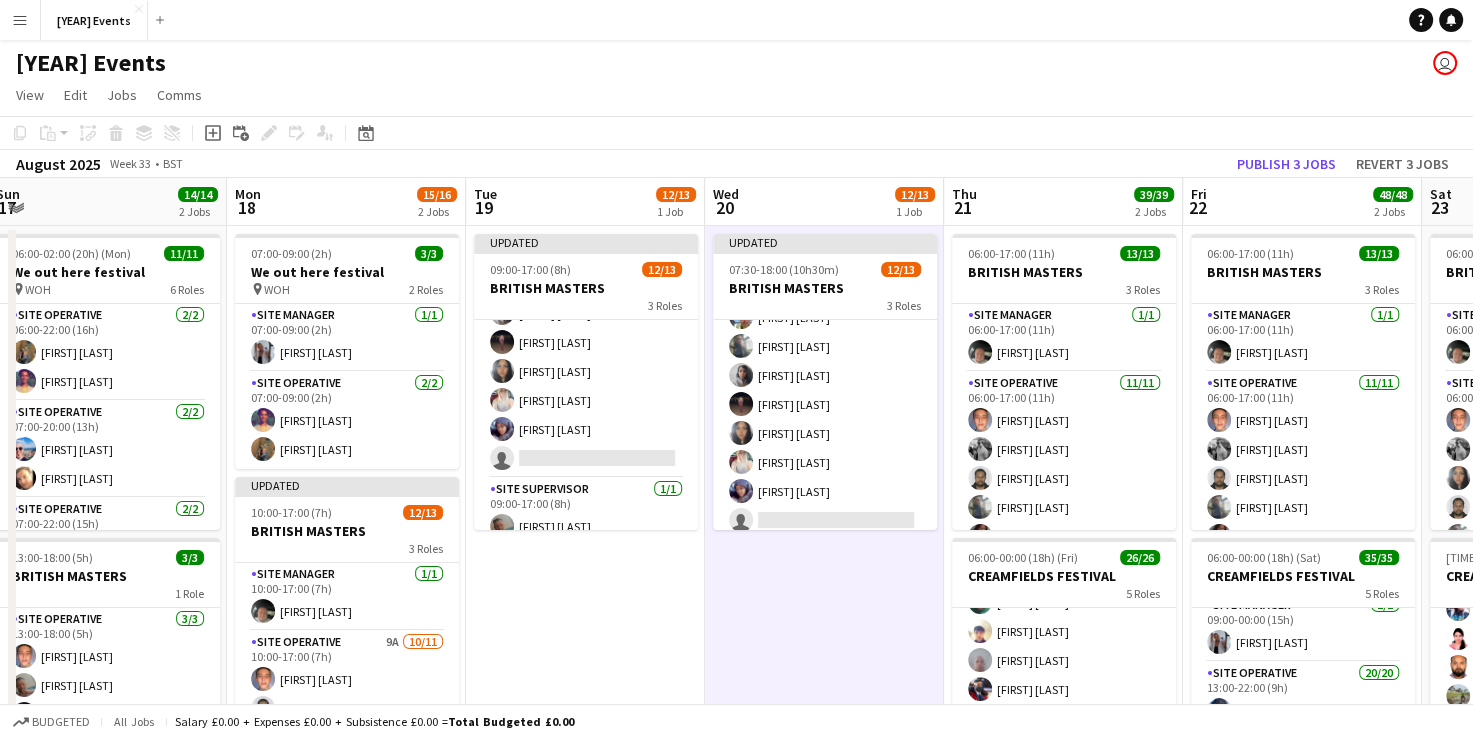 scroll, scrollTop: 0, scrollLeft: 735, axis: horizontal 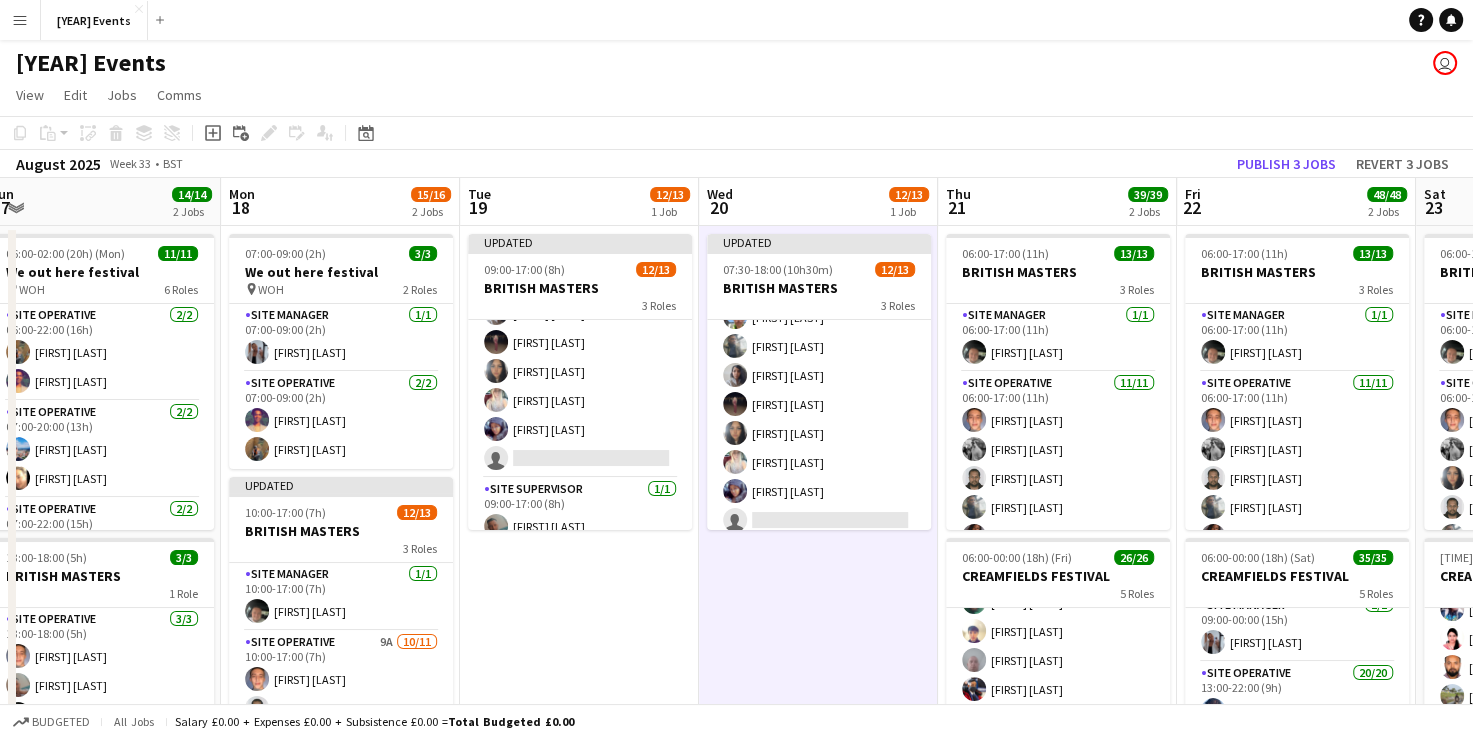 drag, startPoint x: 1150, startPoint y: 574, endPoint x: 844, endPoint y: 578, distance: 306.02615 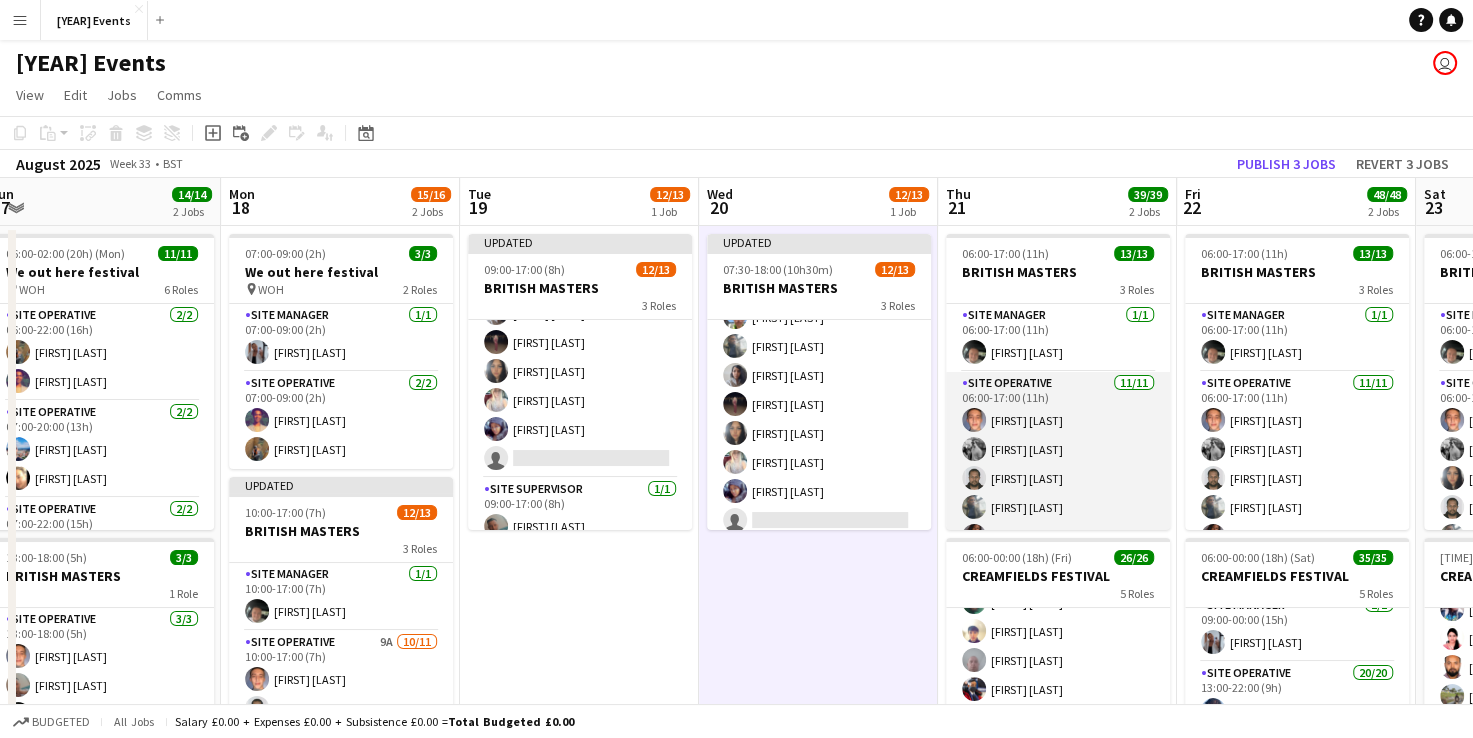 click on "Site Operative   11/11   06:00-17:00 (11h)
[FIRST] [LAST] [FIRST] [LAST] [FIRST] [LAST] [FIRST] [LAST] [FIRST] [LAST] [FIRST] [LAST] [FIRST] [LAST] [FIRST] [LAST] [FIRST] [LAST] [FIRST] [LAST] [FIRST] [LAST]" at bounding box center (1058, 551) 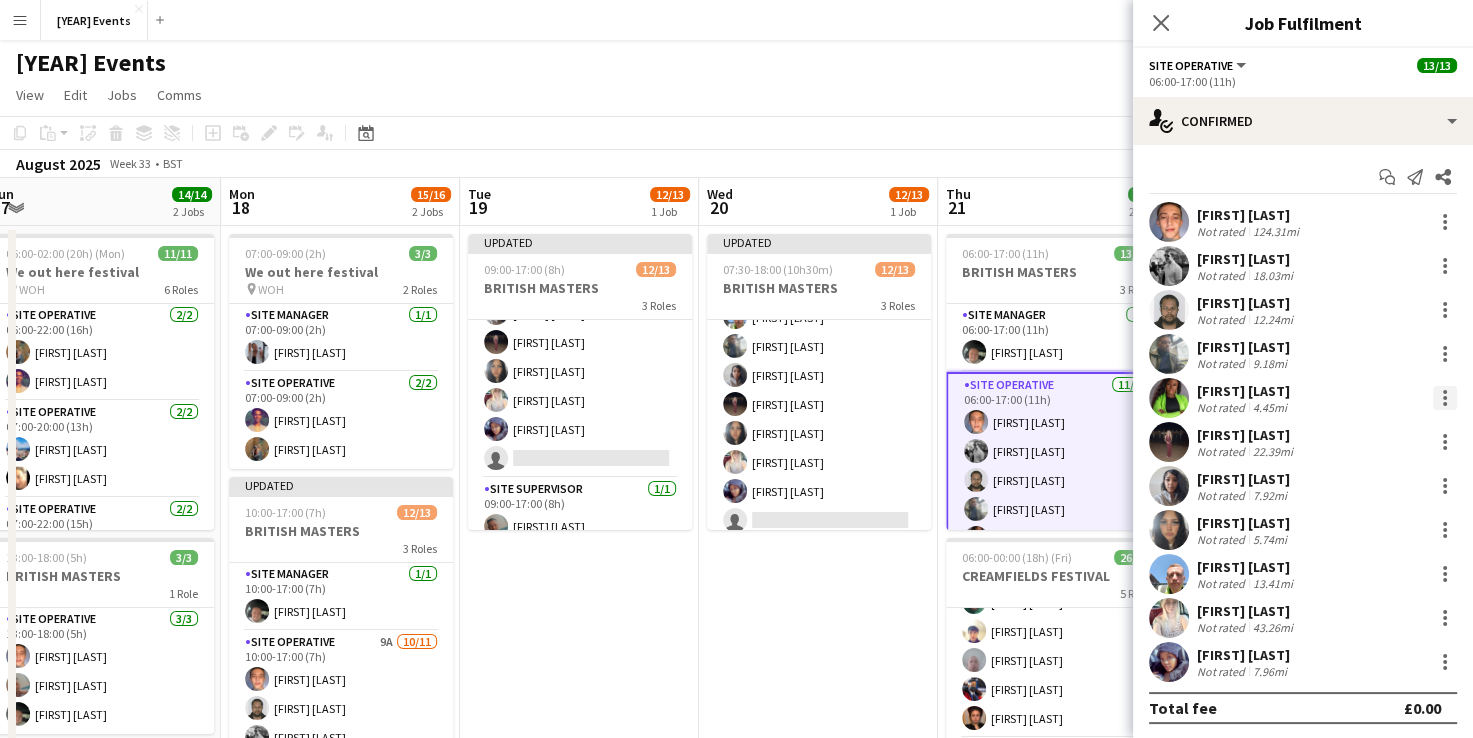 click at bounding box center (1445, 398) 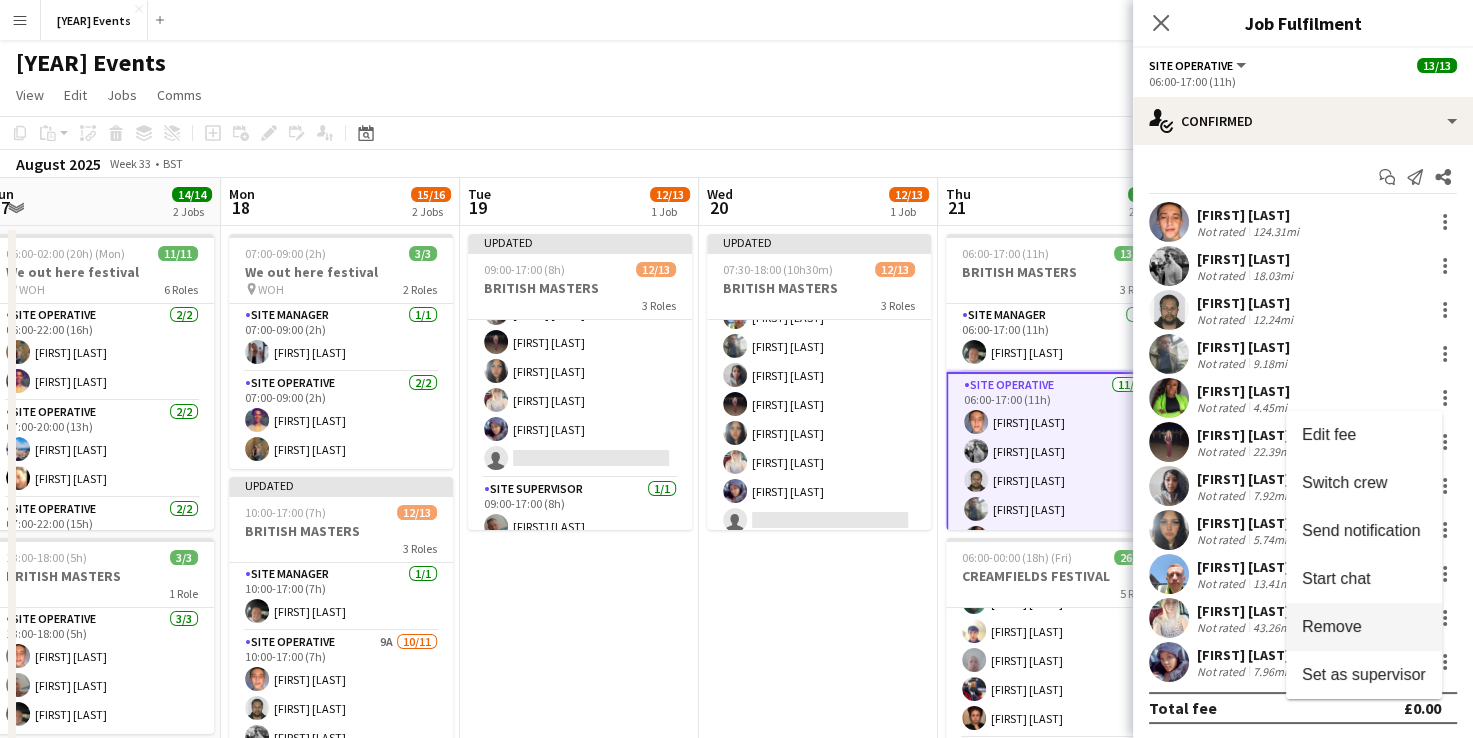 click on "Remove" at bounding box center [1364, 627] 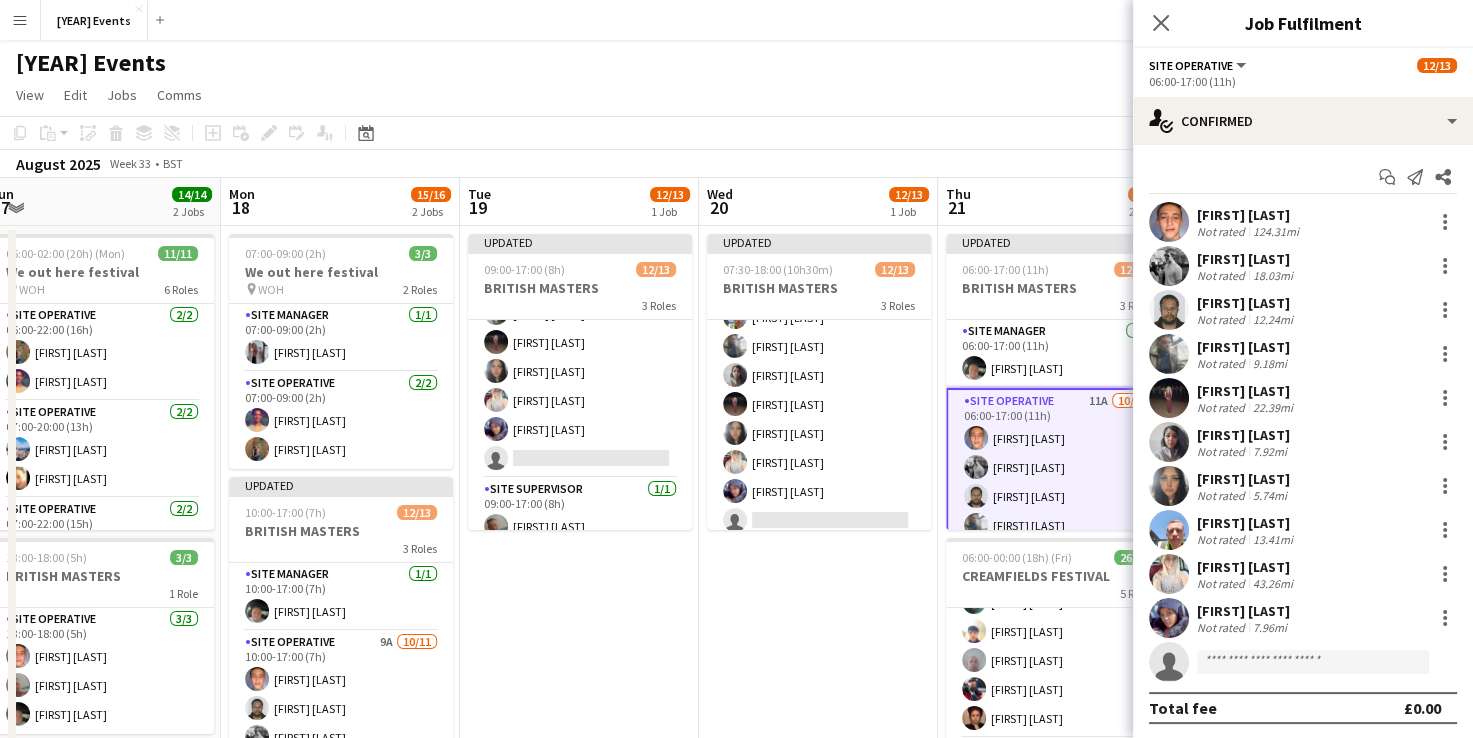 click on "Updated   07:30-18:00 (10h30m)    12/13   BRITISH MASTERS   3 Roles   Site Manager   1/1   07:30-18:00 (10h30m)
[FIRST] [LAST]  Site Operative   11A   10/11   07:30-18:00 (10h30m)
[FIRST] [LAST] [FIRST] [LAST] [FIRST] [LAST] [FIRST] [LAST] [FIRST] [LAST] [FIRST] [LAST] [FIRST] [LAST] [FIRST] [LAST] [FIRST] [LAST]
single-neutral-actions
Site Supervisor   1/1   07:30-18:00 (10h30m)
[FIRST] [LAST]" at bounding box center [818, 550] 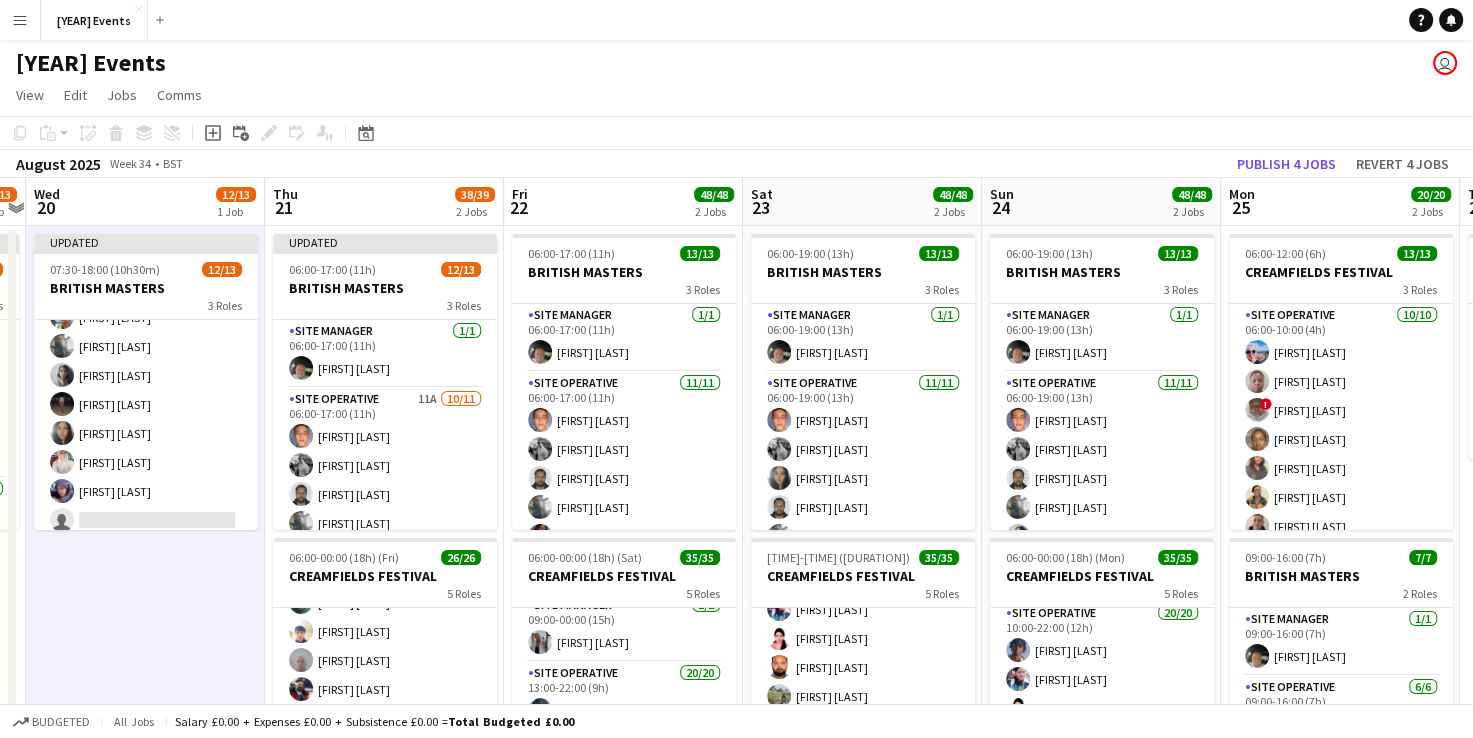 scroll, scrollTop: 0, scrollLeft: 750, axis: horizontal 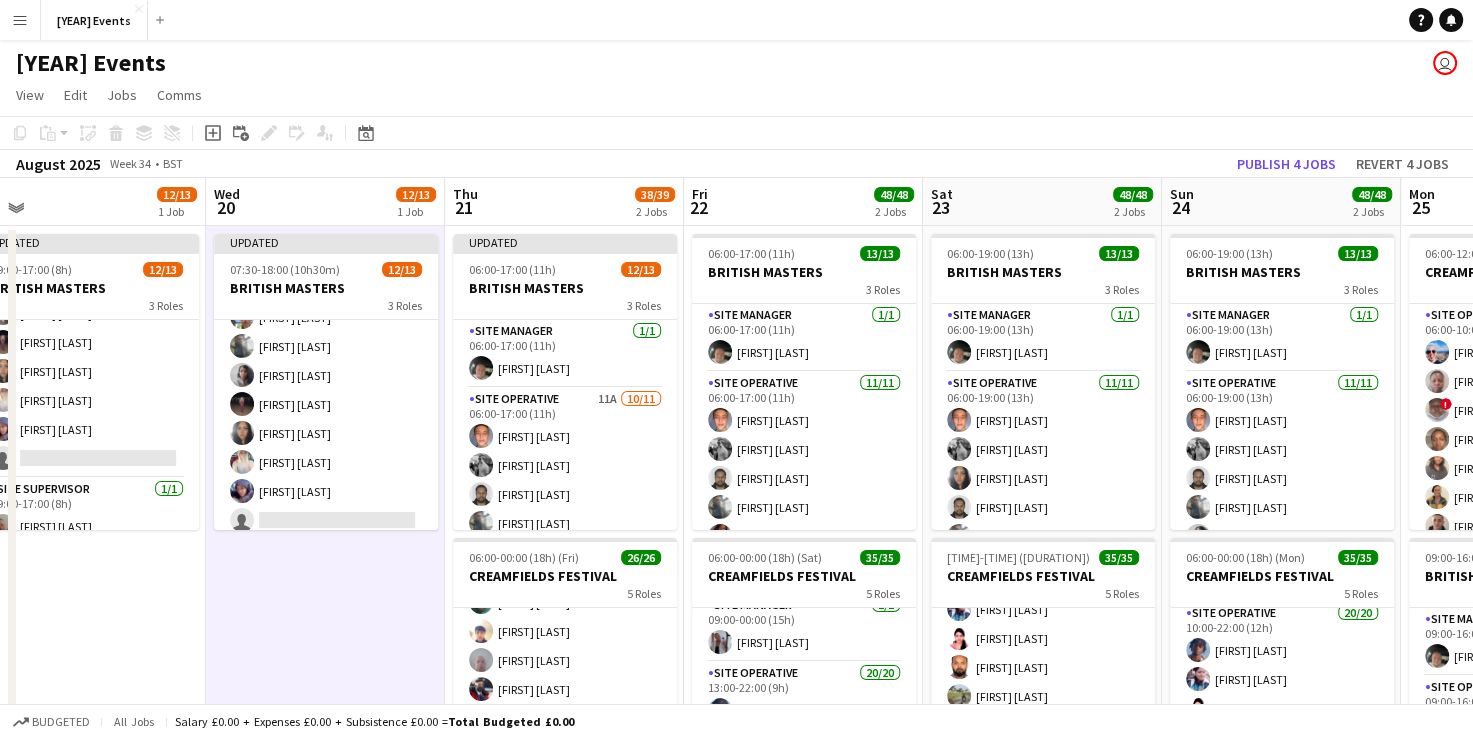 drag, startPoint x: 896, startPoint y: 646, endPoint x: 403, endPoint y: 576, distance: 497.94476 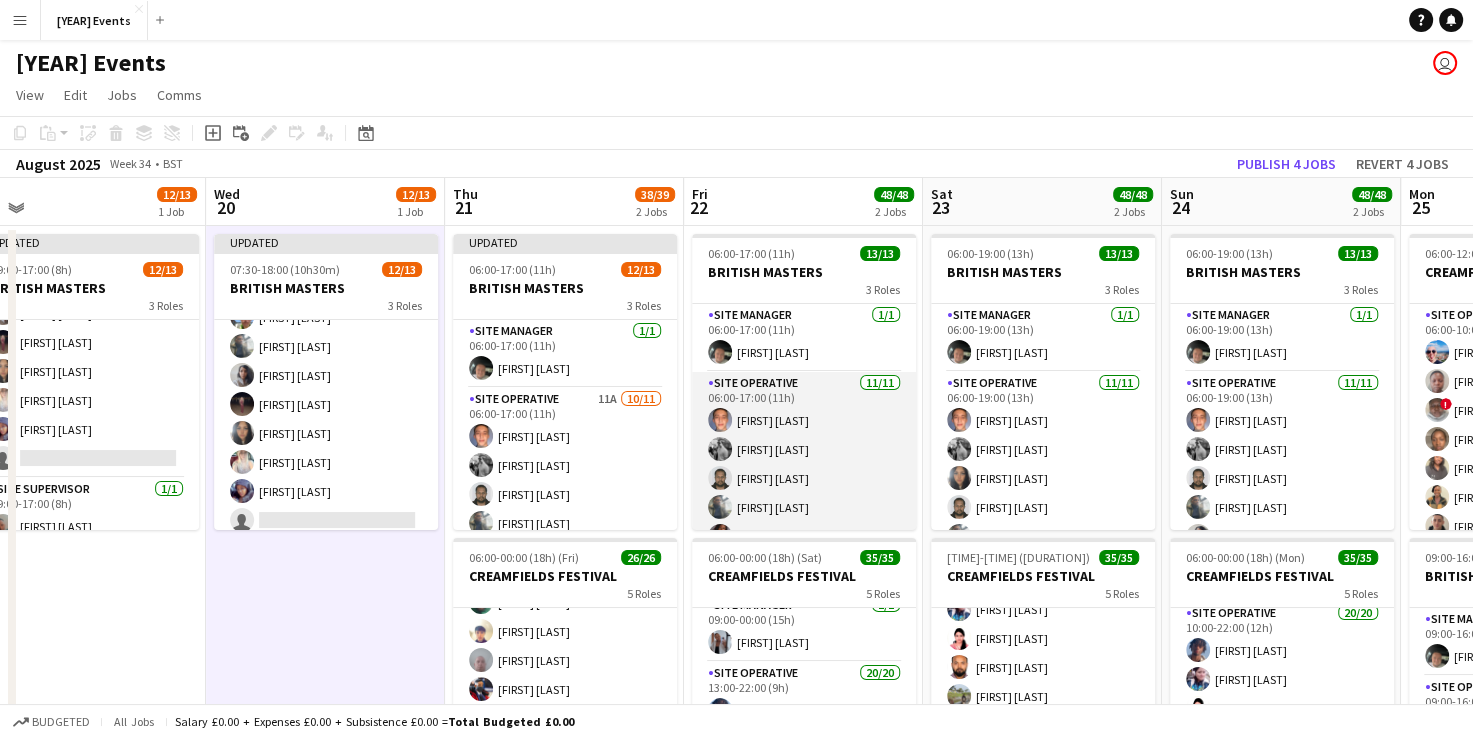 click on "Site Operative   11/11   [TIME]-[TIME] ([DURATION])
[FIRST] [LAST] [FIRST] [LAST] [FIRST] [LAST] [FIRST] [LAST] [FIRST] [LAST] [FIRST] [LAST] [FIRST] [LAST] [FIRST] [LAST] [FIRST] [LAST] [FIRST] [LAST]" at bounding box center [804, 551] 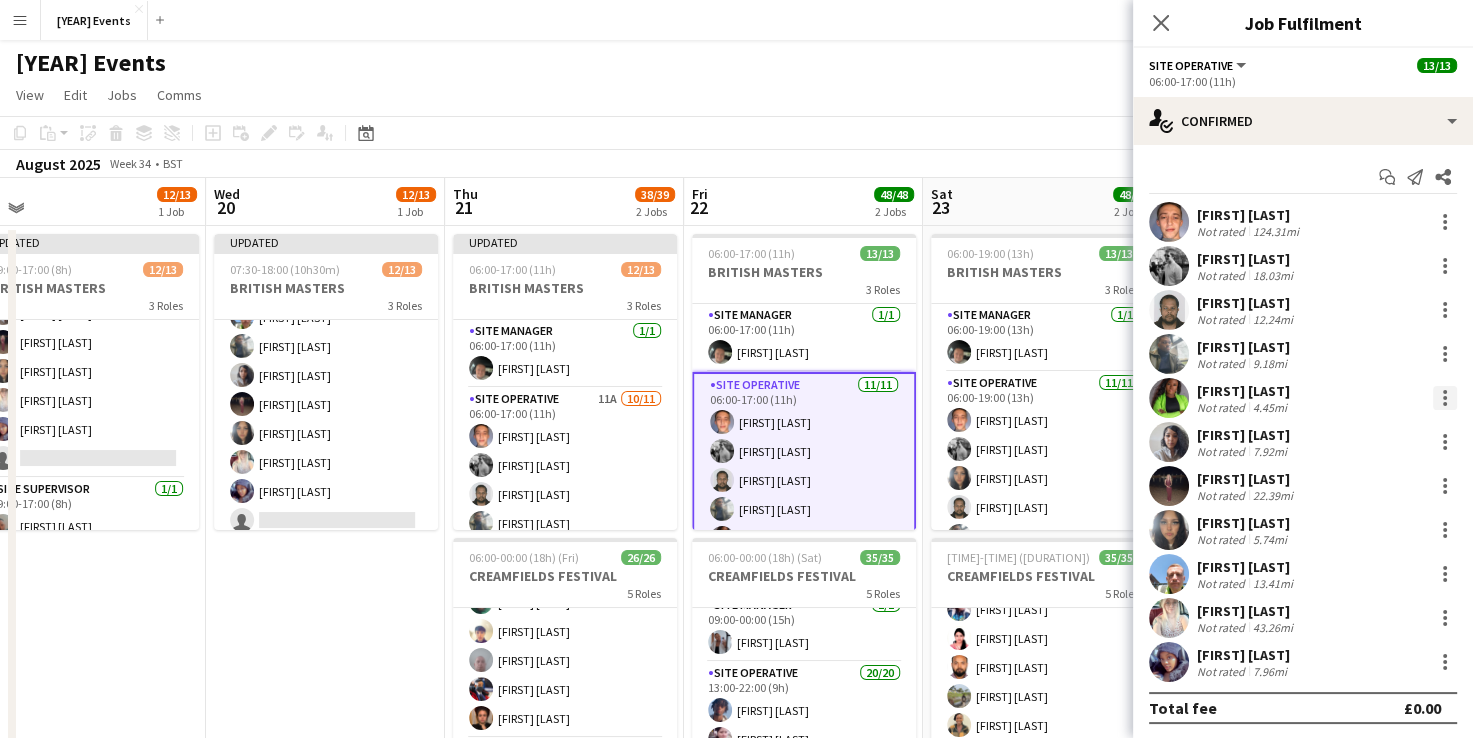 click at bounding box center (1445, 398) 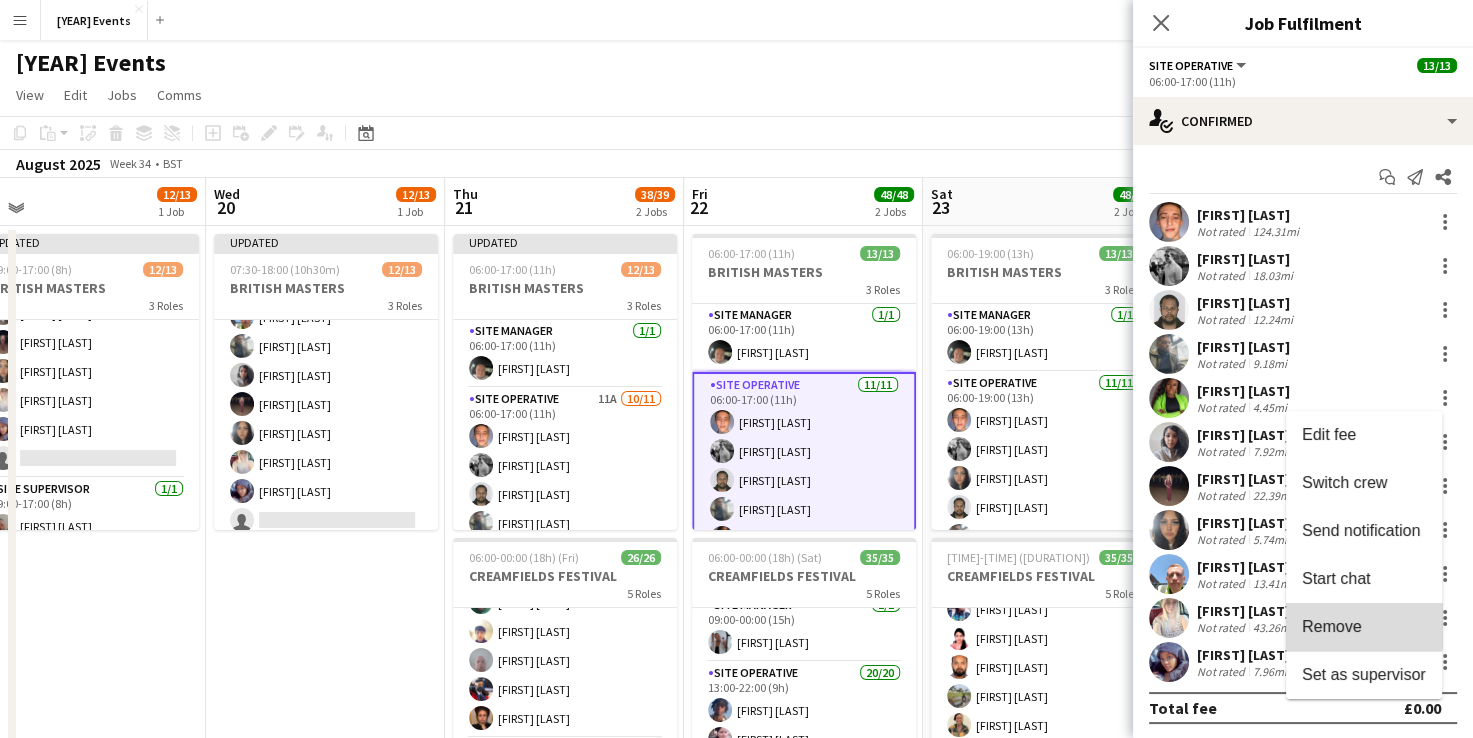 click on "Remove" at bounding box center (1332, 626) 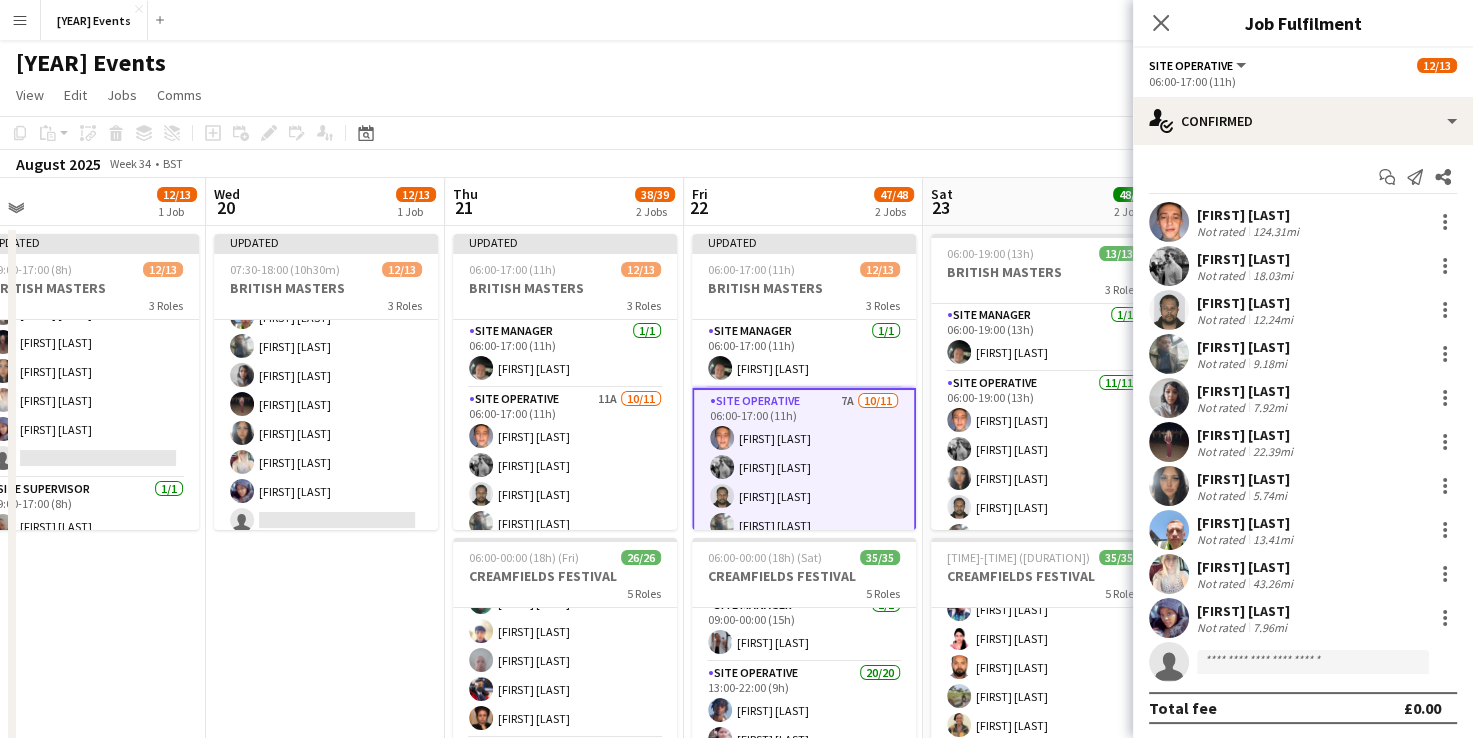 click on "Updated   07:30-18:00 (10h30m)    12/13   BRITISH MASTERS   3 Roles   Site Manager   1/1   07:30-18:00 (10h30m)
[FIRST] [LAST]  Site Operative   11A   10/11   07:30-18:00 (10h30m)
[FIRST] [LAST] [FIRST] [LAST] [FIRST] [LAST] [FIRST] [LAST] [FIRST] [LAST] [FIRST] [LAST] [FIRST] [LAST] [FIRST] [LAST] [FIRST] [LAST]
single-neutral-actions
Site Supervisor   1/1   07:30-18:00 (10h30m)
[FIRST] [LAST]" at bounding box center [325, 550] 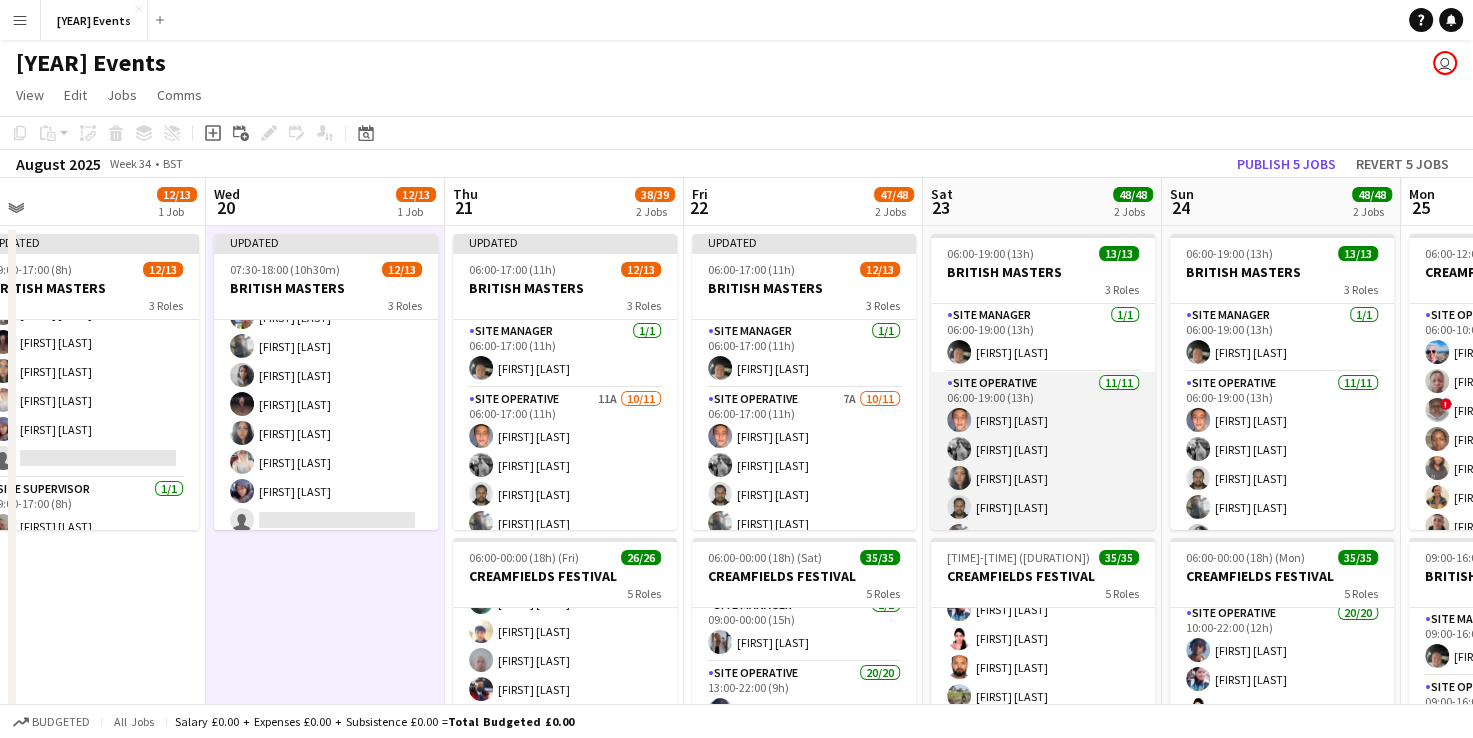 click on "Site Operative   11/11   06:00-19:00 (13h)
[FIRST] [LAST] [FIRST] [LAST] [FIRST] [LAST] [FIRST] [LAST] [FIRST] [LAST] [FIRST] [LAST] [FIRST] [LAST] [FIRST] [LAST] [FIRST] [LAST] [FIRST] [LAST] [FIRST] [LAST]" at bounding box center (1043, 551) 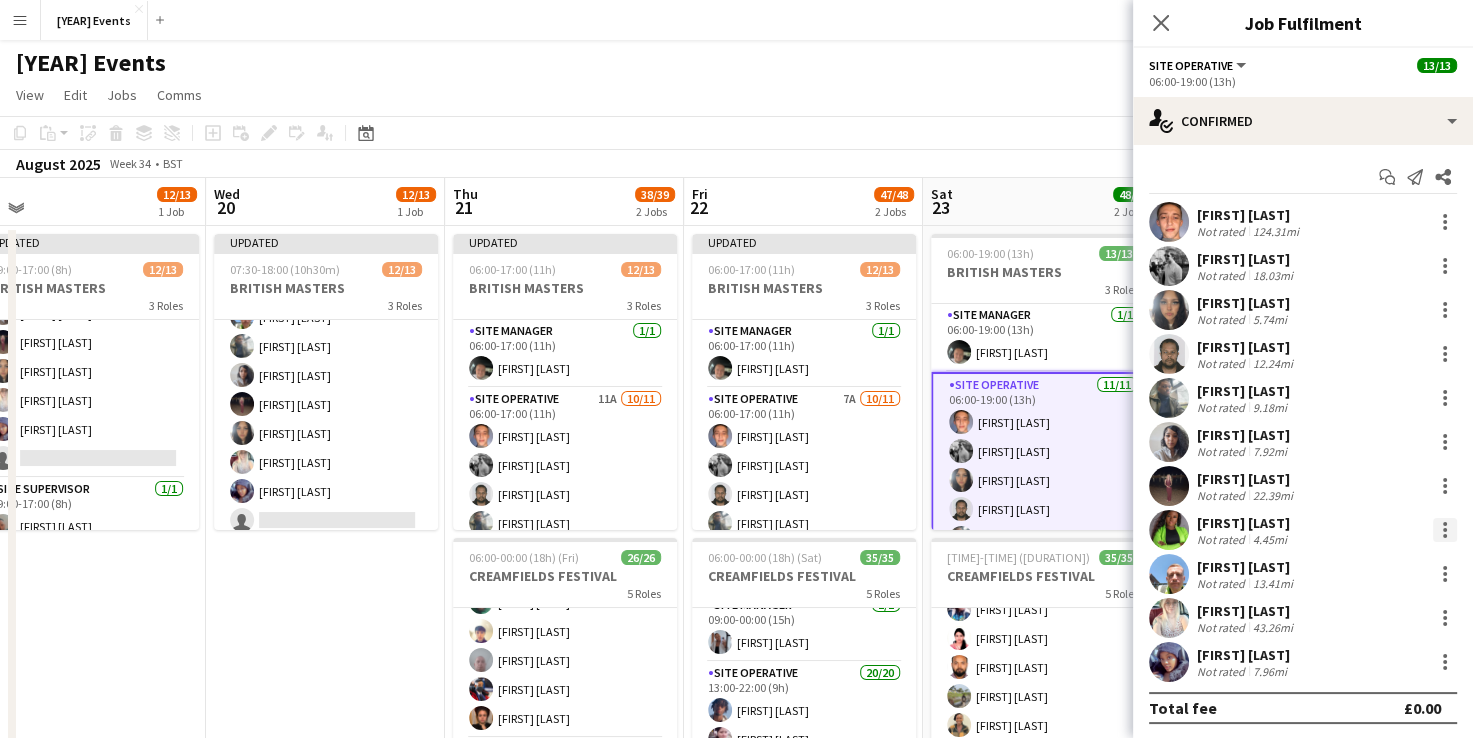 click at bounding box center [1445, 530] 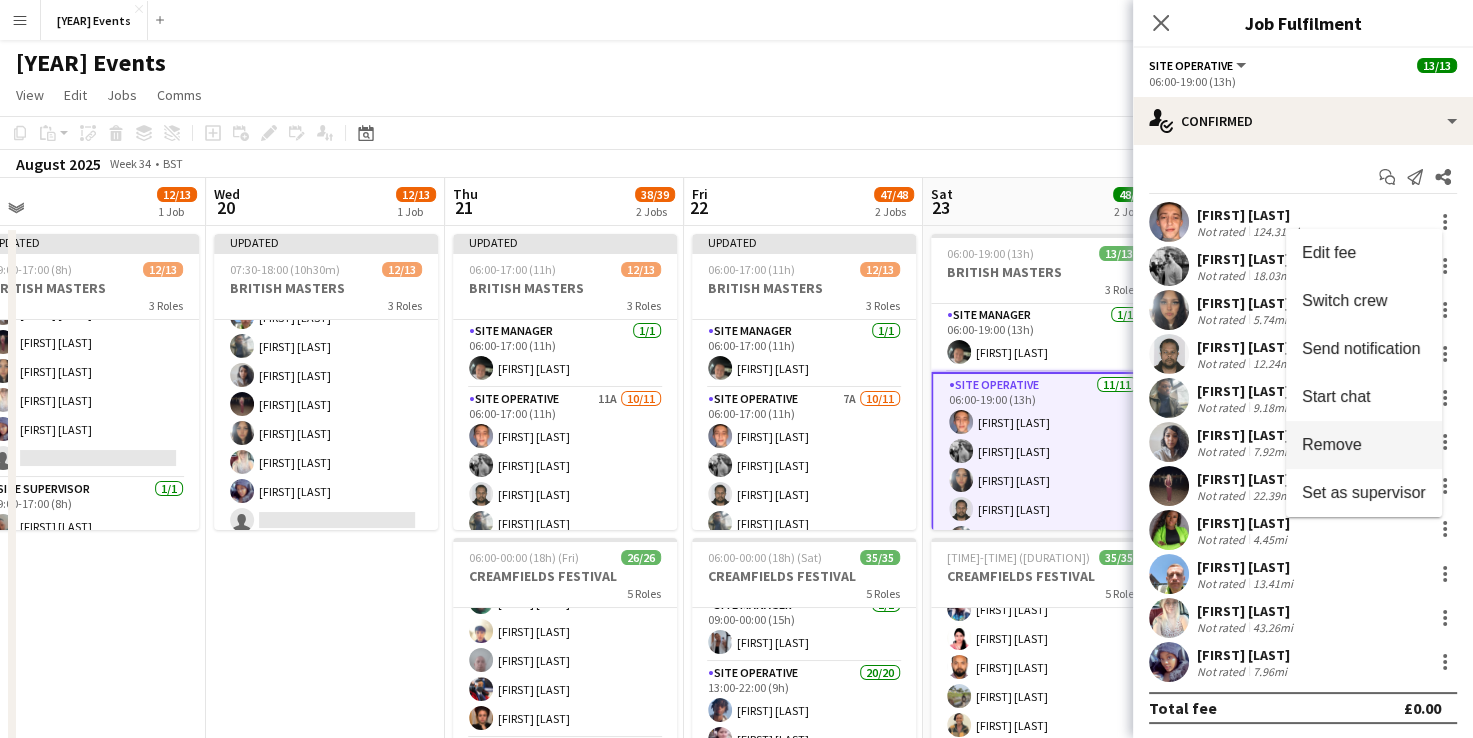 click on "Remove" at bounding box center (1332, 444) 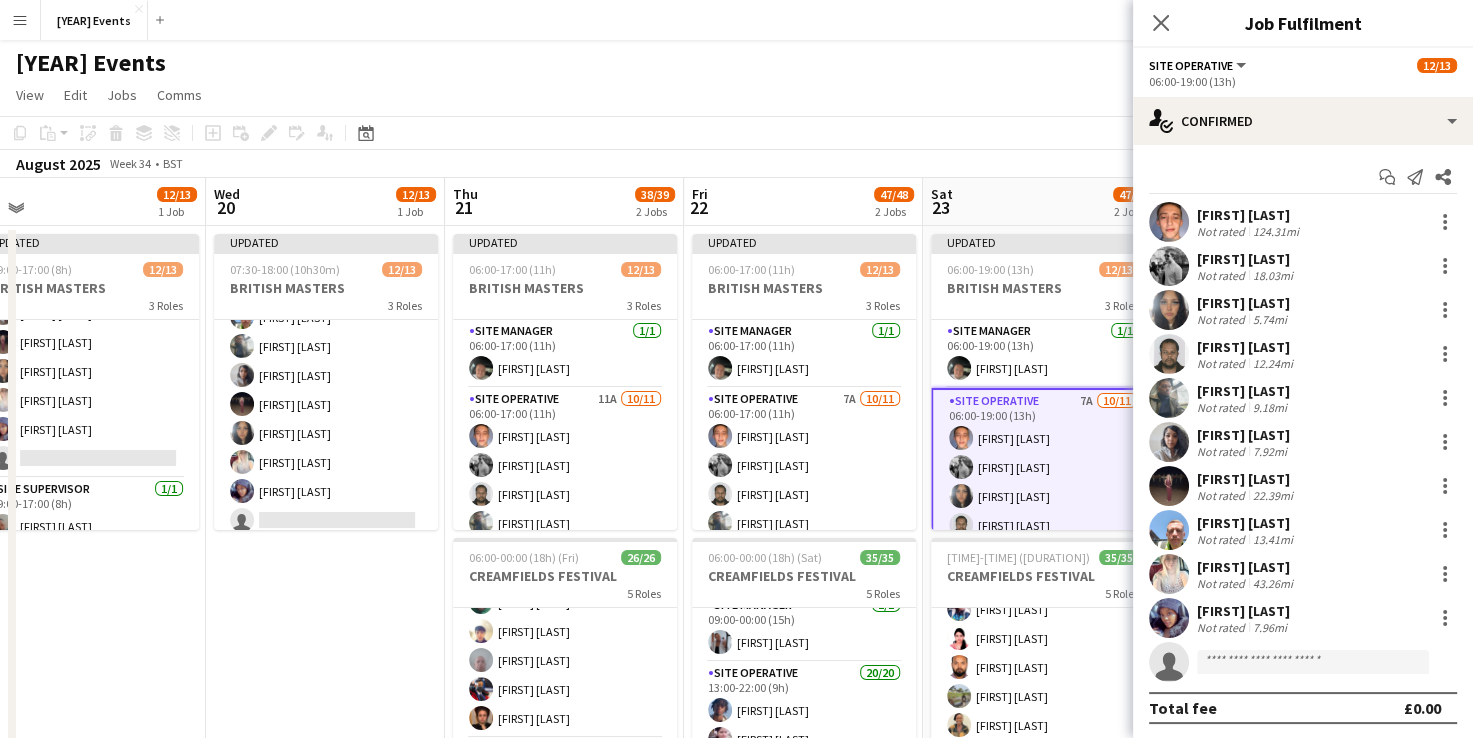 click on "Updated   07:30-18:00 (10h30m)    12/13   BRITISH MASTERS   3 Roles   Site Manager   1/1   07:30-18:00 (10h30m)
[FIRST] [LAST]  Site Operative   11A   10/11   07:30-18:00 (10h30m)
[FIRST] [LAST] [FIRST] [LAST] [FIRST] [LAST] [FIRST] [LAST] [FIRST] [LAST] [FIRST] [LAST] [FIRST] [LAST] [FIRST] [LAST] [FIRST] [LAST]
single-neutral-actions
Site Supervisor   1/1   07:30-18:00 (10h30m)
[FIRST] [LAST]" at bounding box center [325, 550] 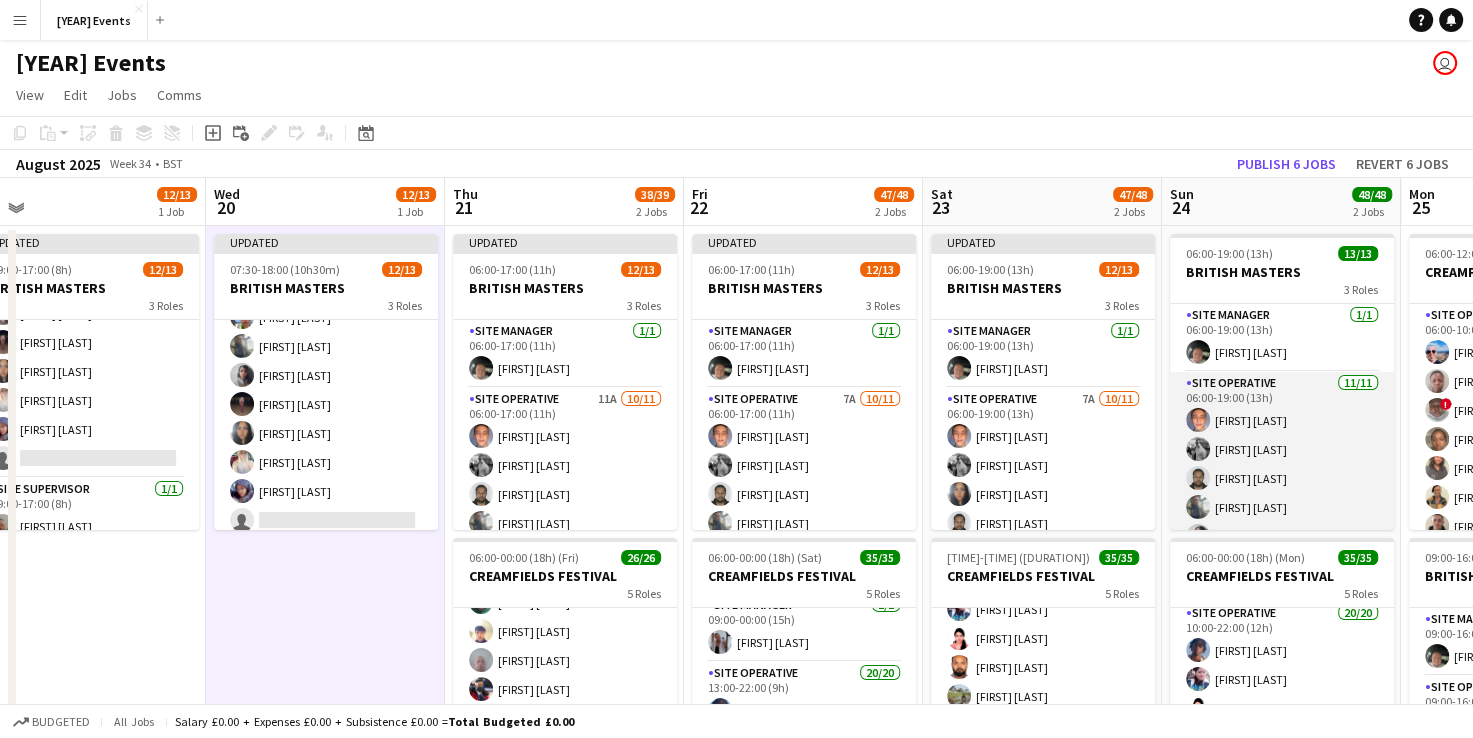 click on "Site Operative   11/11   06:00-19:00 (13h)
[FIRST] [LAST] [FIRST] [LAST] [FIRST] [LAST] [FIRST] [LAST] [FIRST] [LAST] [FIRST] [LAST] [FIRST] [LAST] [FIRST] [LAST] [FIRST] [LAST] [FIRST] [LAST] [FIRST] [LAST]" at bounding box center (1282, 551) 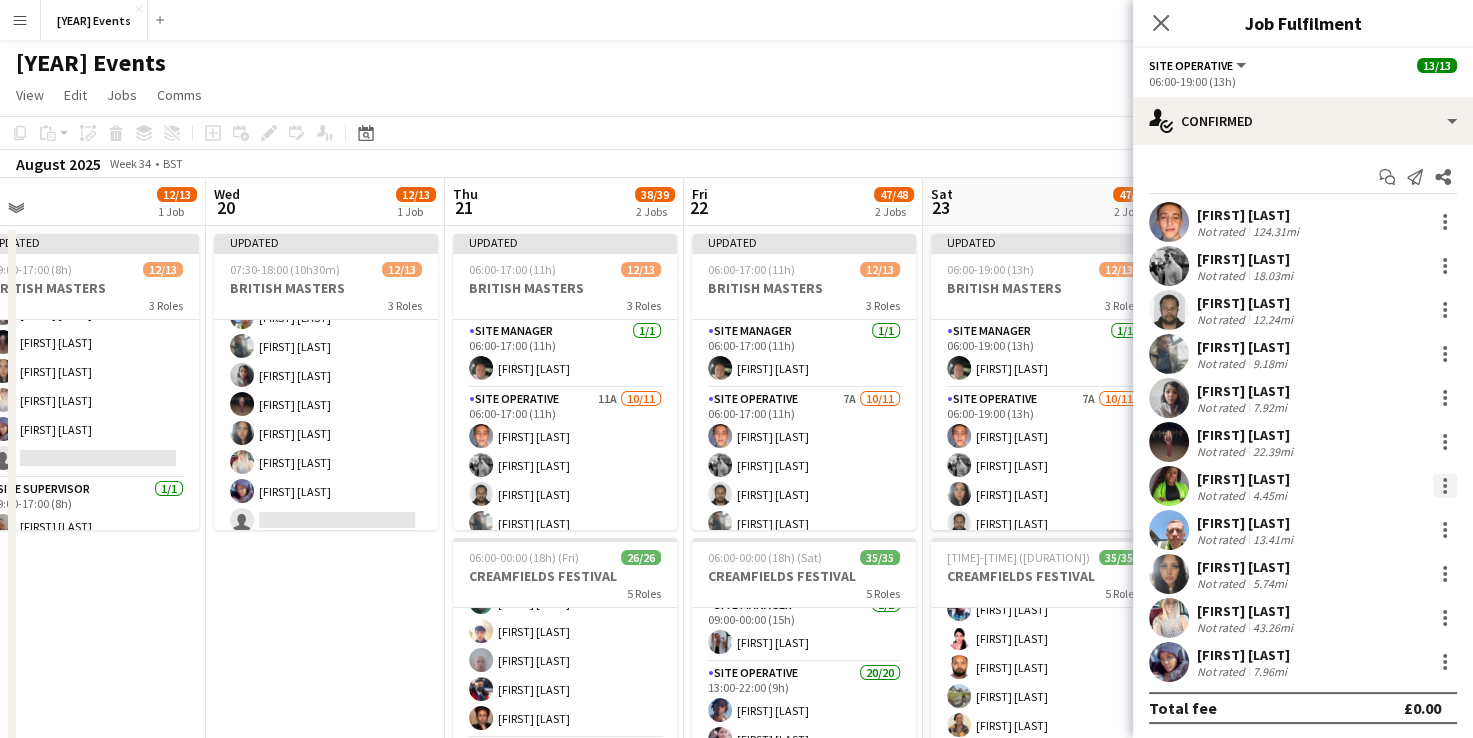 click at bounding box center (1445, 480) 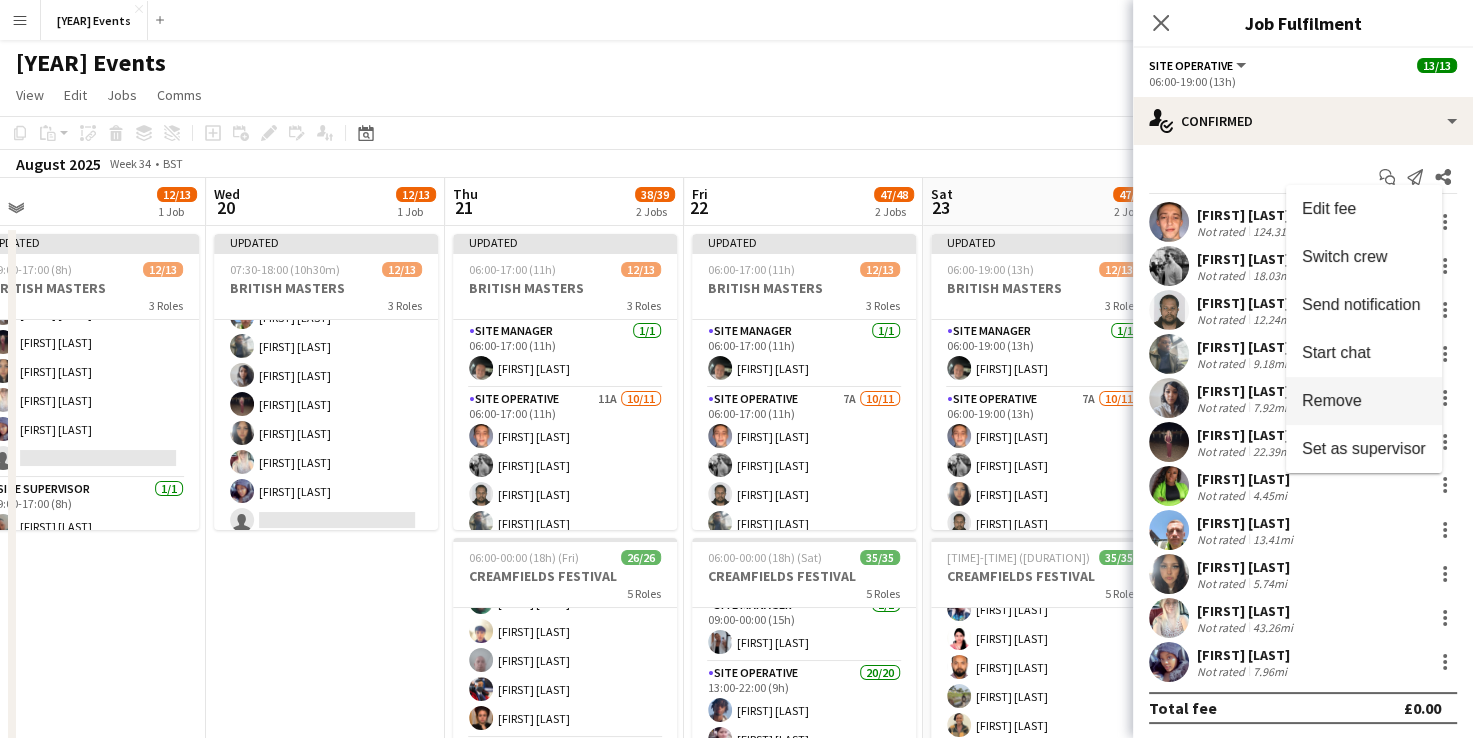 click on "Remove" at bounding box center (1364, 401) 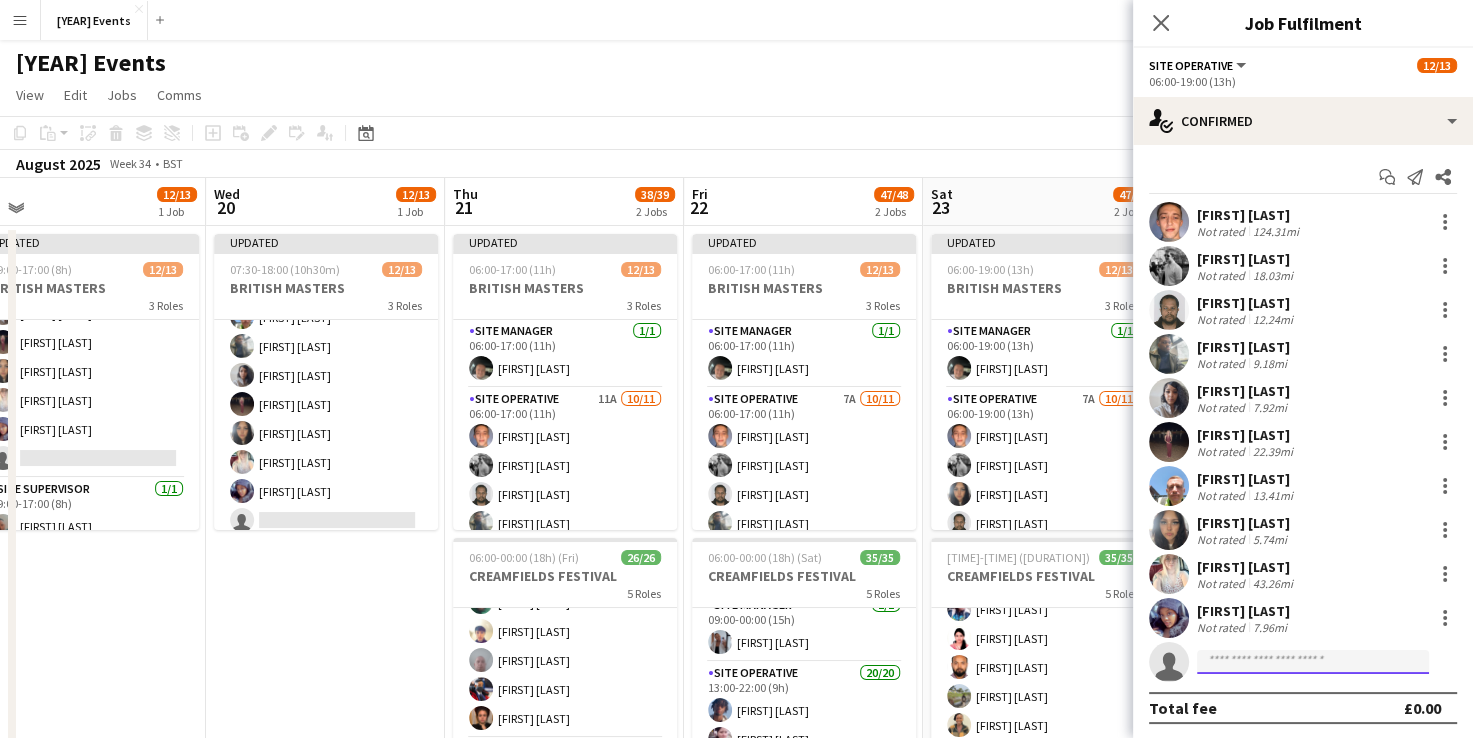 click 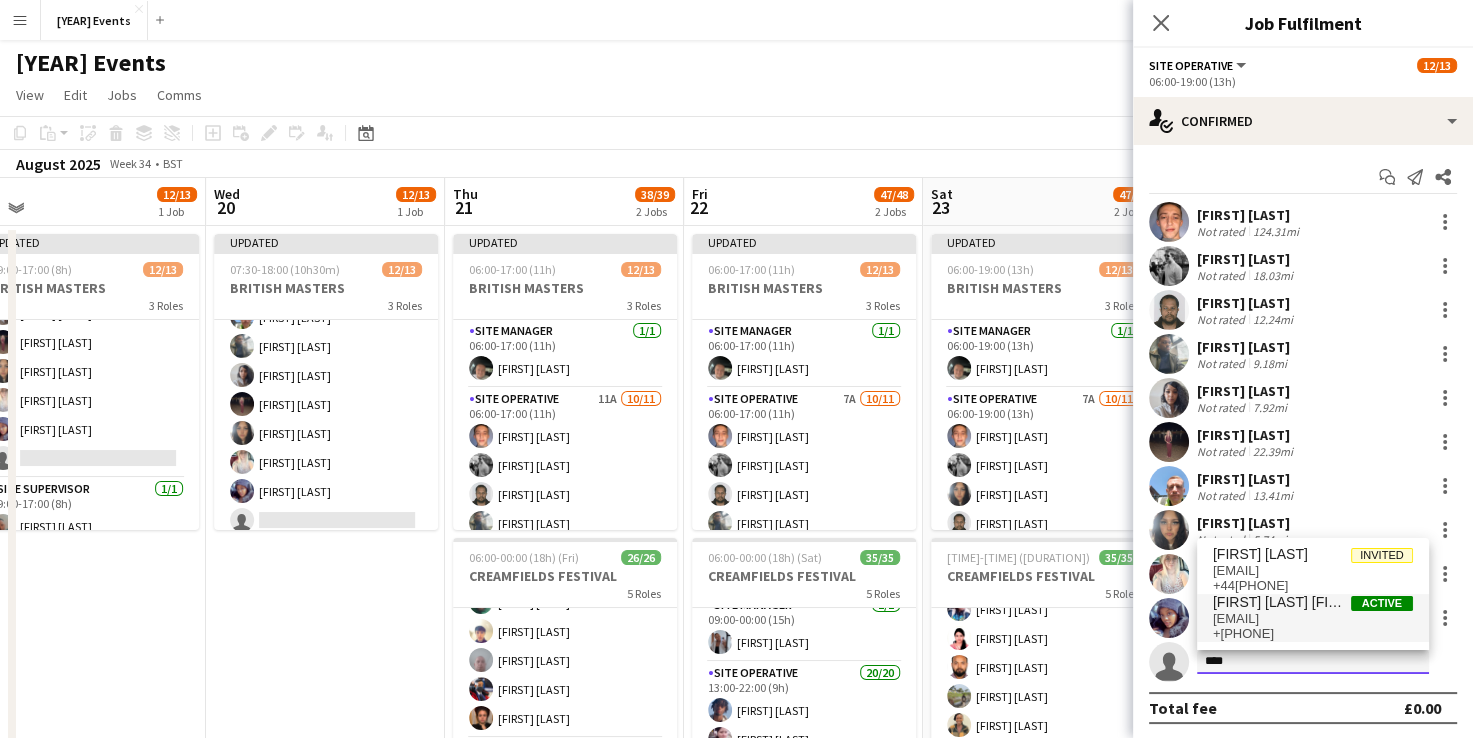 type on "****" 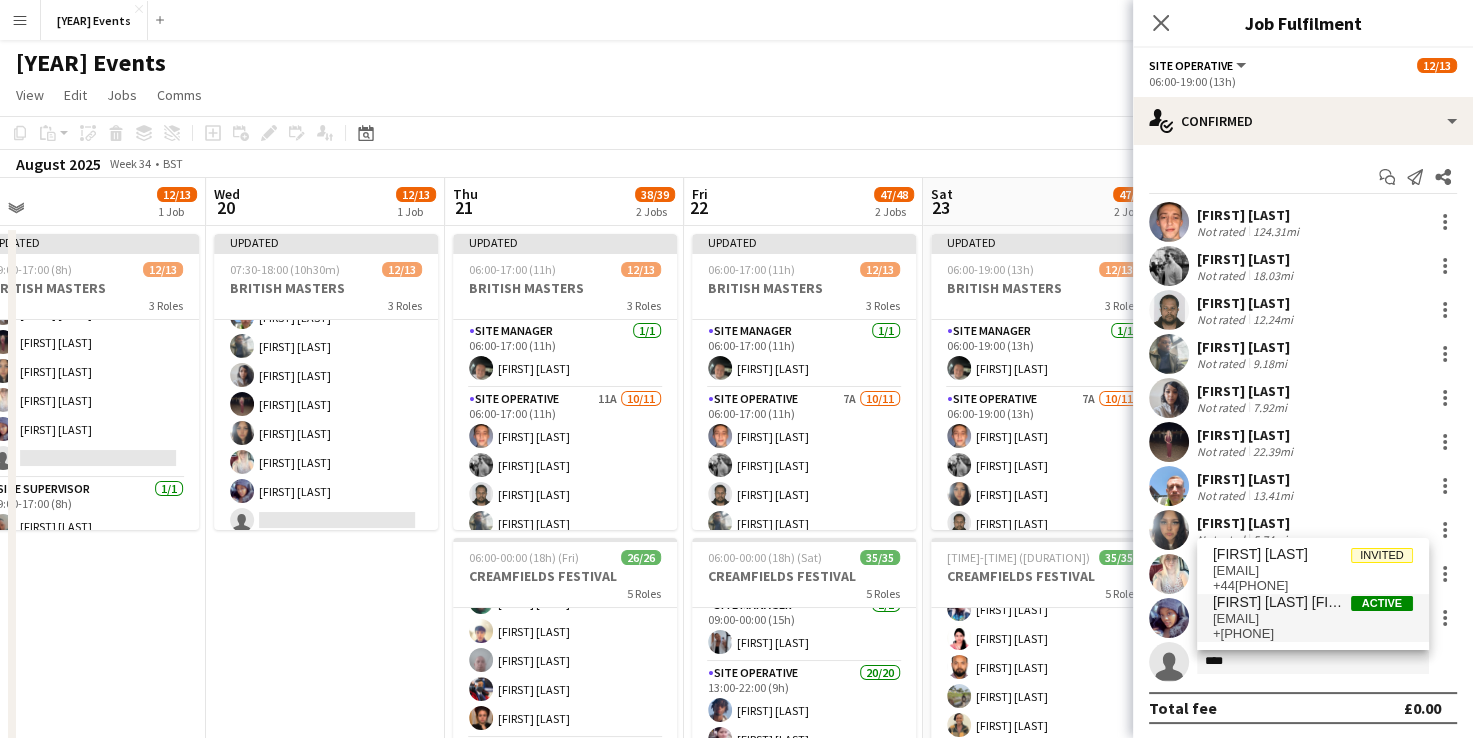 click on "+[PHONE]" at bounding box center (1313, 634) 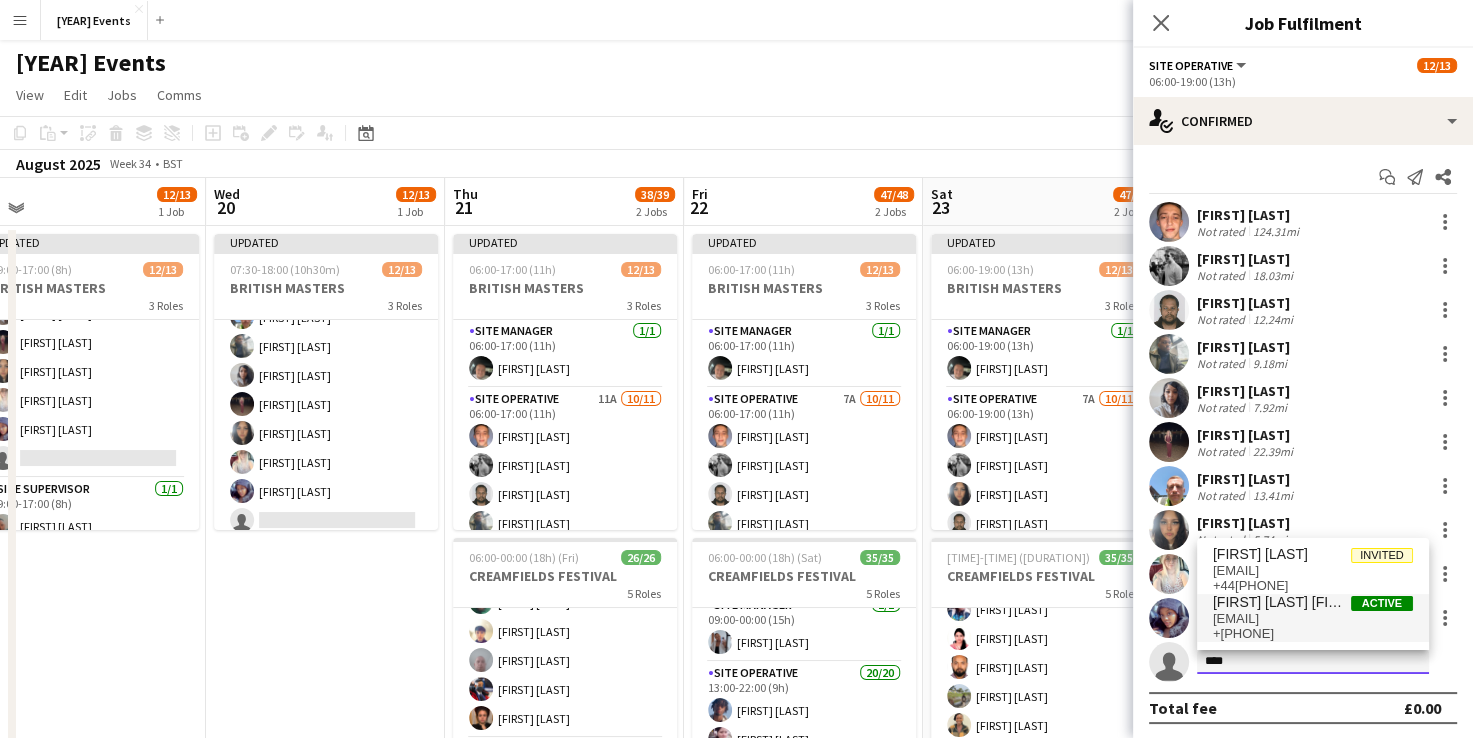 type 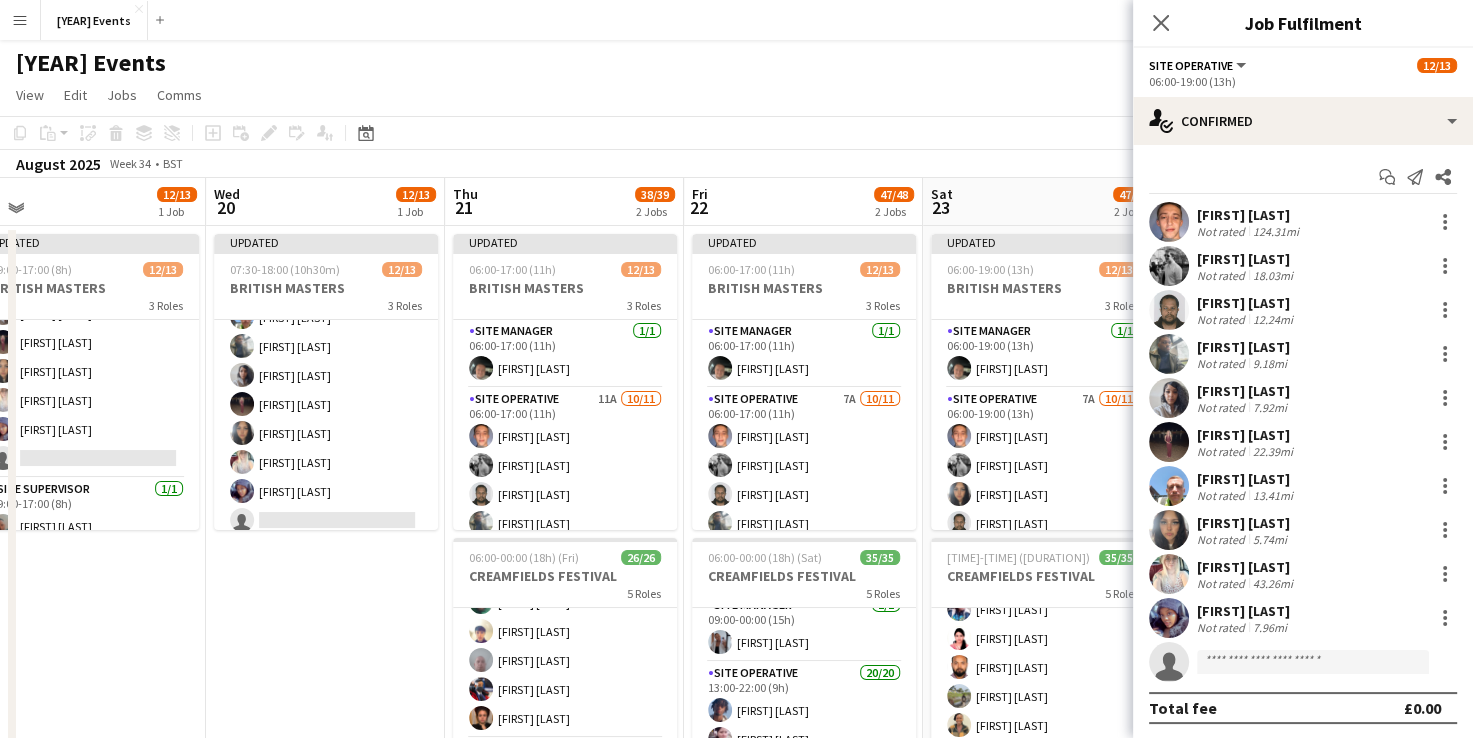 scroll, scrollTop: 342, scrollLeft: 0, axis: vertical 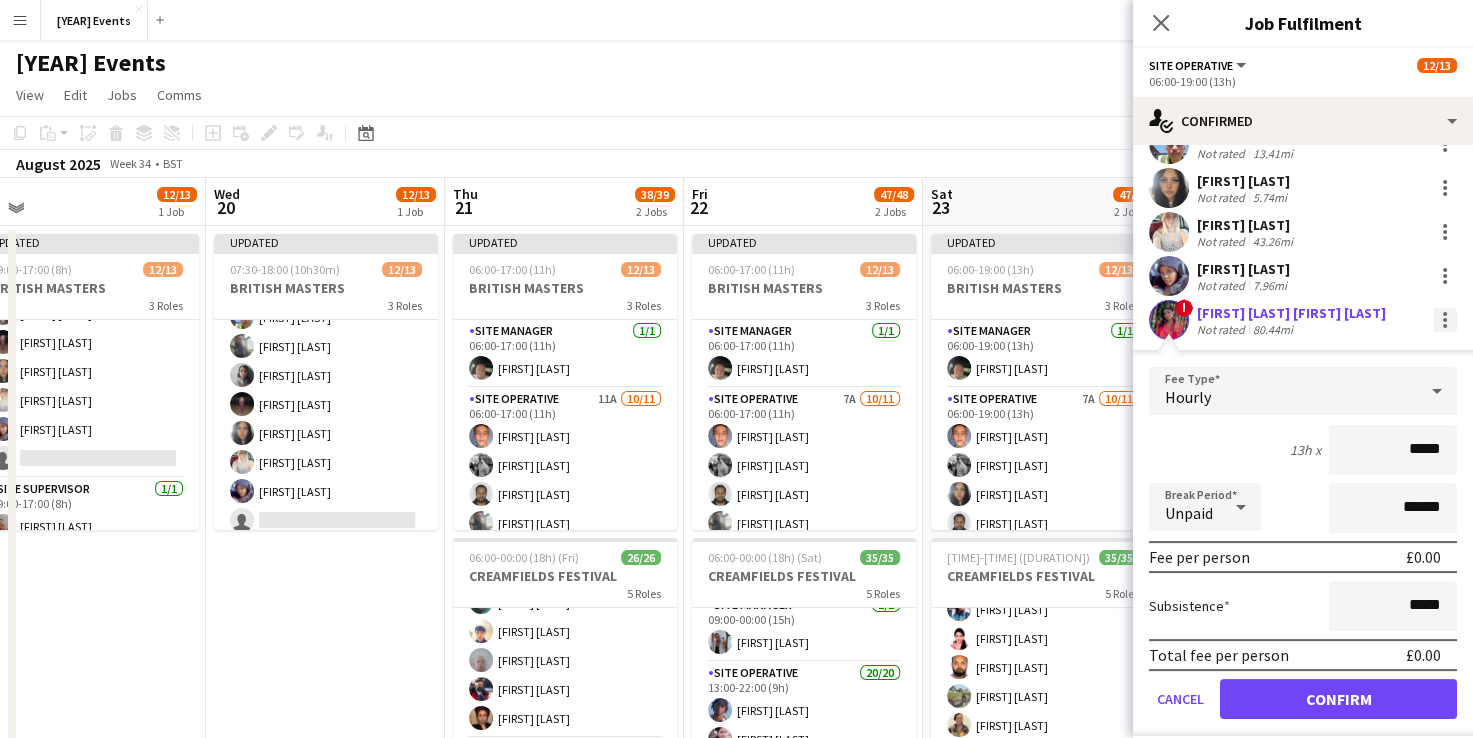 click at bounding box center [1445, 320] 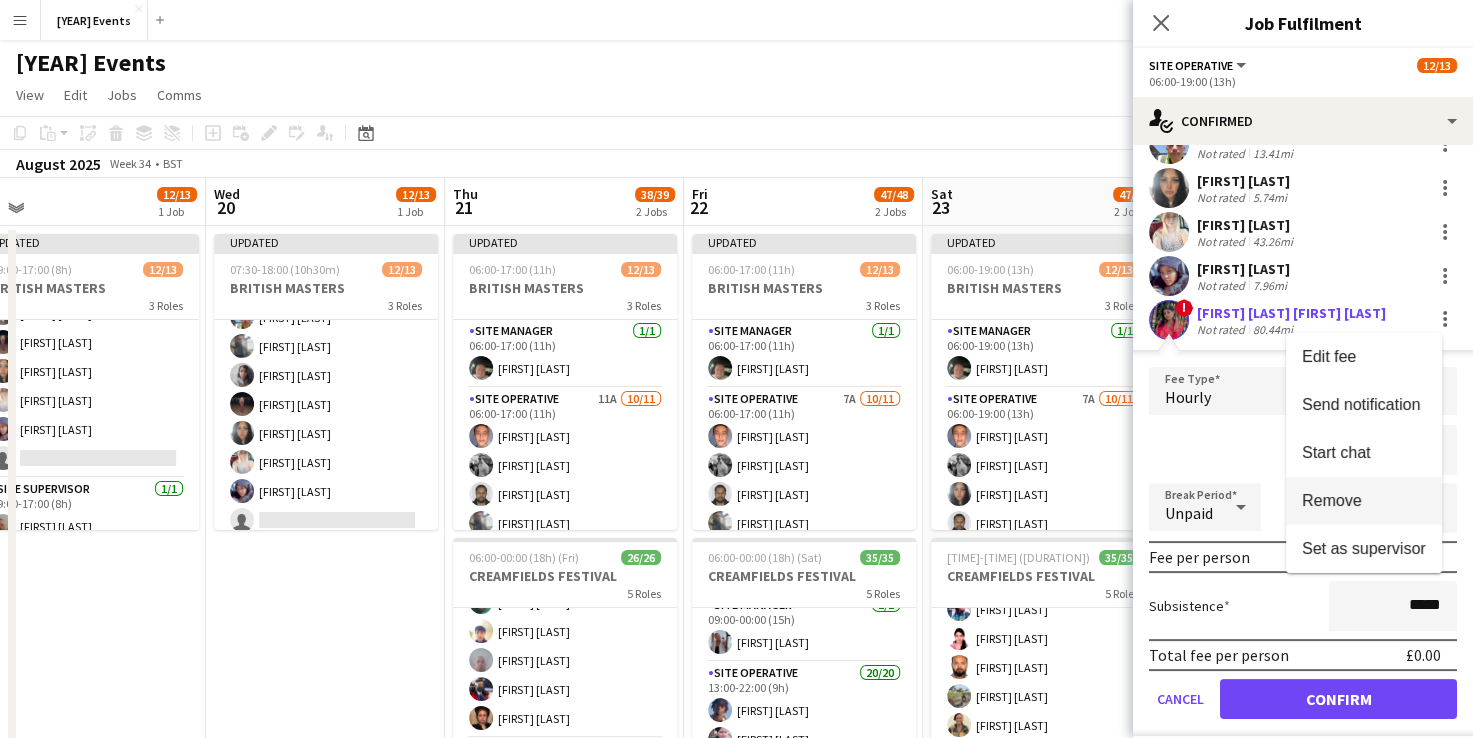 click on "Remove" at bounding box center [1364, 501] 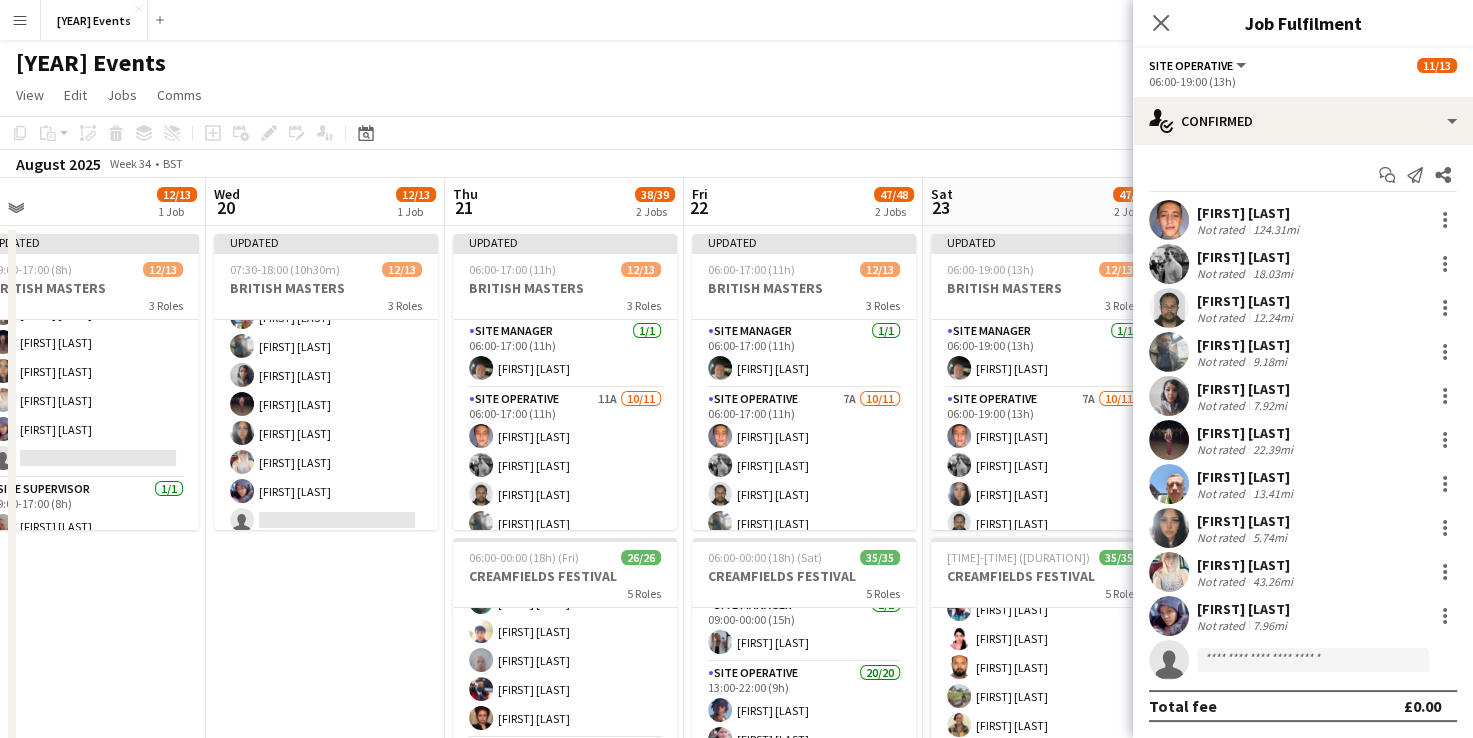 scroll, scrollTop: 1, scrollLeft: 0, axis: vertical 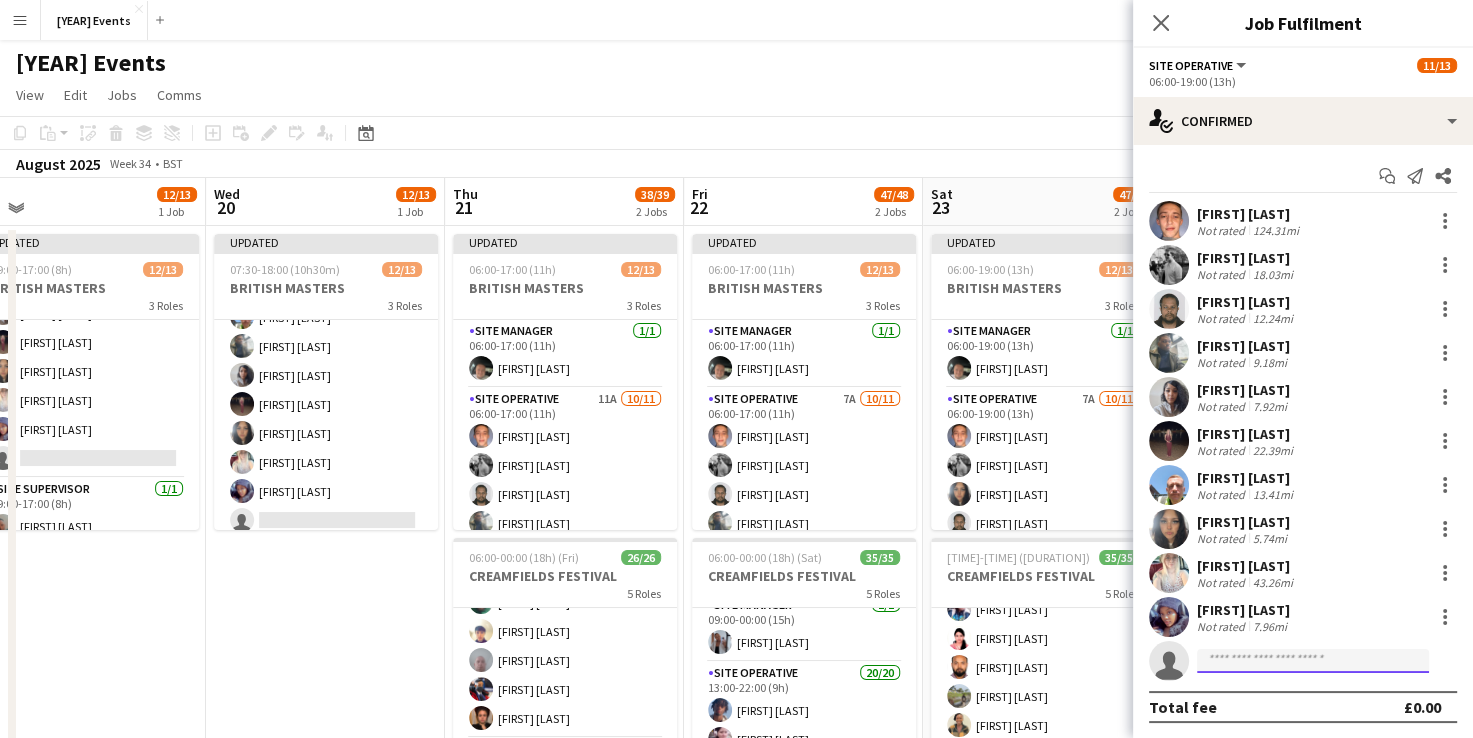 click 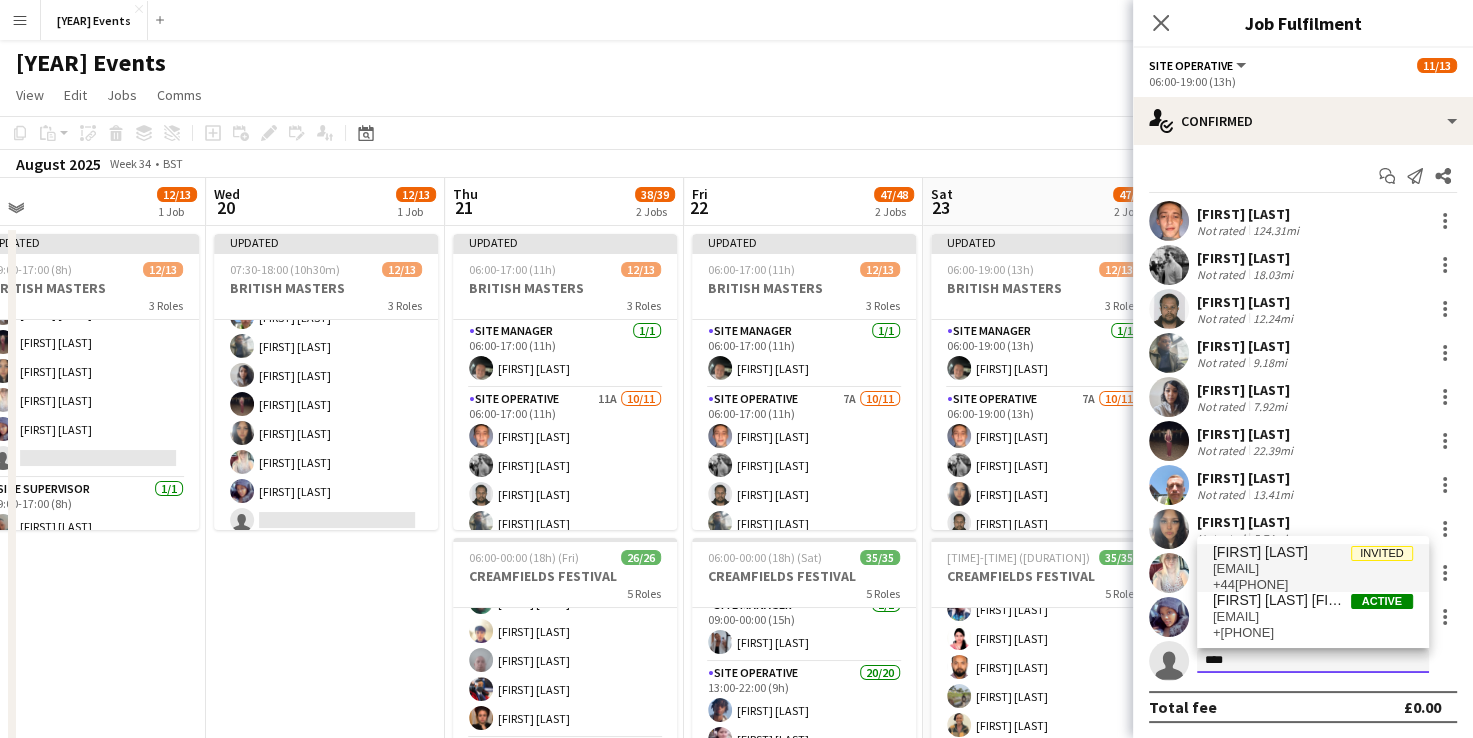 type on "****" 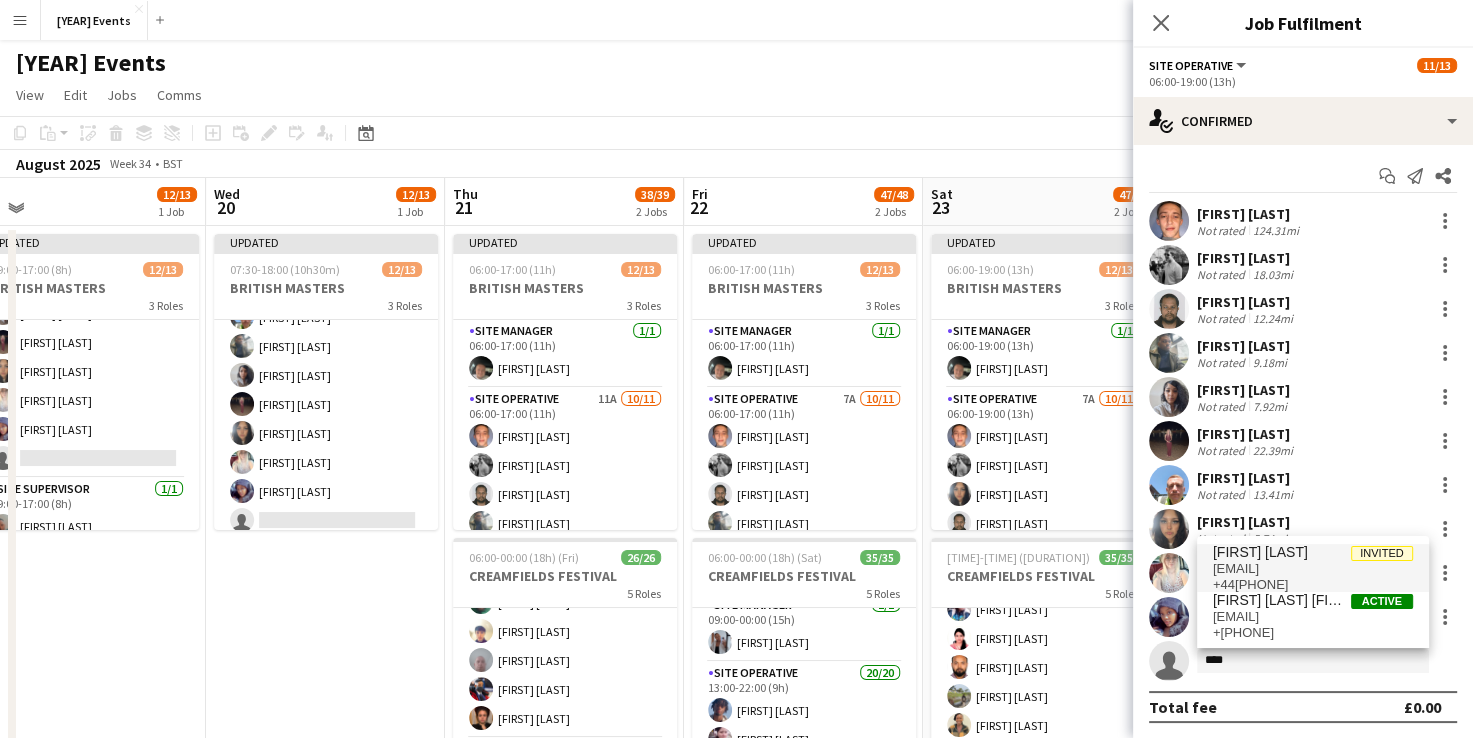 click on "[FIRST] [LAST]" at bounding box center (1260, 552) 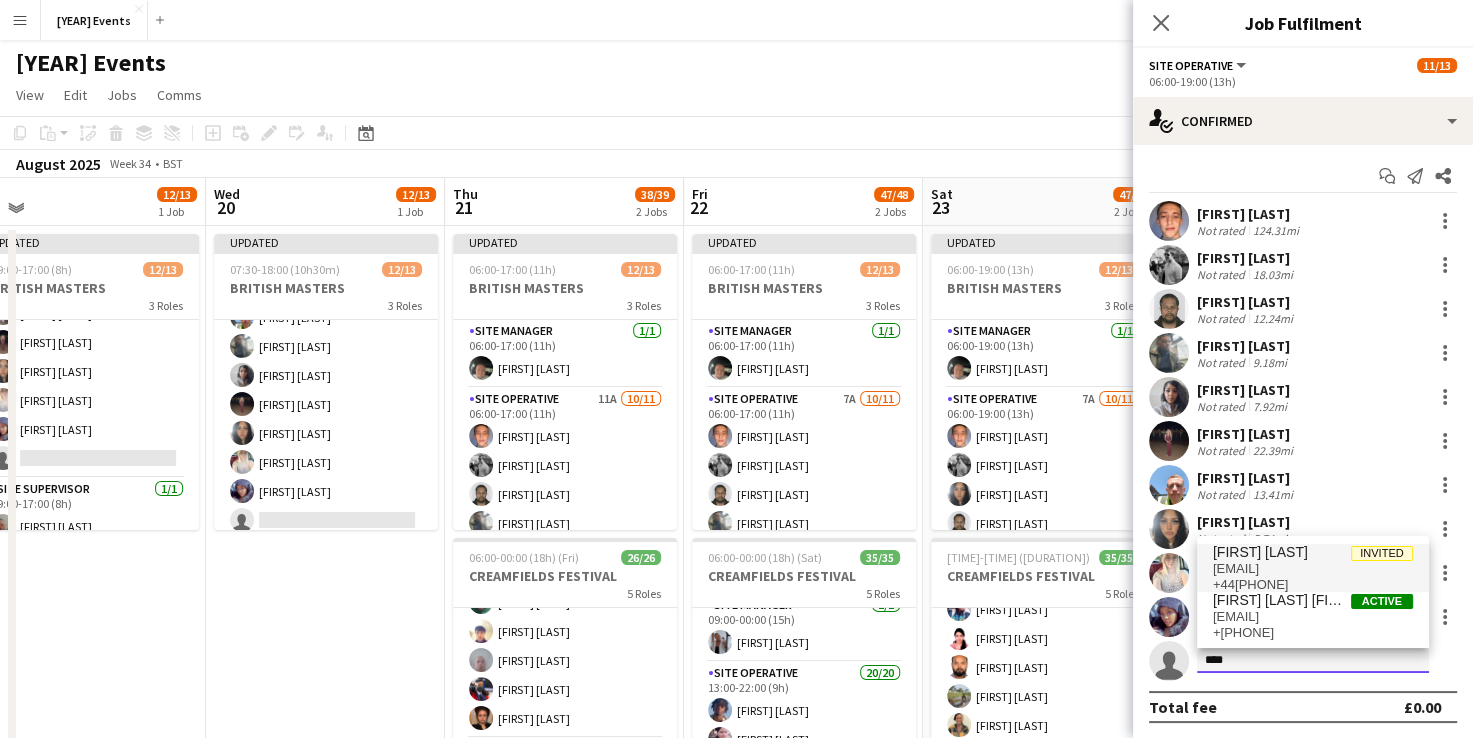 type 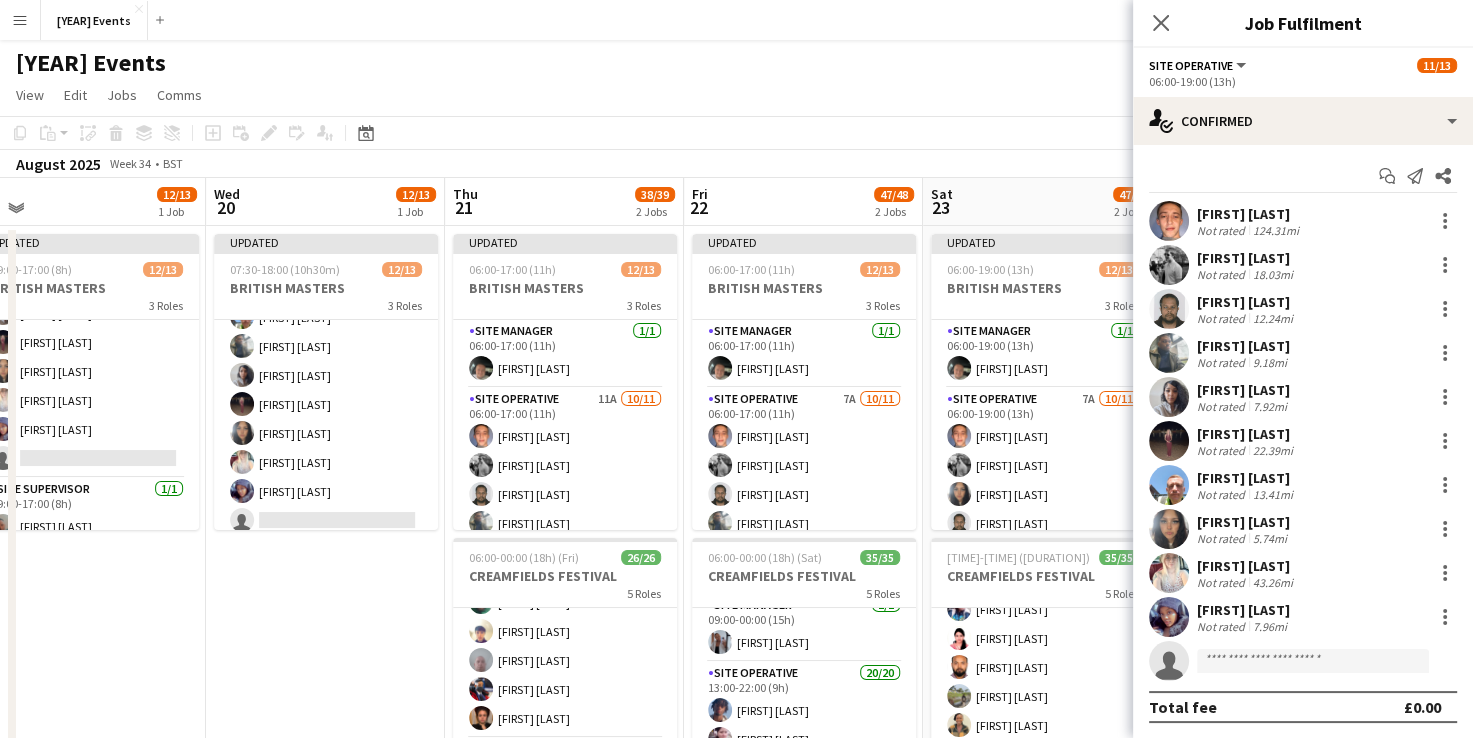 scroll, scrollTop: 342, scrollLeft: 0, axis: vertical 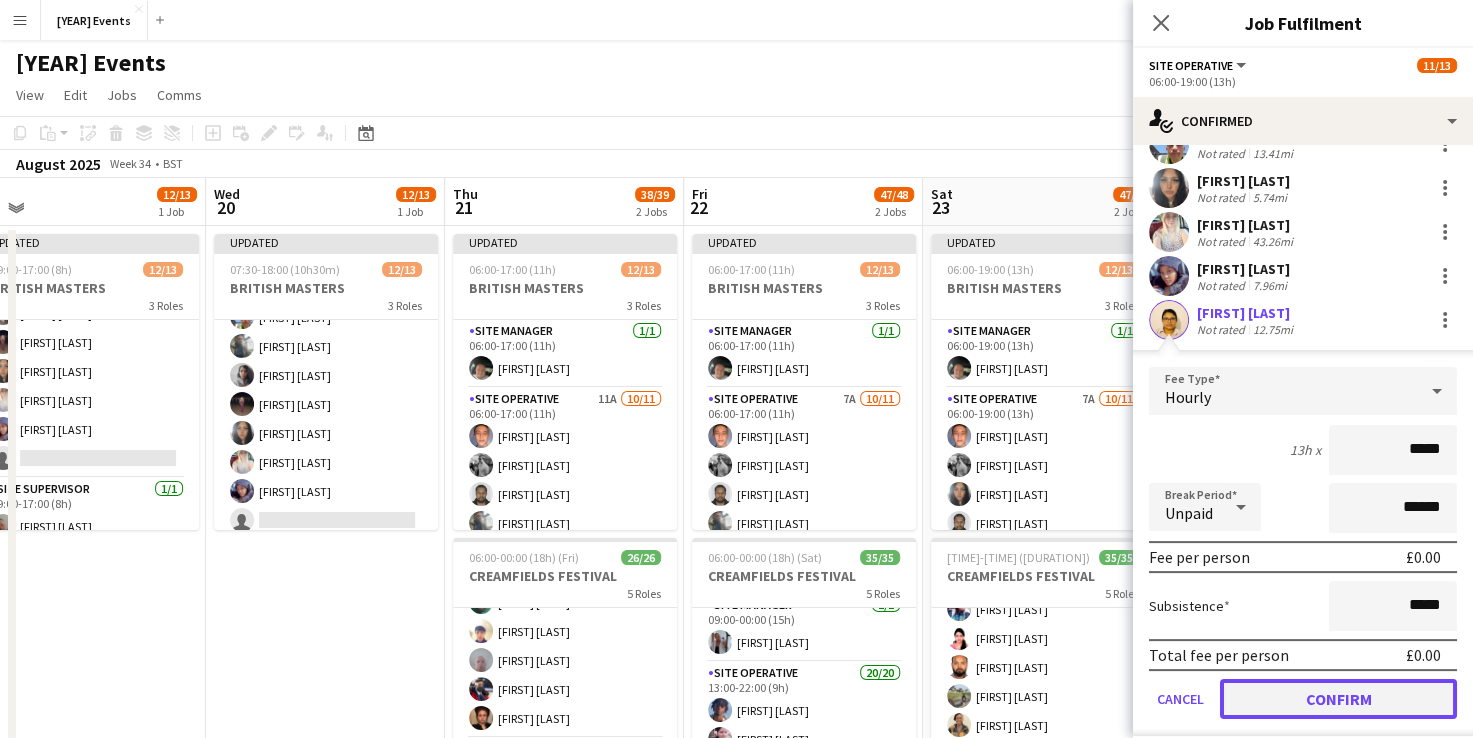 click on "Confirm" at bounding box center (1338, 699) 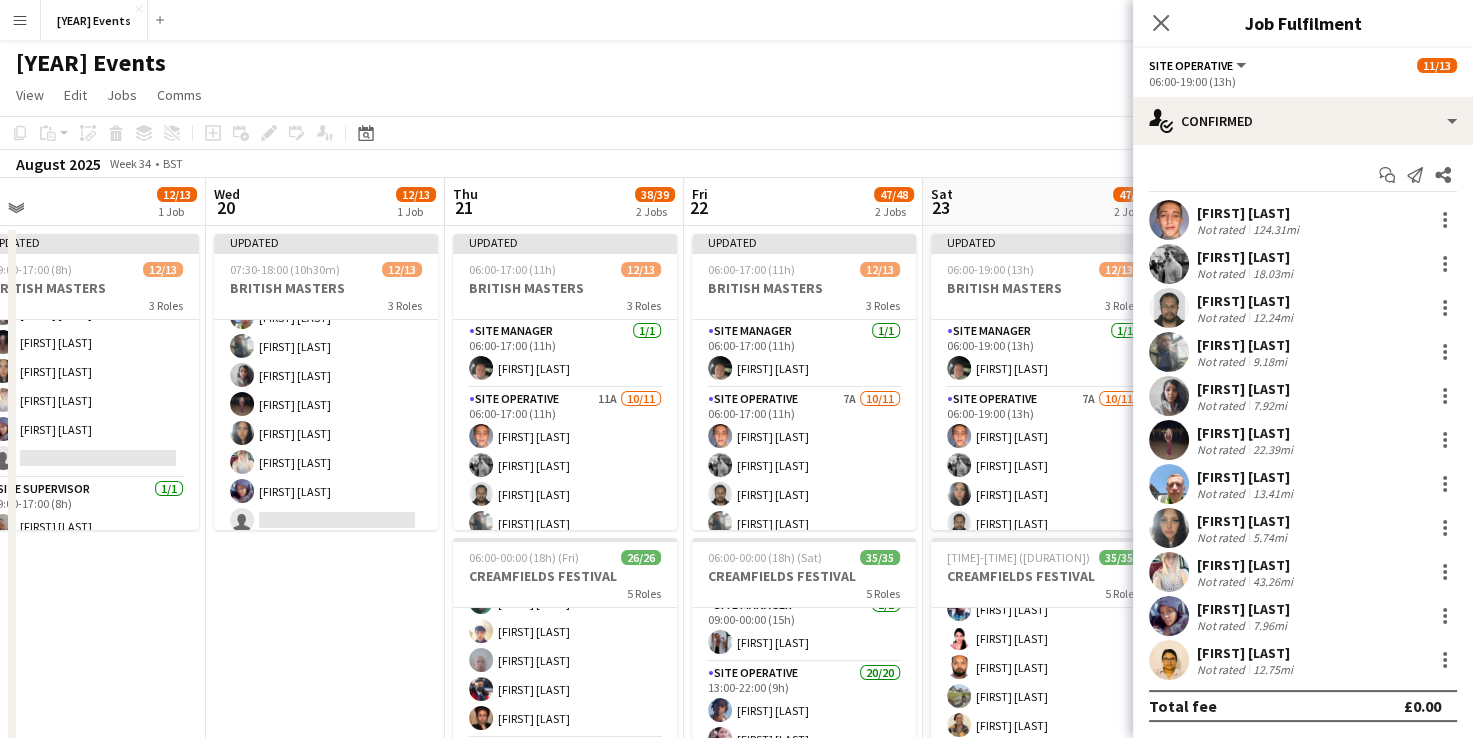 scroll, scrollTop: 1, scrollLeft: 0, axis: vertical 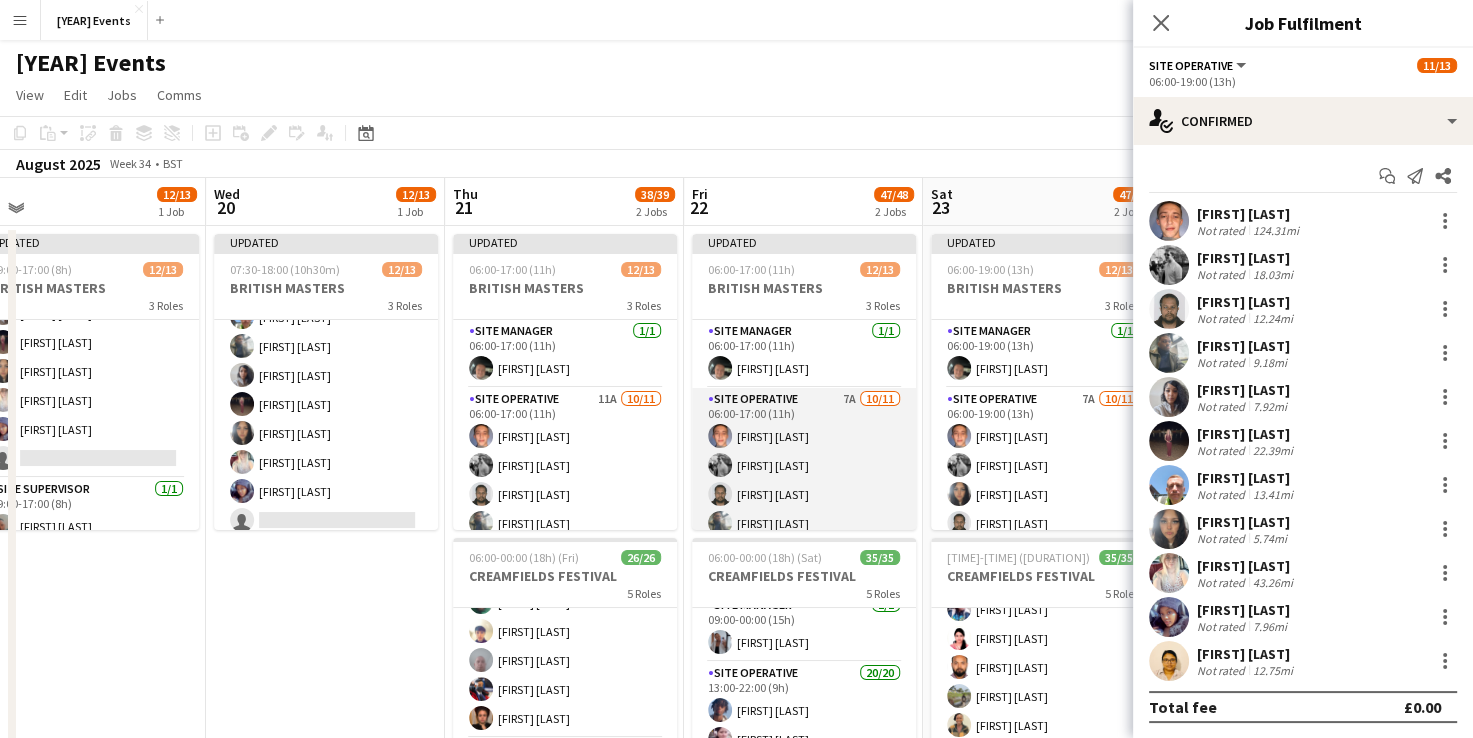 click on "Site Operative   7A   10/11   06:00-17:00 (11h)
[FIRST] [LAST] [FIRST] [LAST] [FIRST] [LAST] [FIRST] [LAST] [FIRST] [LAST] [FIRST] [LAST] [FIRST] [LAST] [FIRST] [LAST] [FIRST] [LAST] [FIRST] [LAST]
single-neutral-actions" at bounding box center (804, 567) 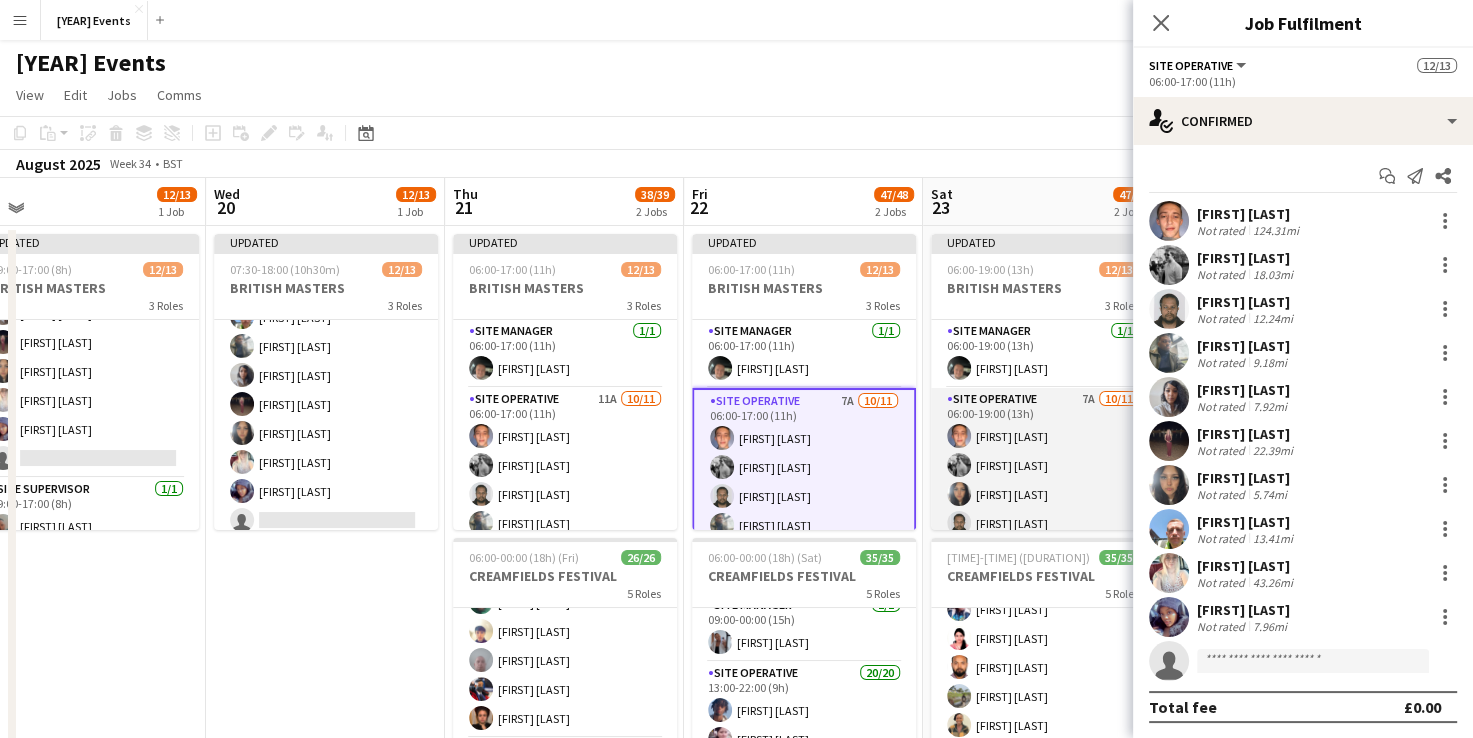 click on "Site Operative   7A   10/11   06:00-19:00 (13h)
[FIRST] [LAST] [FIRST] [LAST] [FIRST] [LAST] [FIRST] [LAST] [FIRST] [LAST] [FIRST] [LAST] [FIRST] [LAST] [FIRST] [LAST] [FIRST] [LAST] [FIRST] [LAST] [FIRST] [LAST]
single-neutral-actions" at bounding box center [1043, 567] 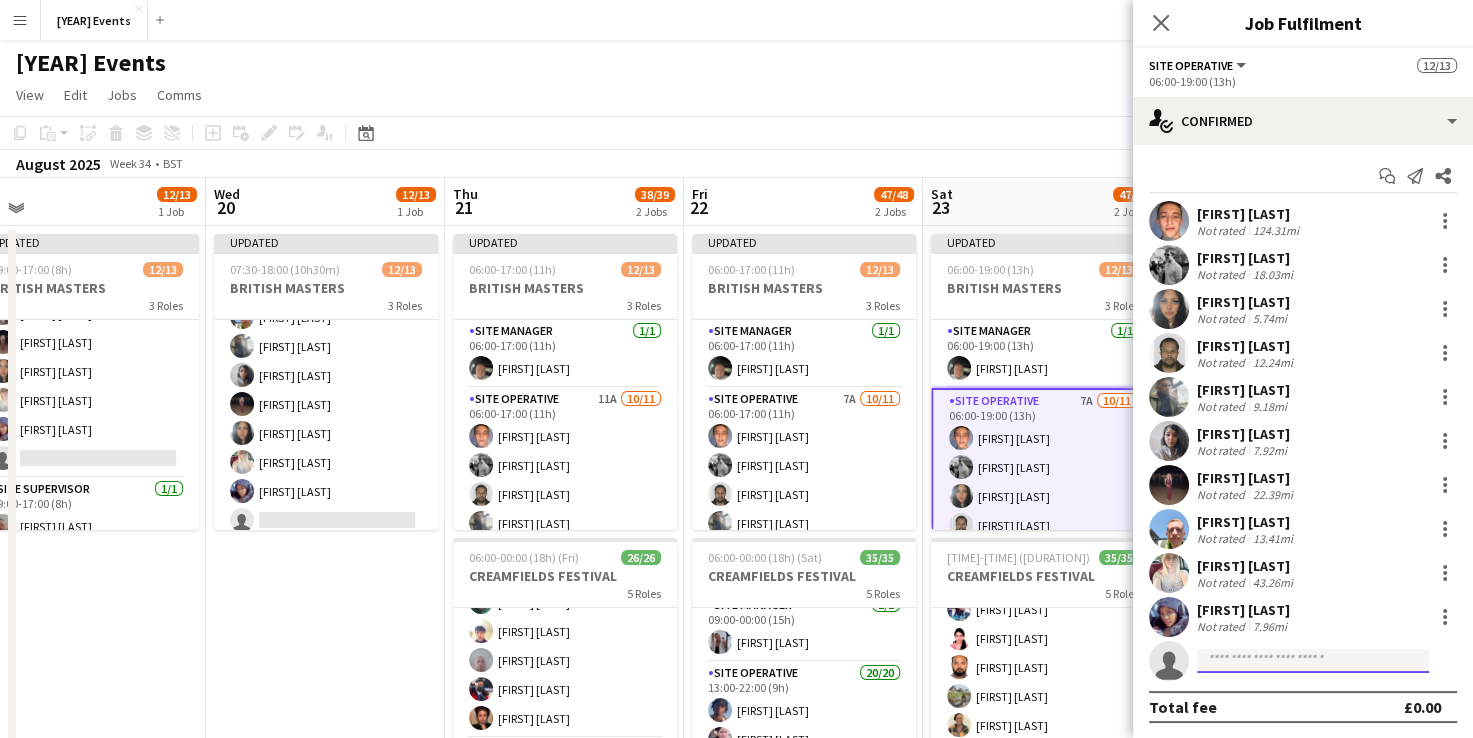click 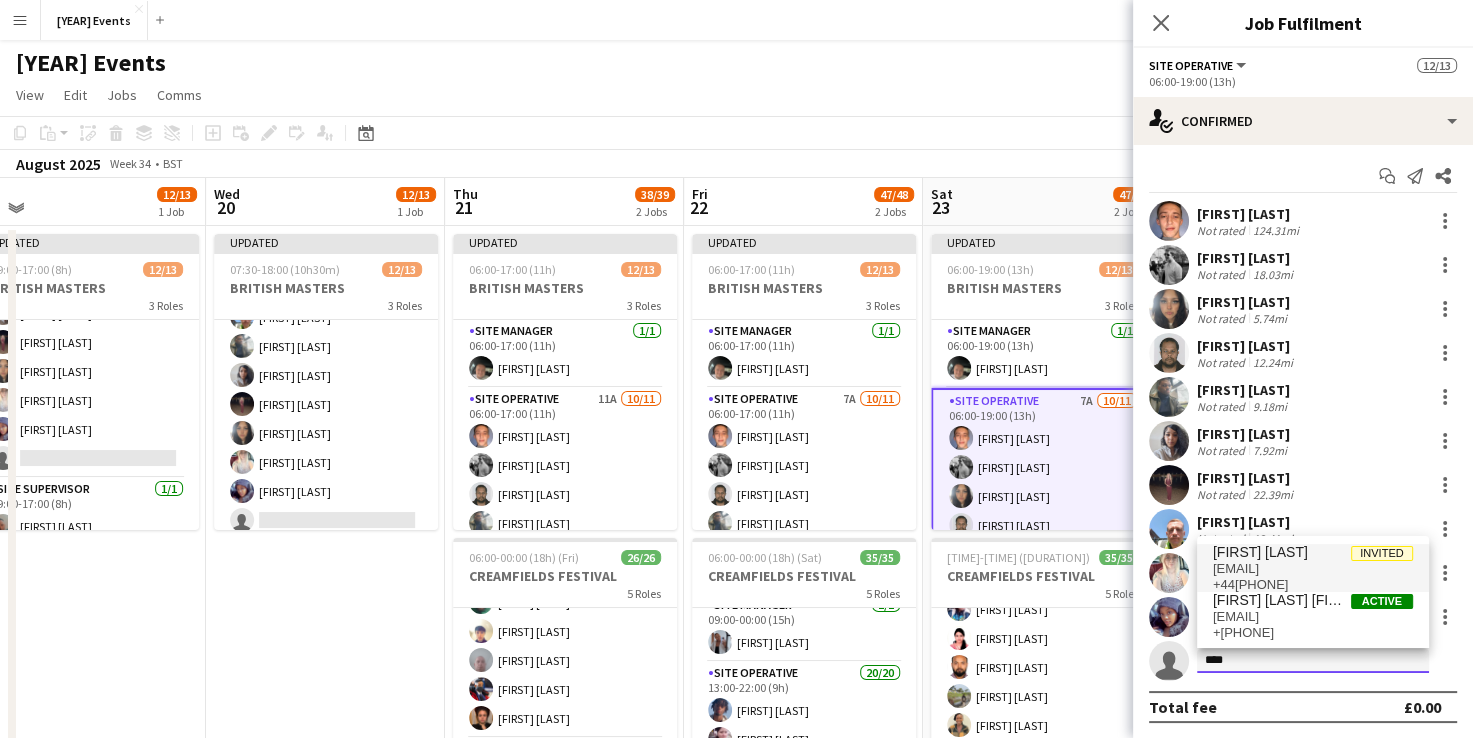 type on "****" 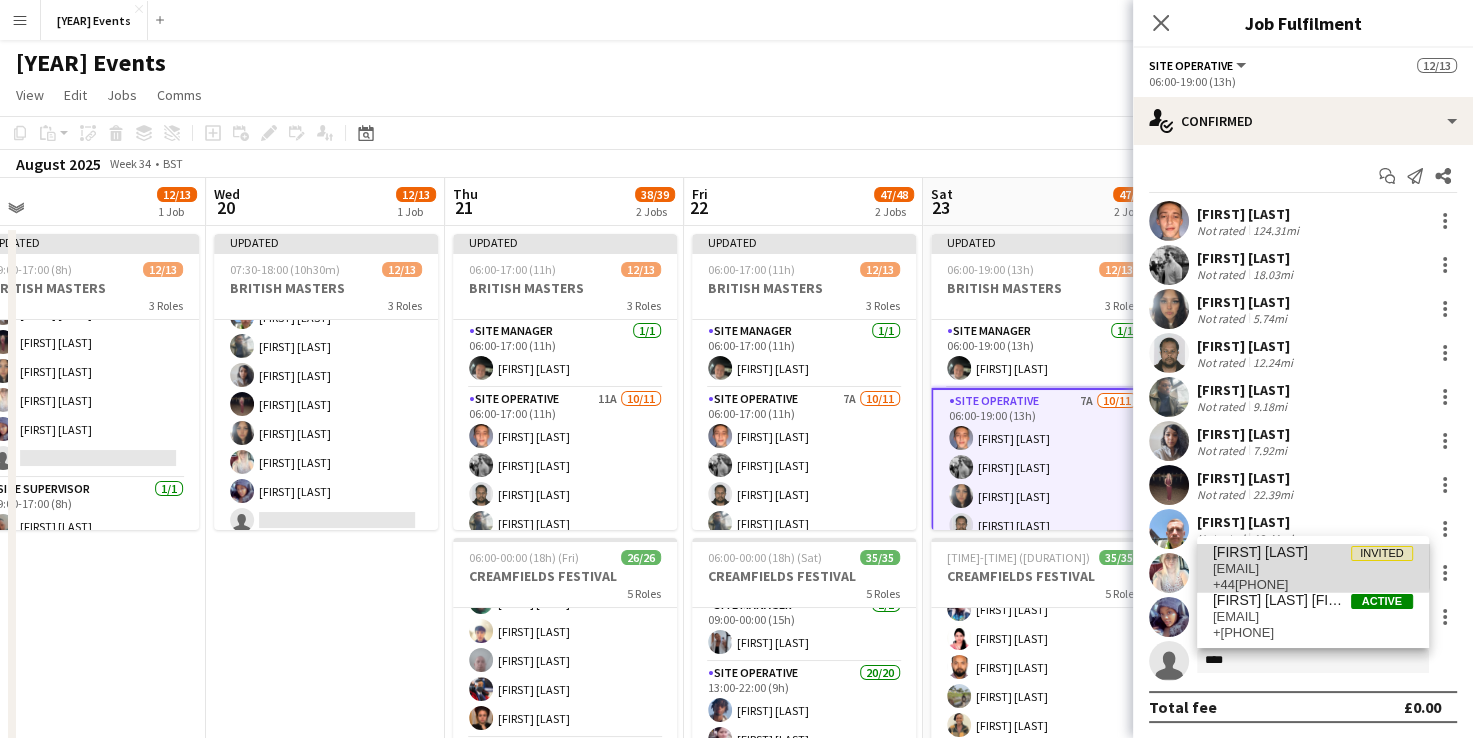 click on "[FIRST] [LAST]" at bounding box center (1260, 552) 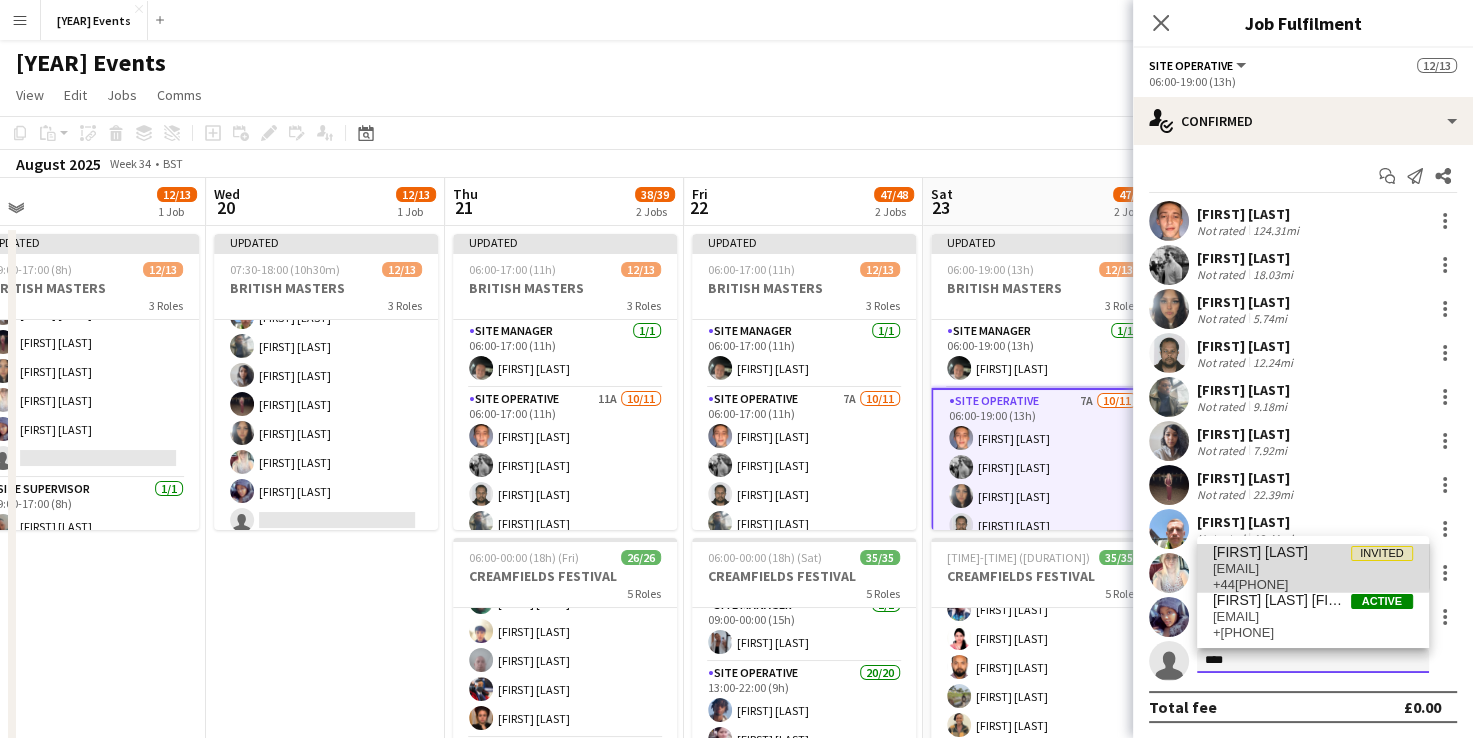 type 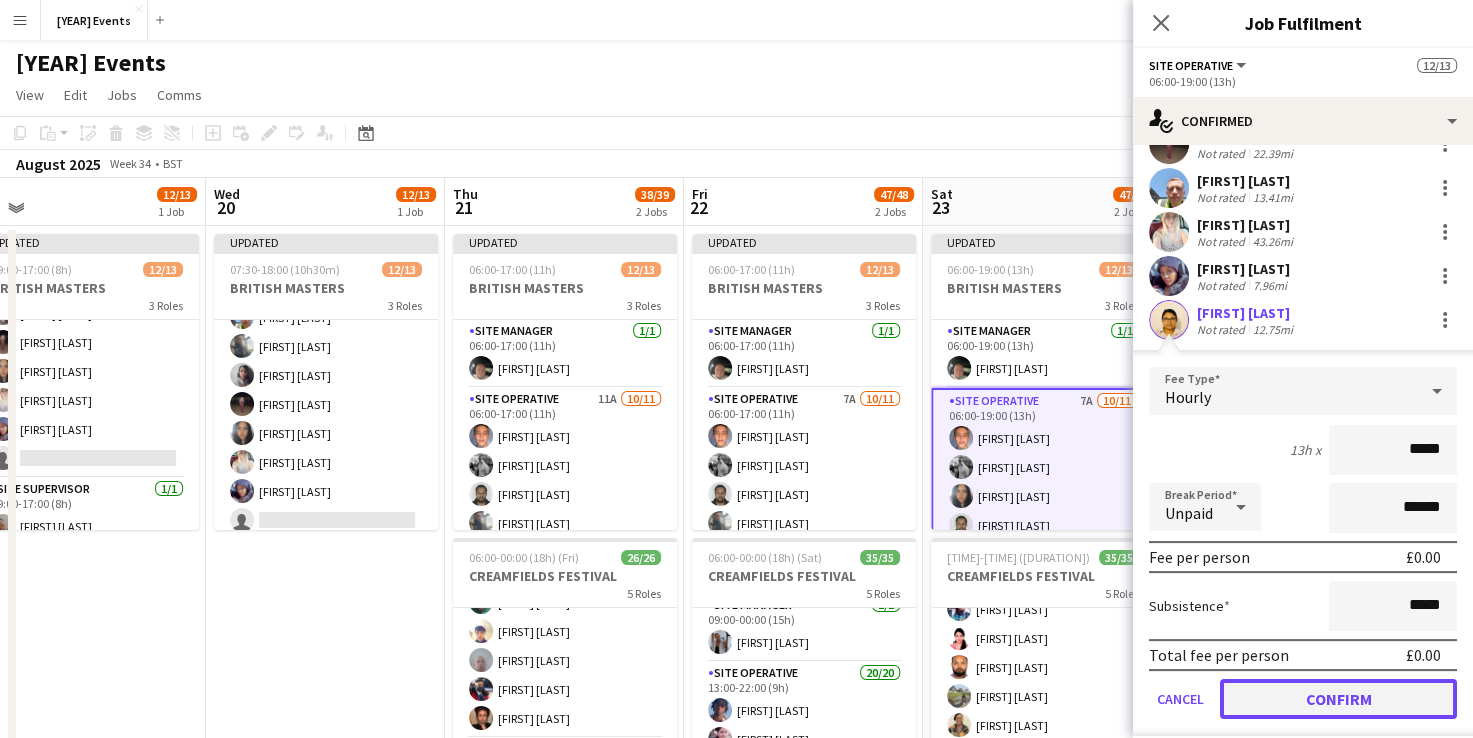 click on "Confirm" at bounding box center [1338, 699] 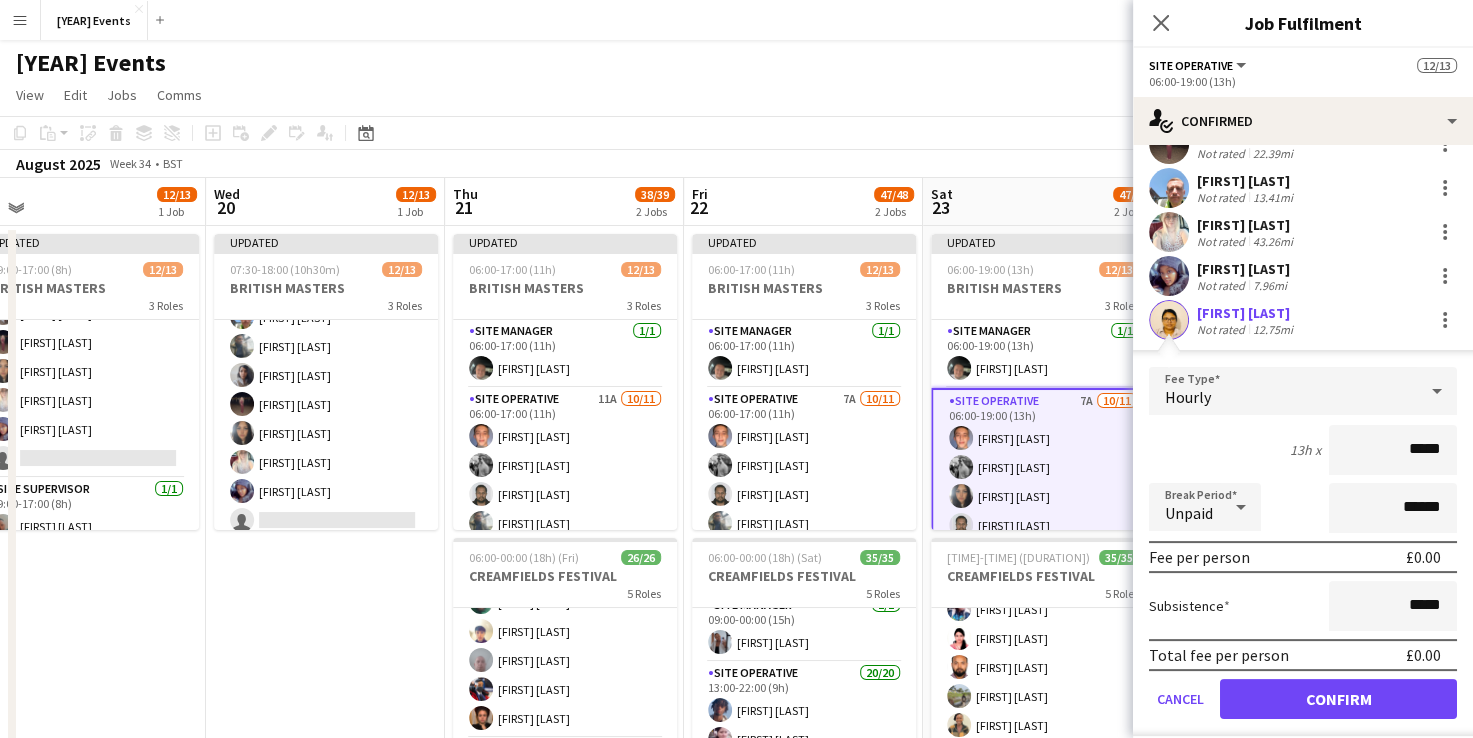 scroll, scrollTop: 1, scrollLeft: 0, axis: vertical 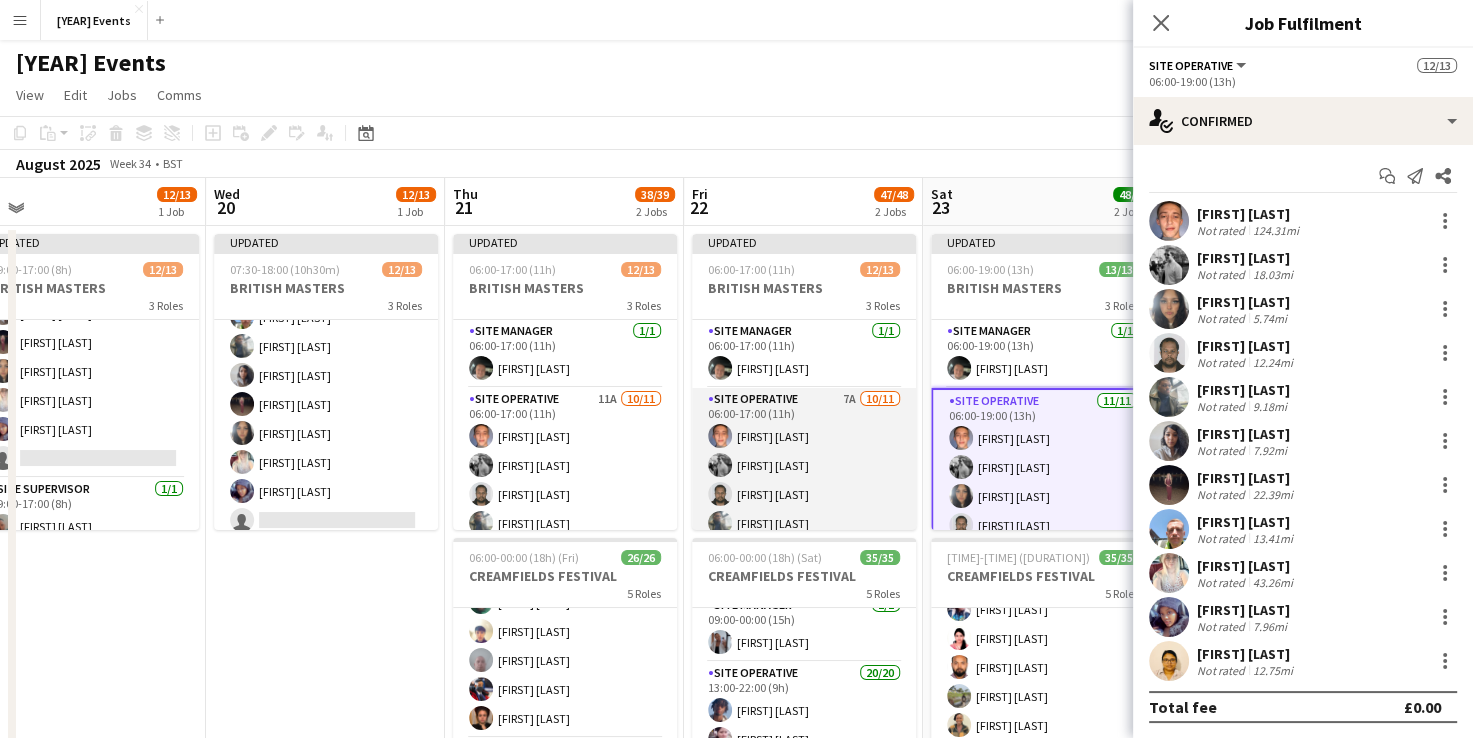 click on "Site Operative   7A   10/11   06:00-17:00 (11h)
[FIRST] [LAST] [FIRST] [LAST] [FIRST] [LAST] [FIRST] [LAST] [FIRST] [LAST] [FIRST] [LAST] [FIRST] [LAST] [FIRST] [LAST] [FIRST] [LAST] [FIRST] [LAST]
single-neutral-actions" at bounding box center [804, 567] 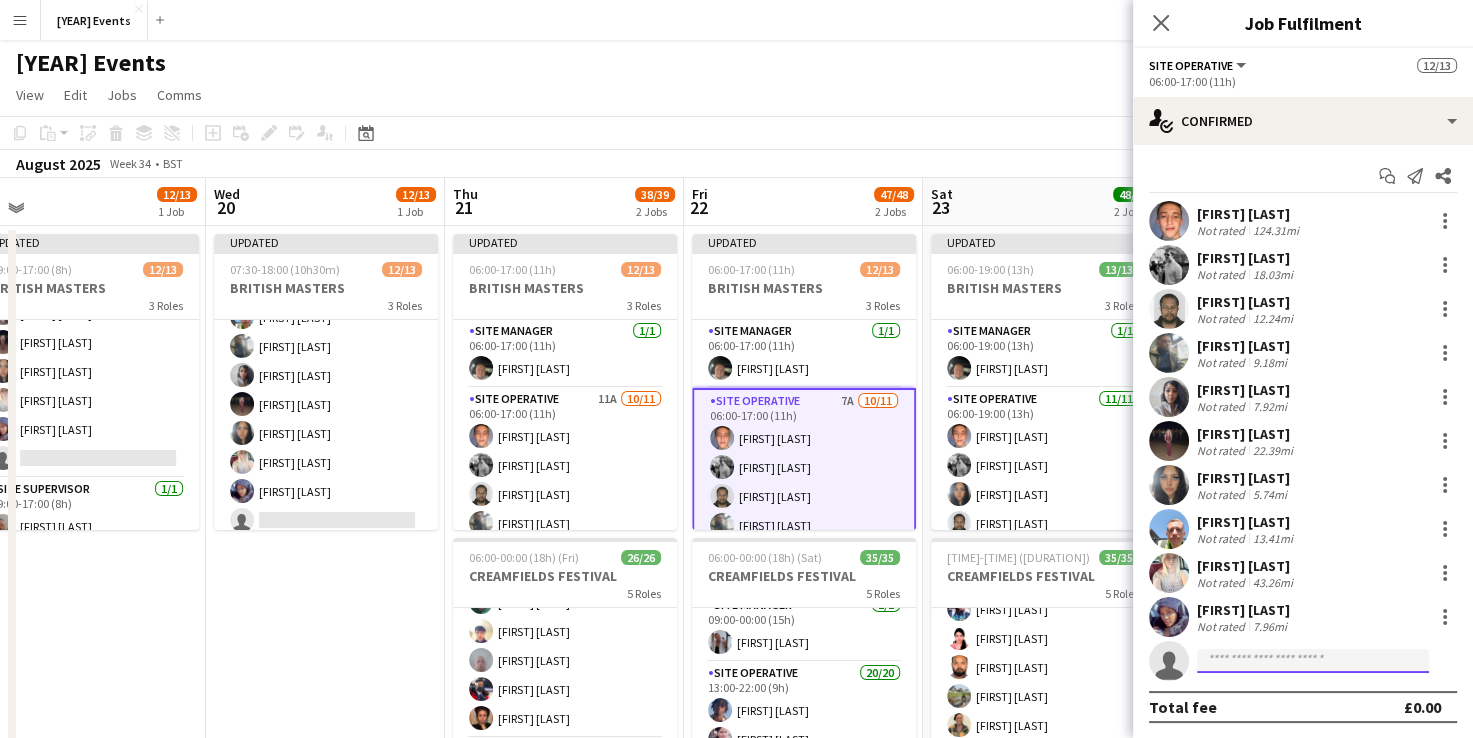 click 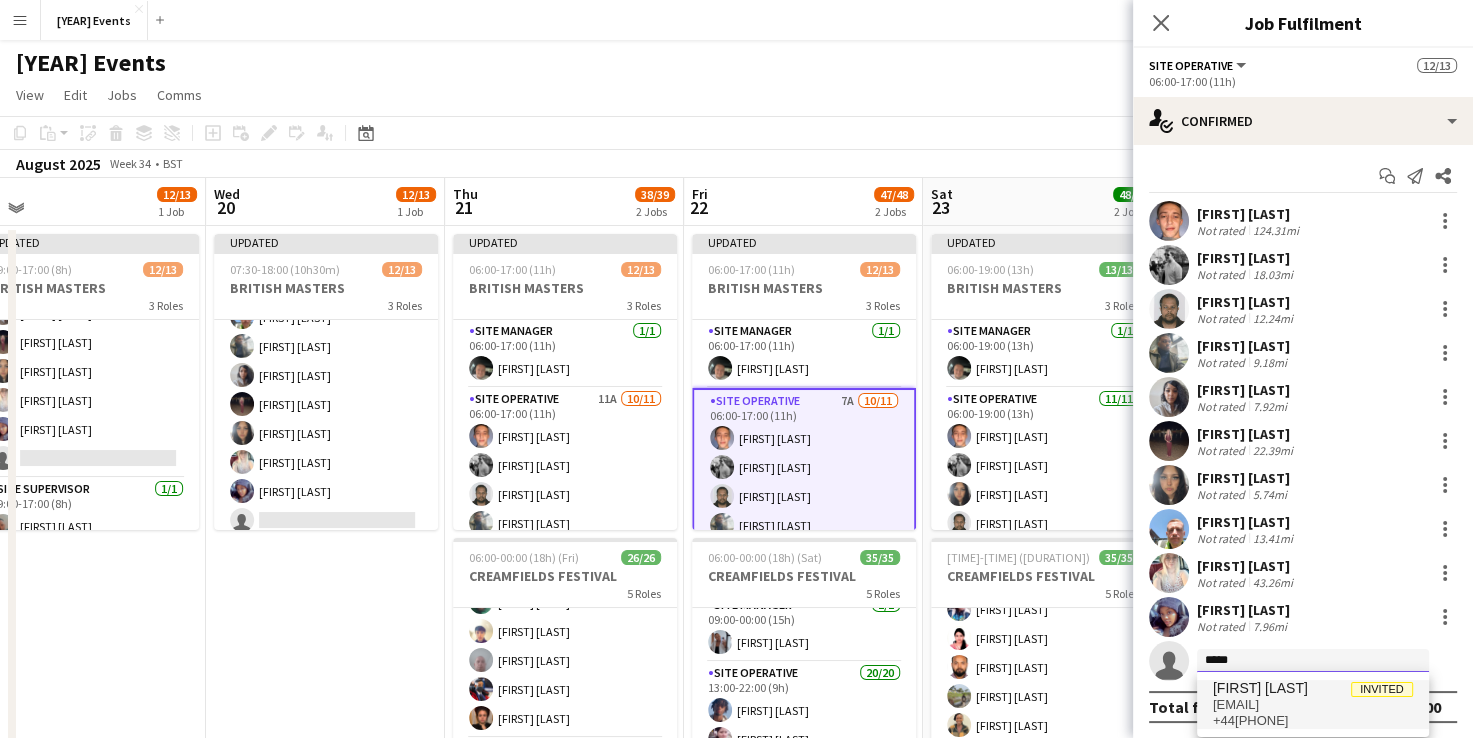type on "*****" 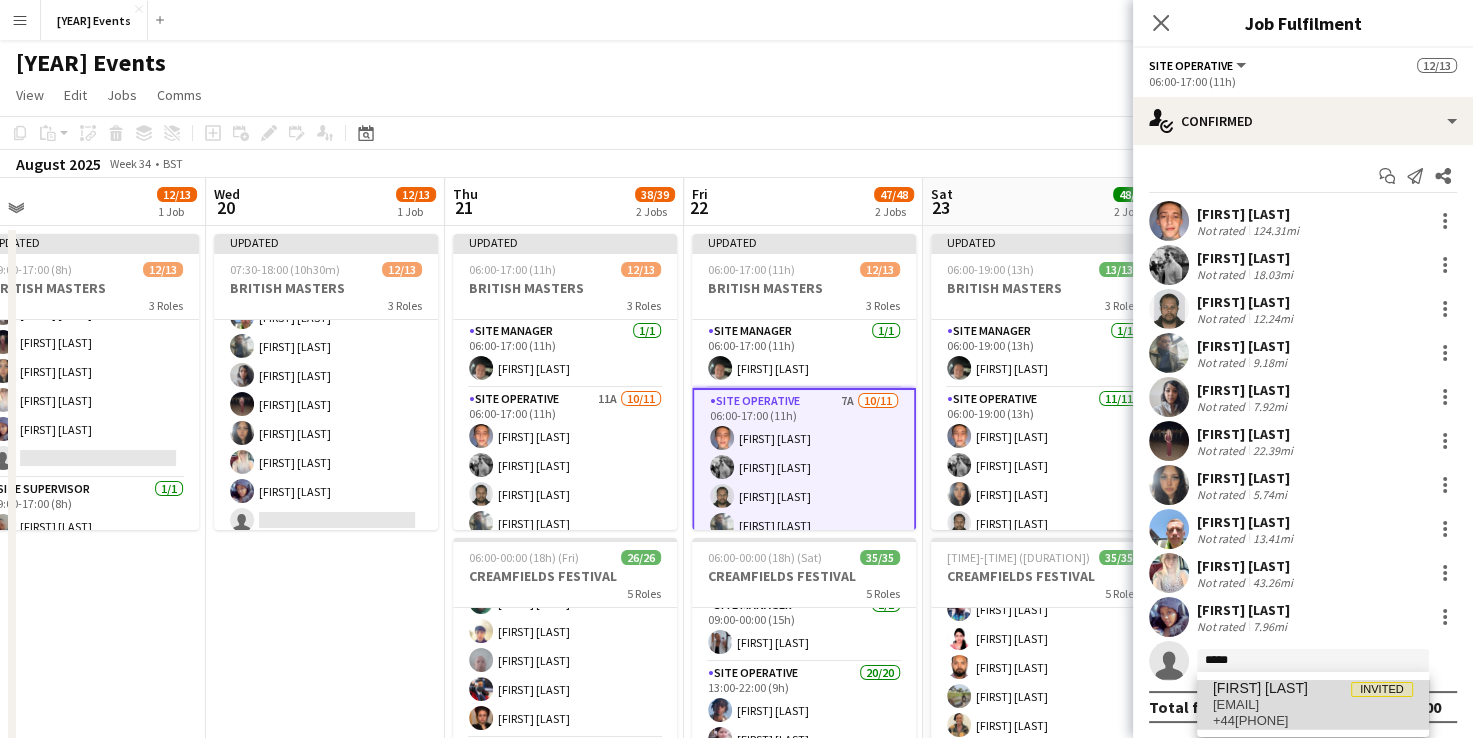 click on "[EMAIL]" at bounding box center [1313, 705] 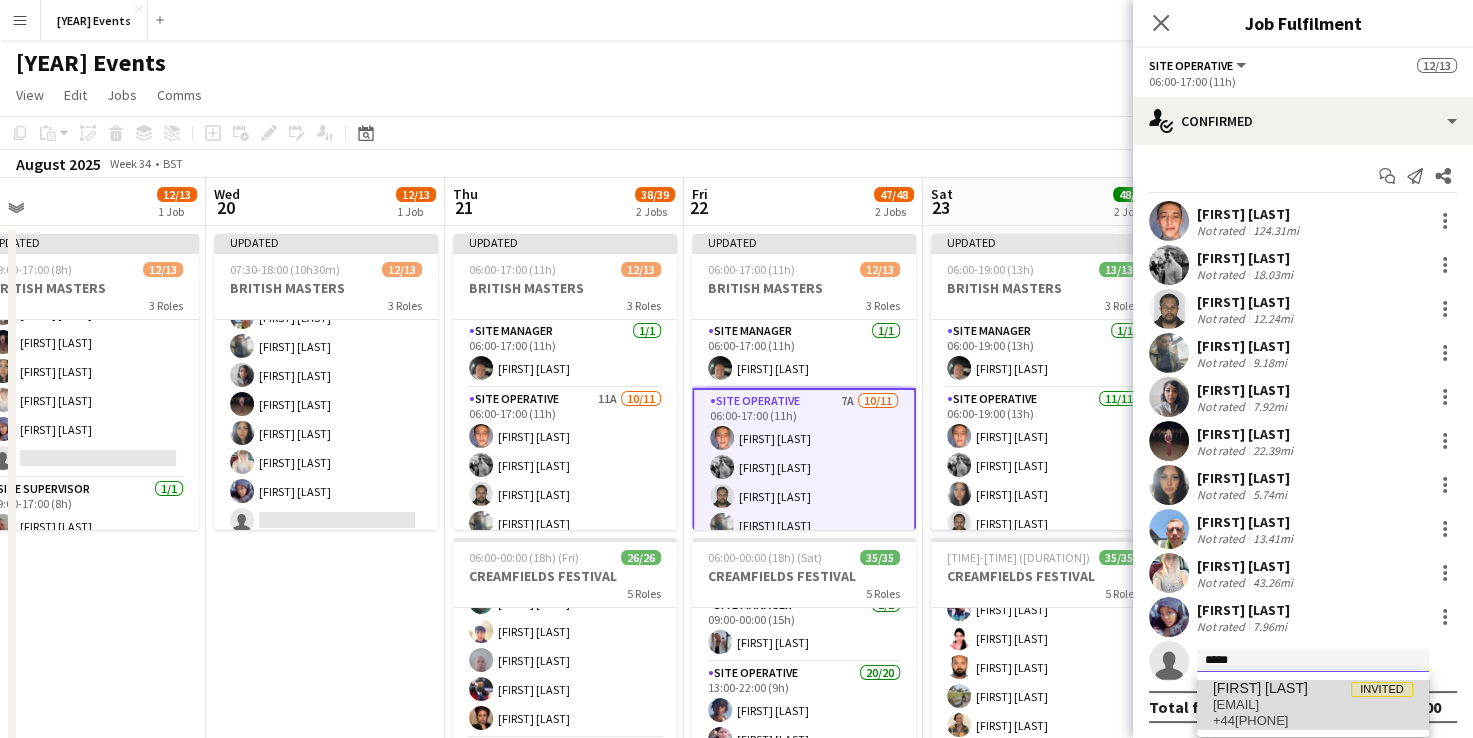 type 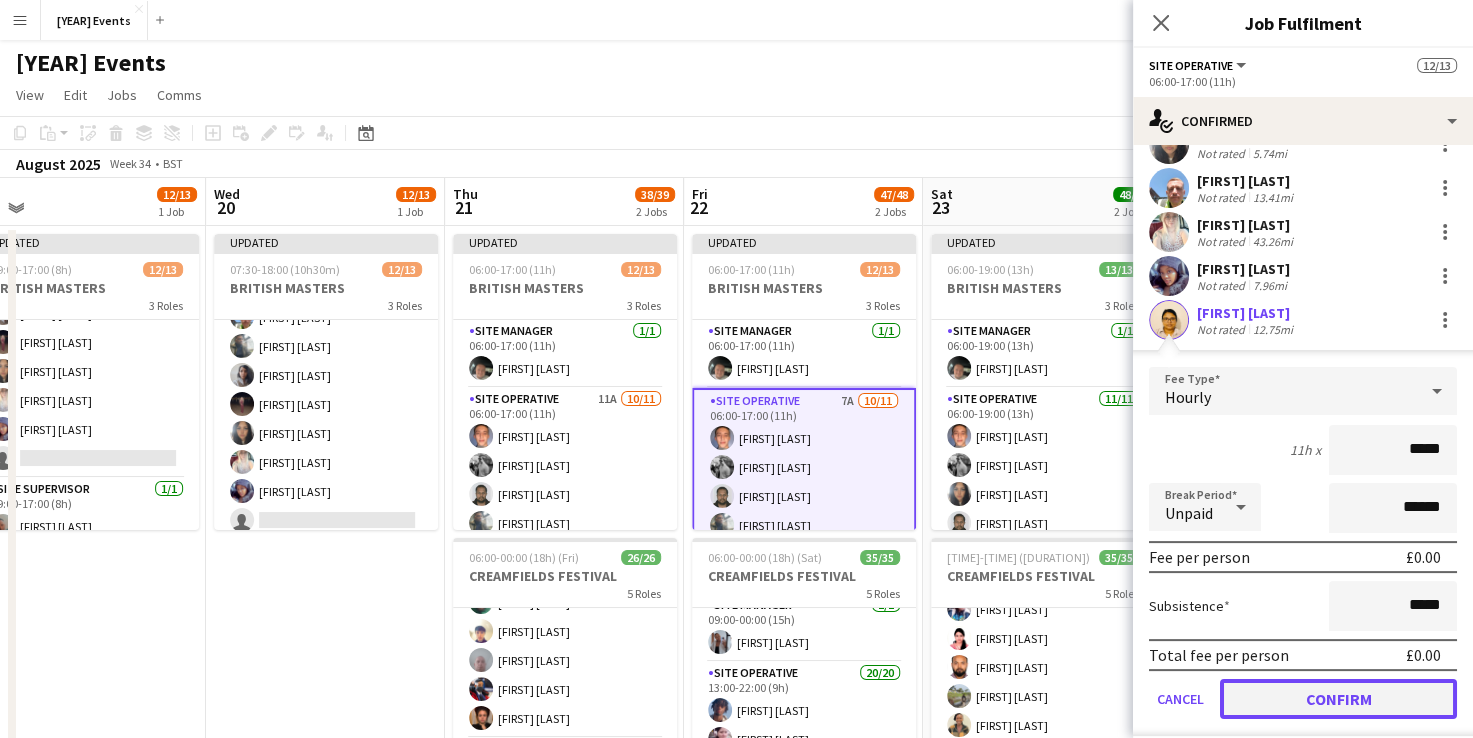 click on "Confirm" at bounding box center (1338, 699) 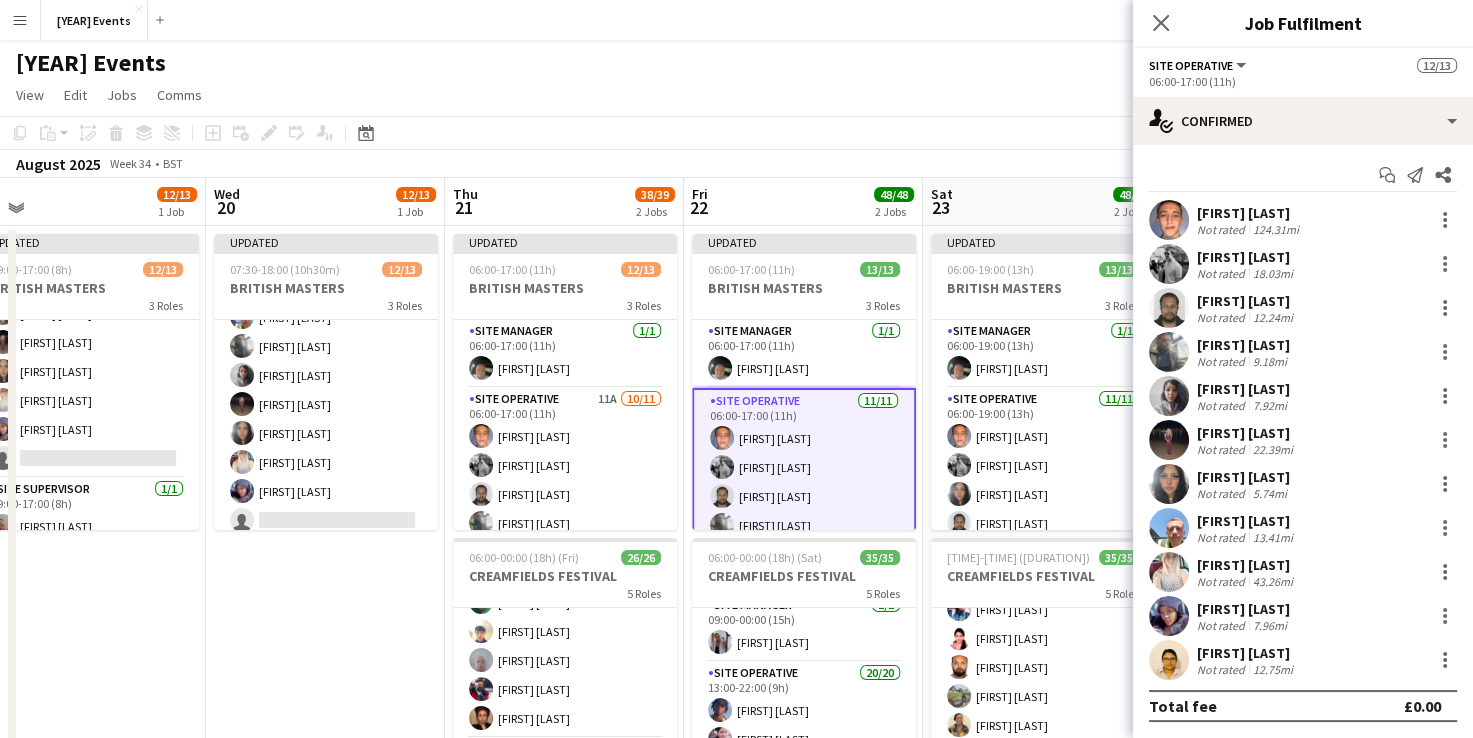 scroll, scrollTop: 1, scrollLeft: 0, axis: vertical 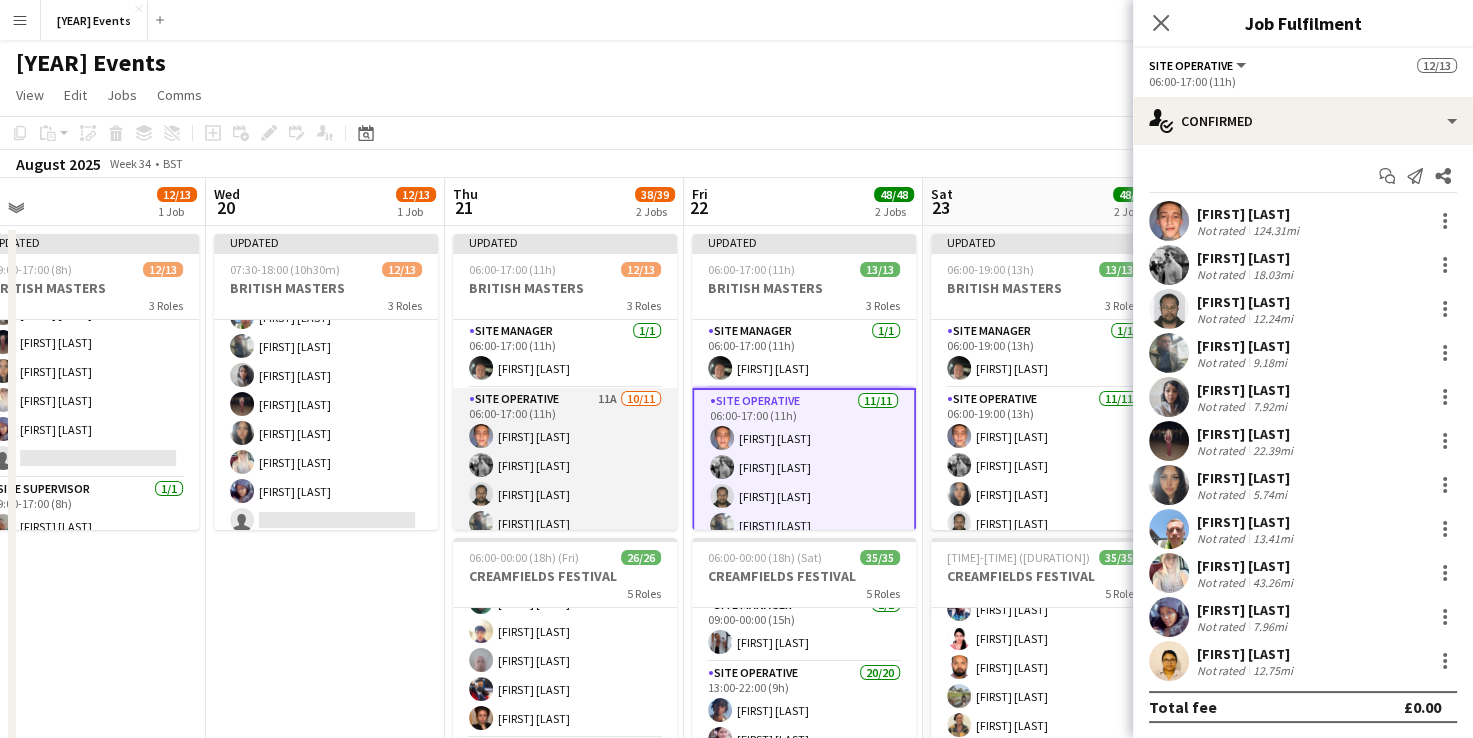 click on "Site Operative   11A   10/11   [TIME]-[TIME] ([DURATION])
[FIRST] [LAST] [FIRST] [LAST] [FIRST] [LAST] [FIRST] [LAST] [FIRST] [LAST] [FIRST] [LAST] [FIRST] [LAST] [FIRST] [LAST] [FIRST] [LAST]
single-neutral-actions" at bounding box center (565, 567) 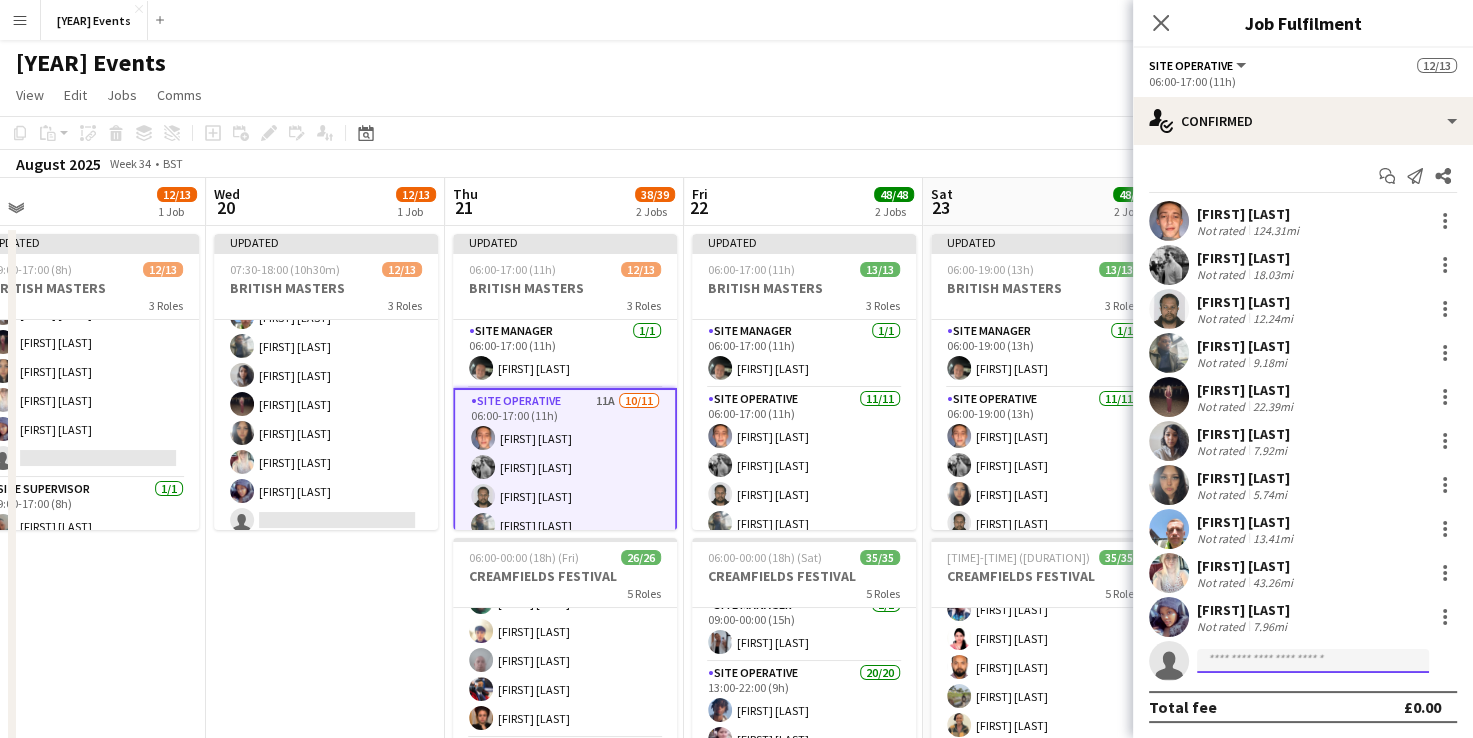 click 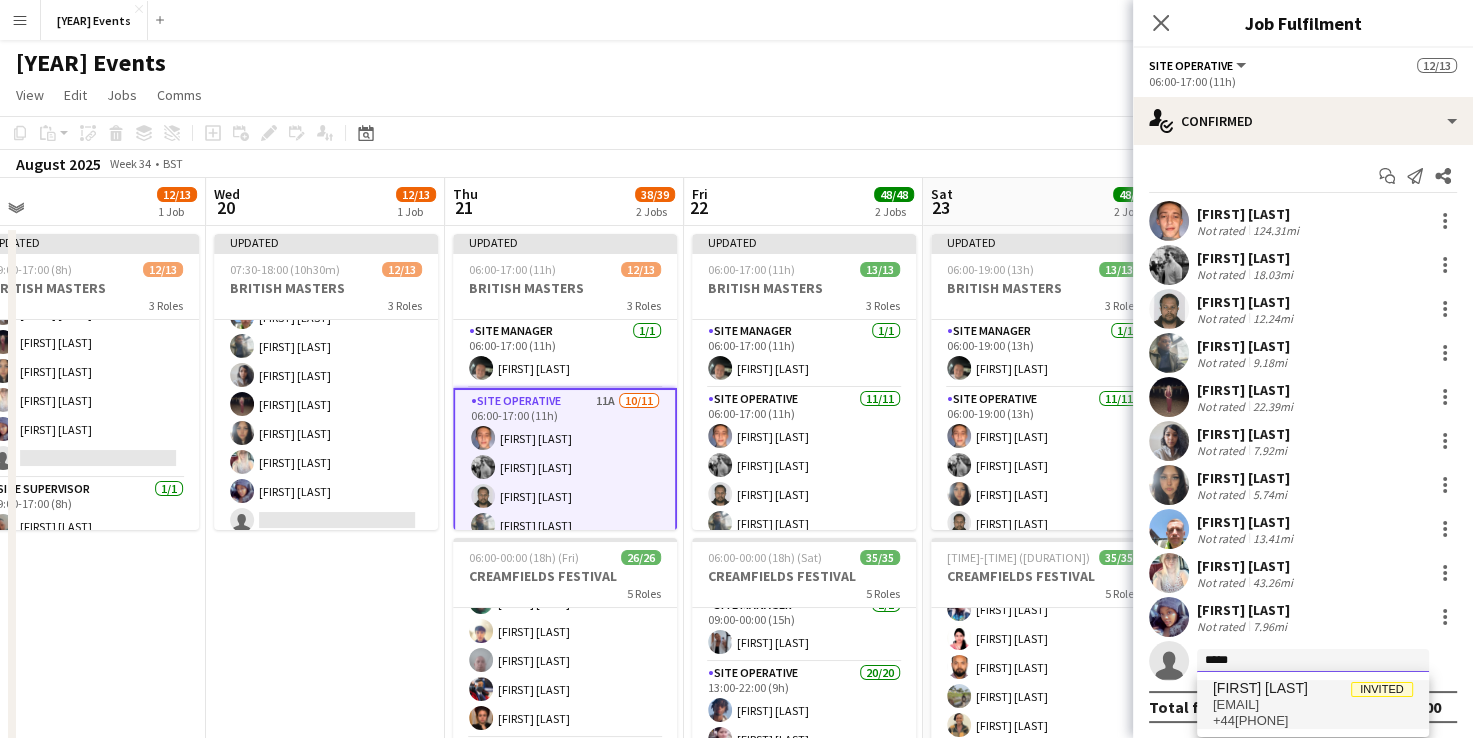 type on "*****" 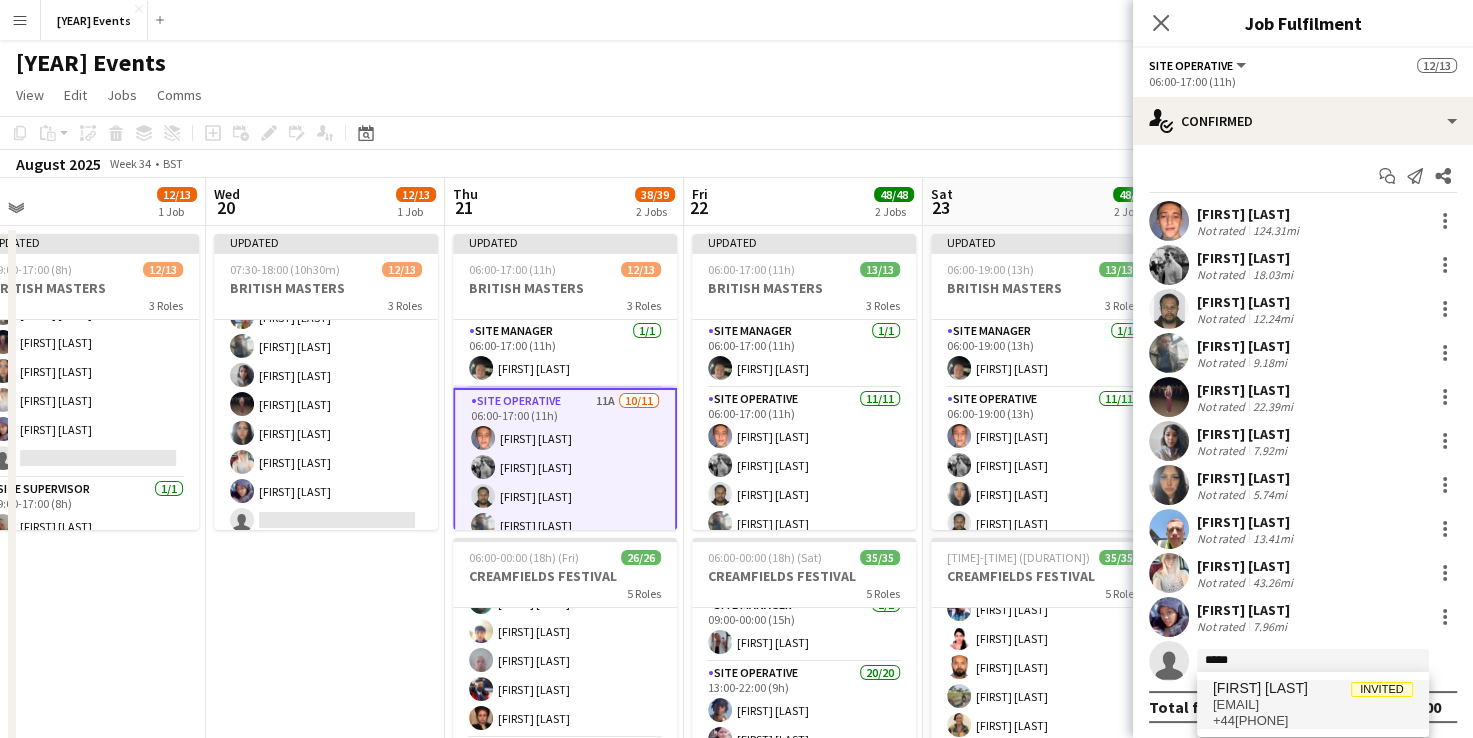 click on "[FIRST] [LAST]" at bounding box center [1260, 688] 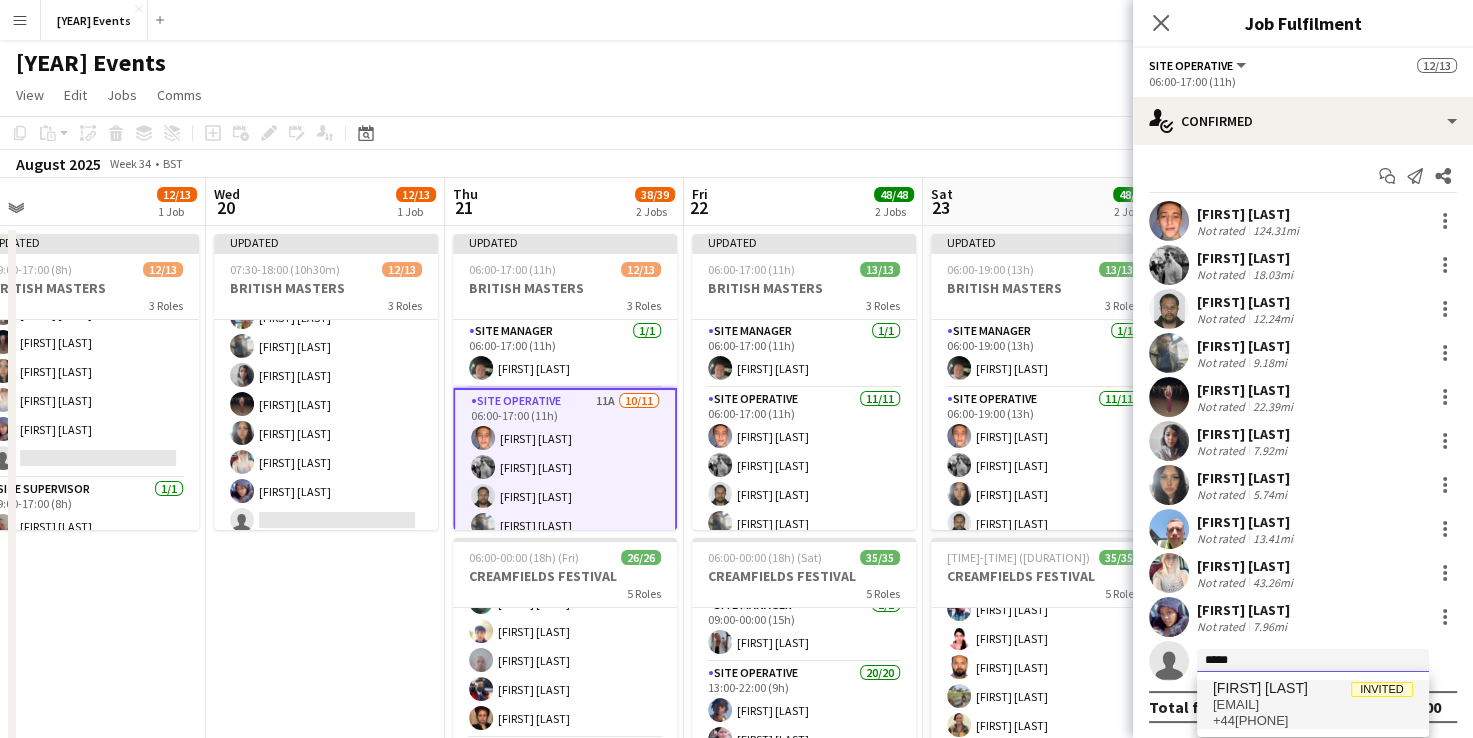type 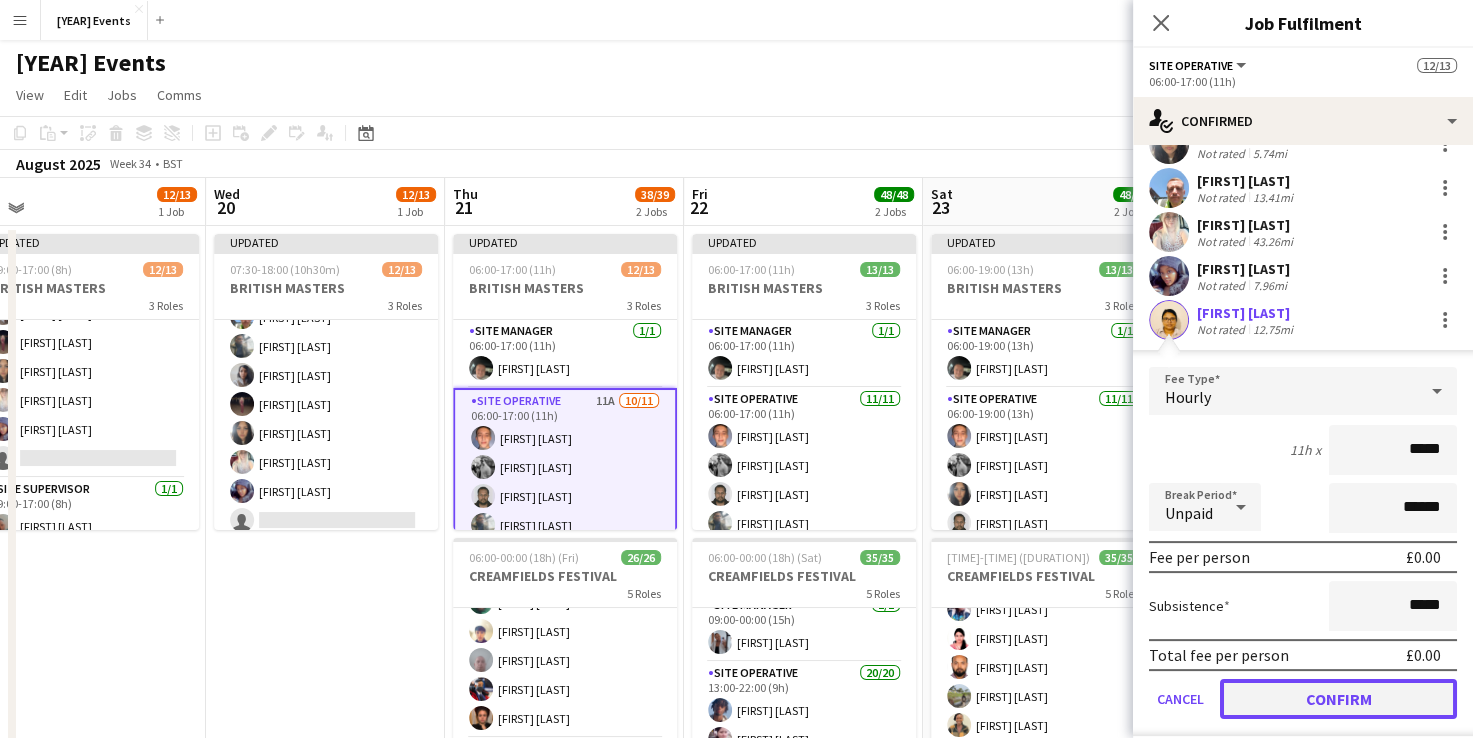 click on "Confirm" at bounding box center [1338, 699] 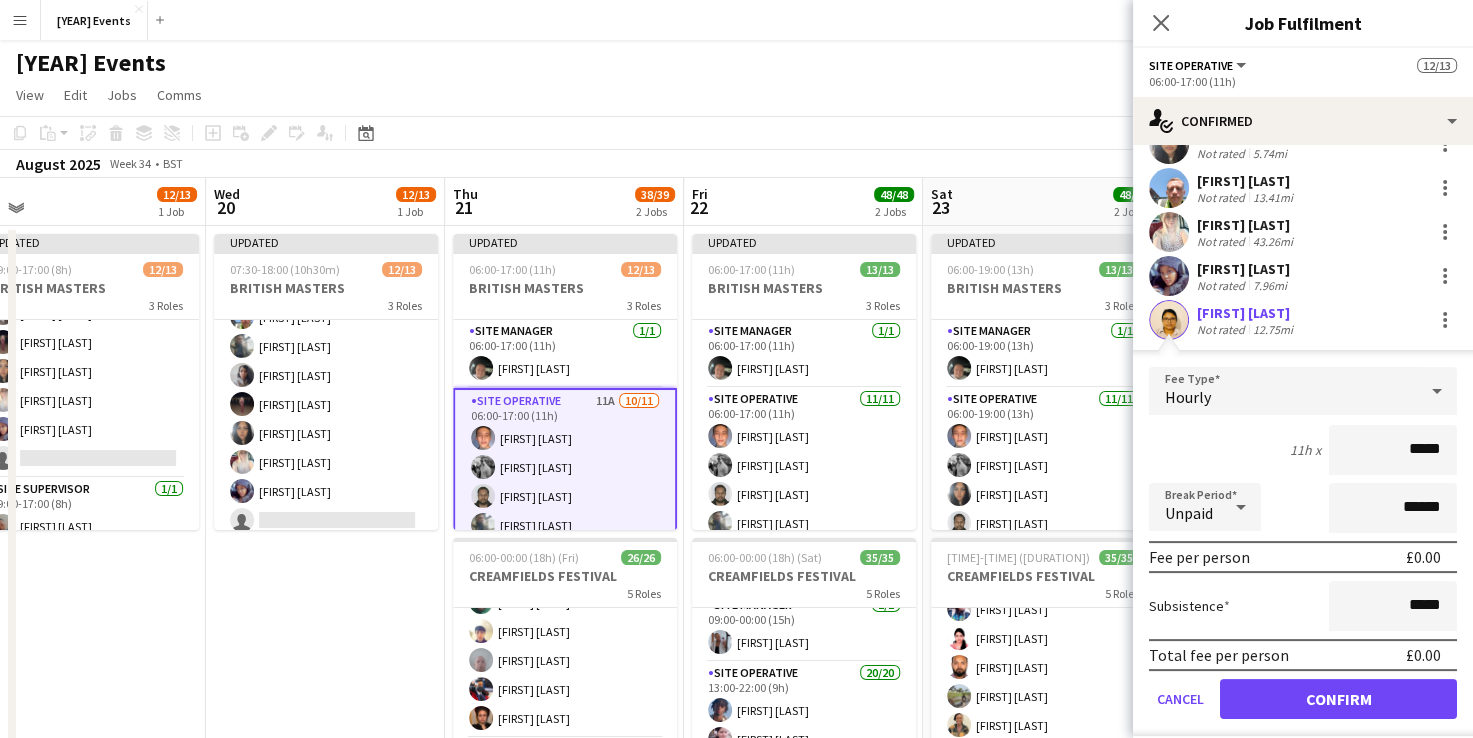 scroll, scrollTop: 1, scrollLeft: 0, axis: vertical 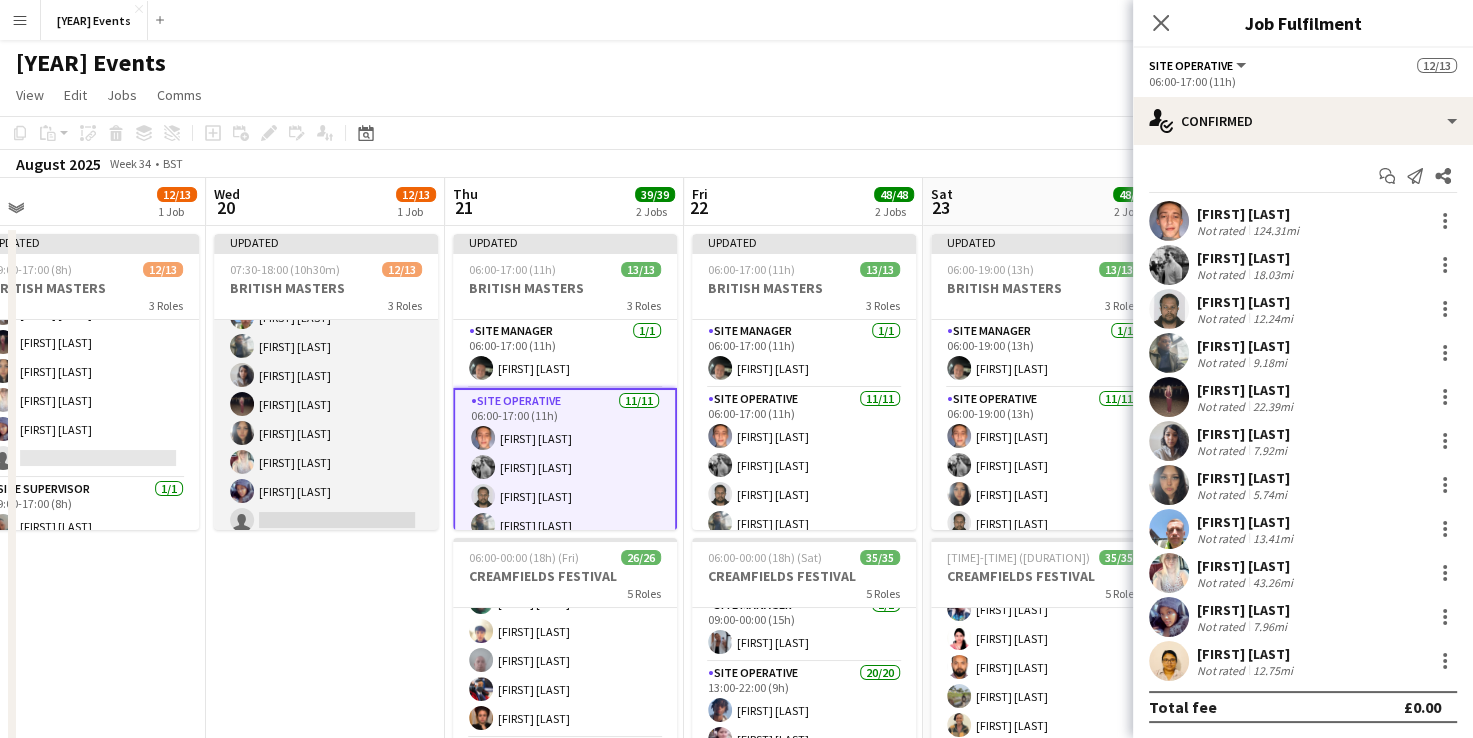 click on "Site Operative   11A   10/11   [TIME]-[TIME] ([DURATION])
[FIRST] [LAST] [FIRST] [LAST] [FIRST] [LAST] [FIRST] [LAST] [FIRST] [LAST] [FIRST] [LAST] [FIRST] [LAST] [FIRST] [LAST] [FIRST] [LAST]
single-neutral-actions" at bounding box center [326, 361] 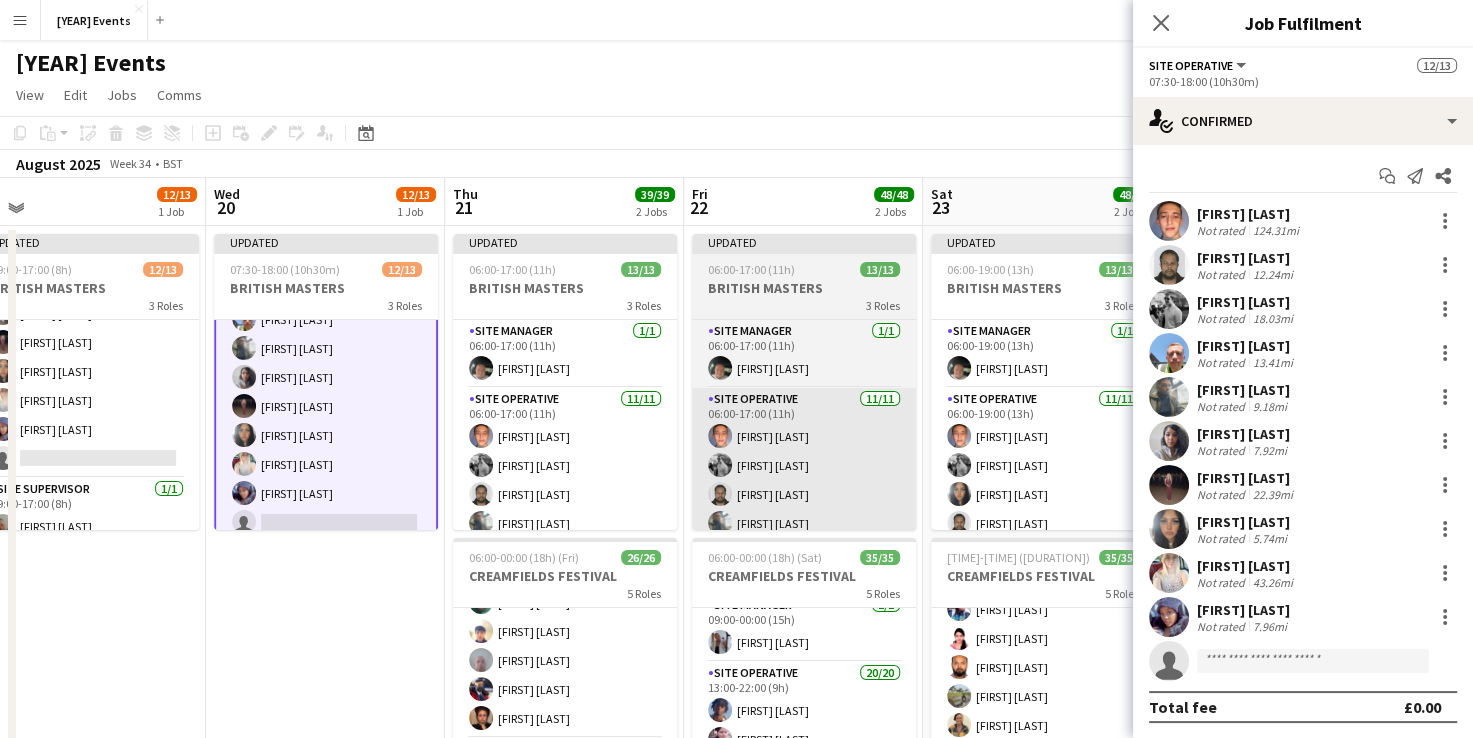 scroll, scrollTop: 208, scrollLeft: 0, axis: vertical 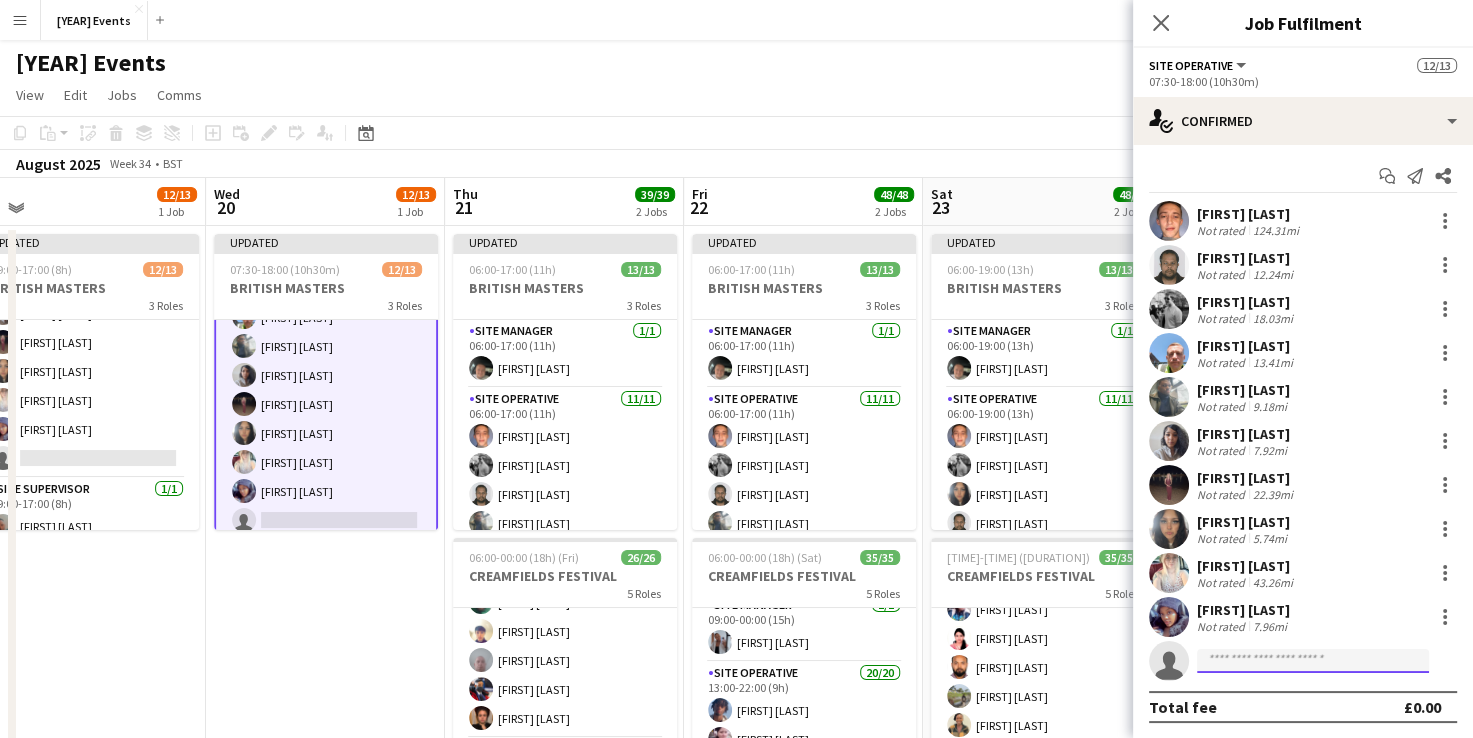 click 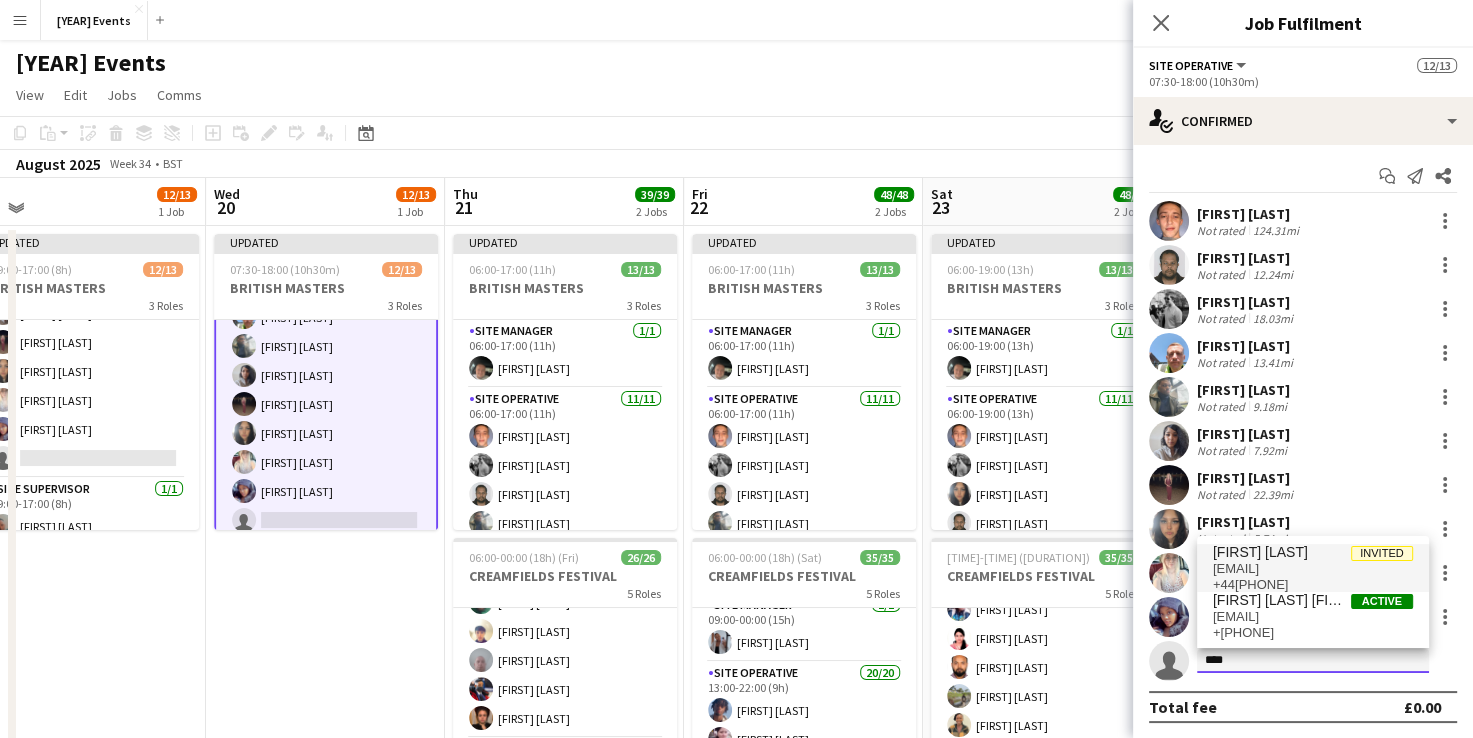 type on "****" 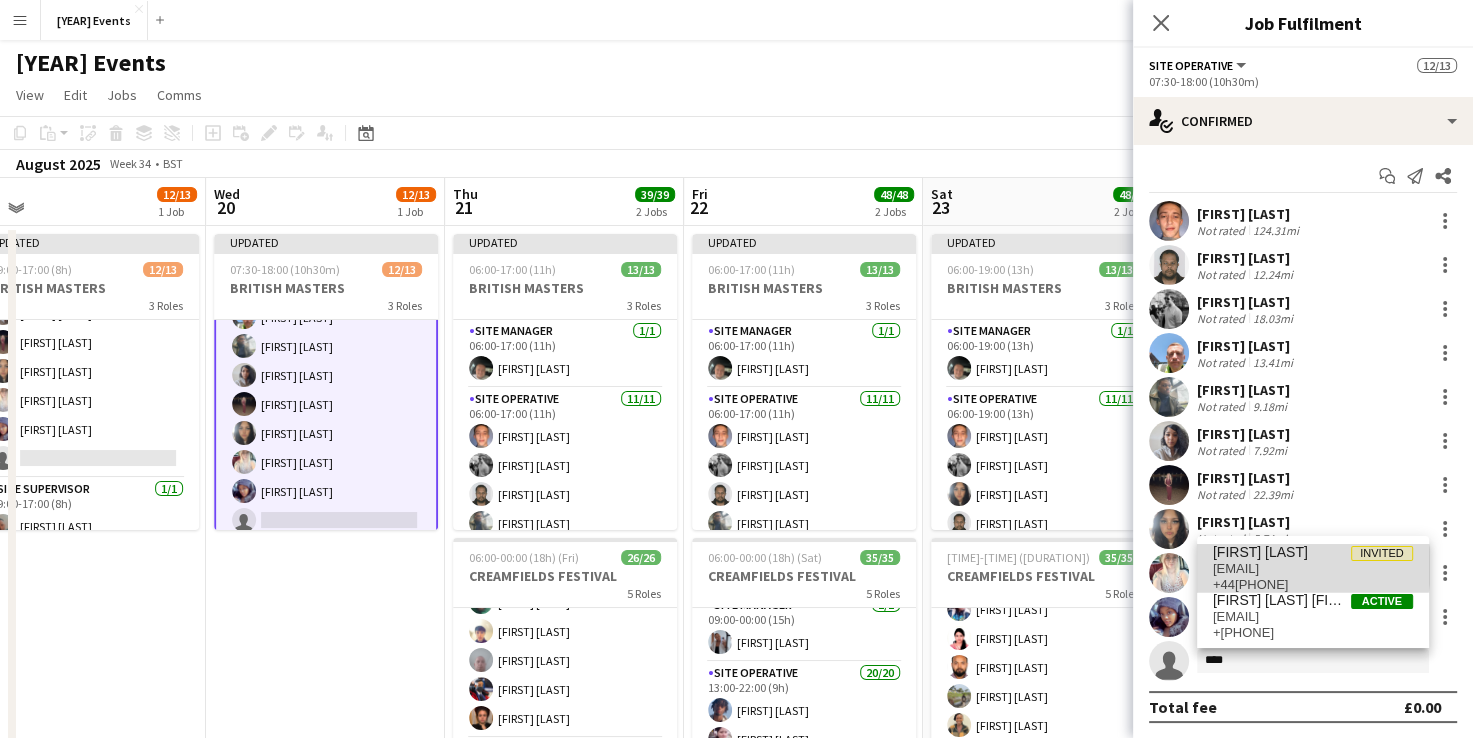 click on "[EMAIL]" at bounding box center (1313, 569) 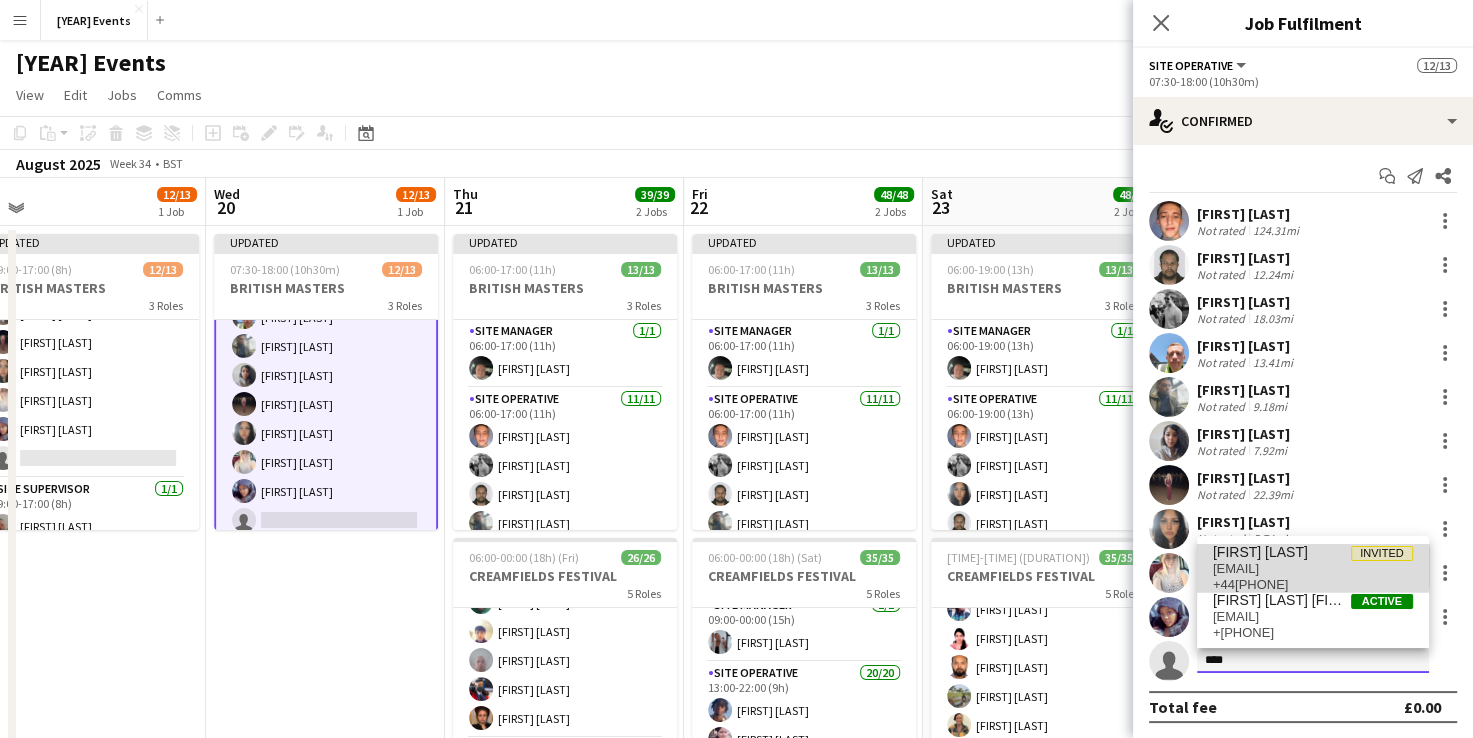 type 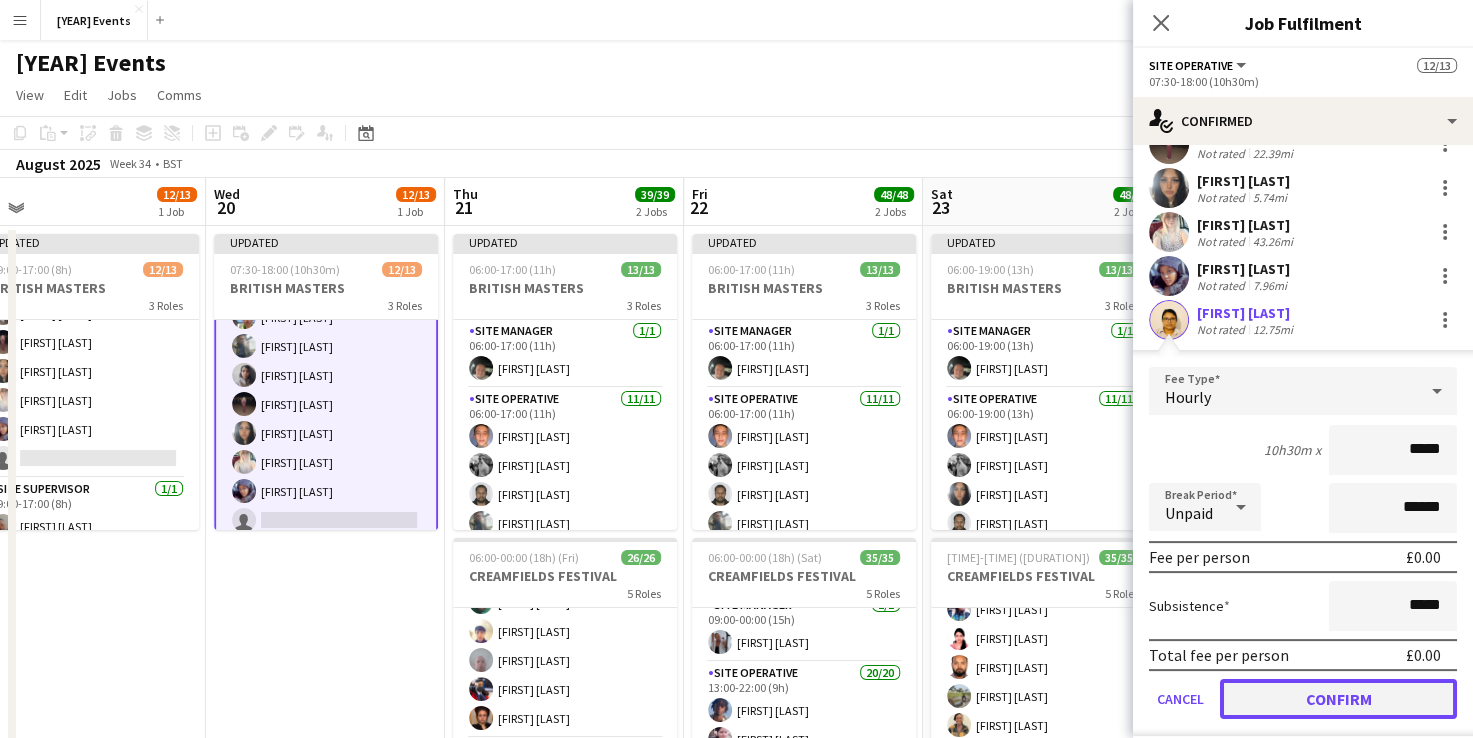 click on "Confirm" at bounding box center (1338, 699) 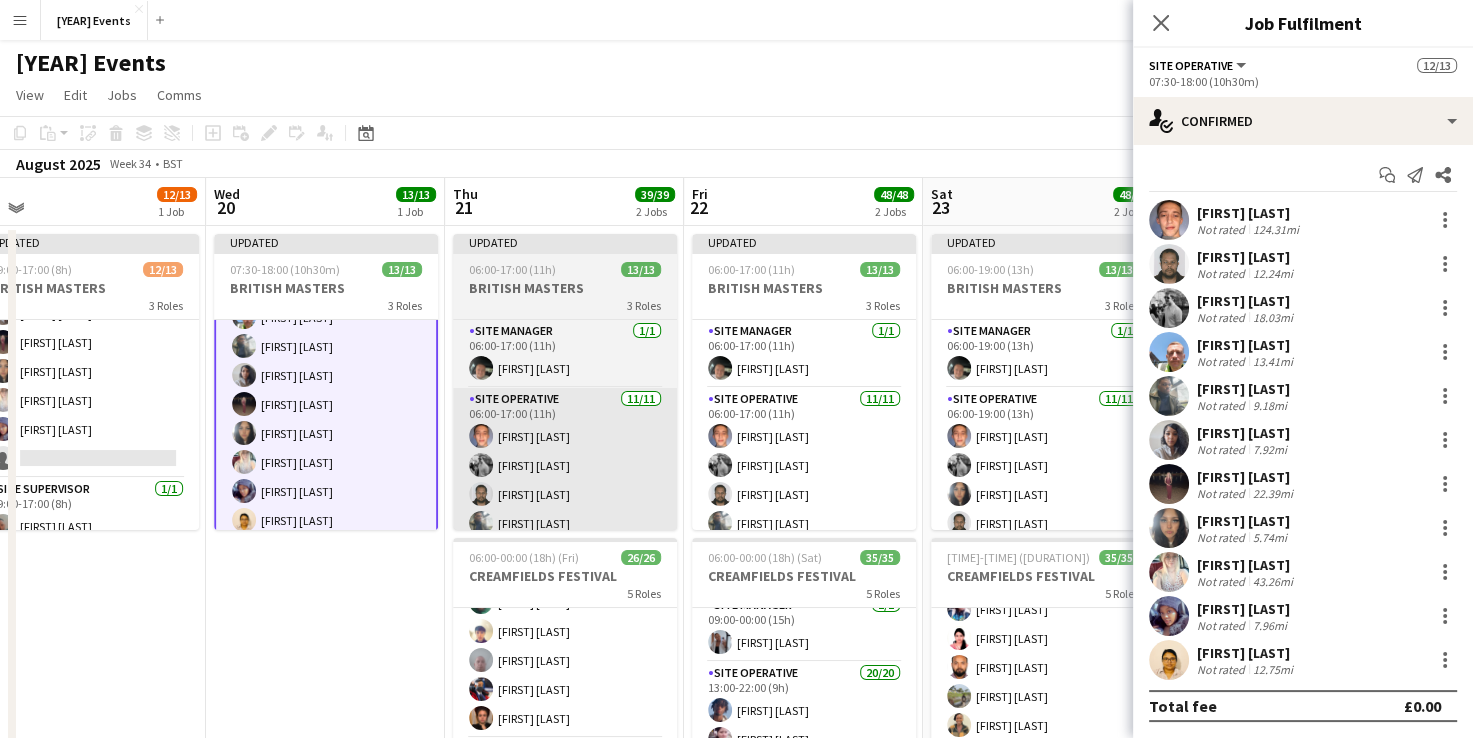 scroll, scrollTop: 1, scrollLeft: 0, axis: vertical 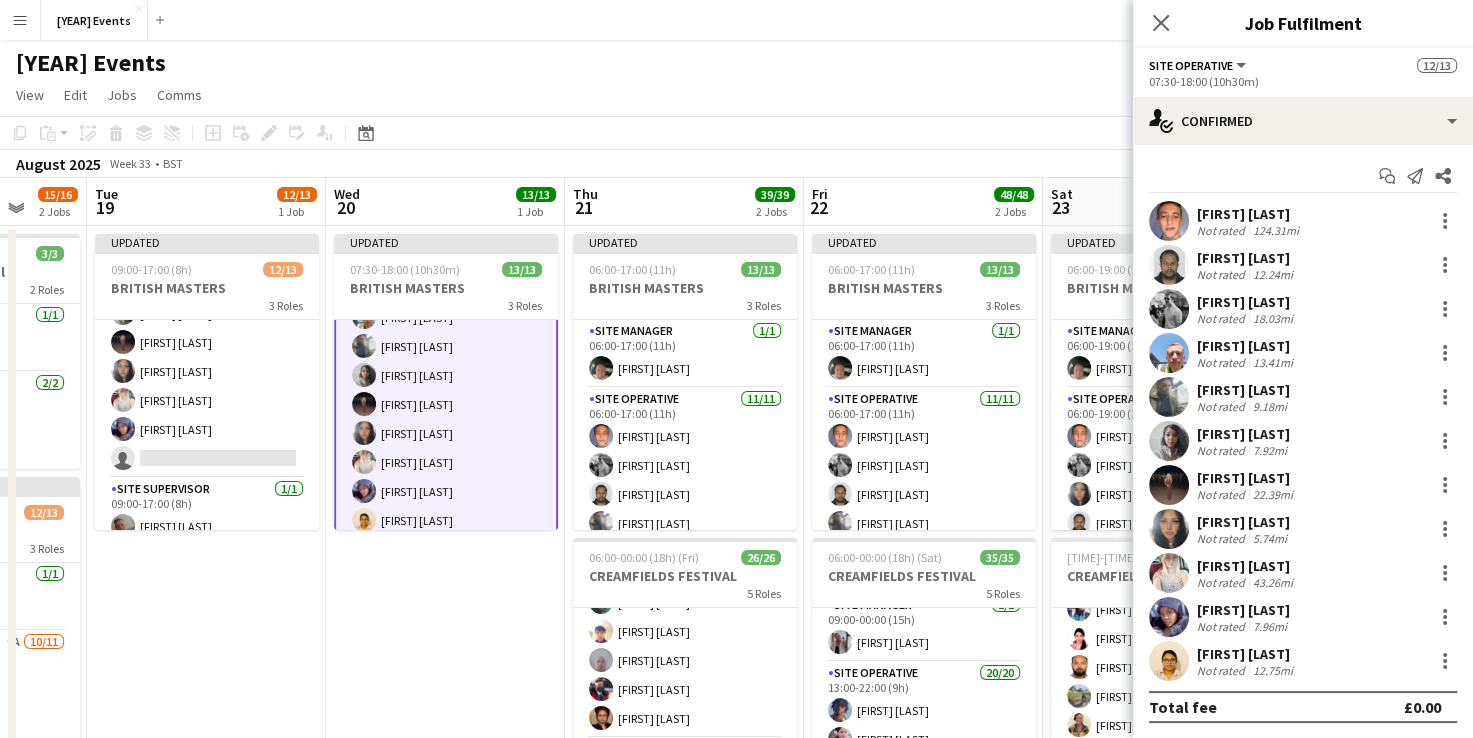 drag, startPoint x: 321, startPoint y: 557, endPoint x: 681, endPoint y: 562, distance: 360.03473 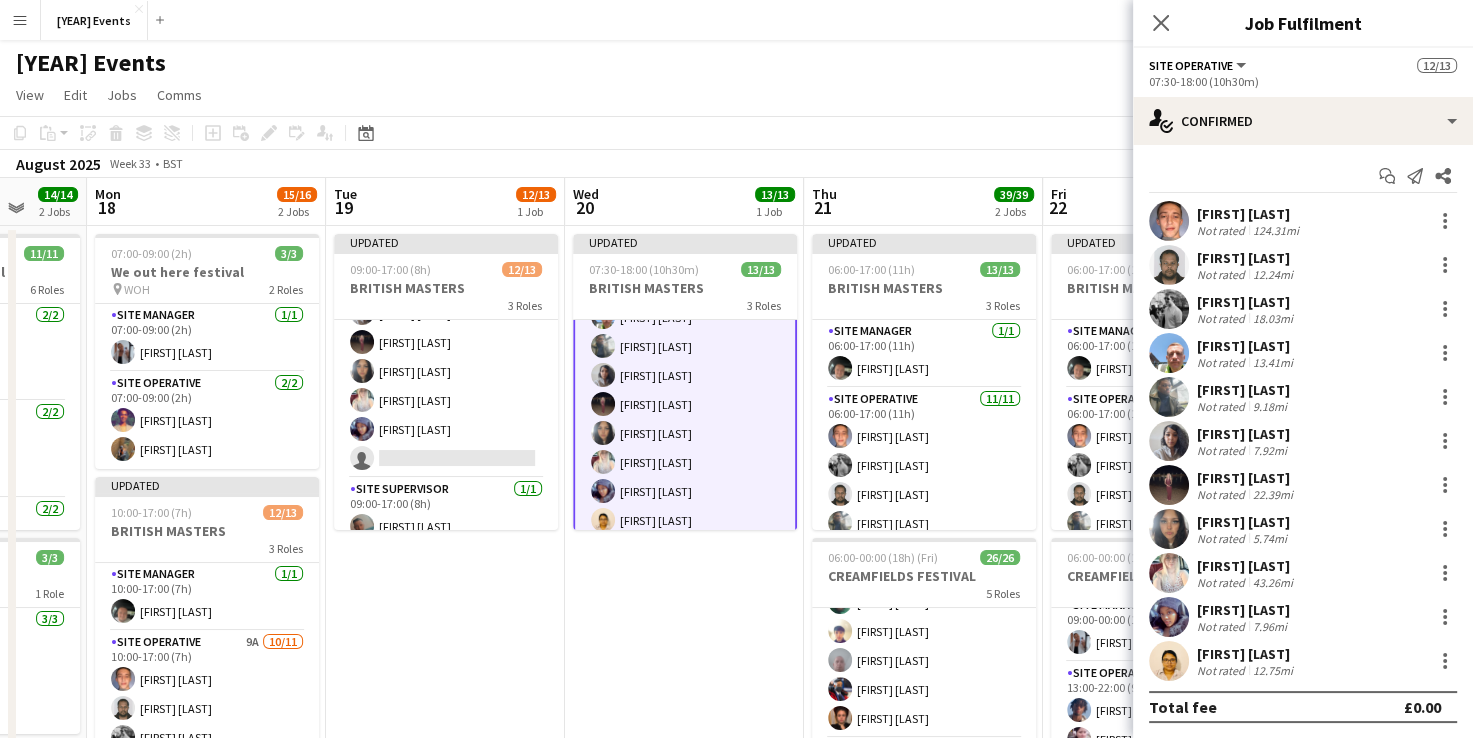 scroll, scrollTop: 0, scrollLeft: 629, axis: horizontal 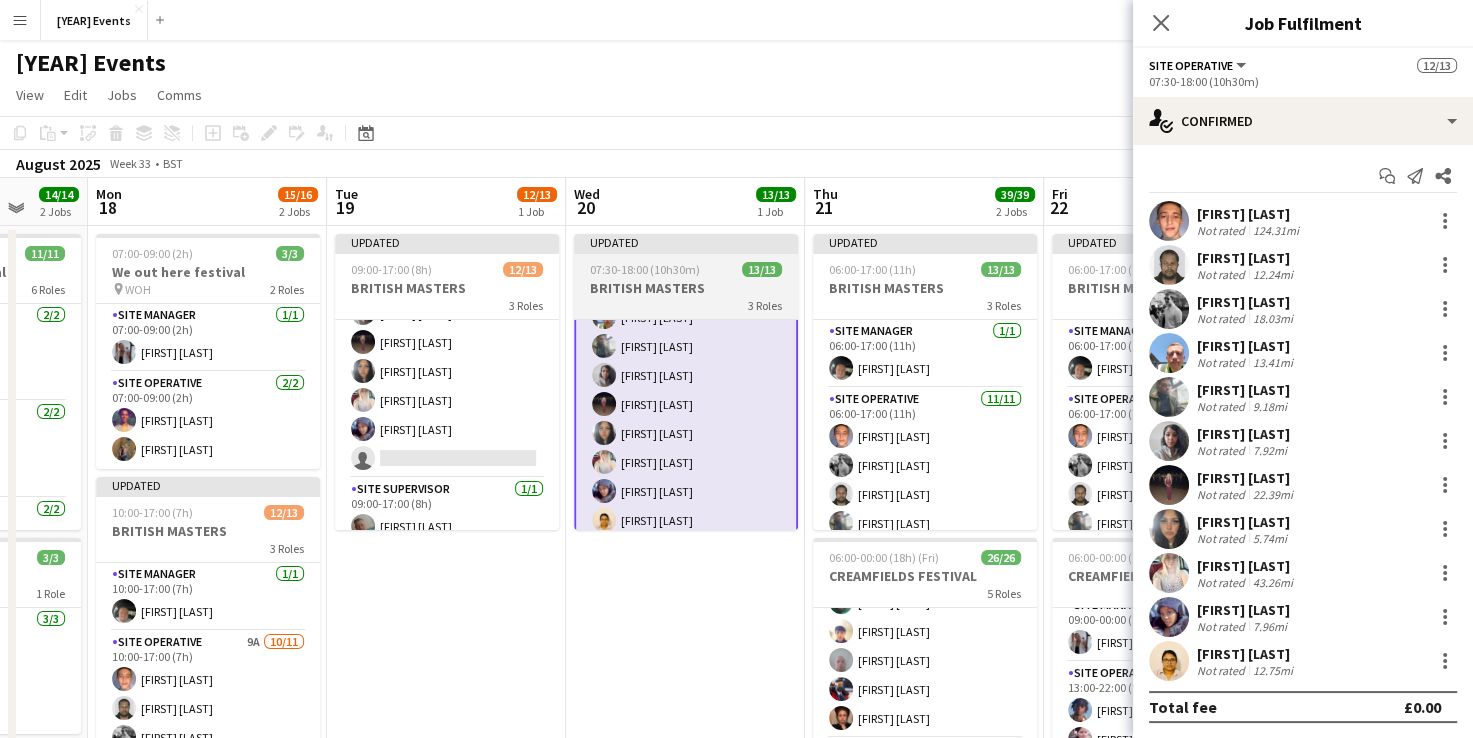 click on "Site Operative   10A   10/11   09:00-17:00 (8h)
[FIRST] [LAST] [FIRST] [LAST] [FIRST] [LAST] [FIRST] [LAST] [FIRST] [LAST] [FIRST] [LAST] [FIRST] [LAST] [FIRST] [LAST] [FIRST] [LAST]
single-neutral-actions" at bounding box center [447, 299] 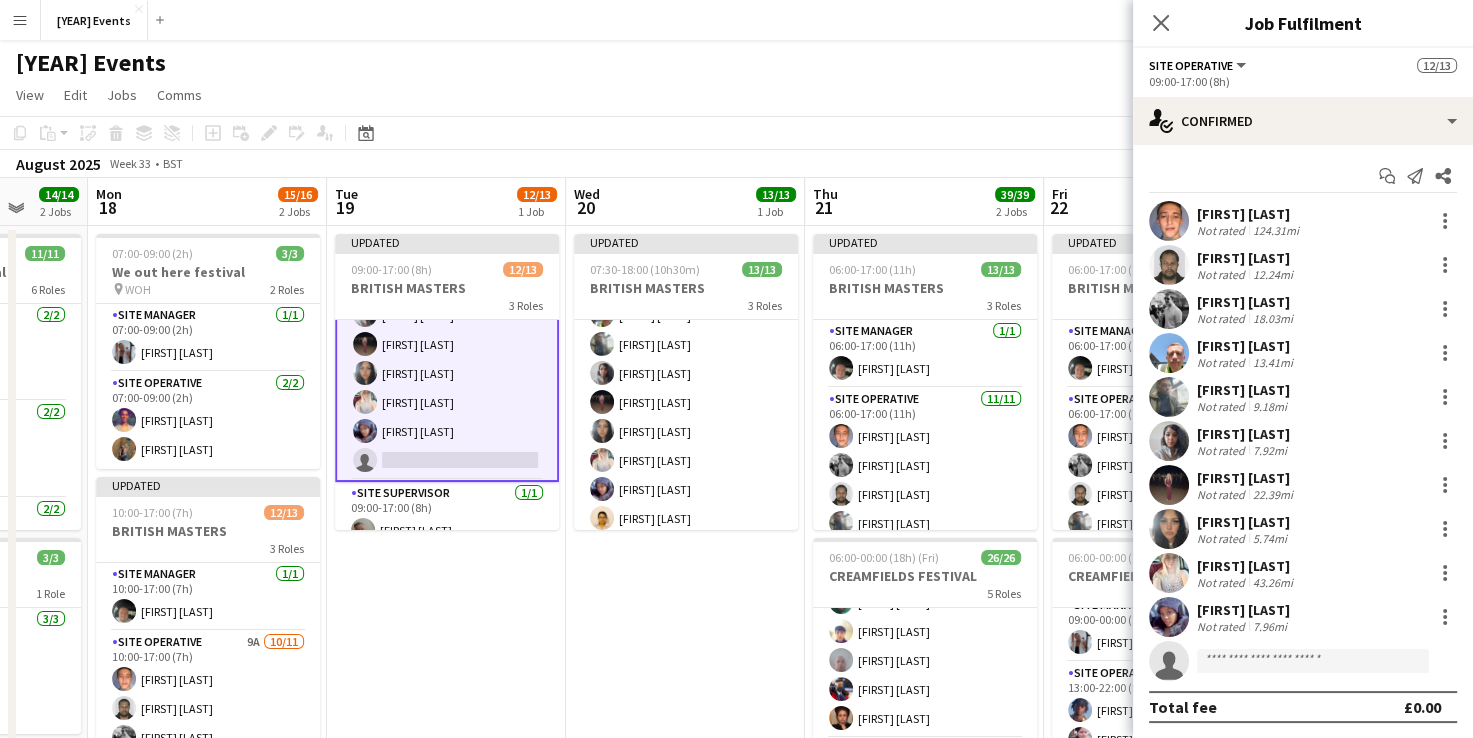 scroll, scrollTop: 269, scrollLeft: 0, axis: vertical 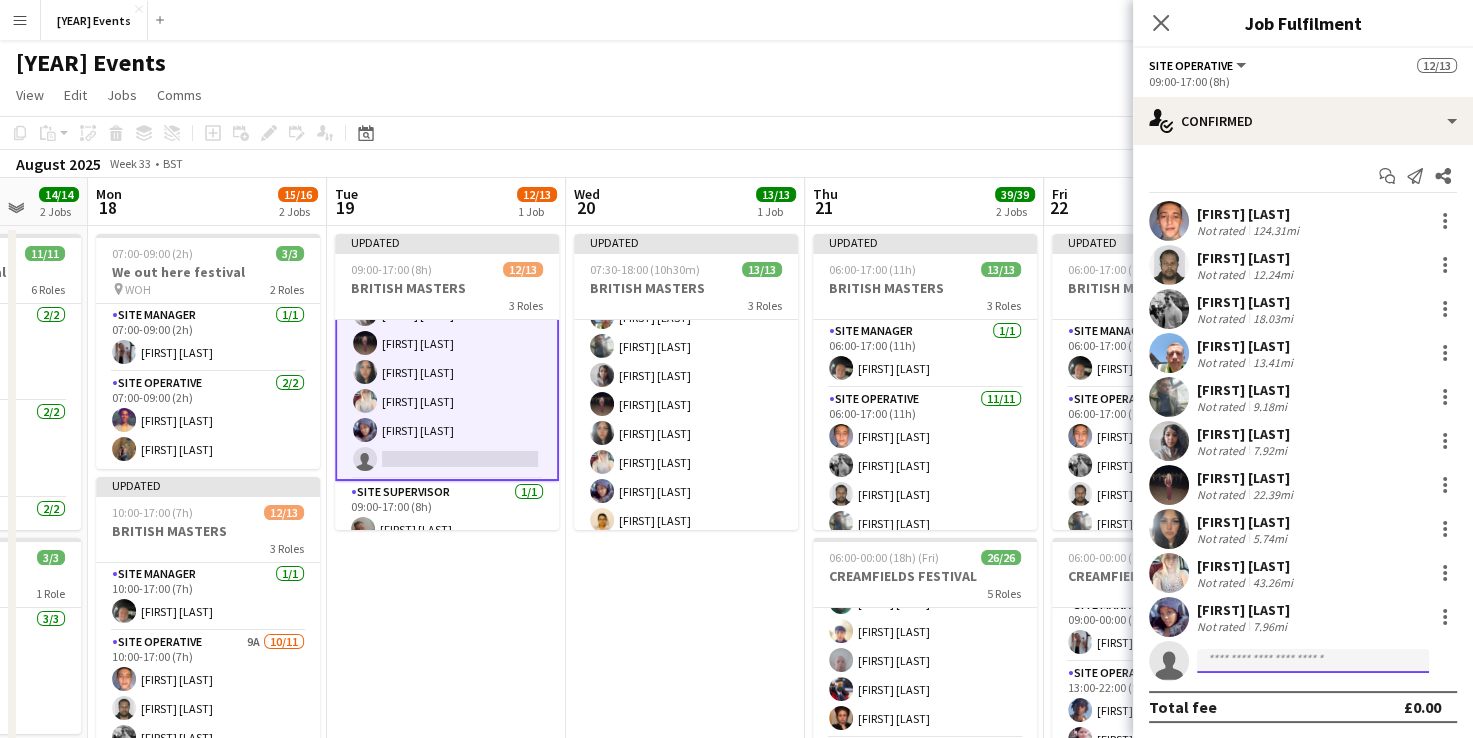 click 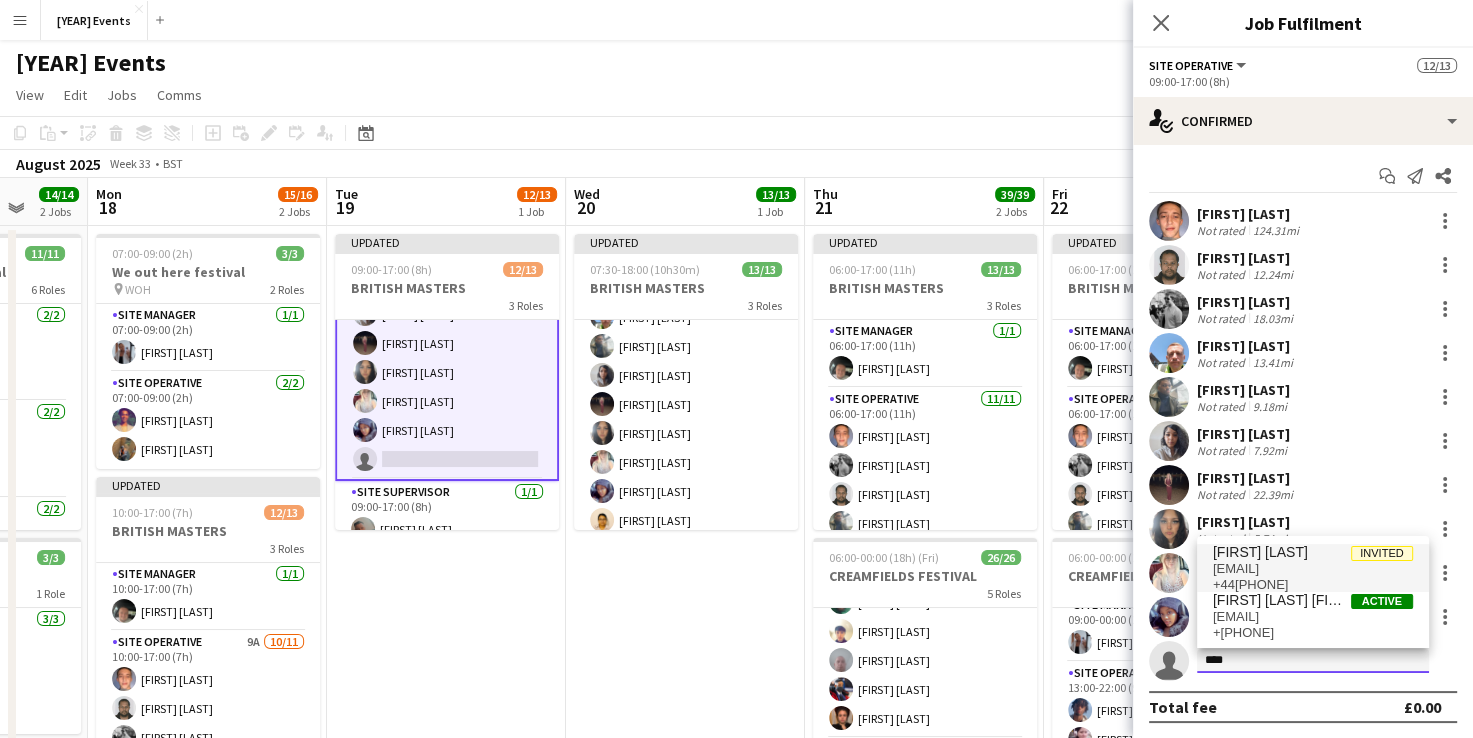 type on "****" 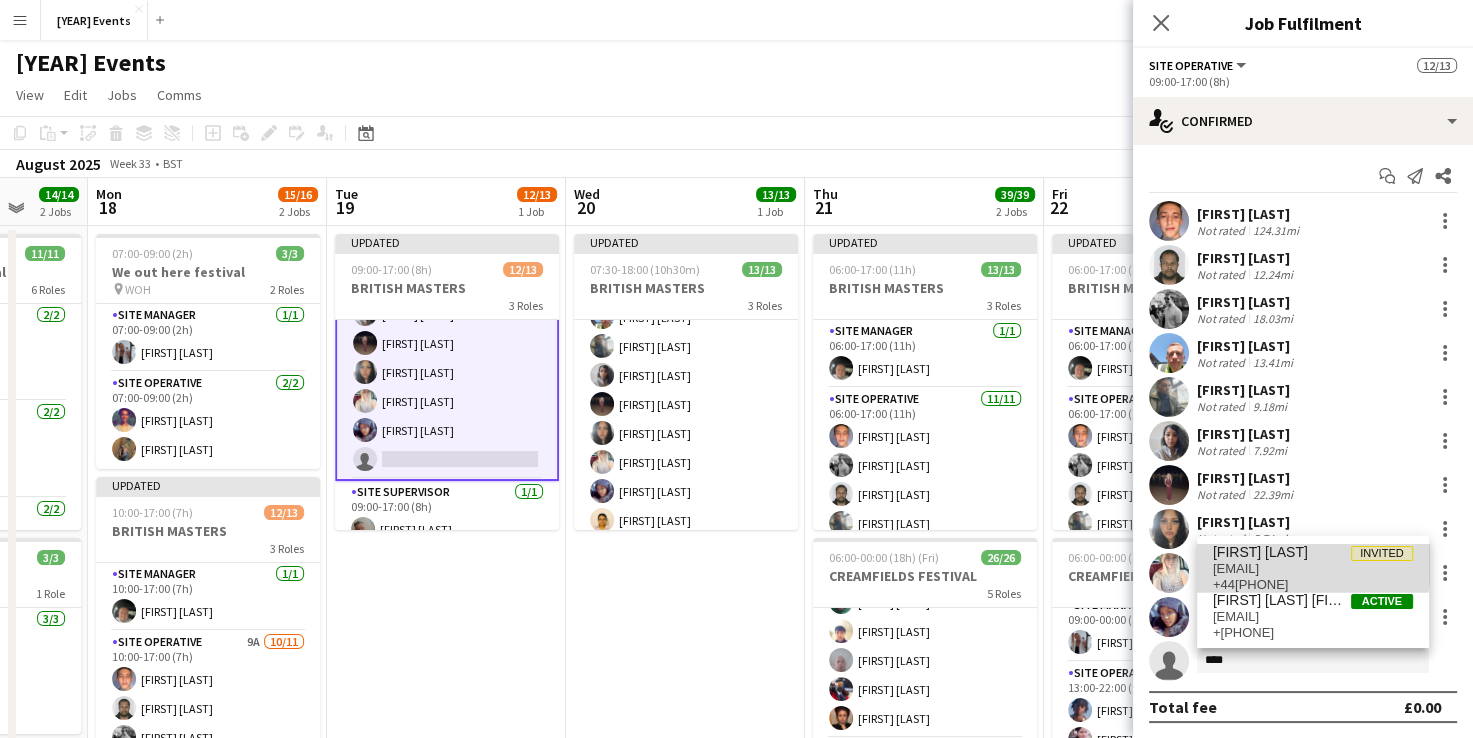 click on "[EMAIL]" at bounding box center [1313, 569] 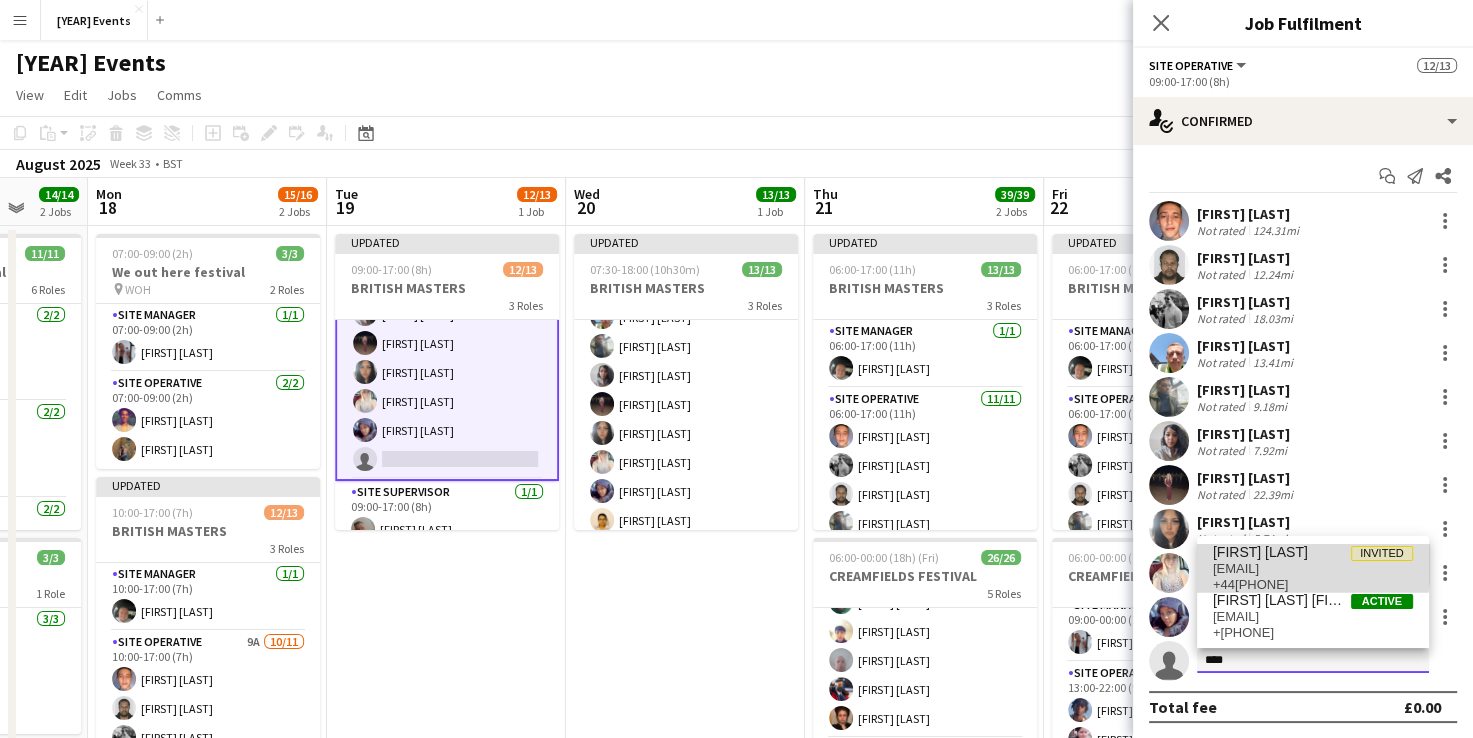 type 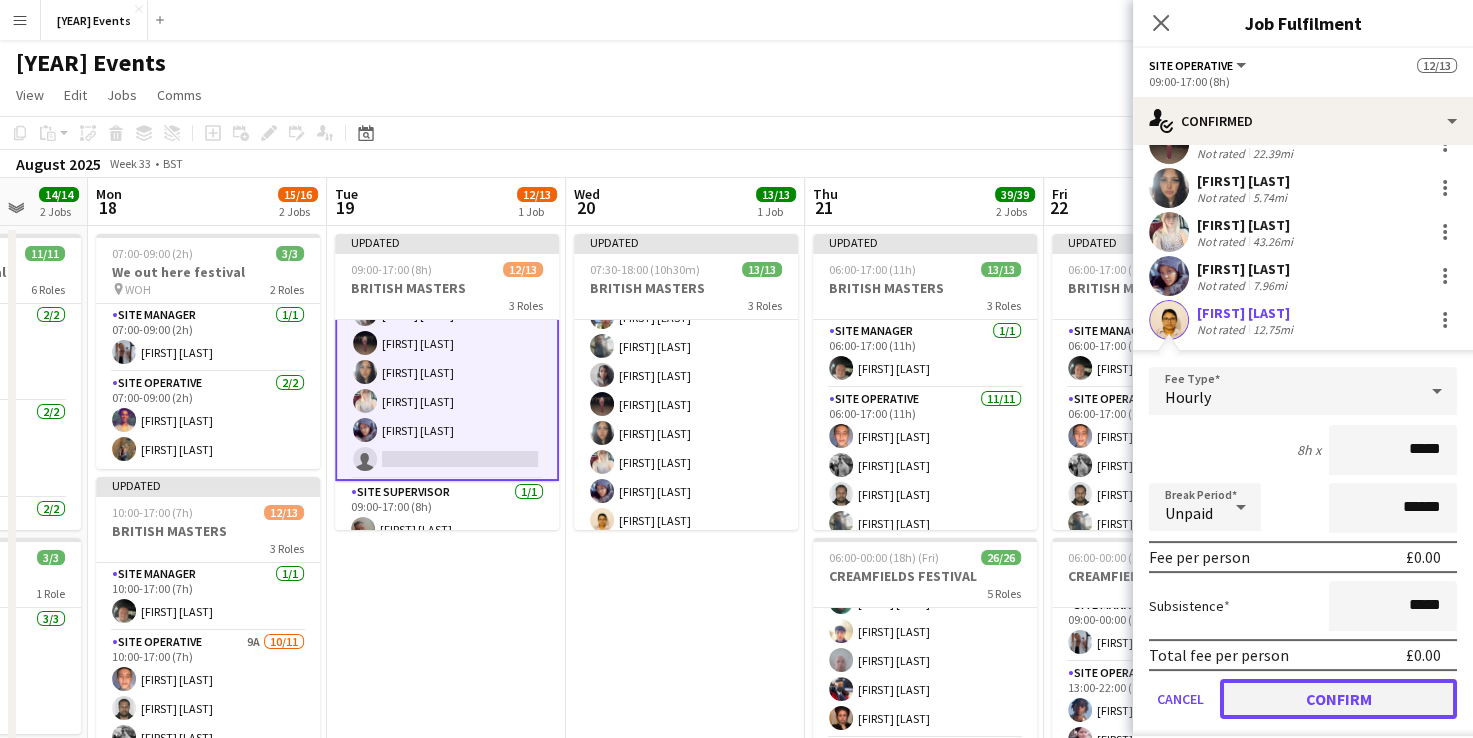 click on "Confirm" at bounding box center [1338, 699] 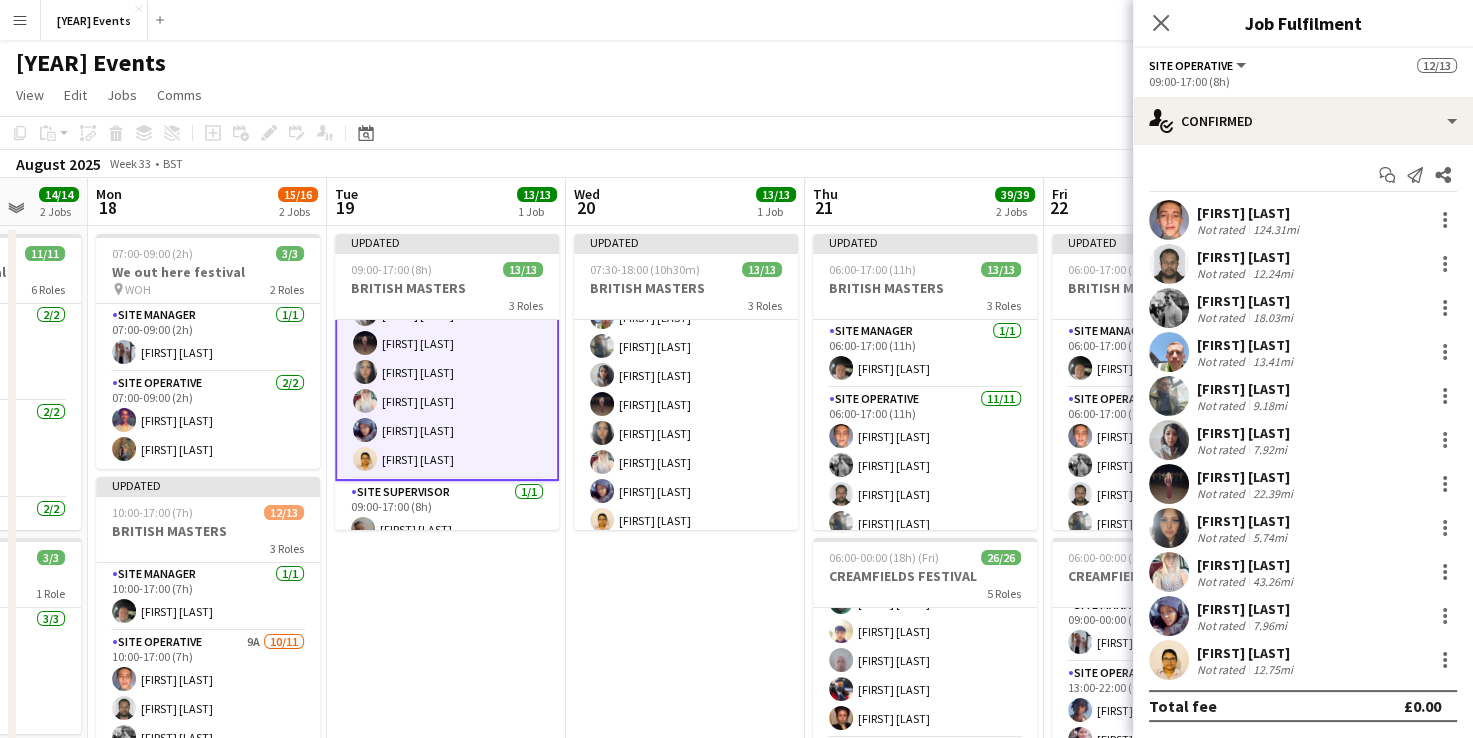 scroll, scrollTop: 1, scrollLeft: 0, axis: vertical 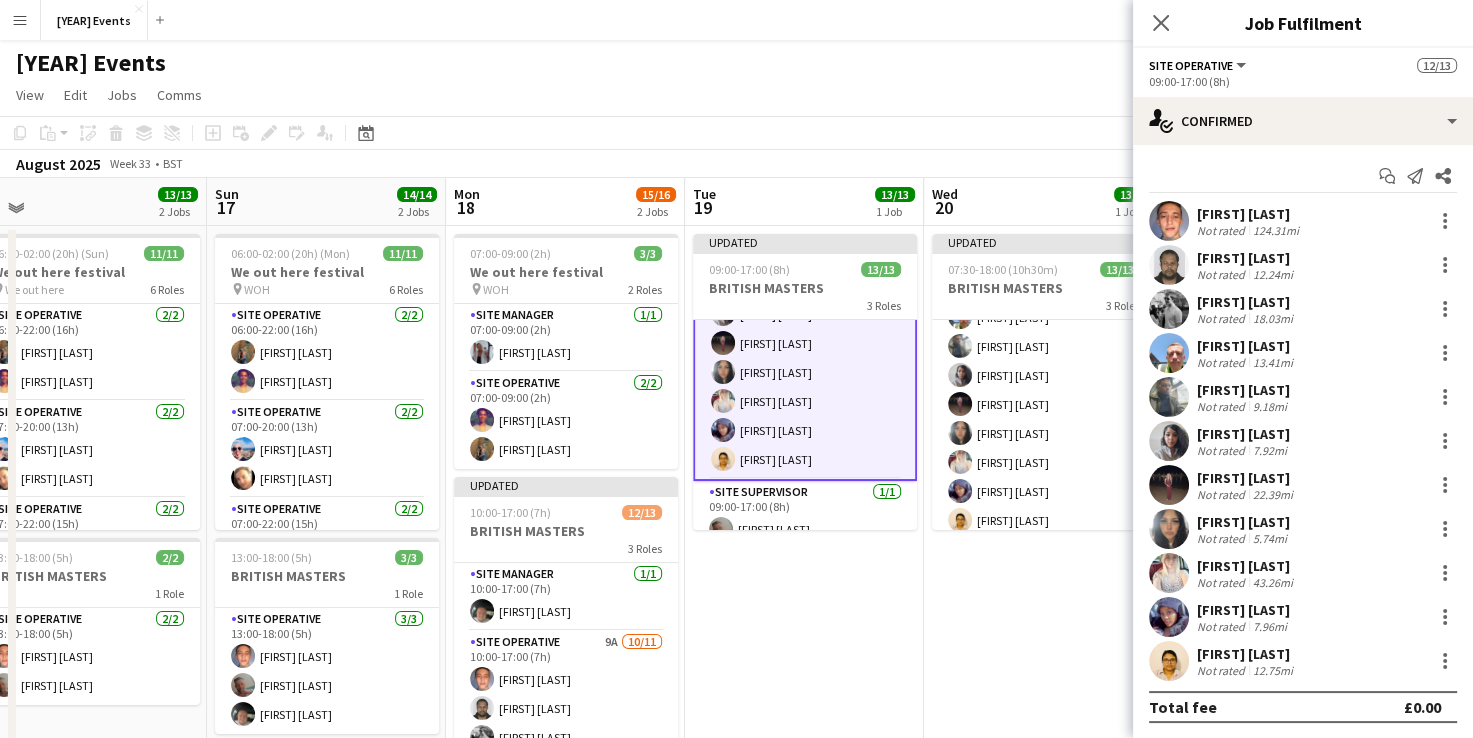 drag, startPoint x: 416, startPoint y: 634, endPoint x: 774, endPoint y: 644, distance: 358.13965 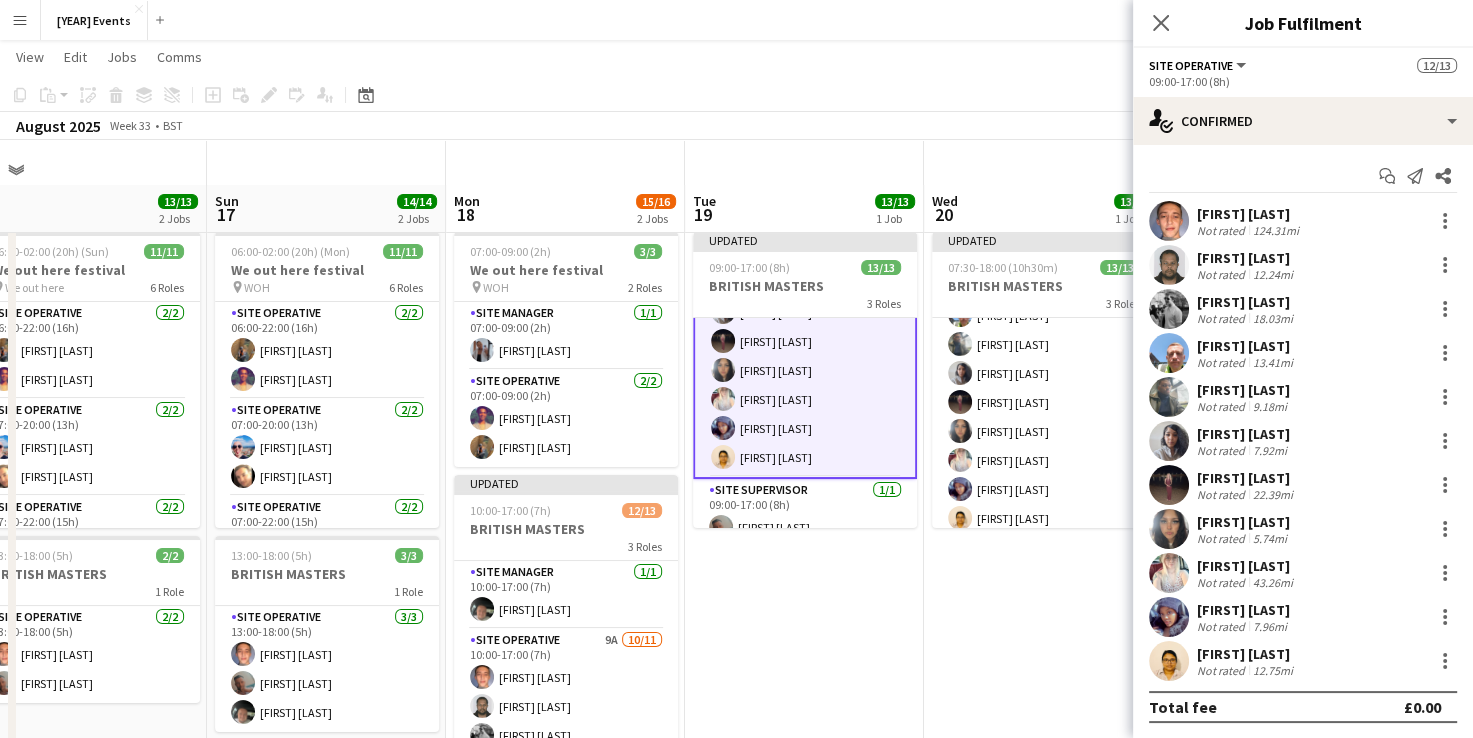 scroll, scrollTop: 100, scrollLeft: 0, axis: vertical 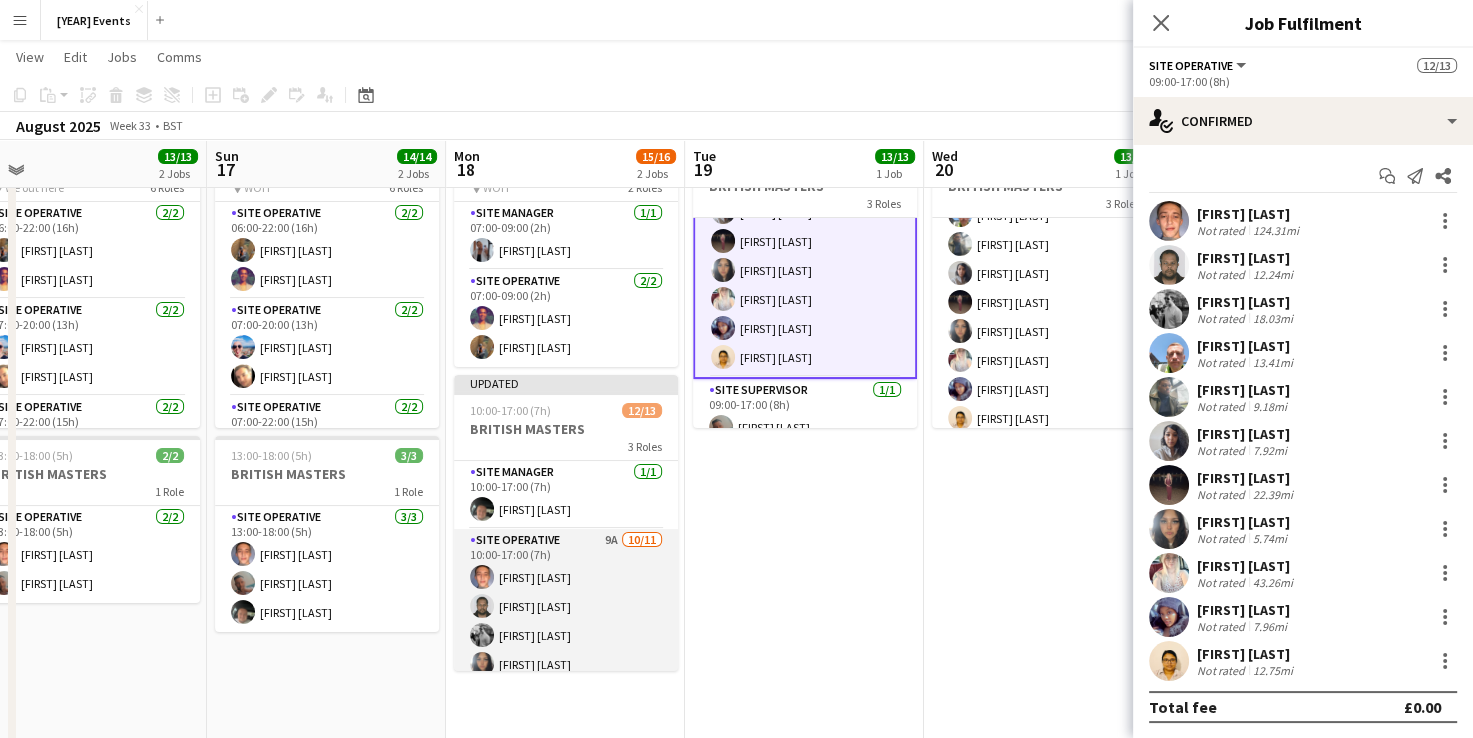 click on "Site Operative   9A   10/11   10:00-17:00 (7h)
[FIRST] [LAST] [FIRST] [LAST] [FIRST] [LAST] [FIRST] [LAST] [FIRST] [LAST] [FIRST] [LAST] [FIRST] [LAST] [FIRST] [LAST] [FIRST] [LAST] [FIRST] [LAST]
single-neutral-actions" at bounding box center (566, 708) 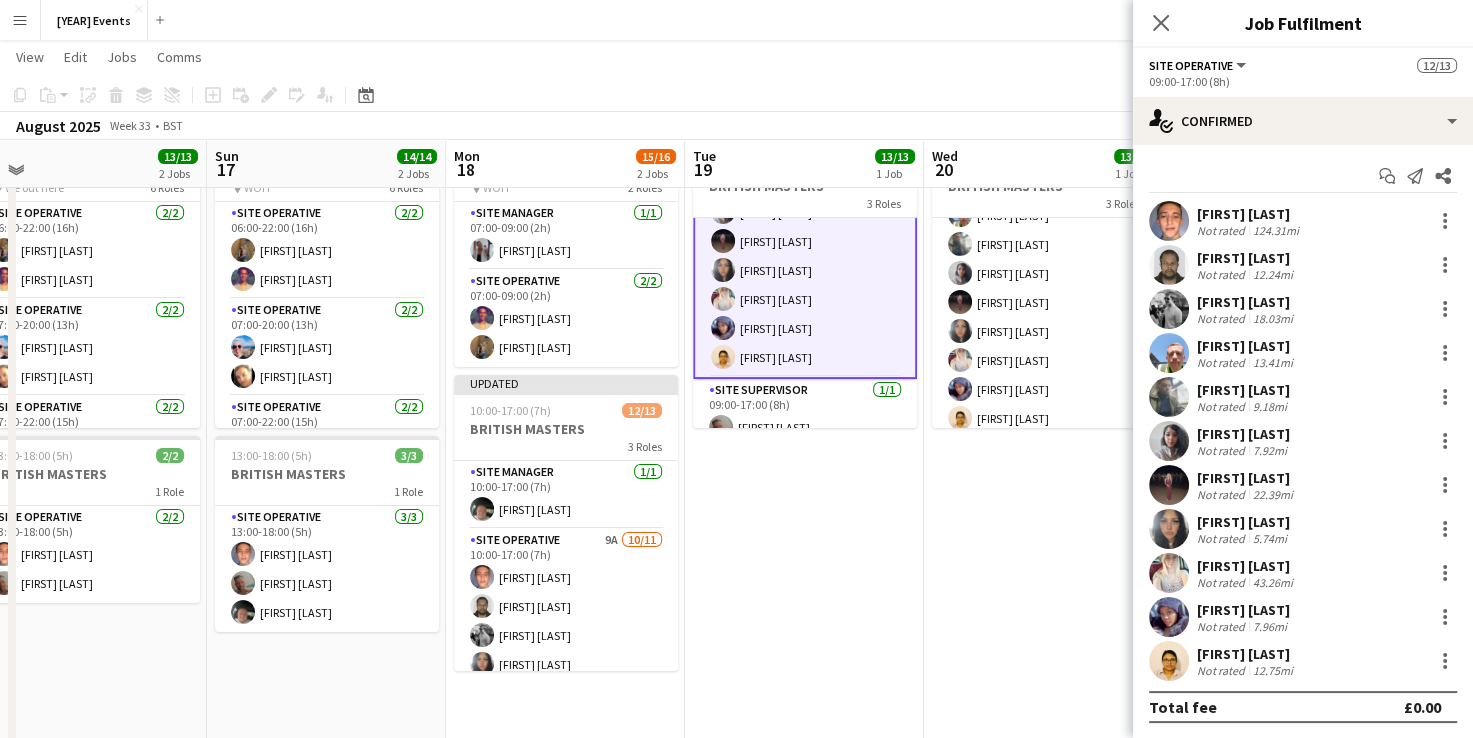 scroll, scrollTop: 268, scrollLeft: 0, axis: vertical 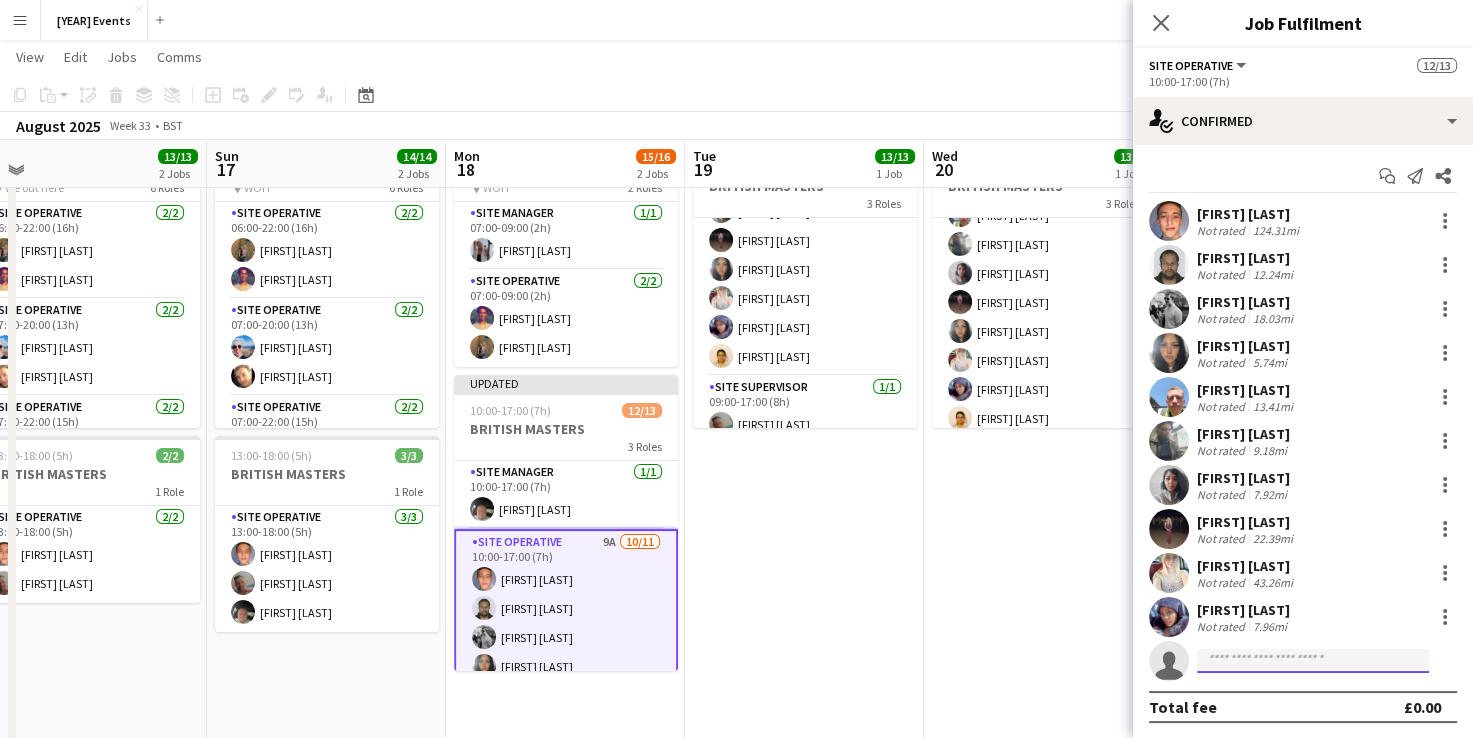click 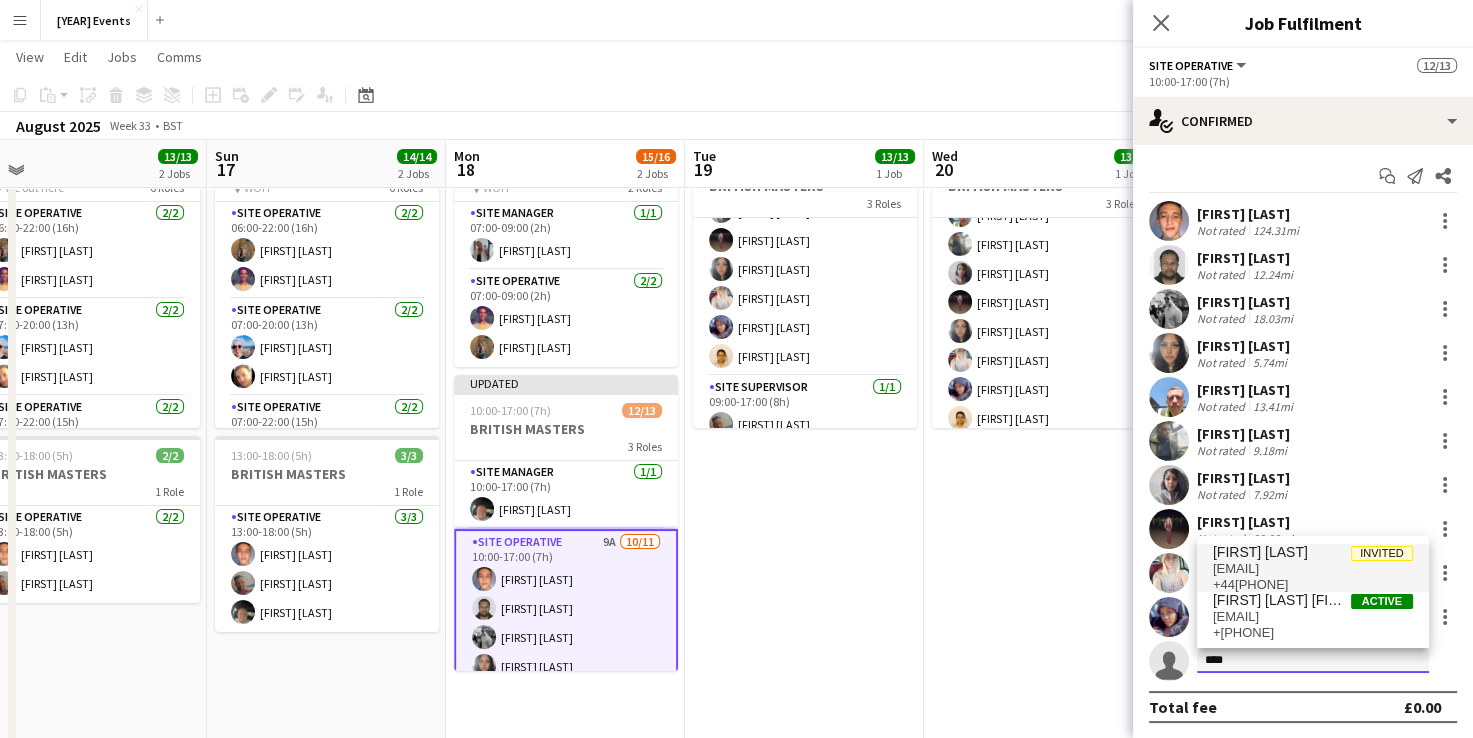type on "****" 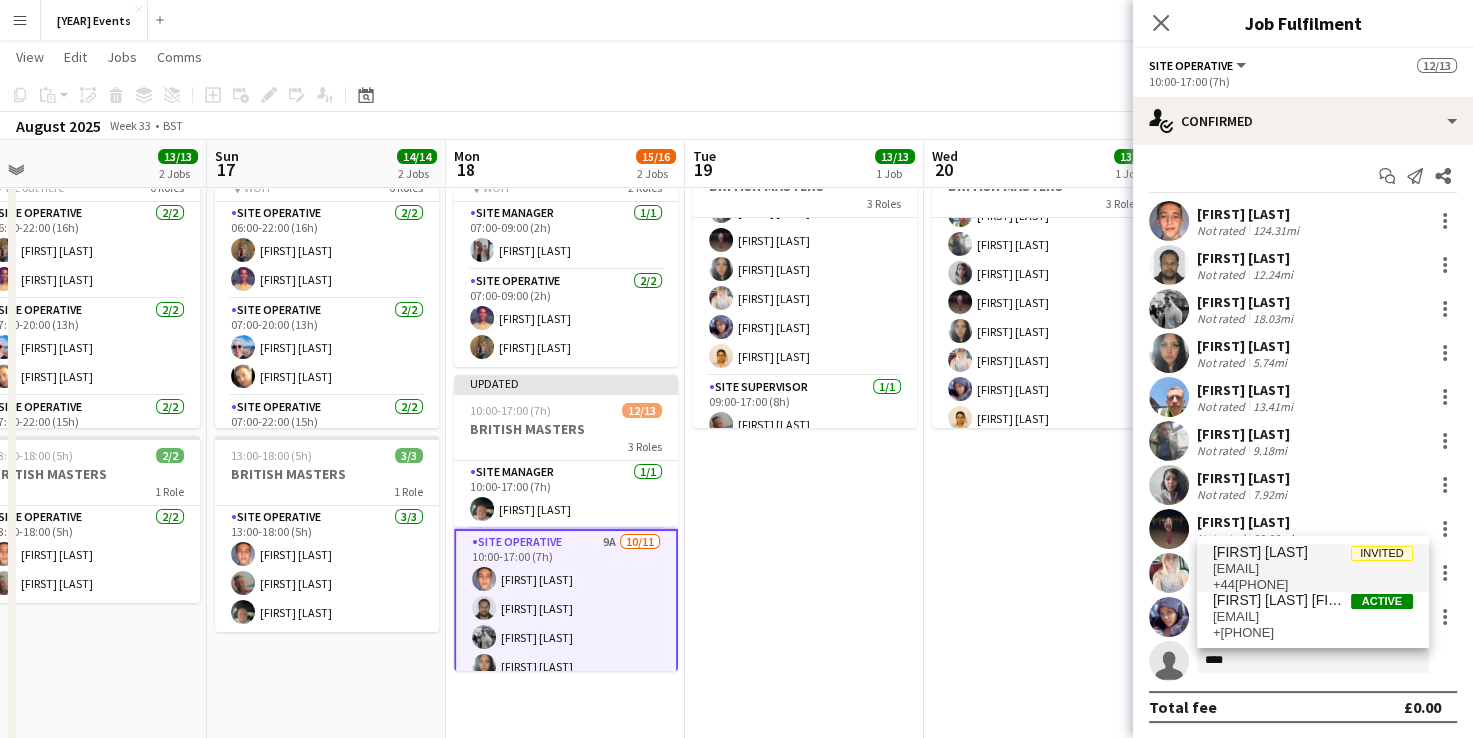 click on "[FIRST] [LAST]" at bounding box center [1260, 552] 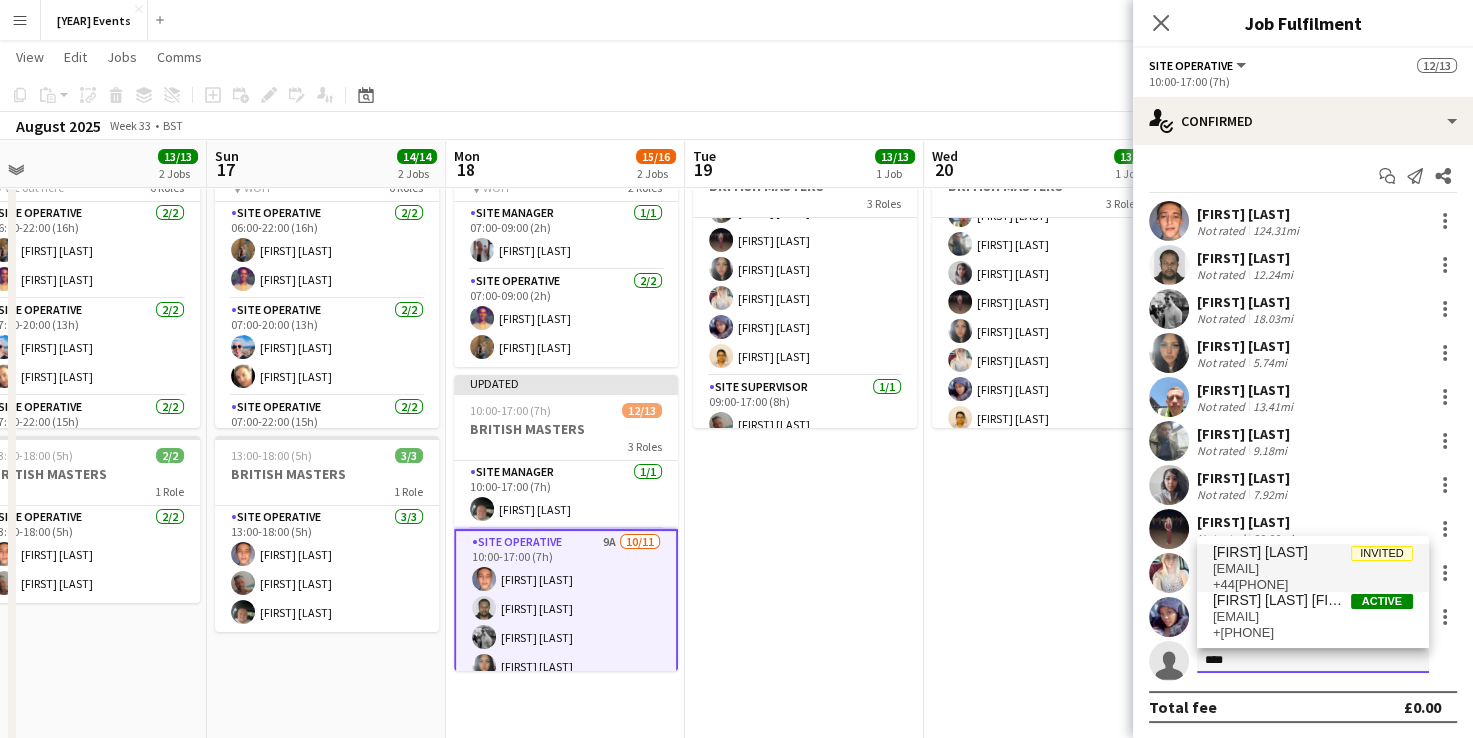 type 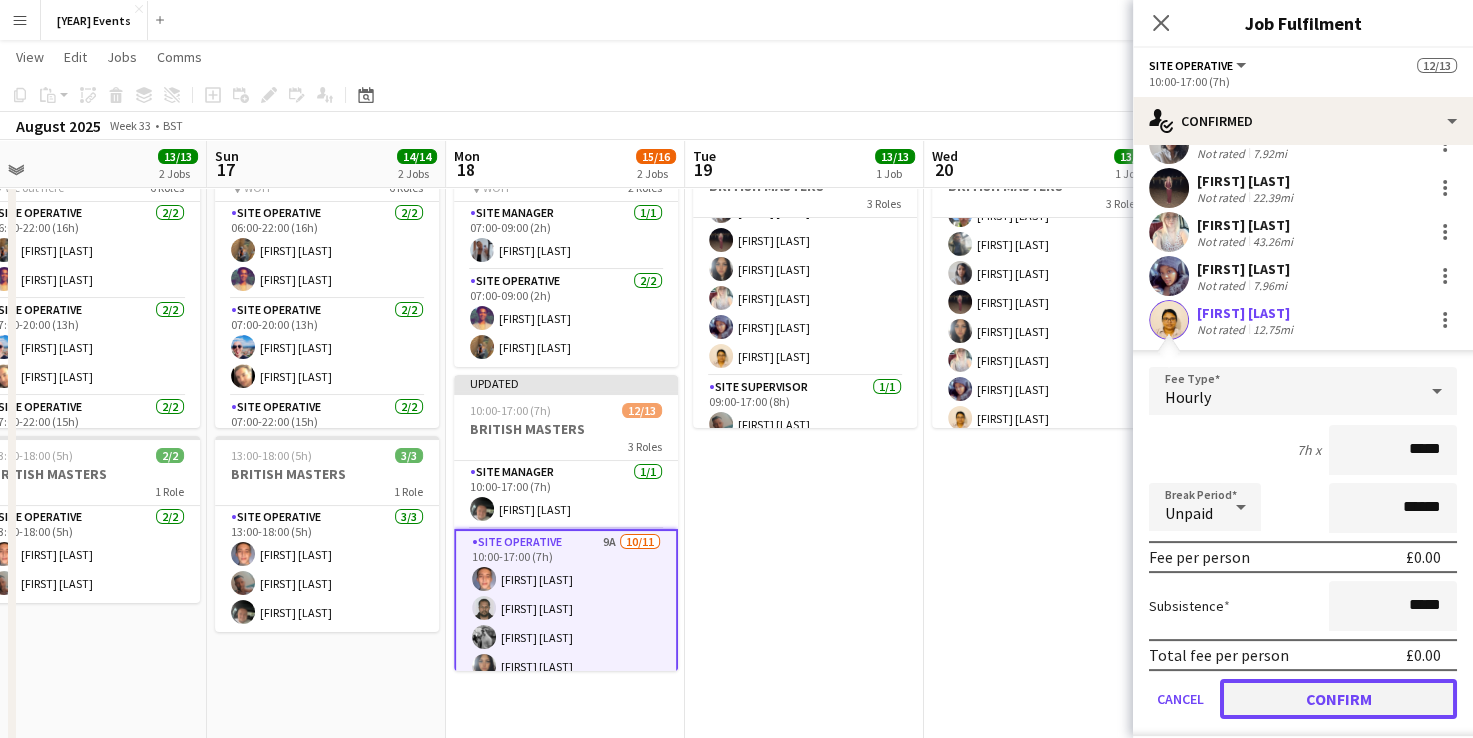 click on "Confirm" at bounding box center (1338, 699) 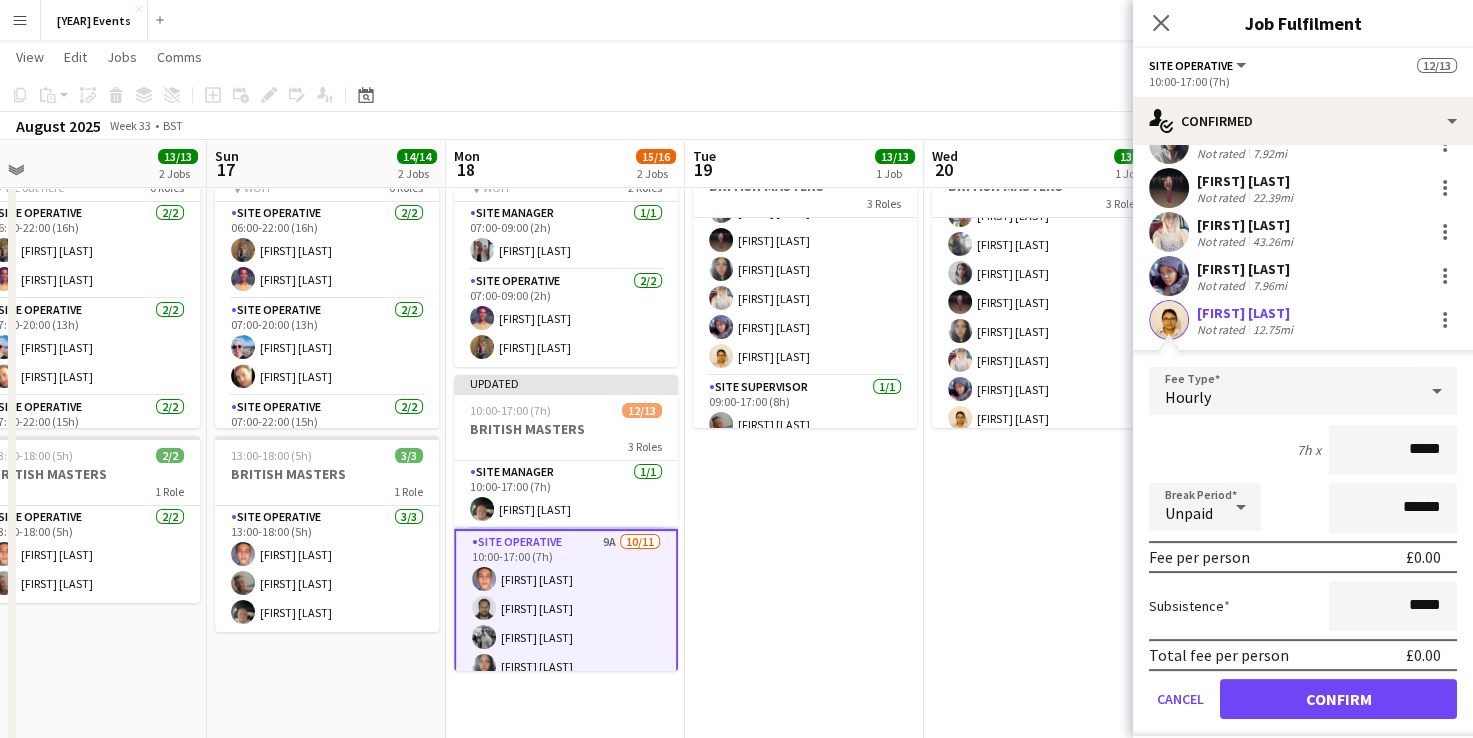 scroll, scrollTop: 1, scrollLeft: 0, axis: vertical 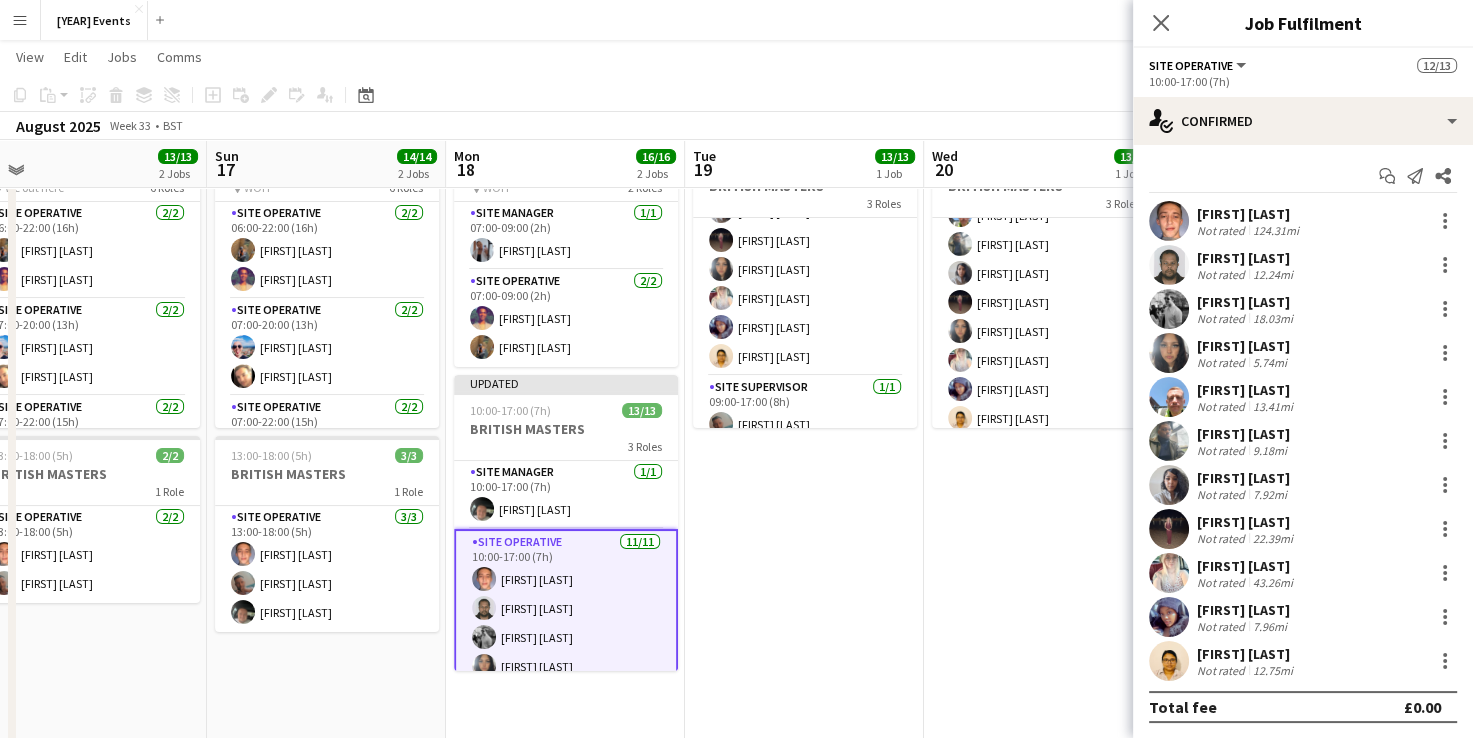 click on "Updated   07:30-18:00 (10h30m)    13/13   BRITISH MASTERS   3 Roles   Site Manager   1/1   07:30-18:00 (10h30m)
[FIRST] [LAST]  Site Operative   11/11   07:30-18:00 (10h30m)
[FIRST] [LAST] [FIRST] [LAST] [FIRST] [LAST] [FIRST] [LAST] [FIRST] [LAST] [FIRST] [LAST] [FIRST] [LAST] [FIRST] [LAST] [FIRST] [LAST] [FIRST] [LAST] [FIRST] [LAST]  Site Supervisor   1/1   07:30-18:00 (10h30m)
[FIRST] [LAST]" at bounding box center (1043, 448) 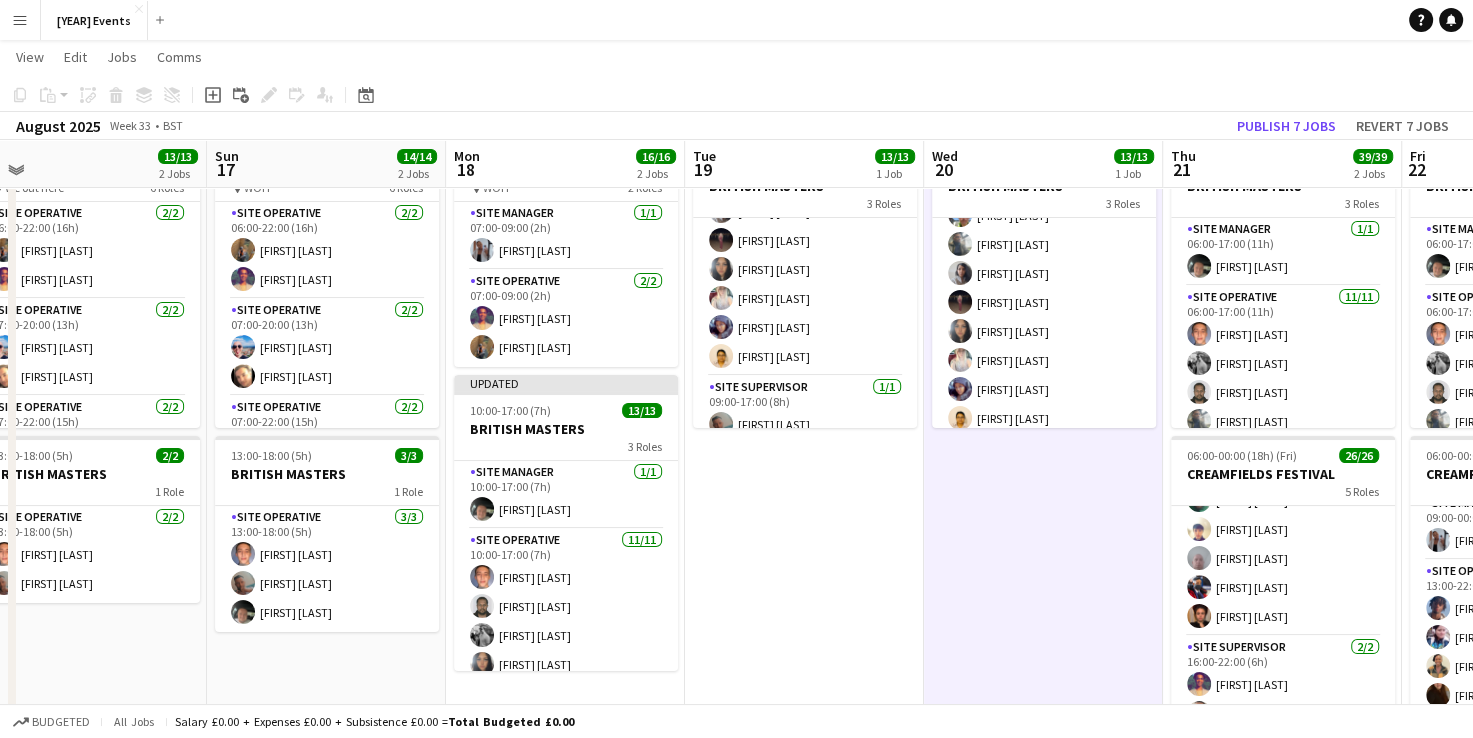 click on "Thu   21   39/39   2 Jobs" at bounding box center (1282, 164) 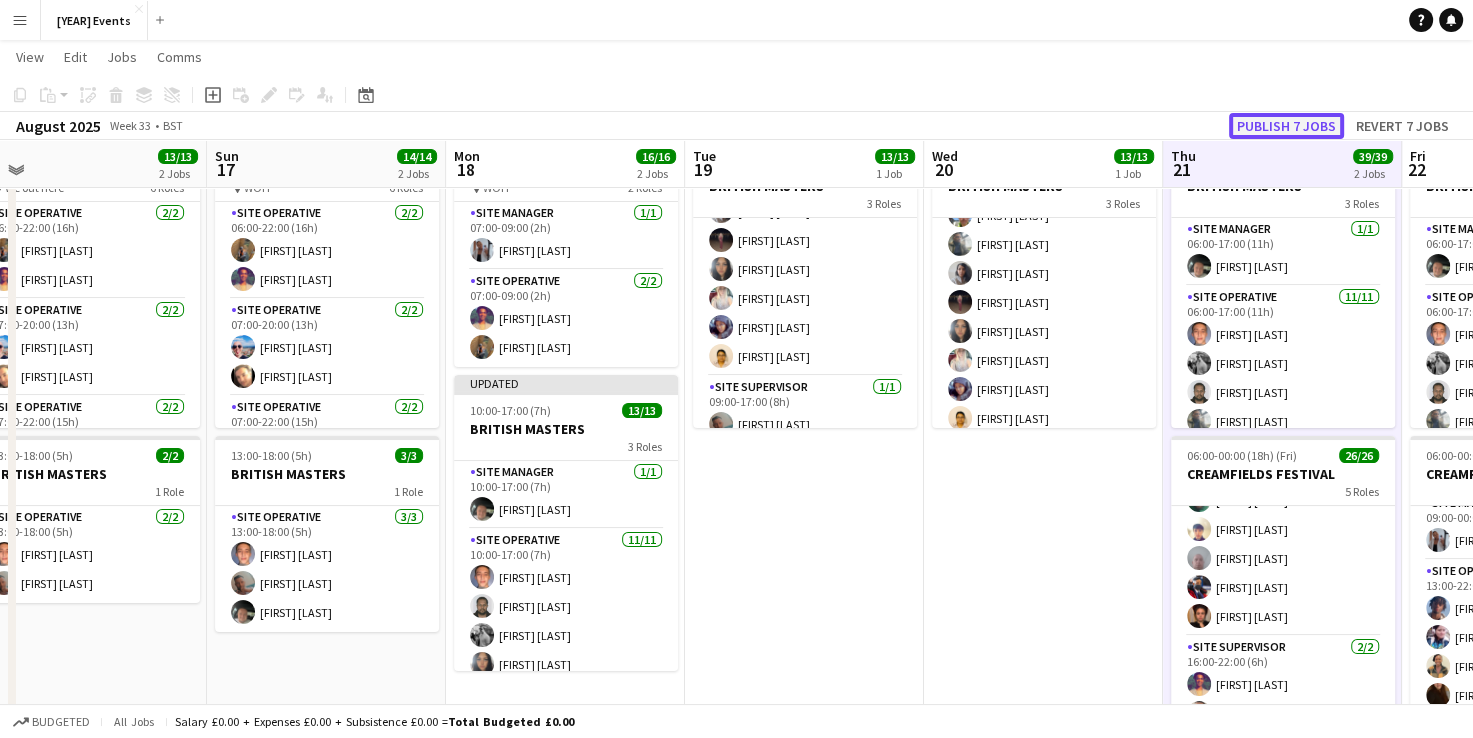 click on "Publish 7 jobs" 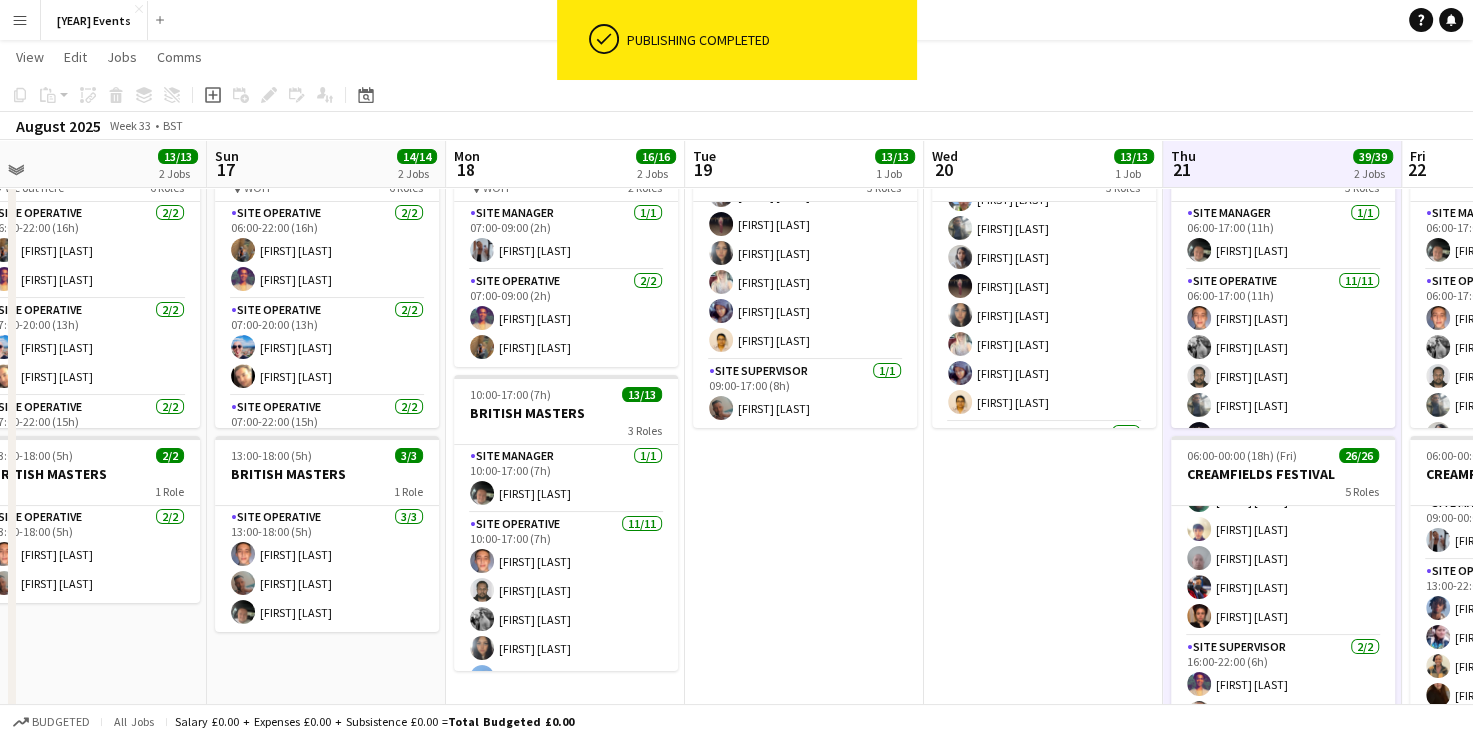 click on "07:30-18:00 (10h30m)    13/13   BRITISH MASTERS   3 Roles   Site Manager   1/1   07:30-18:00 (10h30m)
[FIRST] [LAST]  Site Operative   11/11   07:30-18:00 (10h30m)
[FIRST] [LAST] [FIRST] [LAST] [FIRST] [LAST] [FIRST] [LAST] [FIRST] [LAST] [FIRST] [LAST] [FIRST] [LAST] [FIRST] [LAST] [FIRST] [LAST] [FIRST] [LAST] [FIRST] [LAST]  Site Supervisor   1/1   07:30-18:00 (10h30m)
[FIRST] [LAST]" at bounding box center [1043, 448] 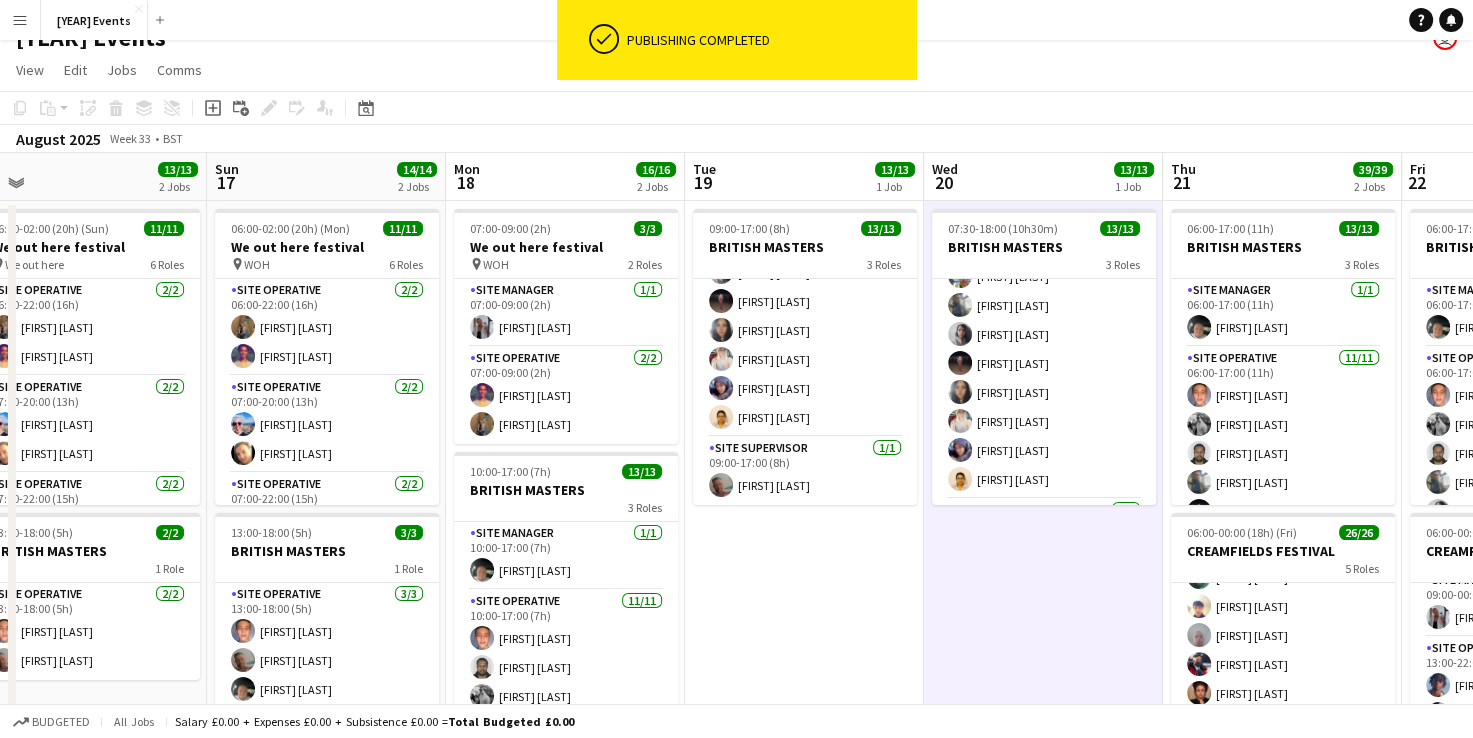 scroll, scrollTop: 0, scrollLeft: 0, axis: both 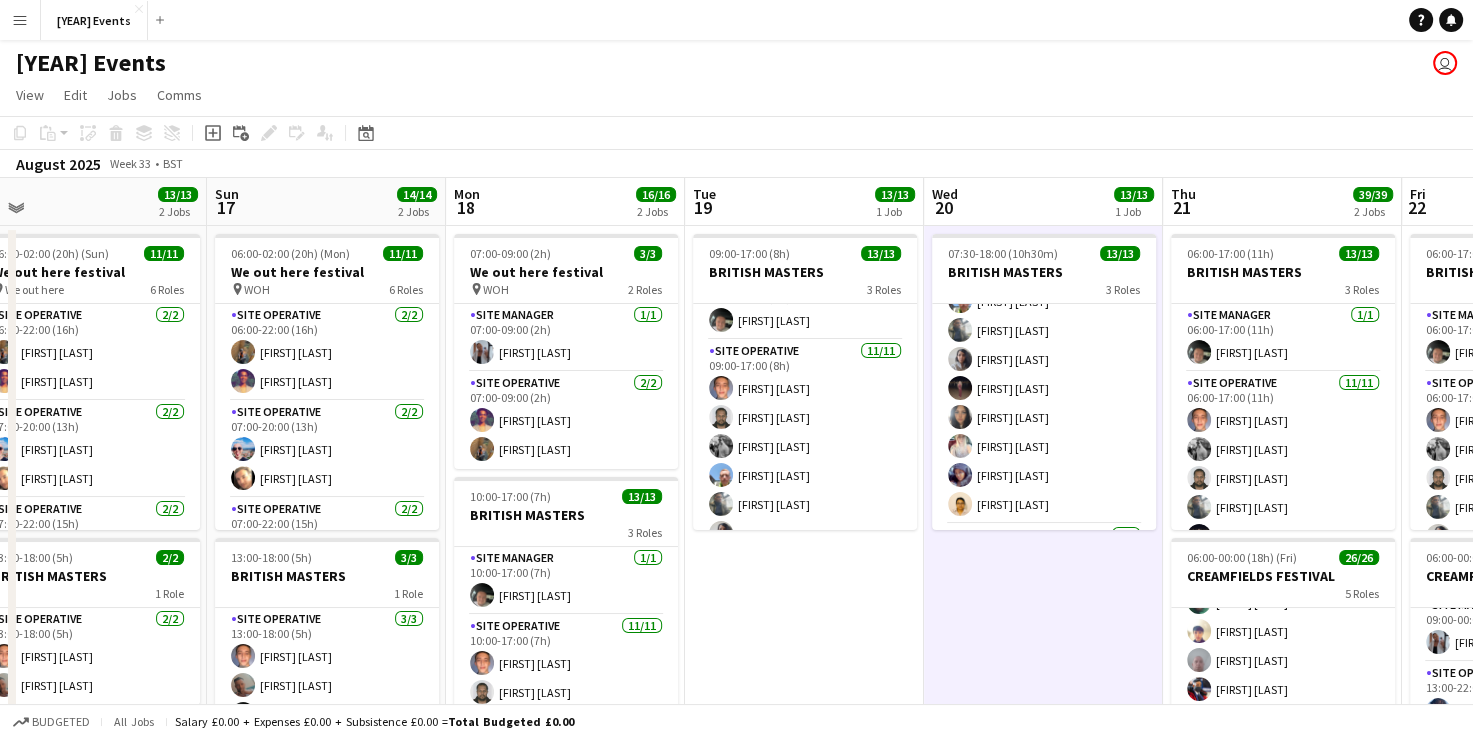 click on "[TIME]-[TIME] ([DURATION])    13/13   BRITISH MASTERS   3 Roles   Site Manager   1/1   [TIME]-[TIME] ([DURATION])
[FIRST] [LAST]  Site Operative   11/11   [TIME]-[TIME] ([DURATION])
[FIRST] [LAST] [FIRST] [LAST] [FIRST] [LAST] [FIRST] [LAST] [FIRST] [LAST] [FIRST] [LAST] [FIRST] [LAST] [FIRST] [LAST] [FIRST] [LAST] [FIRST] [LAST]  Site Supervisor   1/1   [TIME]-[TIME] ([DURATION])
[FIRST] [LAST]" at bounding box center (804, 550) 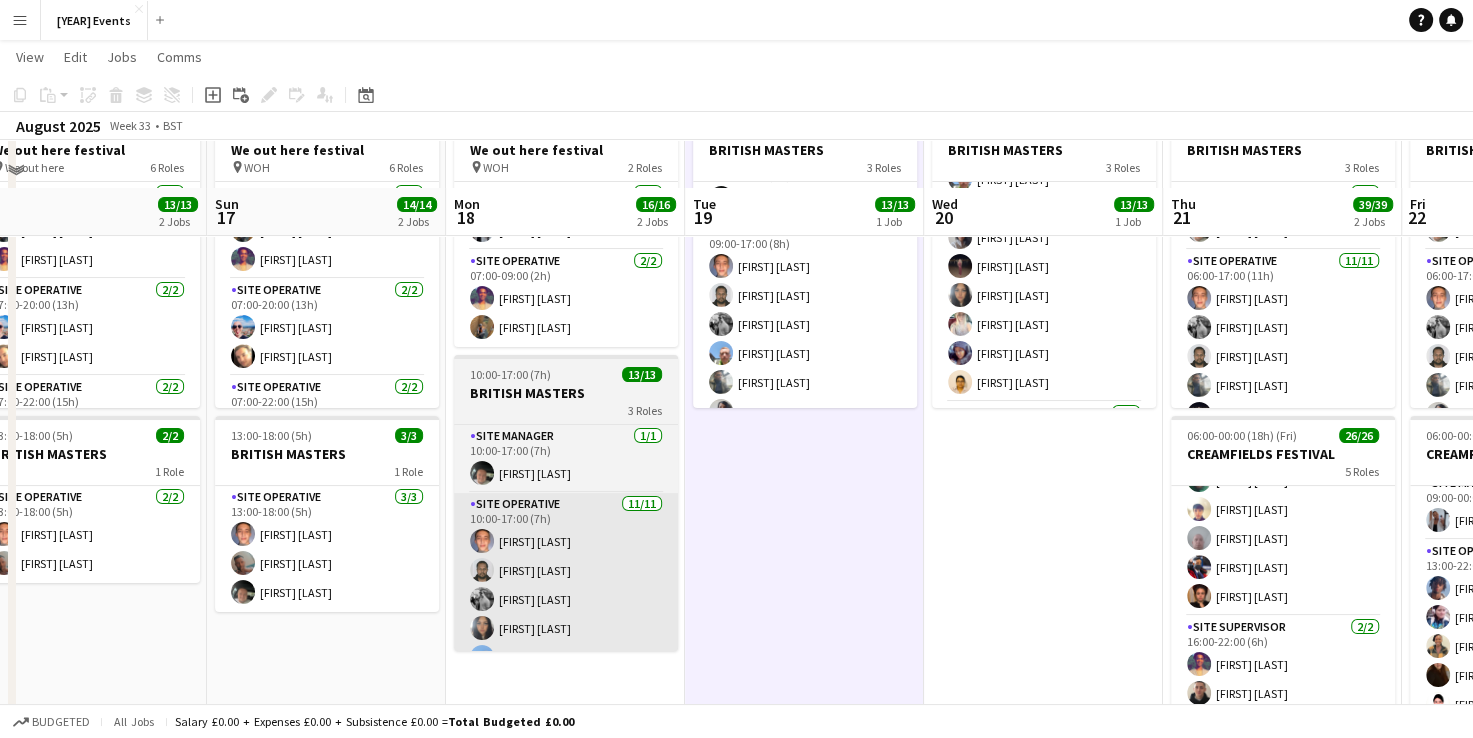 scroll, scrollTop: 168, scrollLeft: 0, axis: vertical 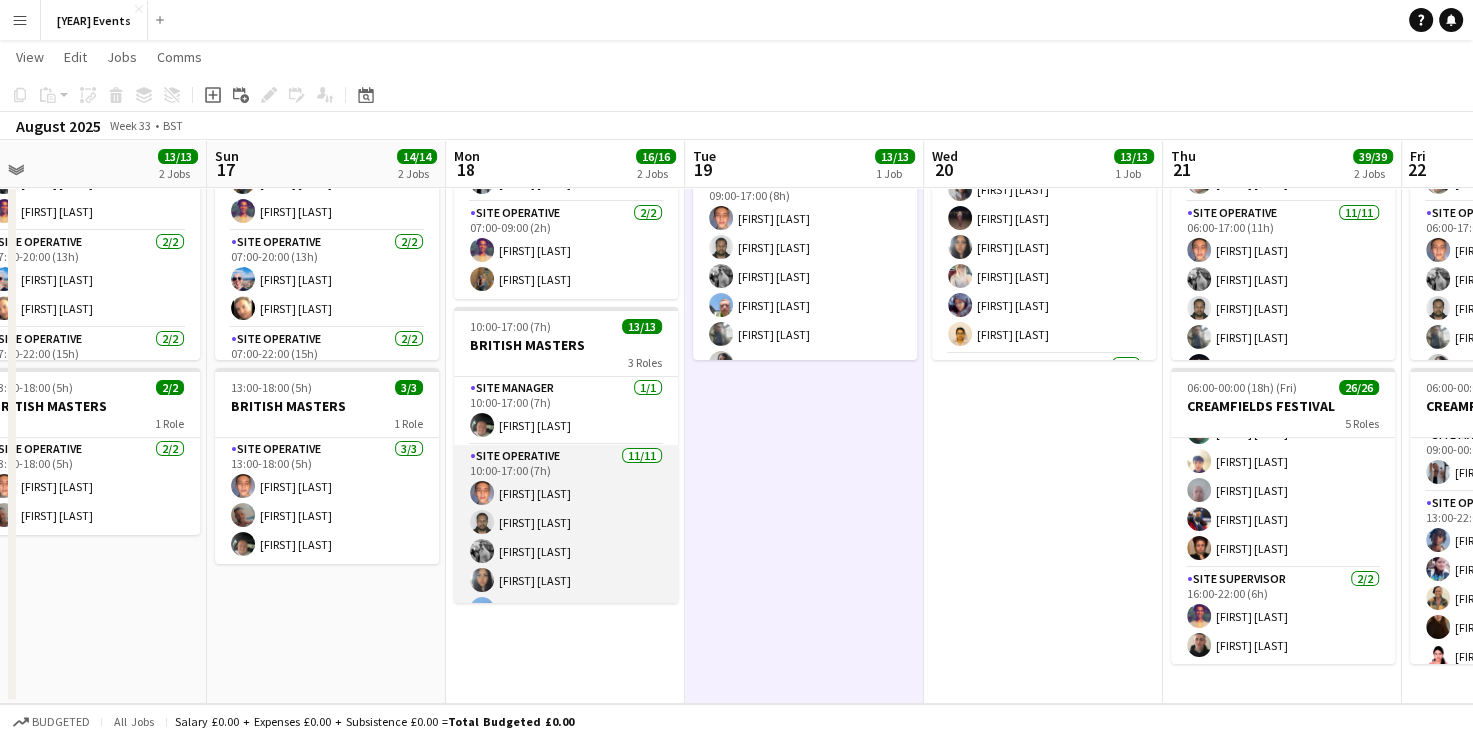 click on "Site Operative   11/11   [HH]:[MM]-[HH]:[MM] ([DD]h)
[FIRST] [LAST] [FIRST] [LAST] [FIRST] [LAST] [FIRST] [LAST] [FIRST] [LAST] [FIRST] [LAST] [FIRST] [LAST] [FIRST] [LAST] [FIRST]-[LAST] [FIRST] [LAST] [FIRST] [LAST]" at bounding box center (566, 624) 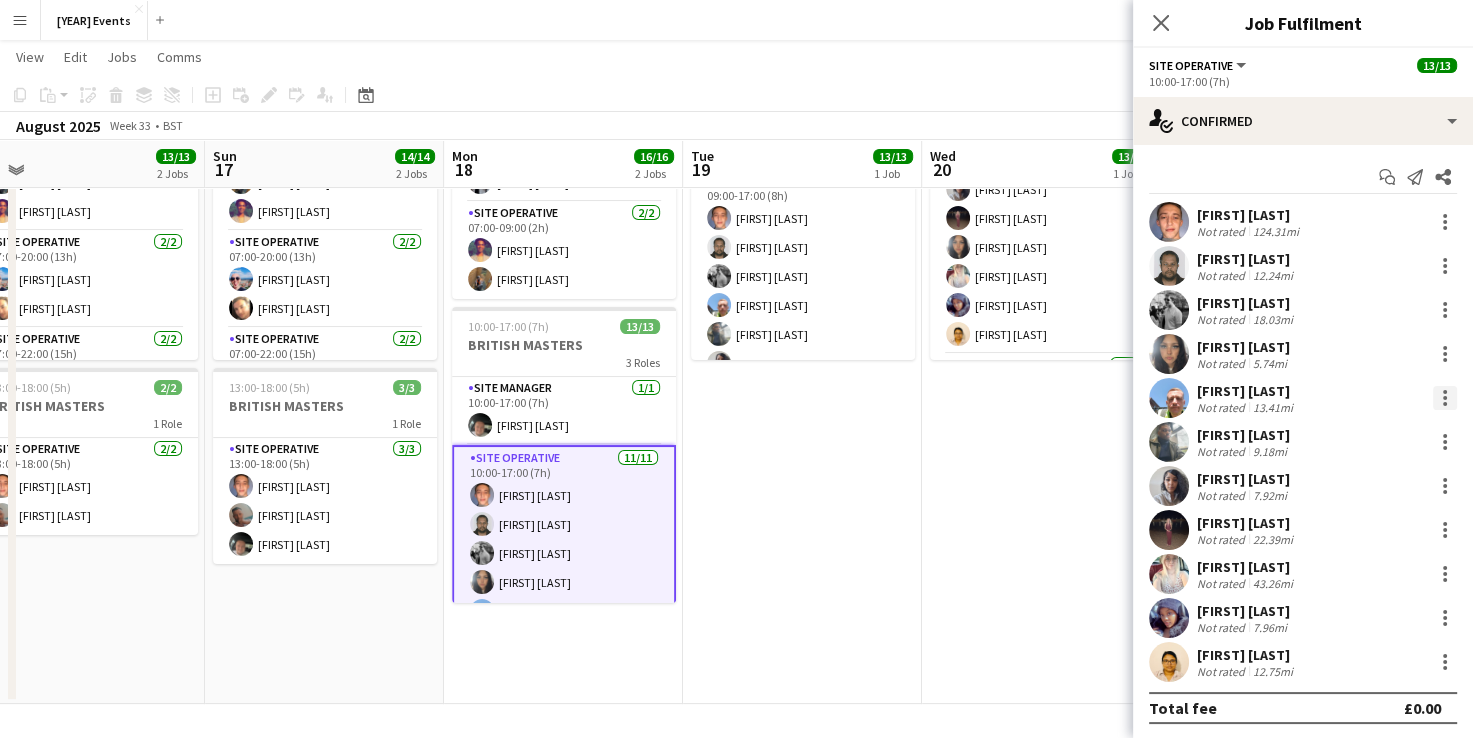 click at bounding box center [1445, 398] 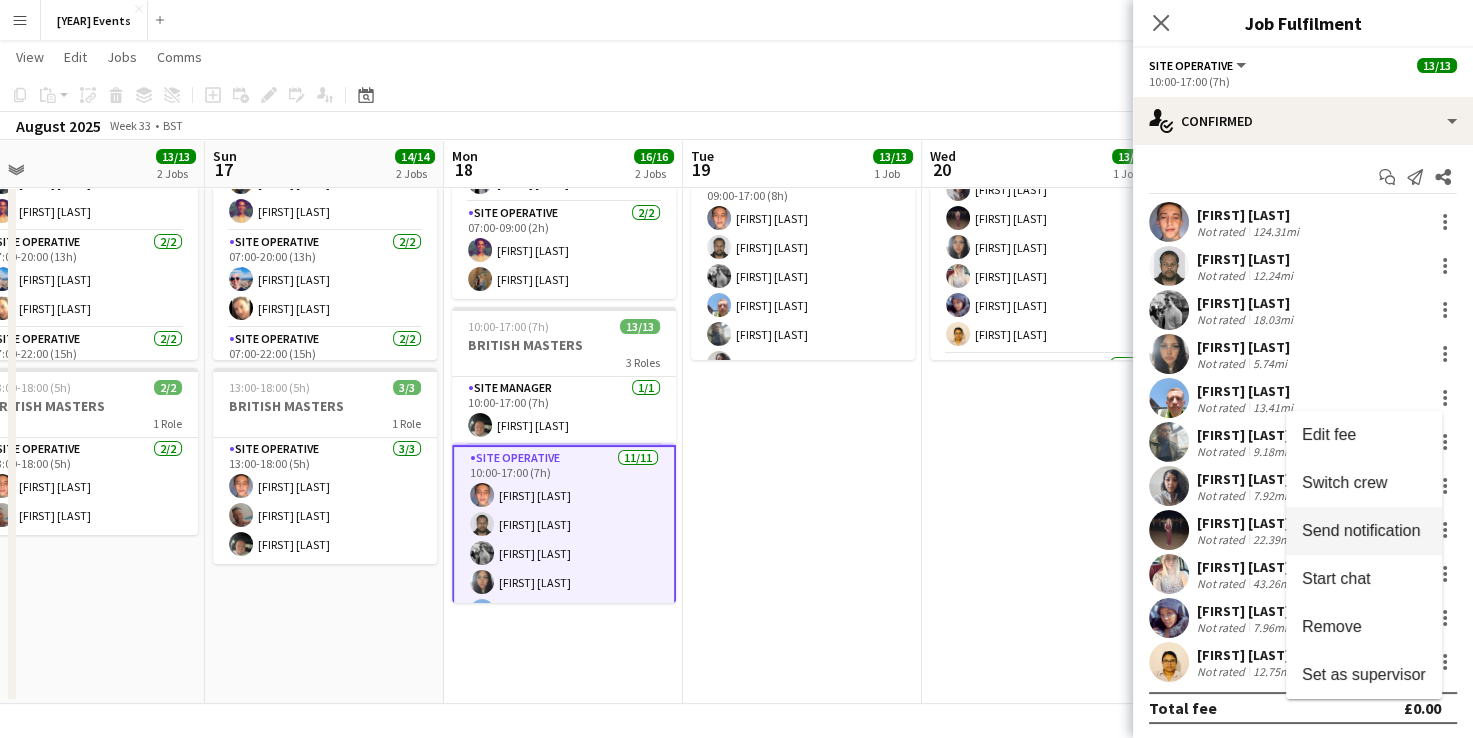 click on "Send notification" at bounding box center [1361, 530] 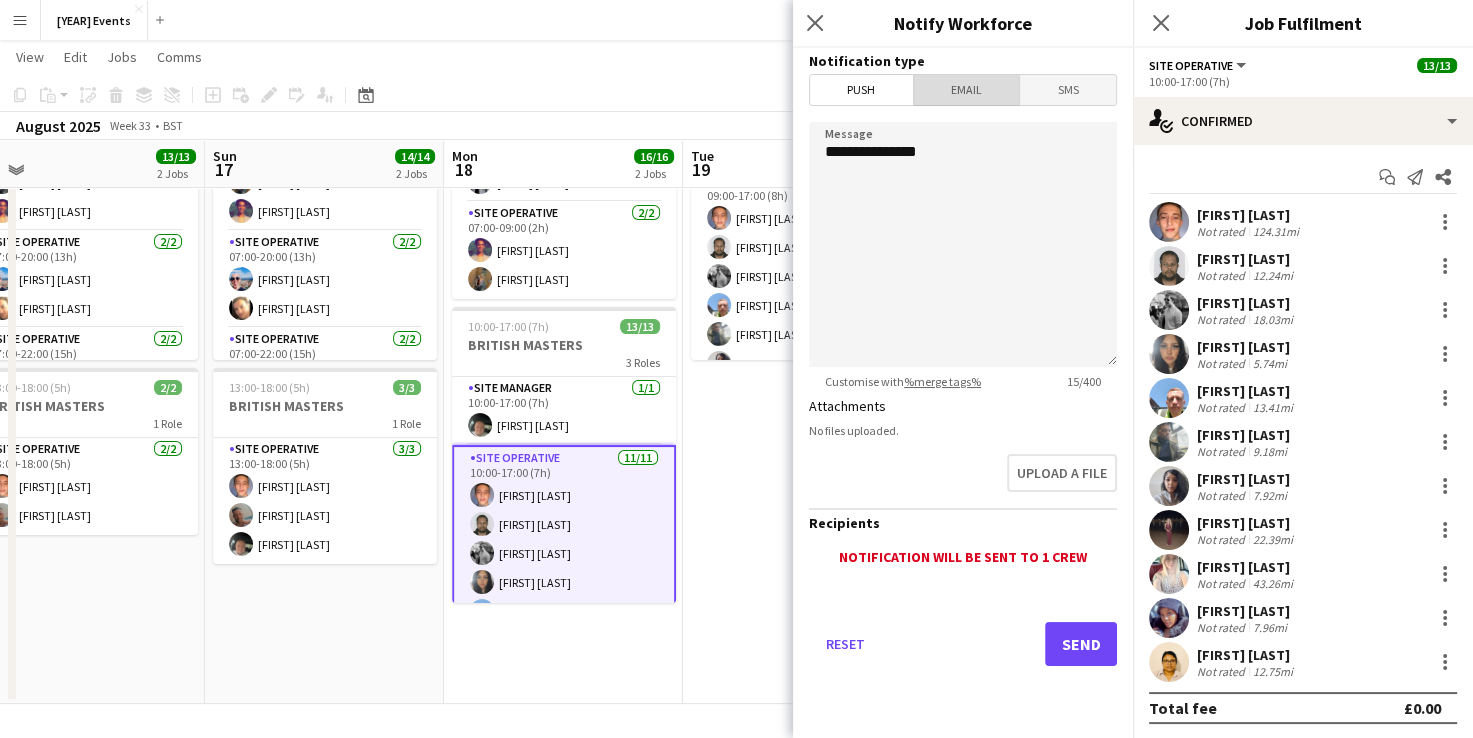 click on "Email" at bounding box center (967, 90) 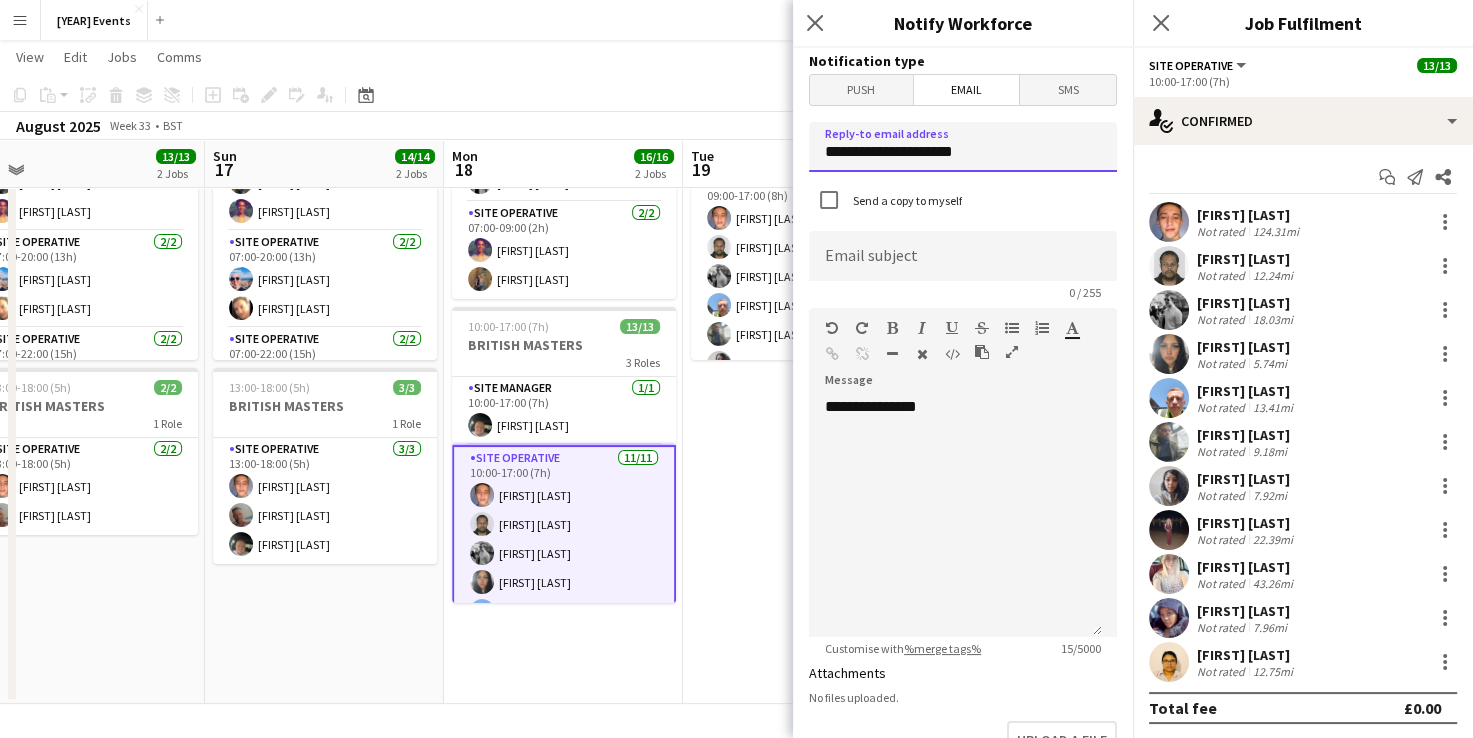 drag, startPoint x: 980, startPoint y: 153, endPoint x: 780, endPoint y: 155, distance: 200.01 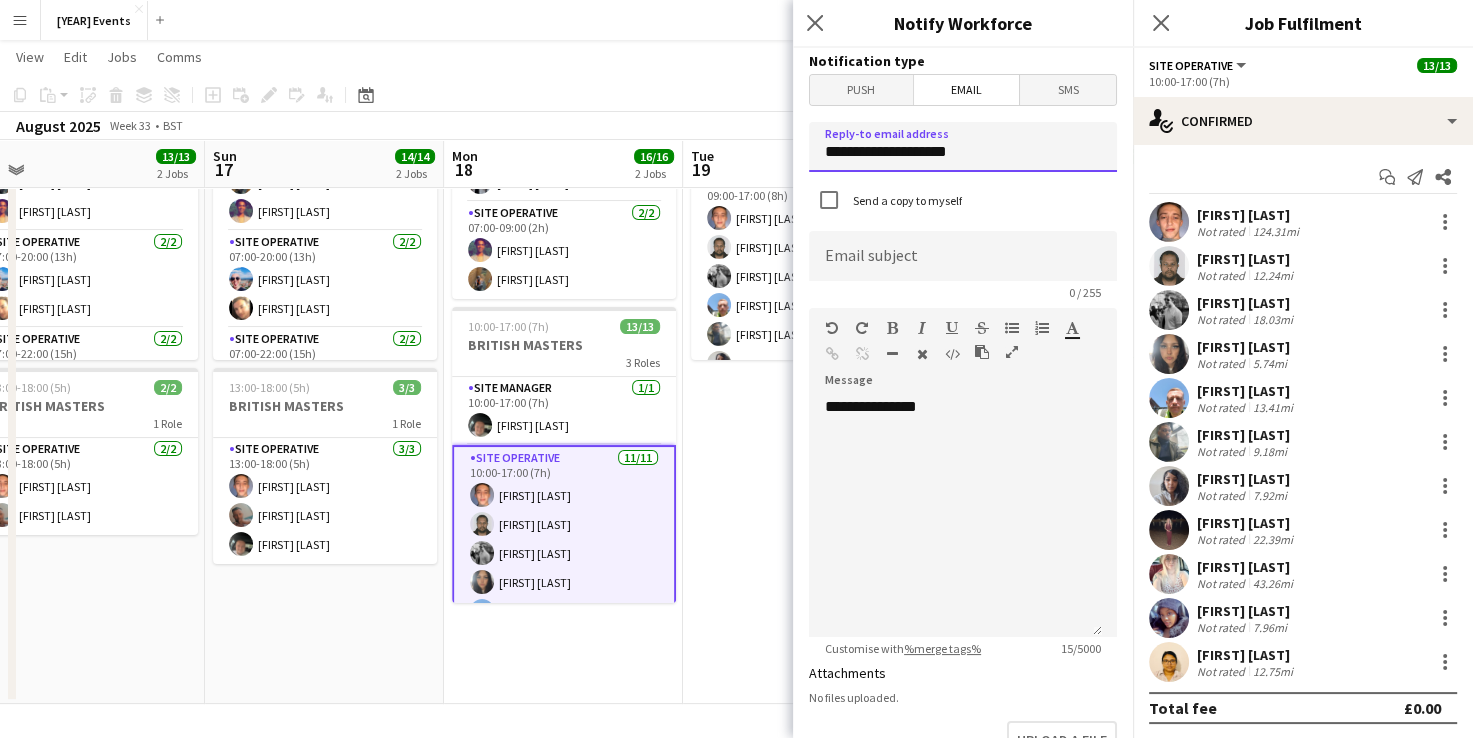 type on "**********" 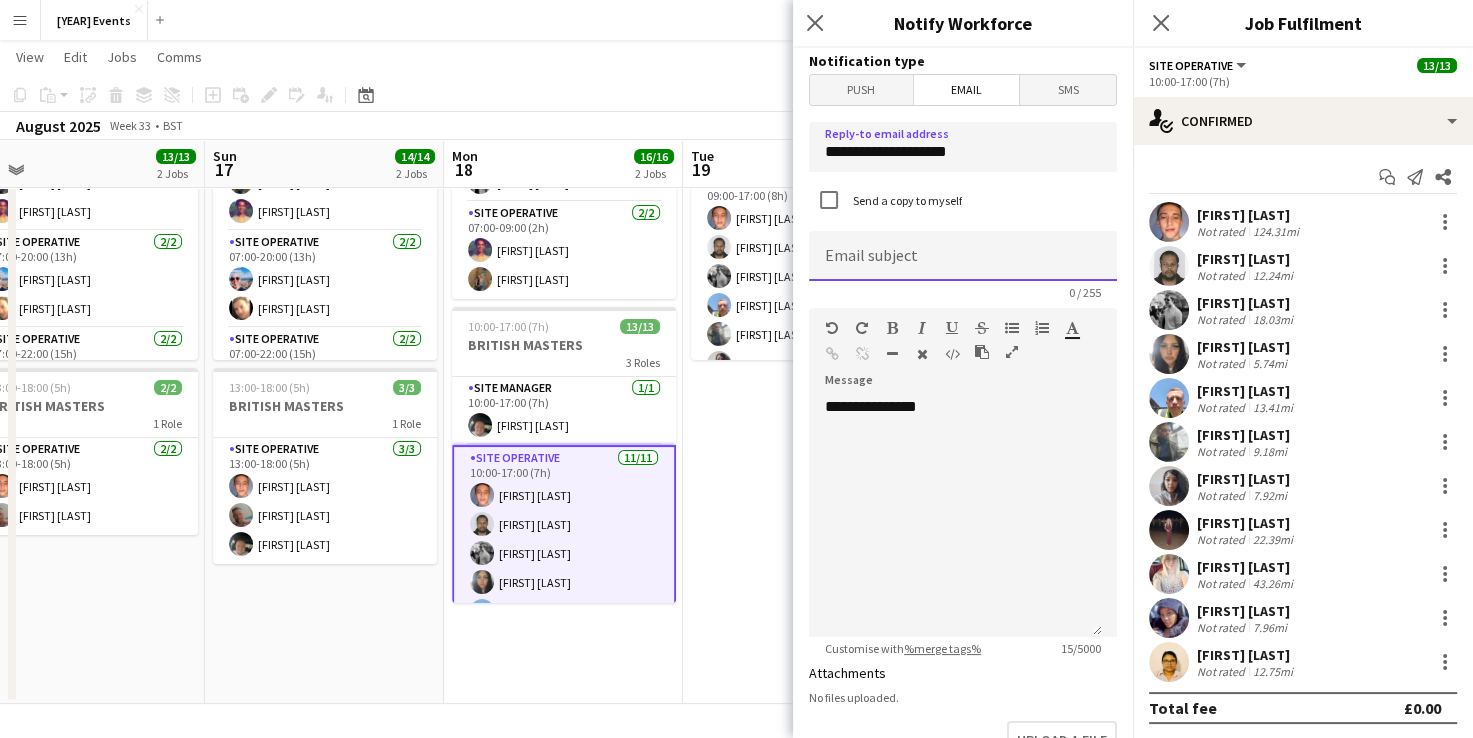 click 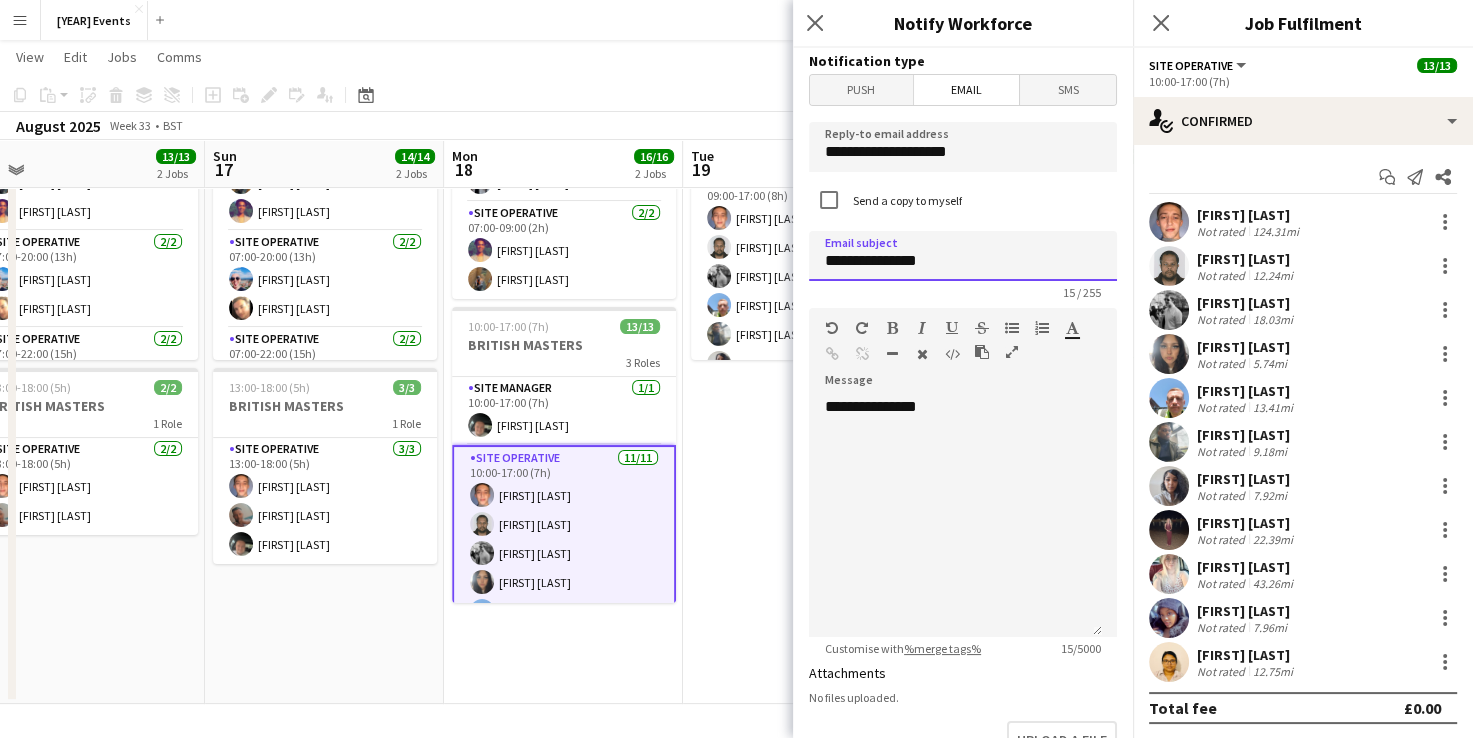 type on "**********" 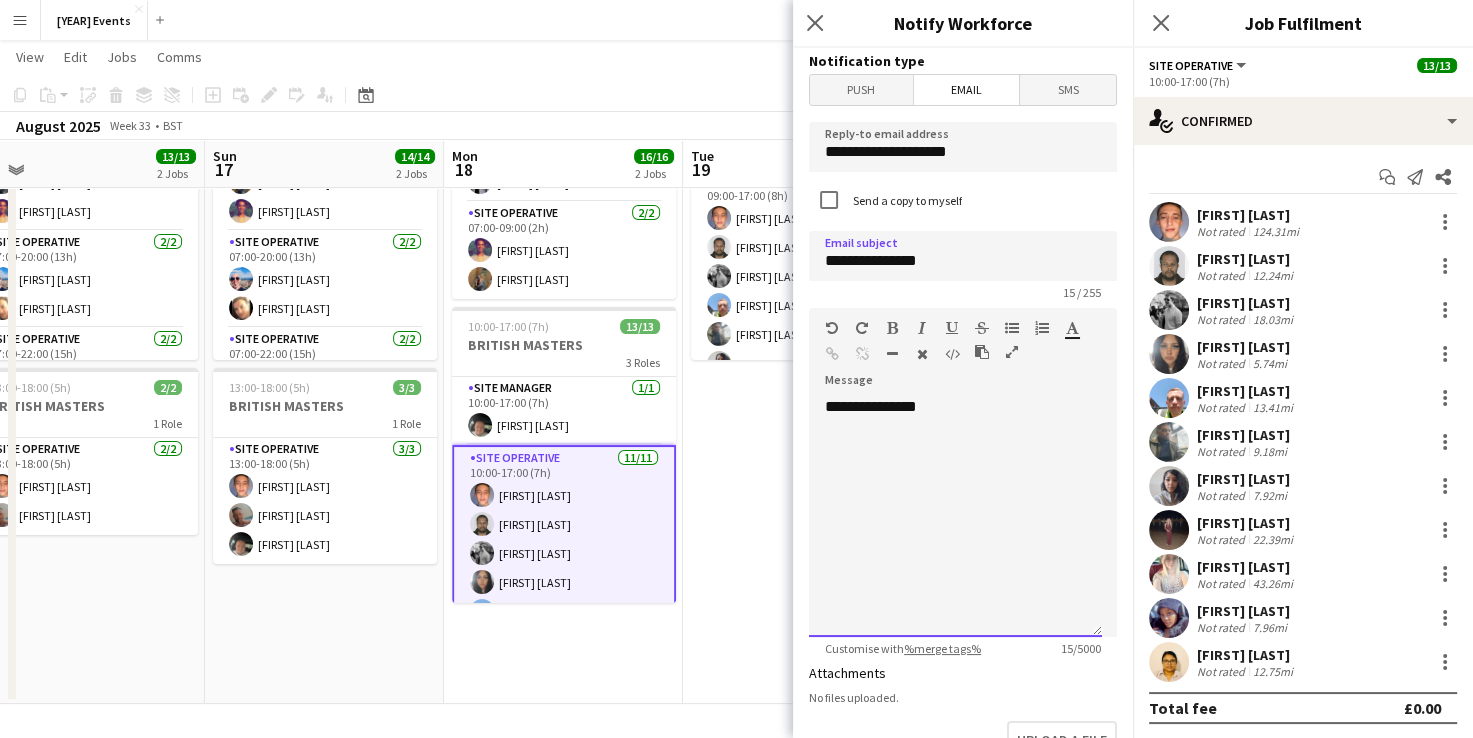 click on "**********" 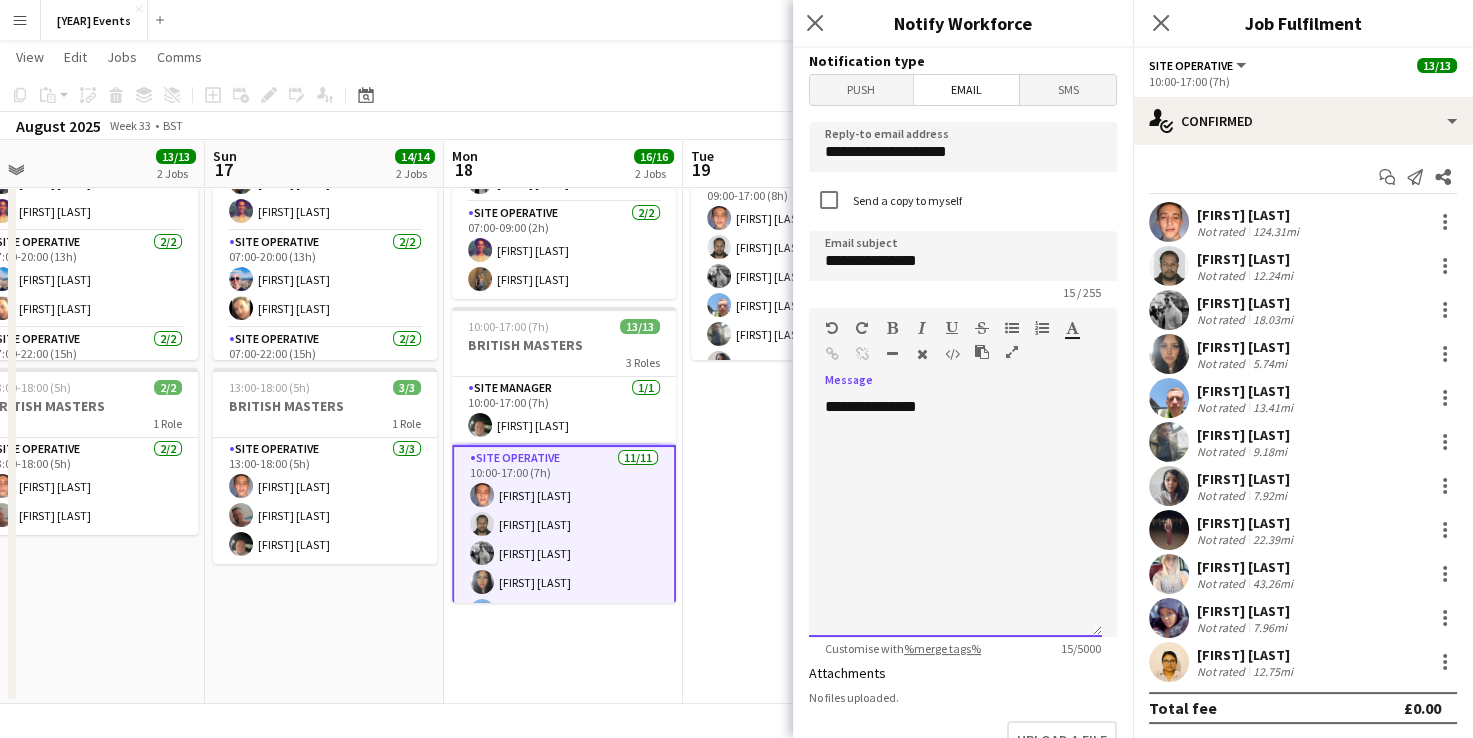 type 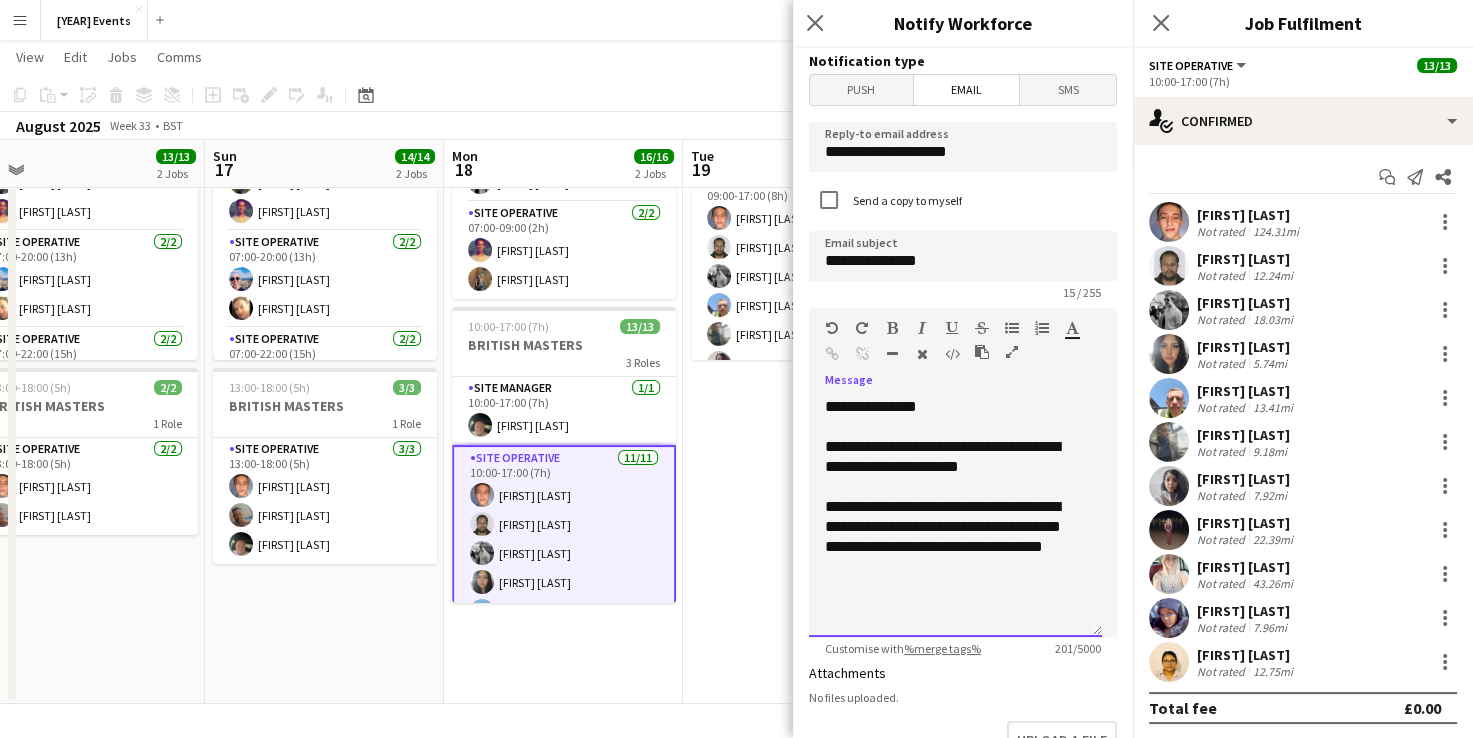 click on "**********" 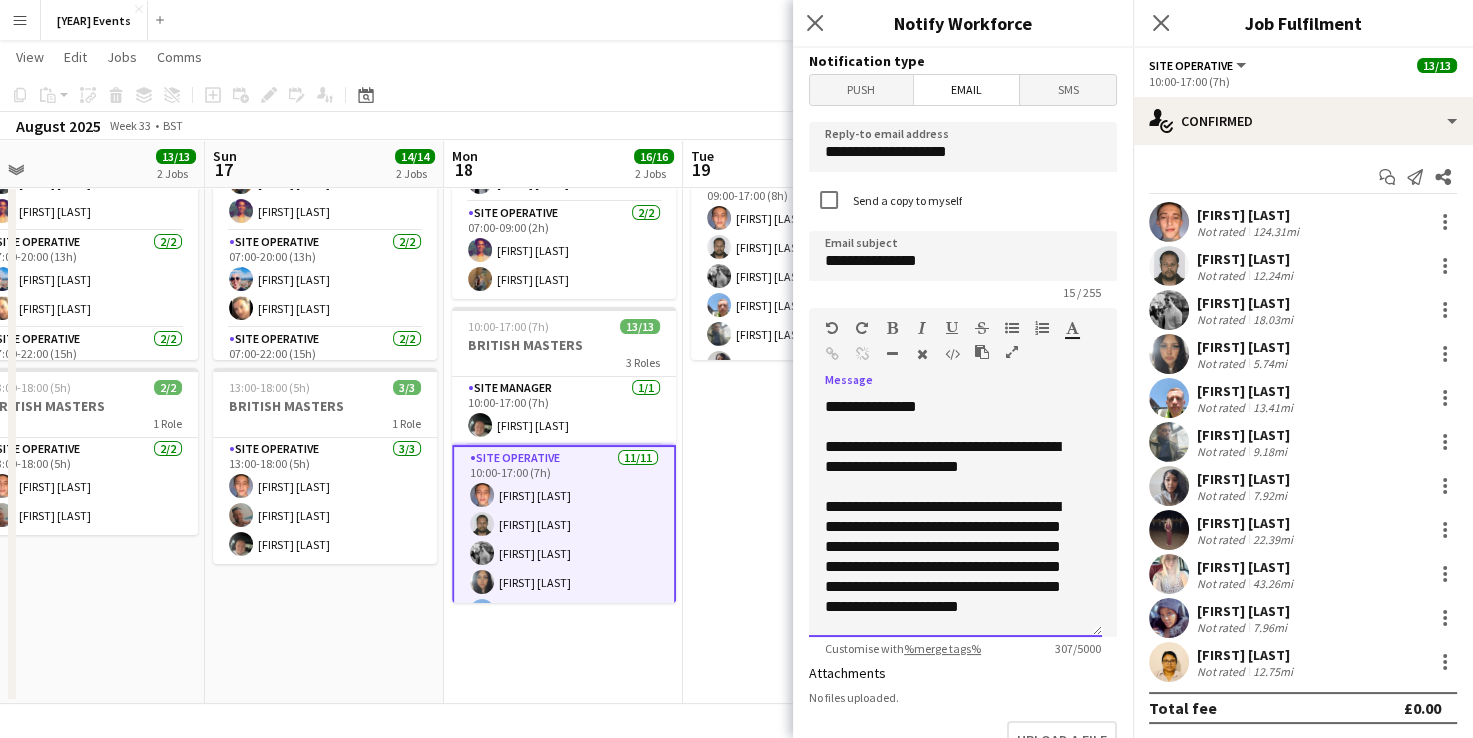 click on "**********" 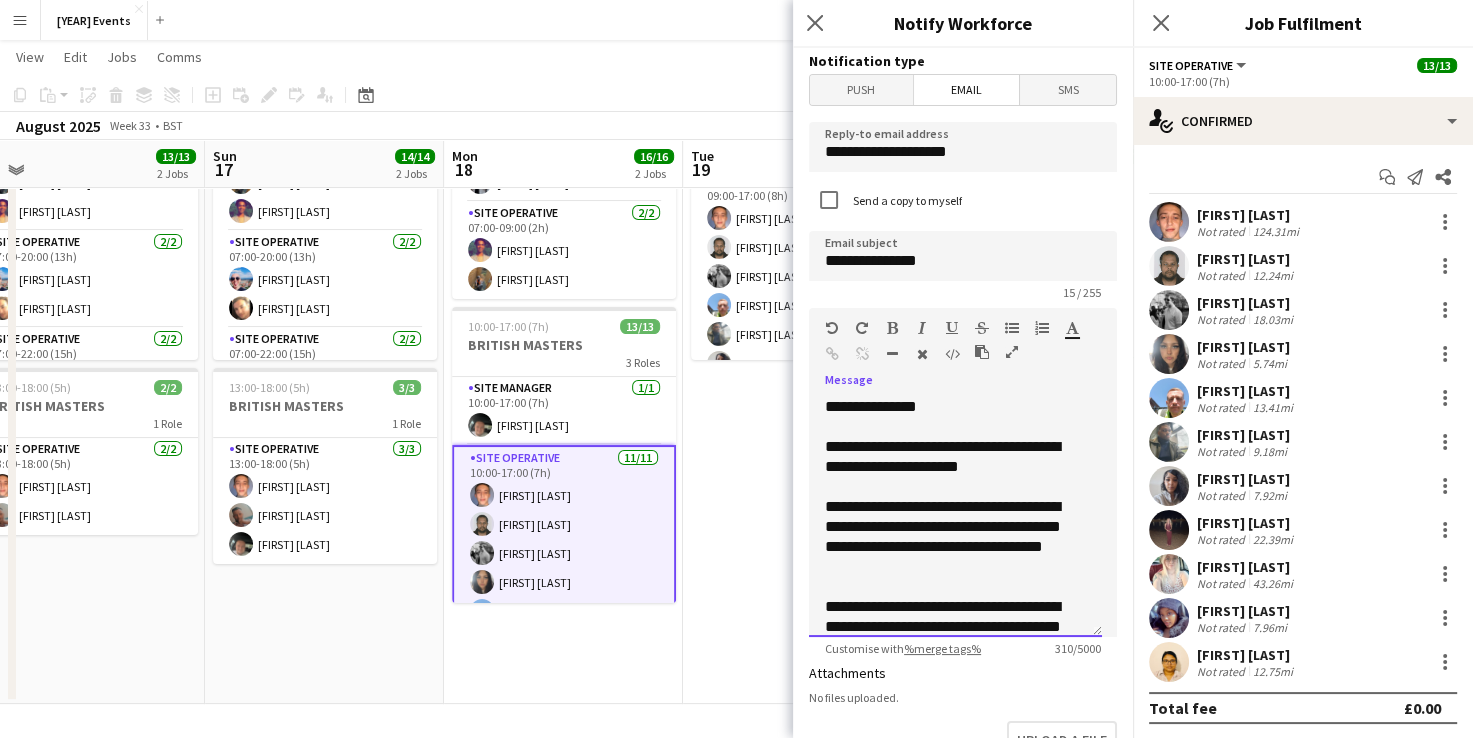 click 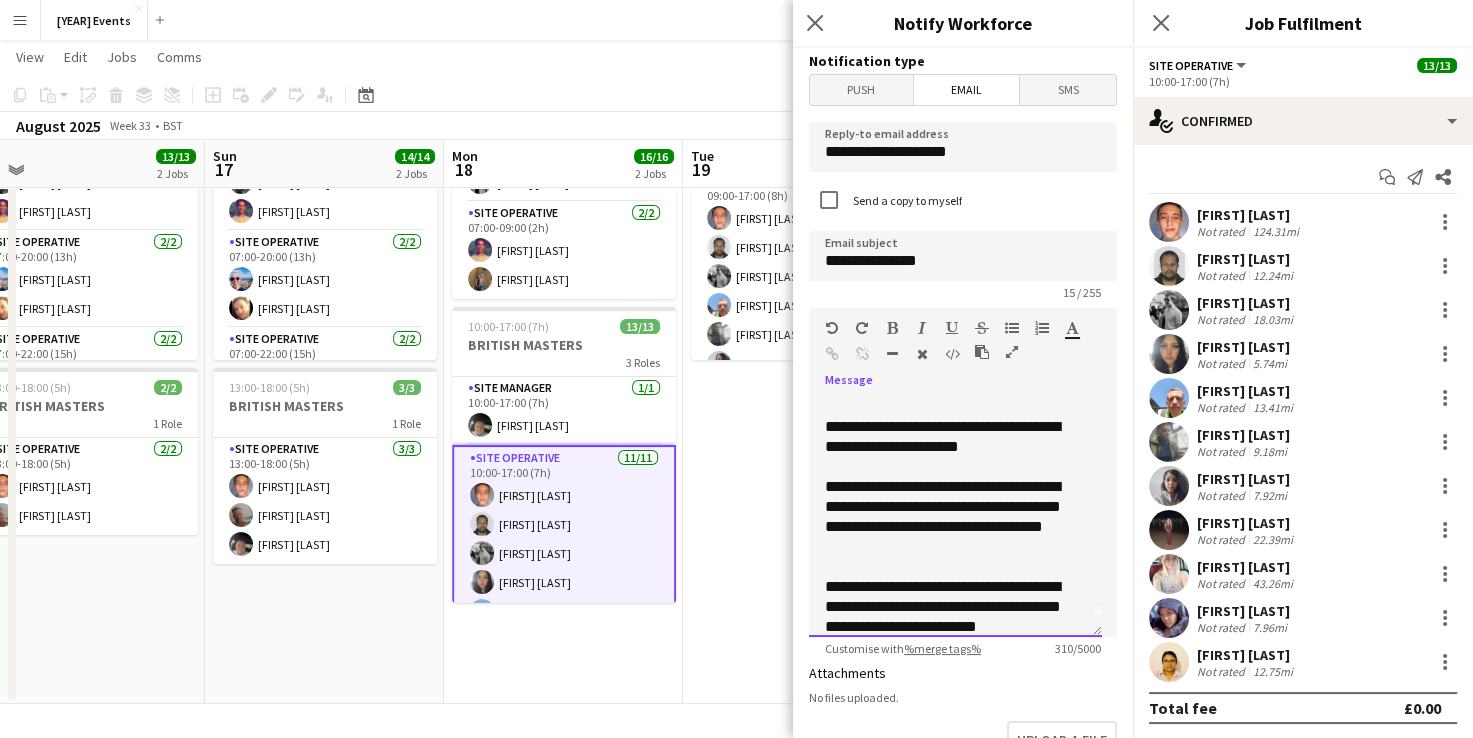 scroll, scrollTop: 36, scrollLeft: 0, axis: vertical 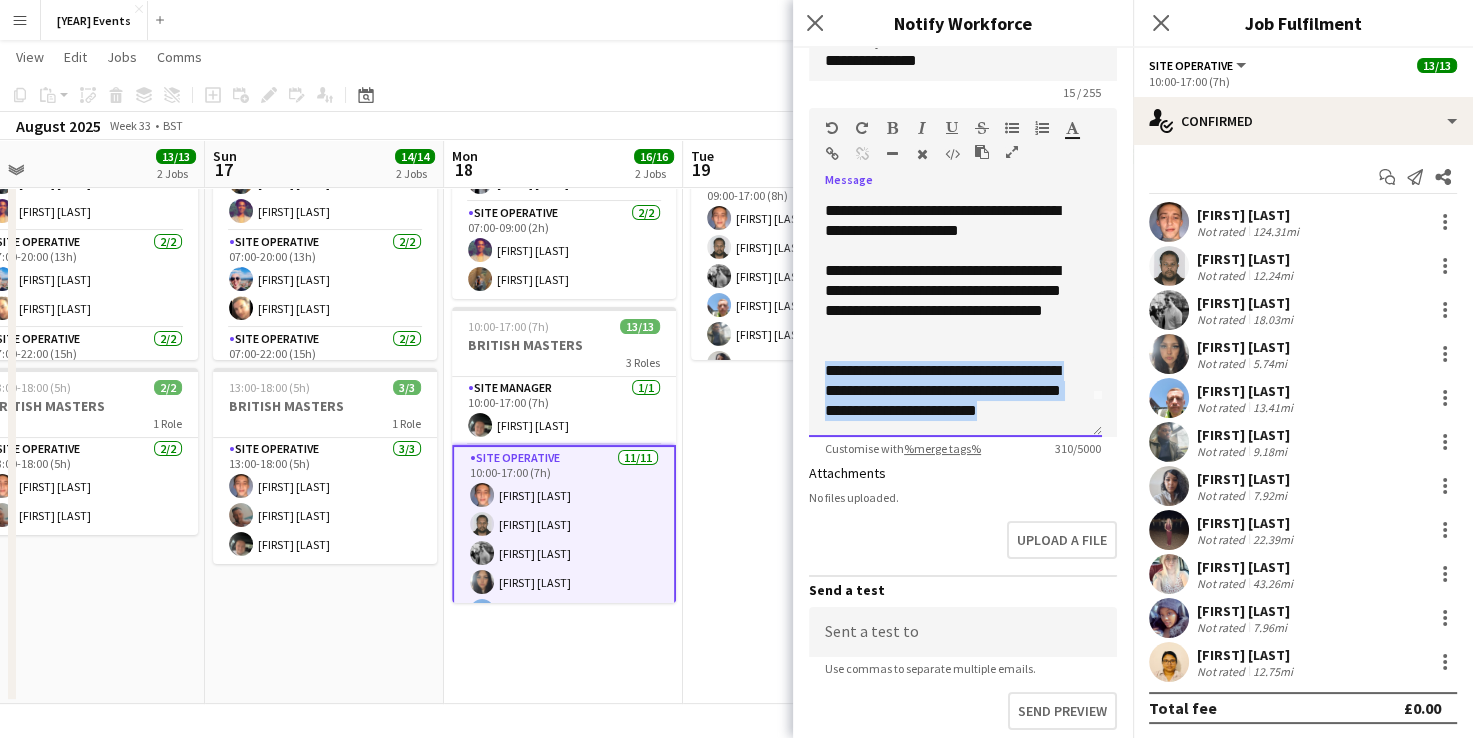 drag, startPoint x: 1028, startPoint y: 404, endPoint x: 823, endPoint y: 364, distance: 208.86598 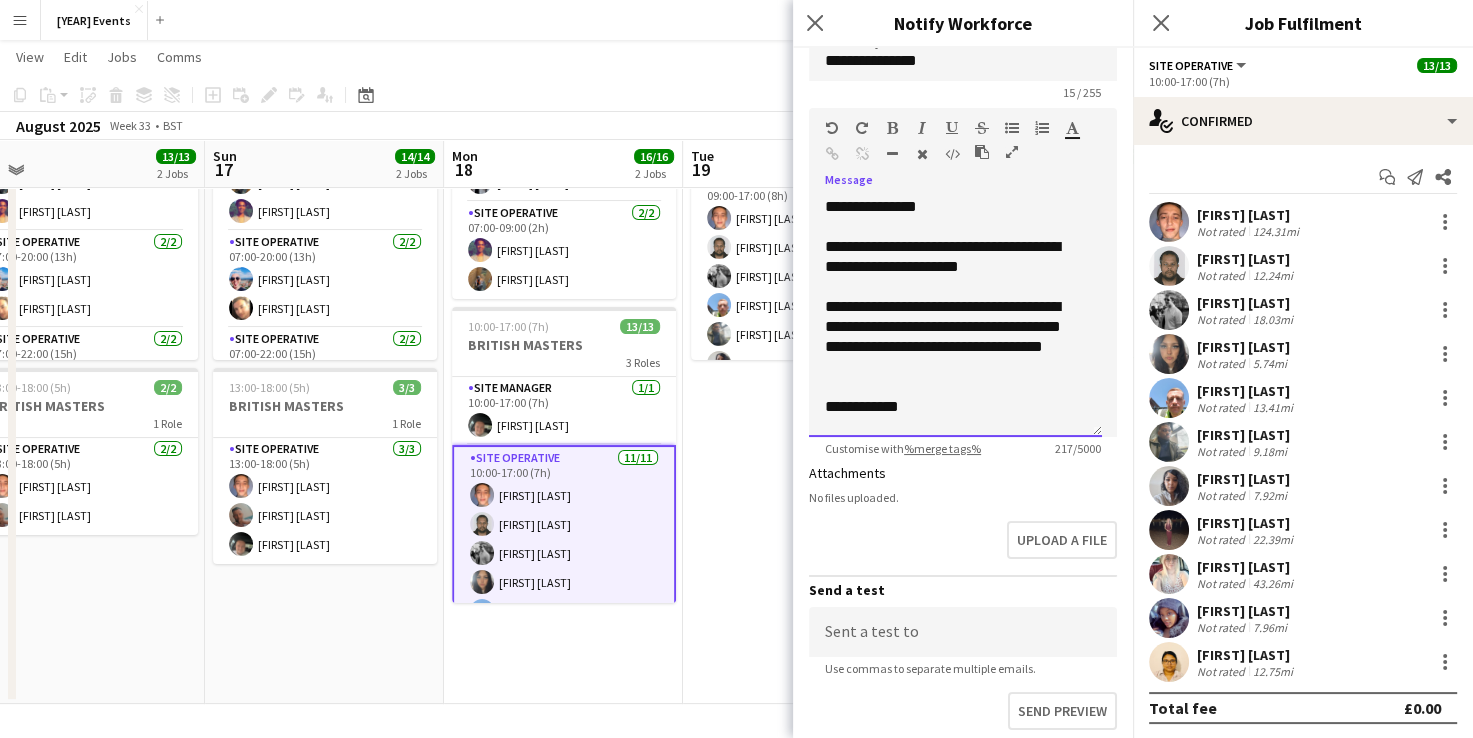 scroll, scrollTop: 1, scrollLeft: 0, axis: vertical 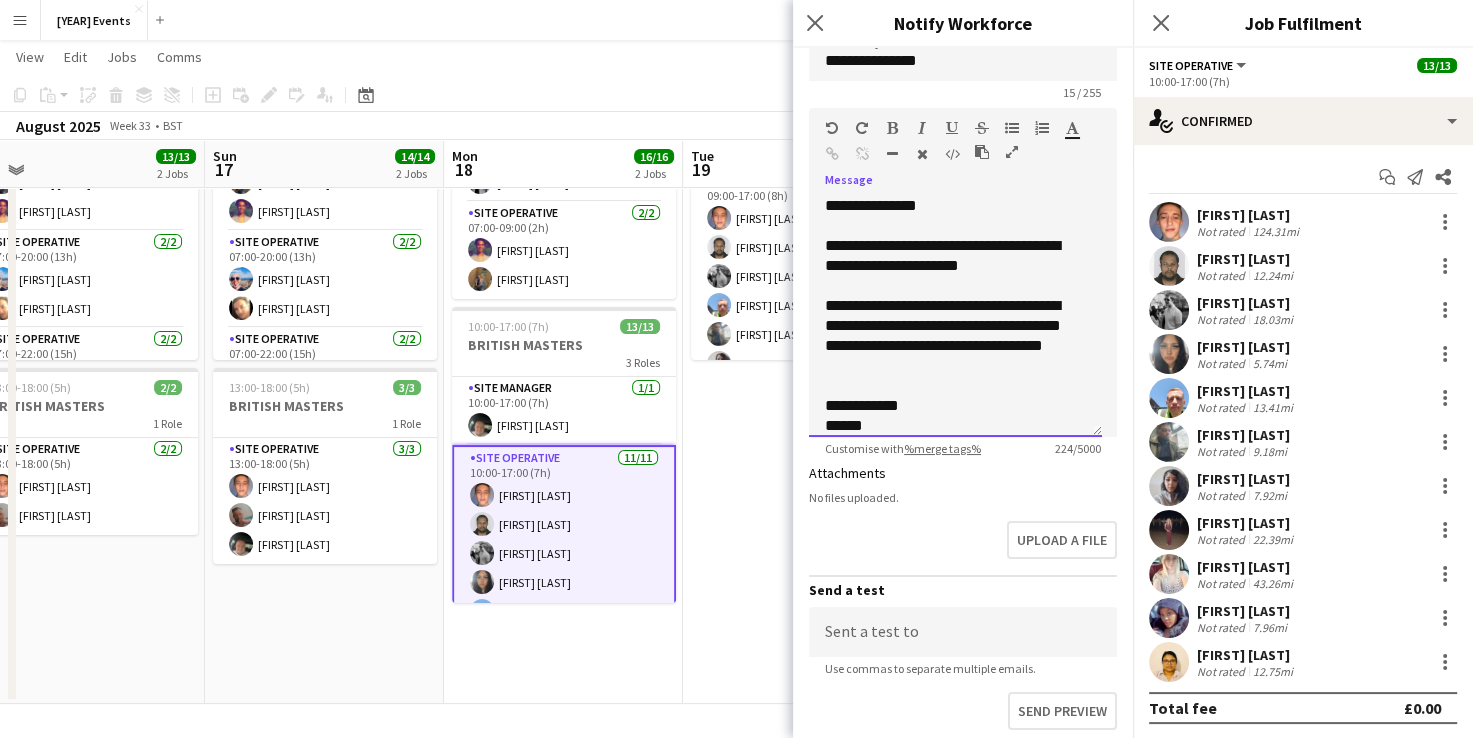 click on "**********" 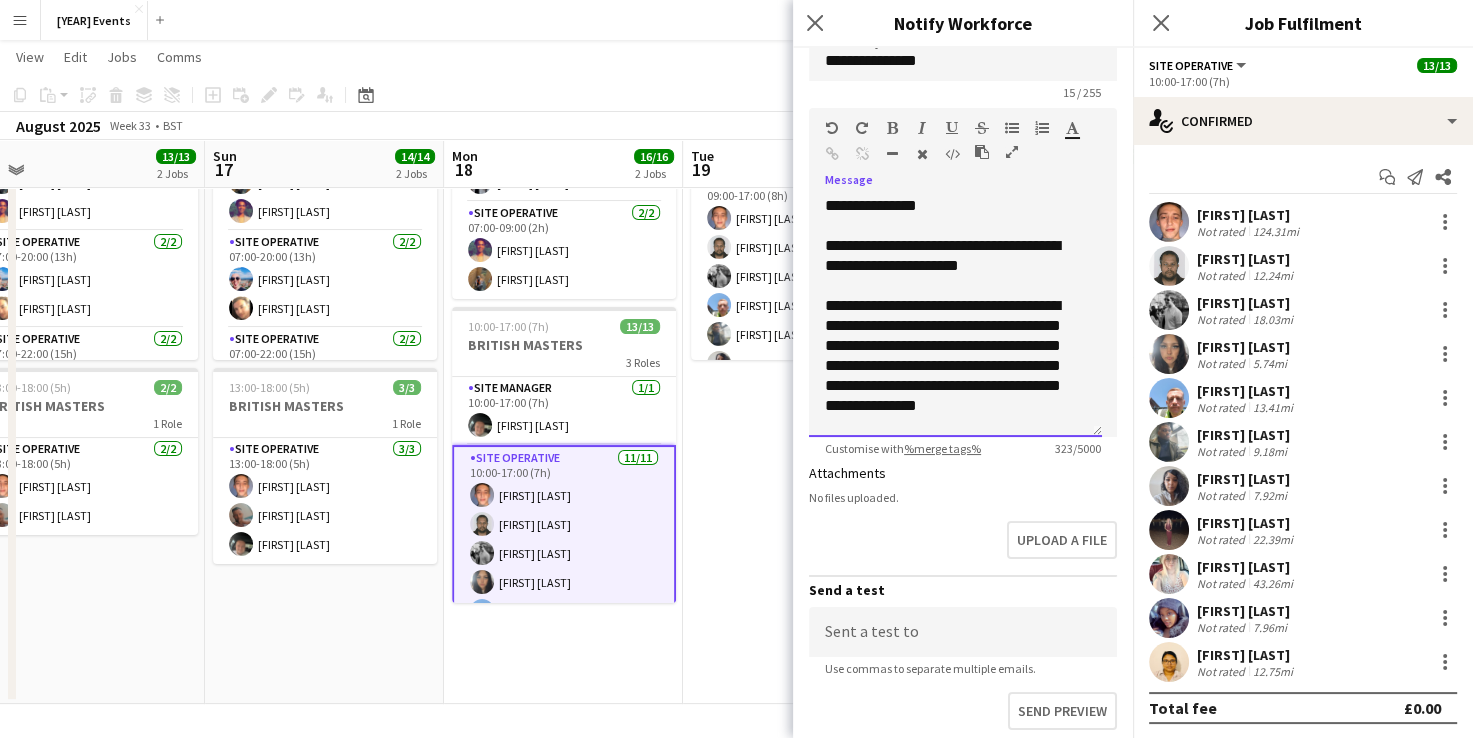 click on "**********" 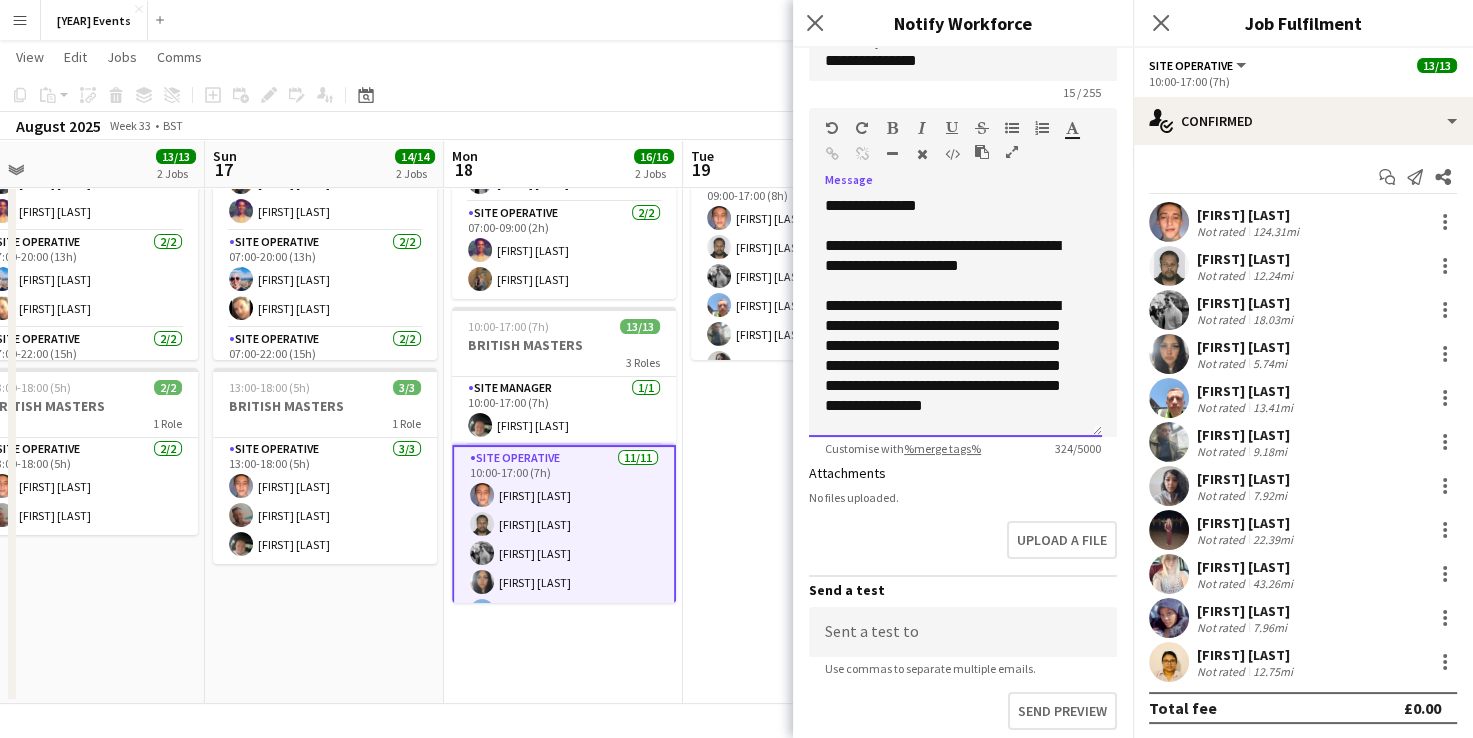 click on "**********" 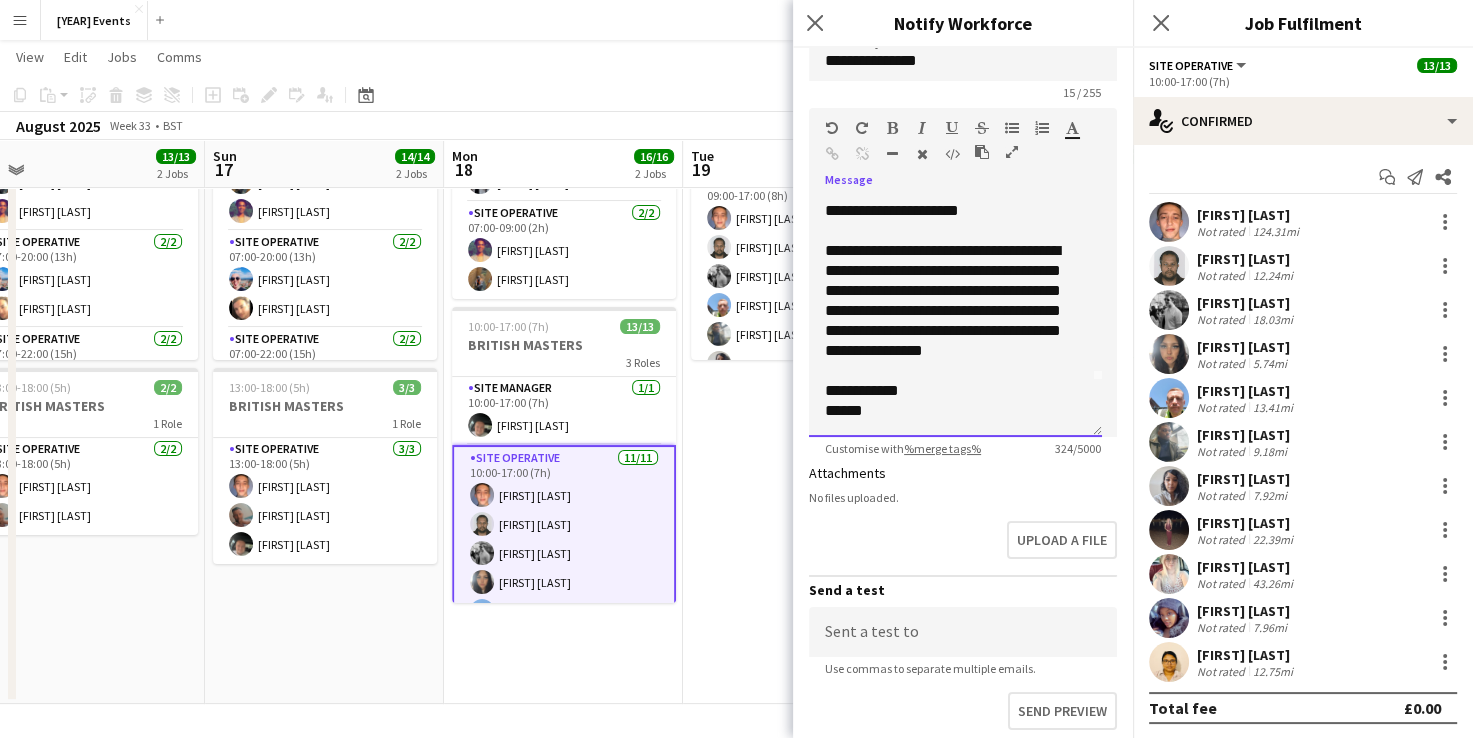 scroll, scrollTop: 0, scrollLeft: 0, axis: both 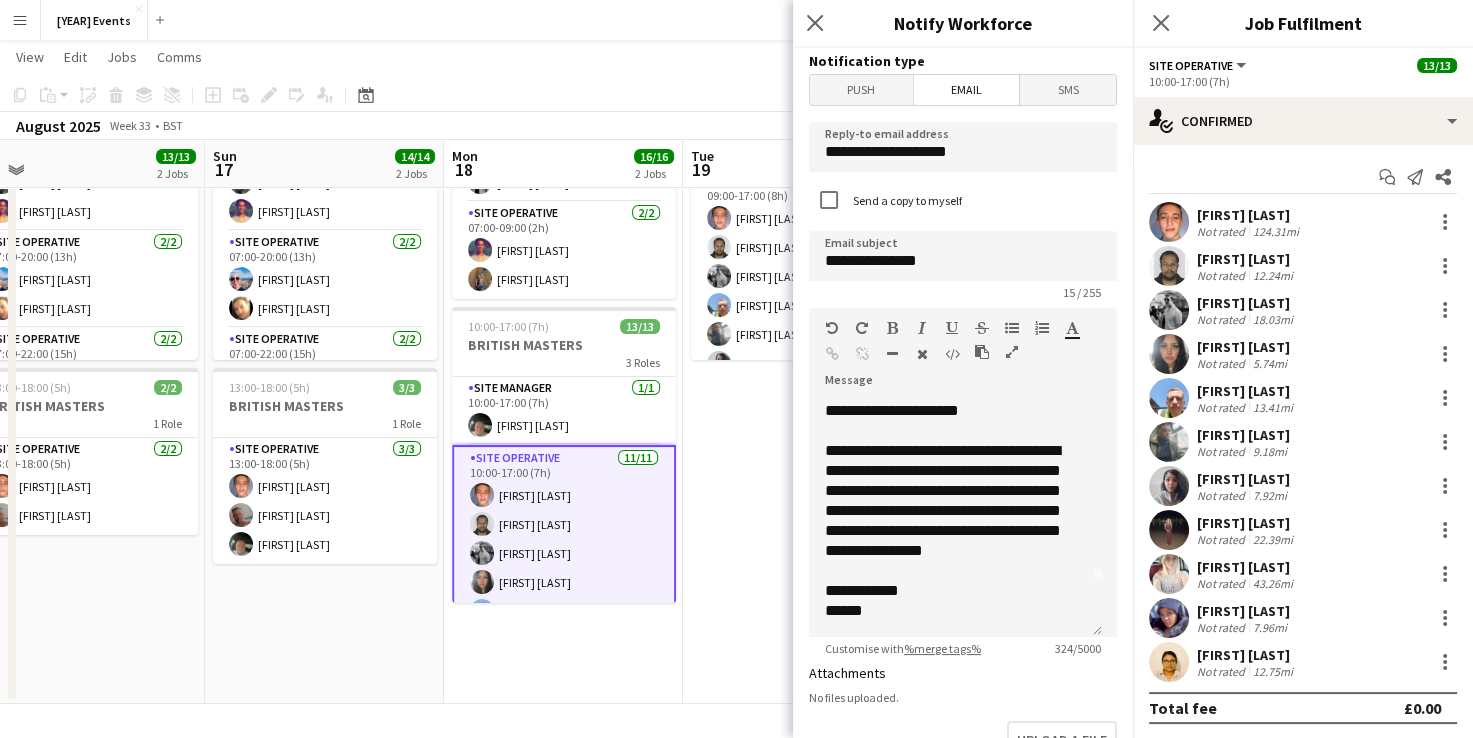 click on "**********" 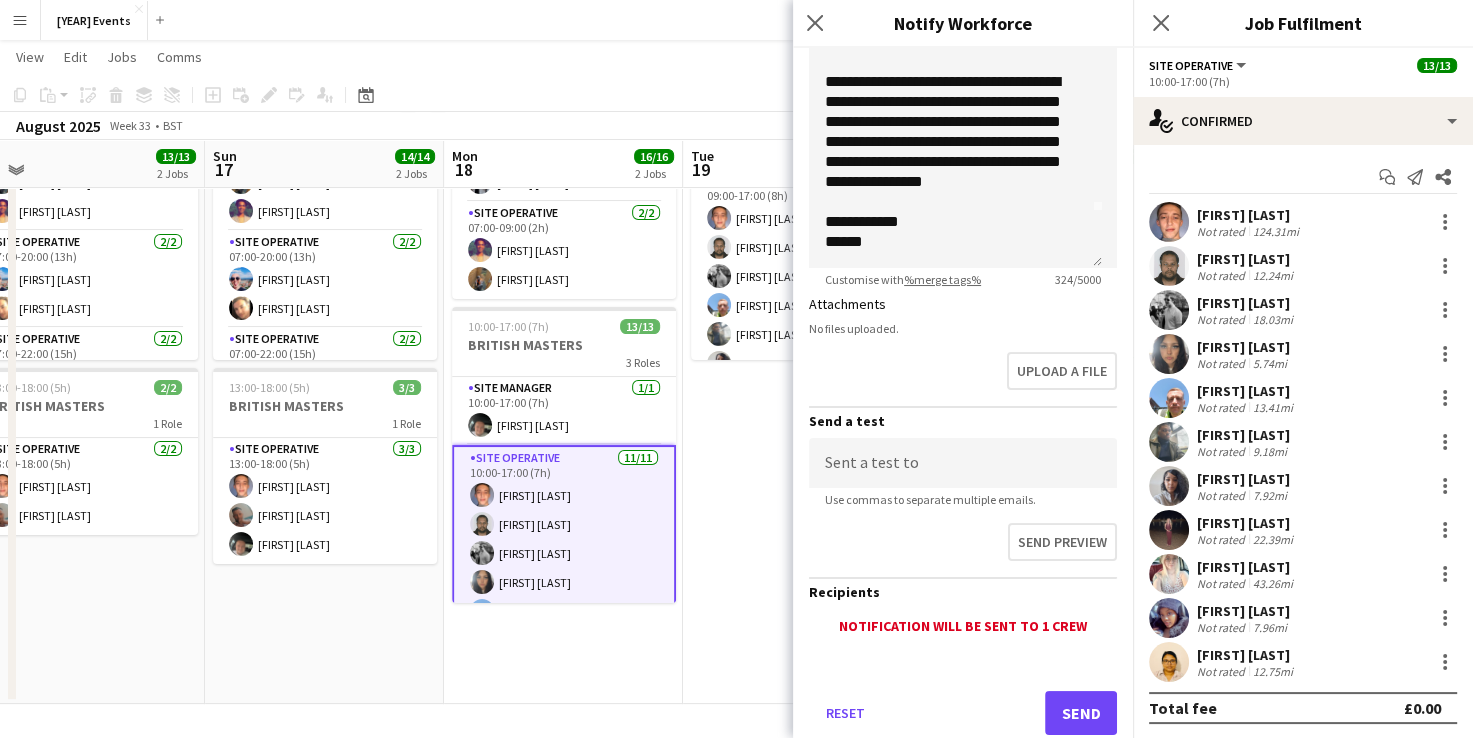 scroll, scrollTop: 400, scrollLeft: 0, axis: vertical 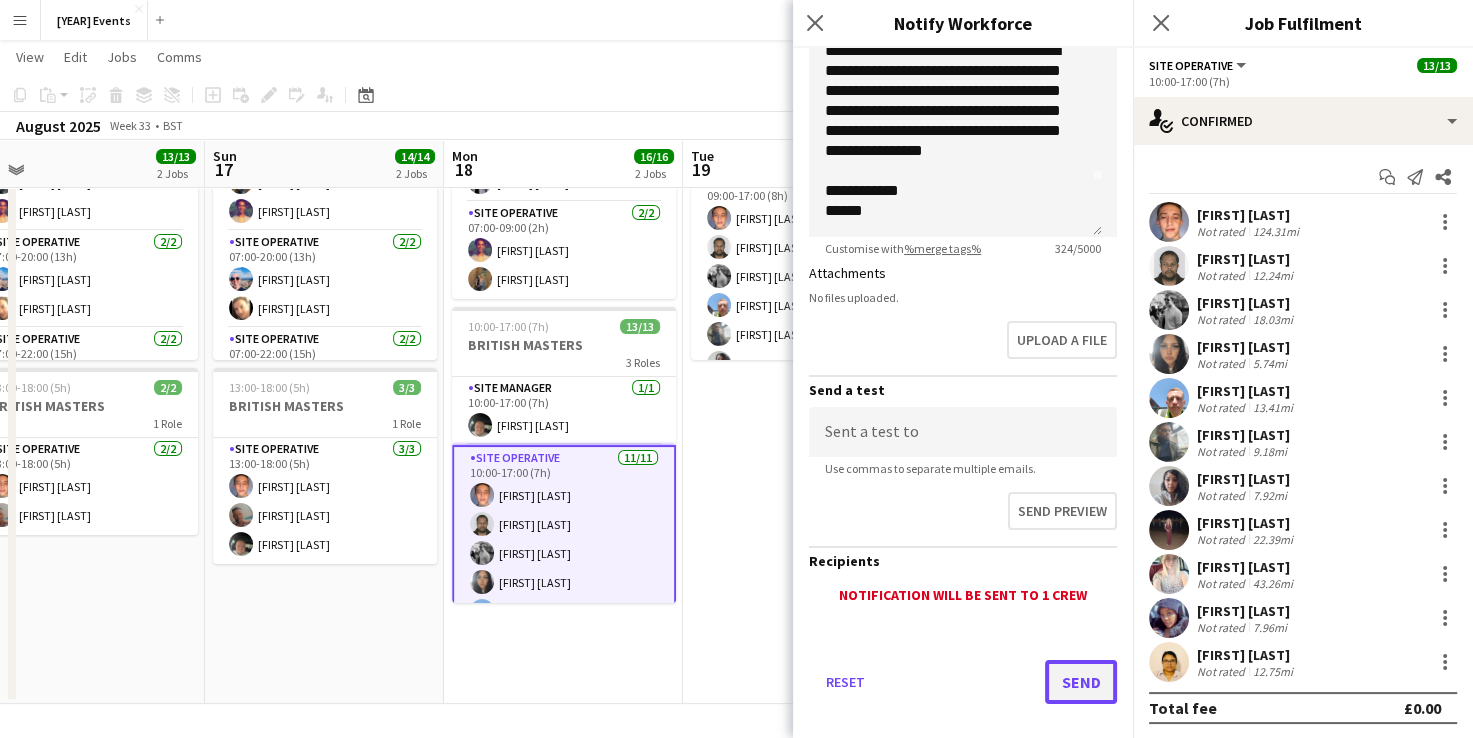 click on "Send" 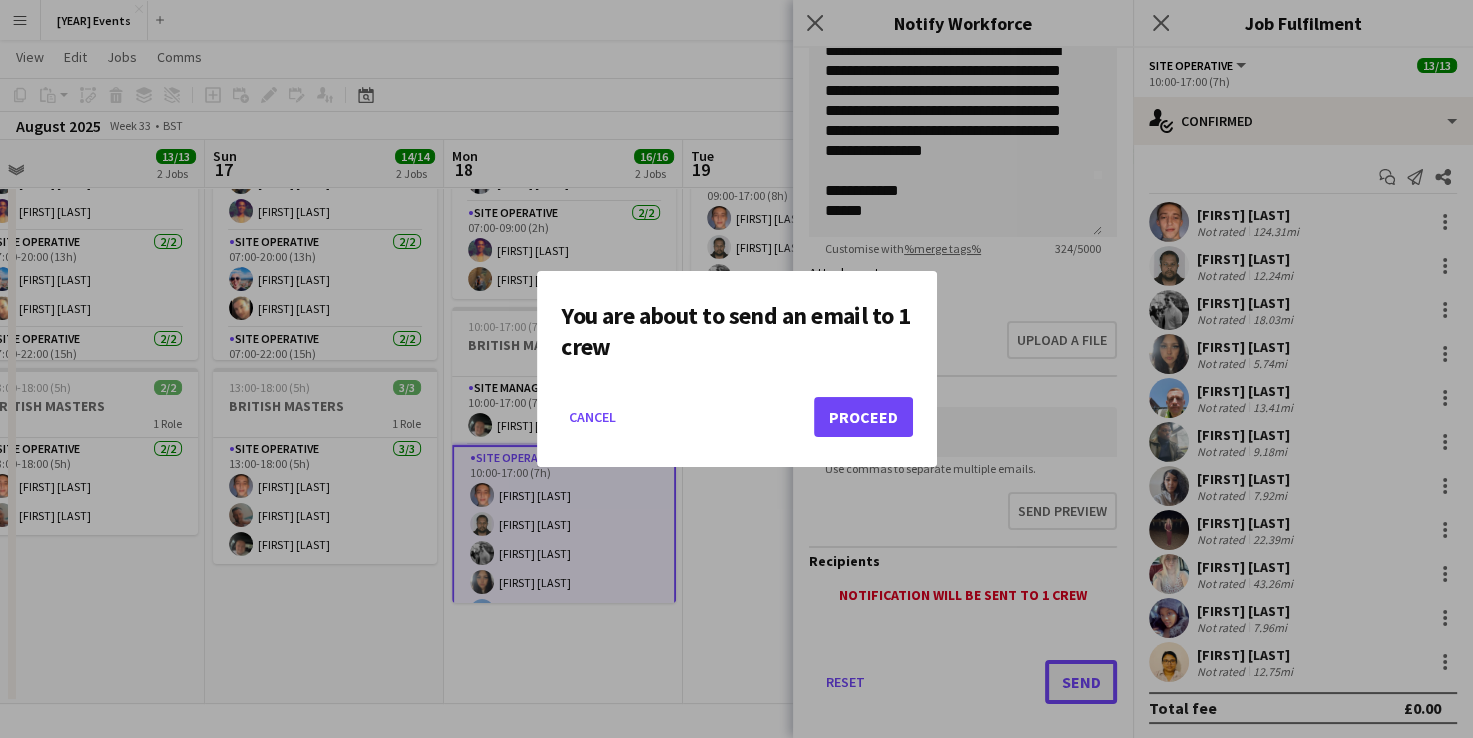 scroll, scrollTop: 0, scrollLeft: 0, axis: both 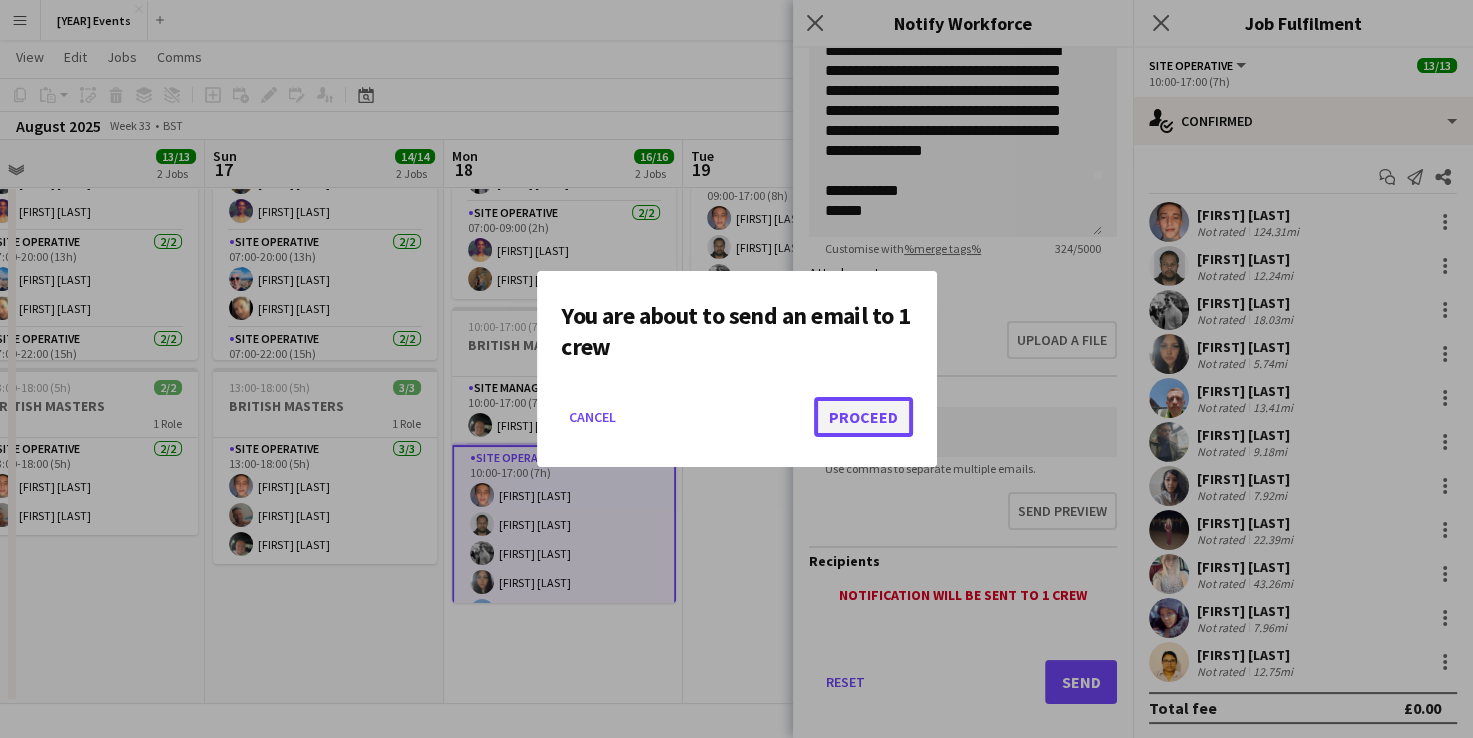 click on "Proceed" 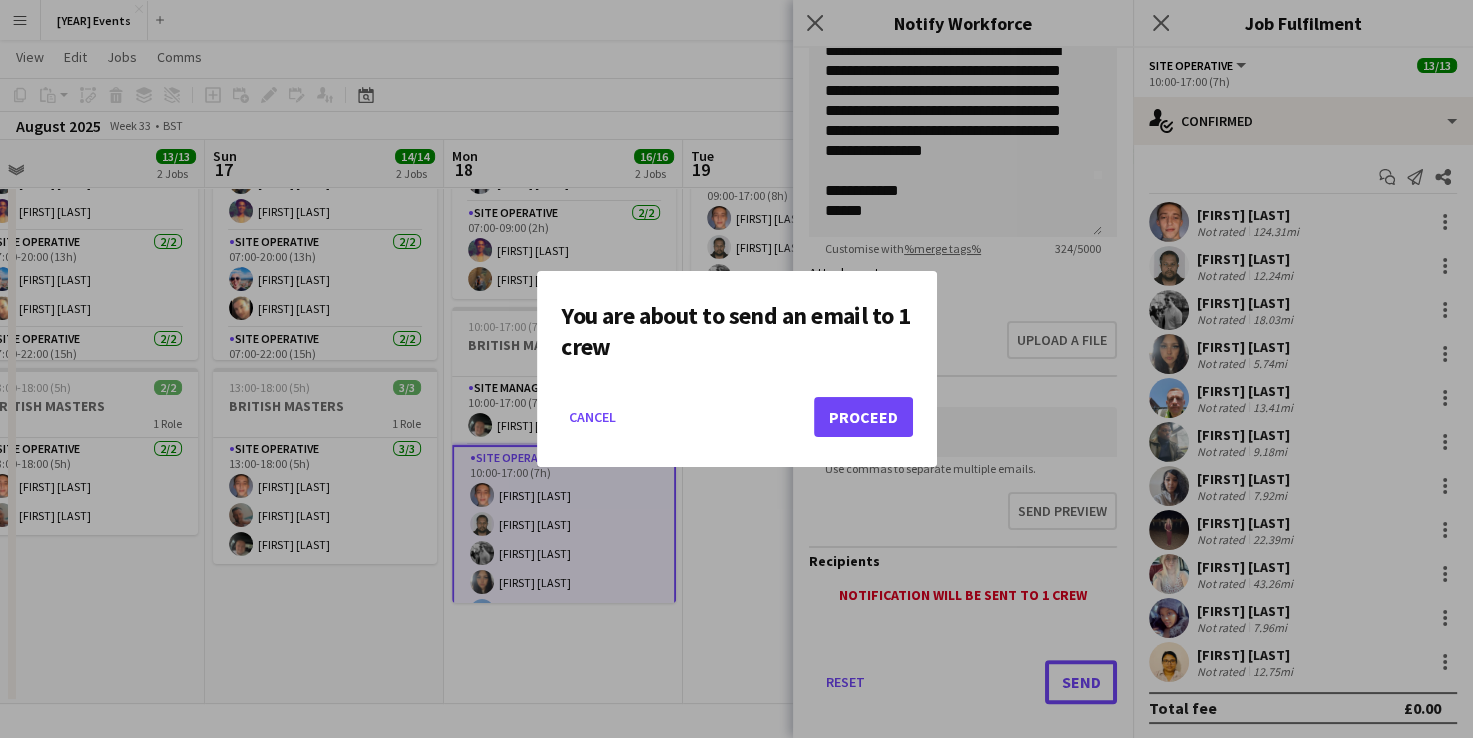 scroll, scrollTop: 168, scrollLeft: 0, axis: vertical 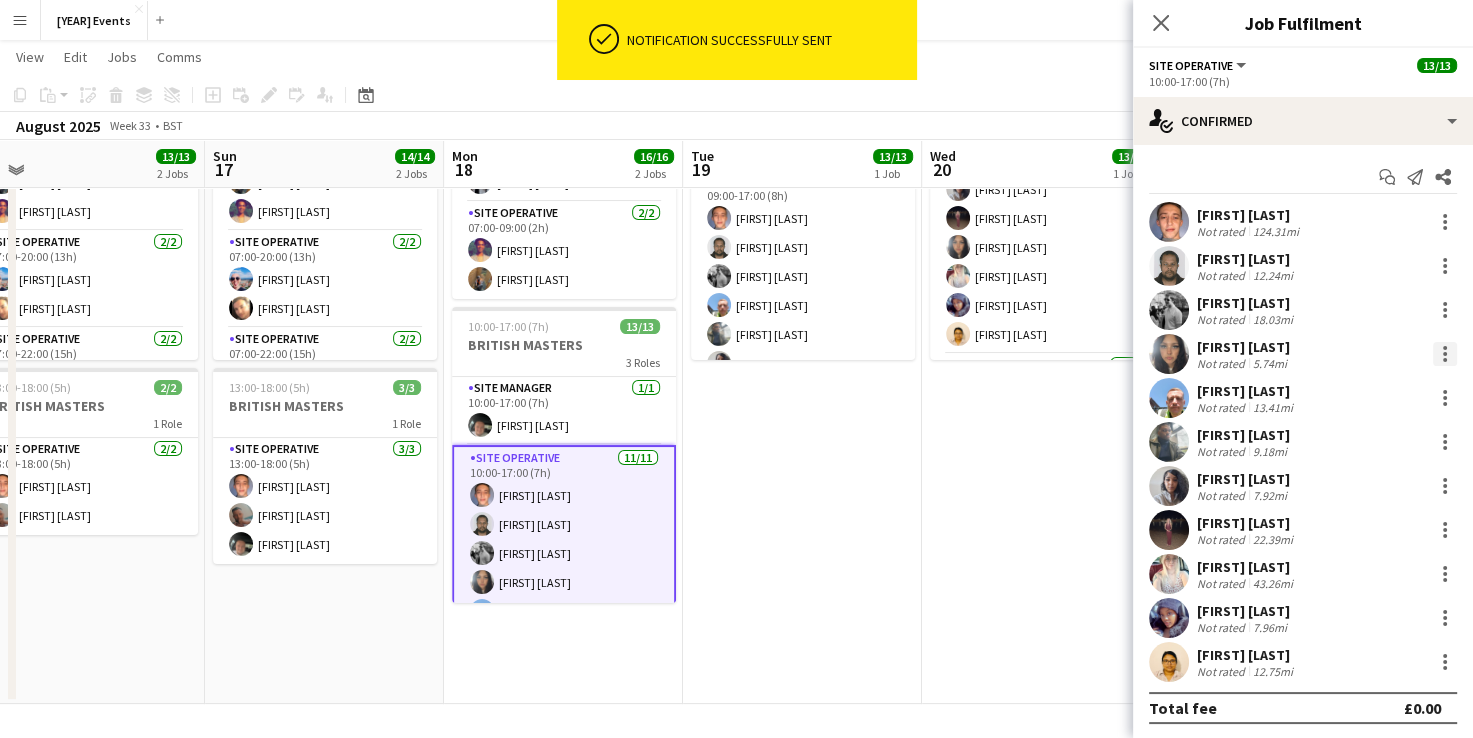 click at bounding box center (1445, 354) 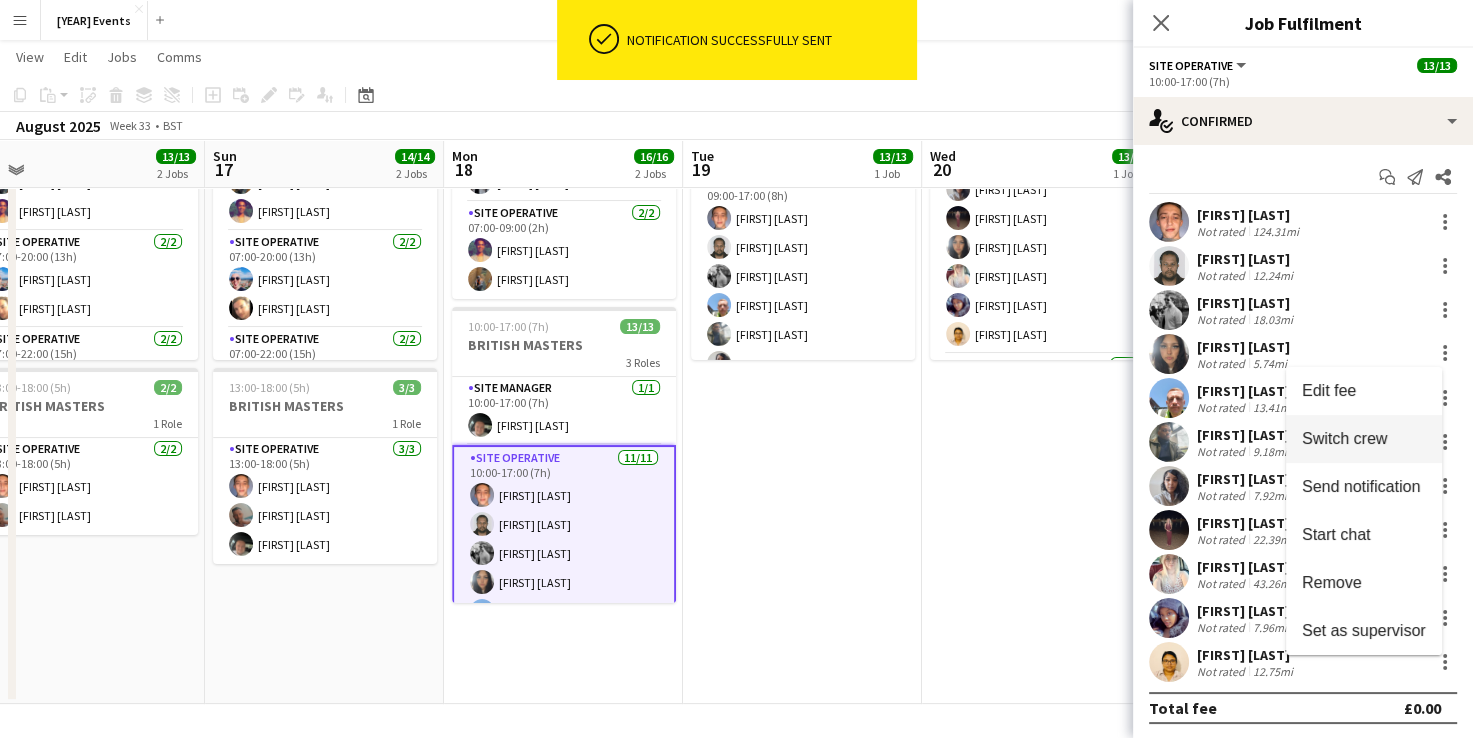 click on "Send notification" at bounding box center [1361, 486] 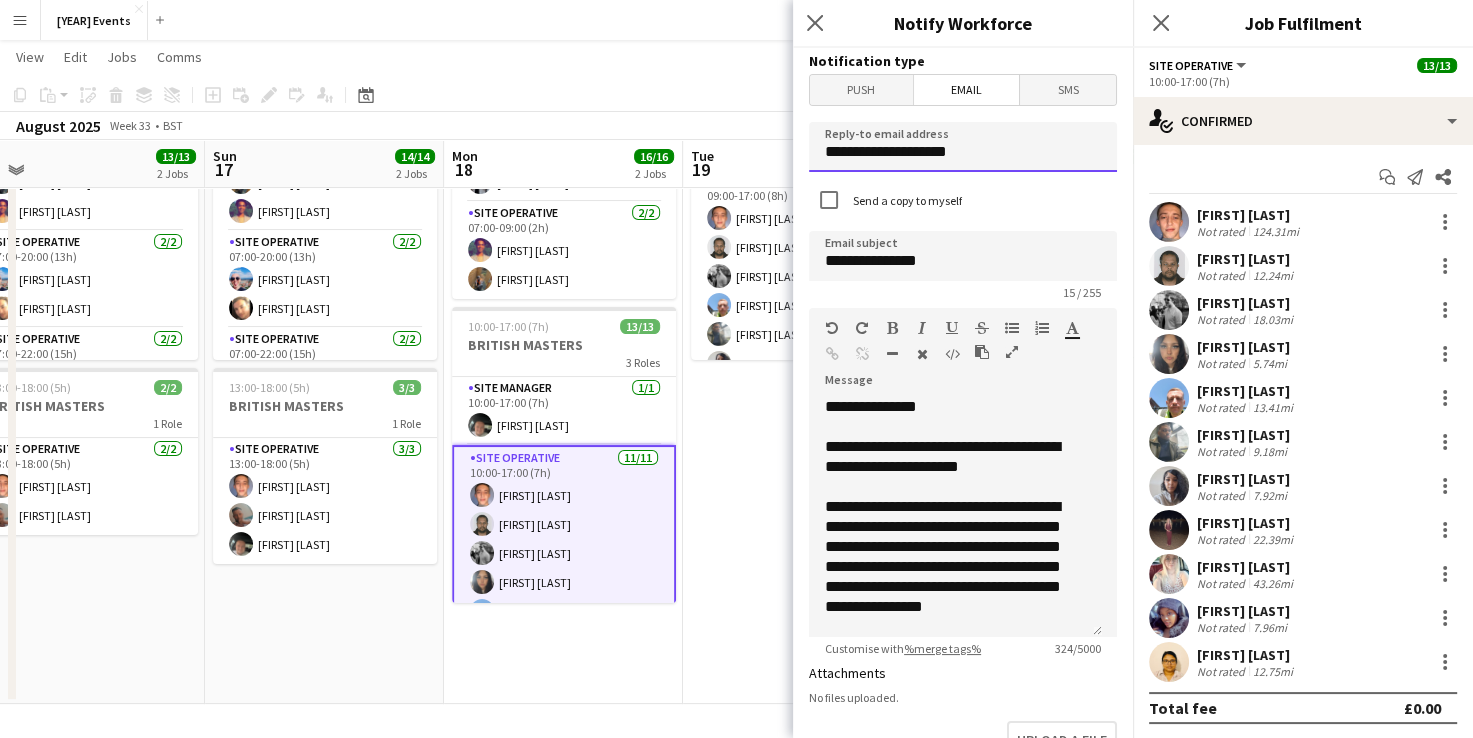 click on "**********" 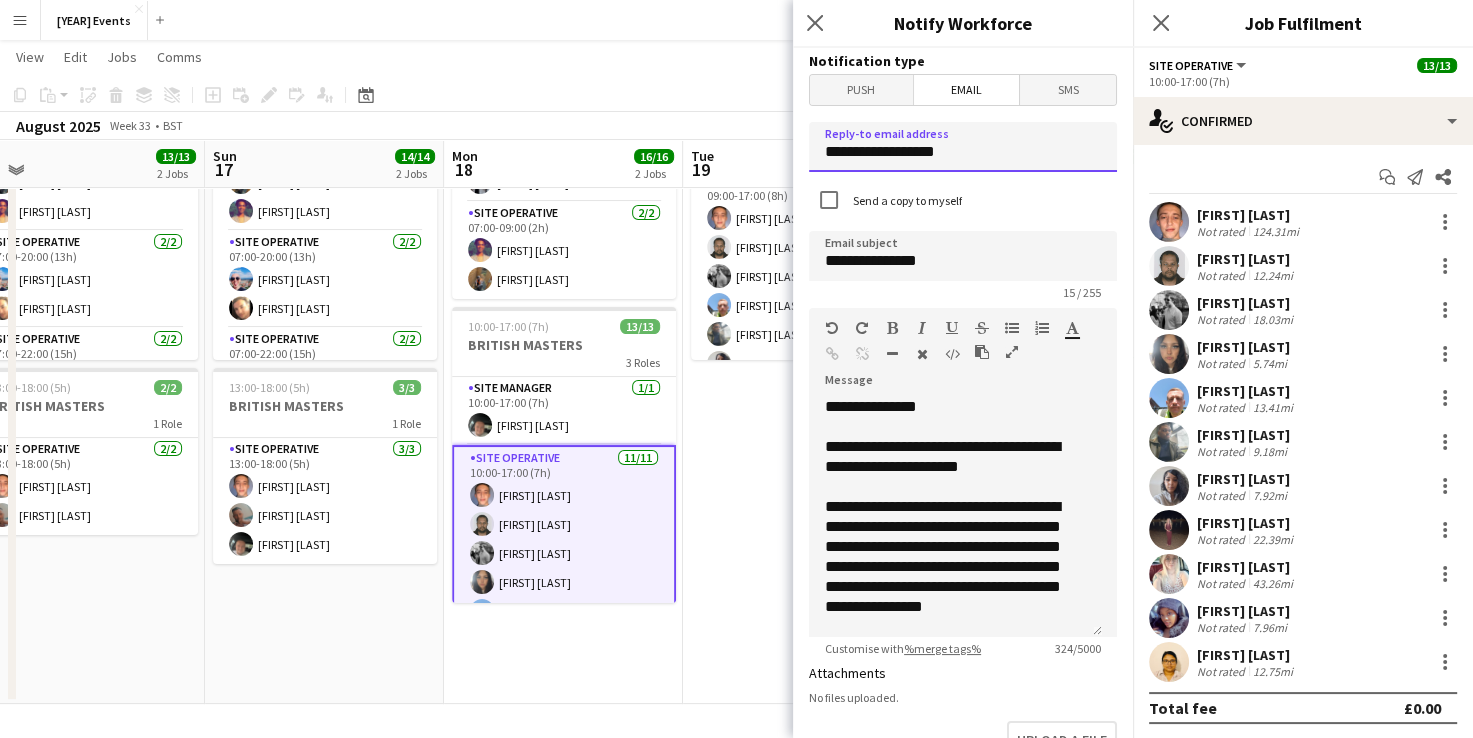 type on "**********" 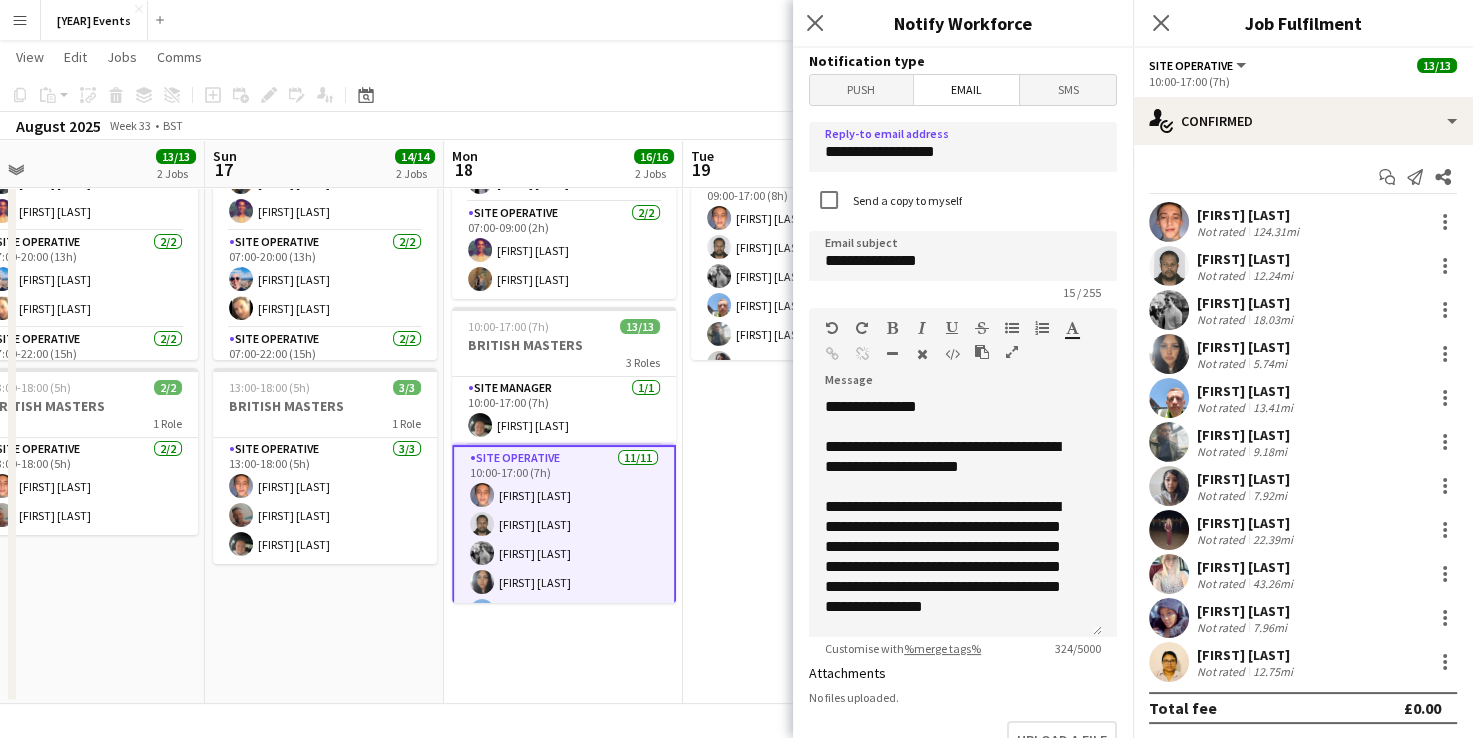 click on "15 / 255" 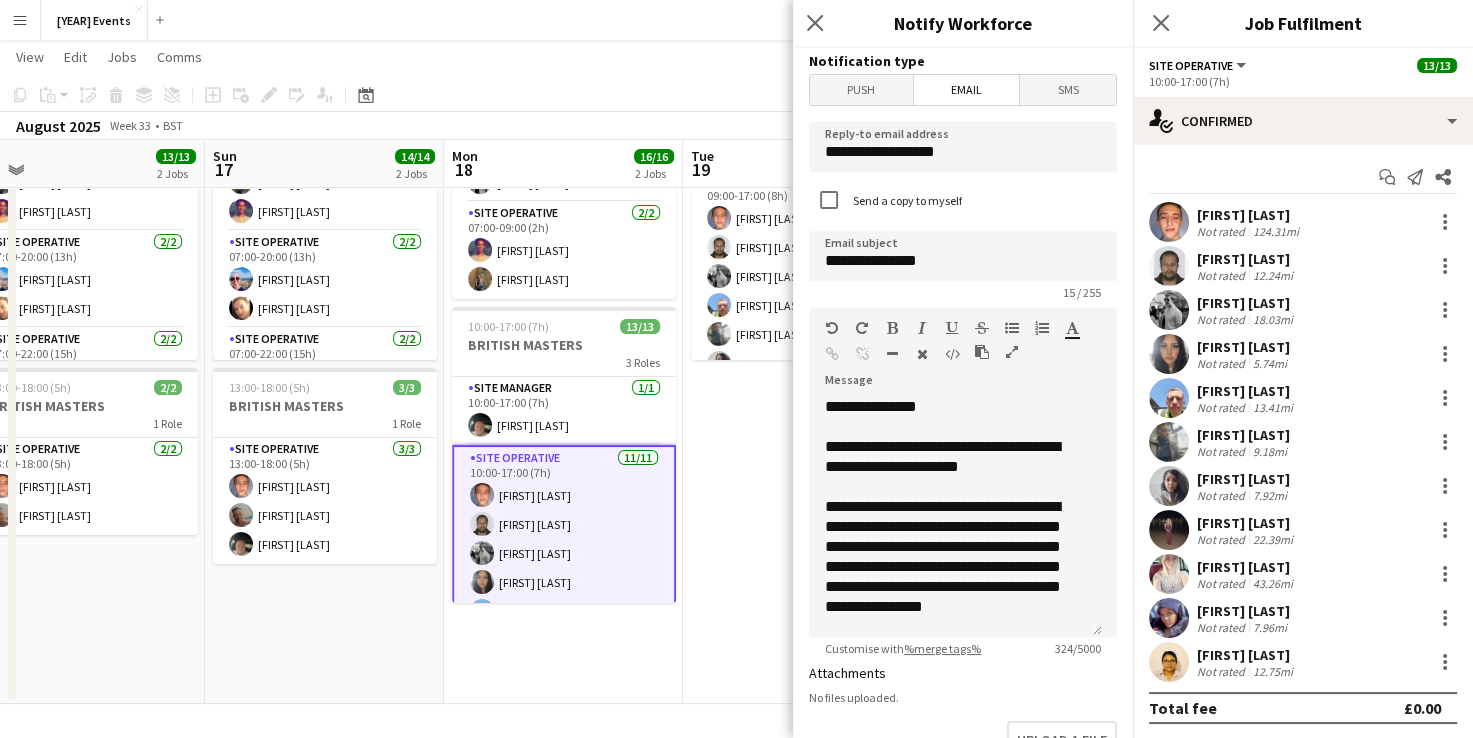 scroll, scrollTop: 100, scrollLeft: 0, axis: vertical 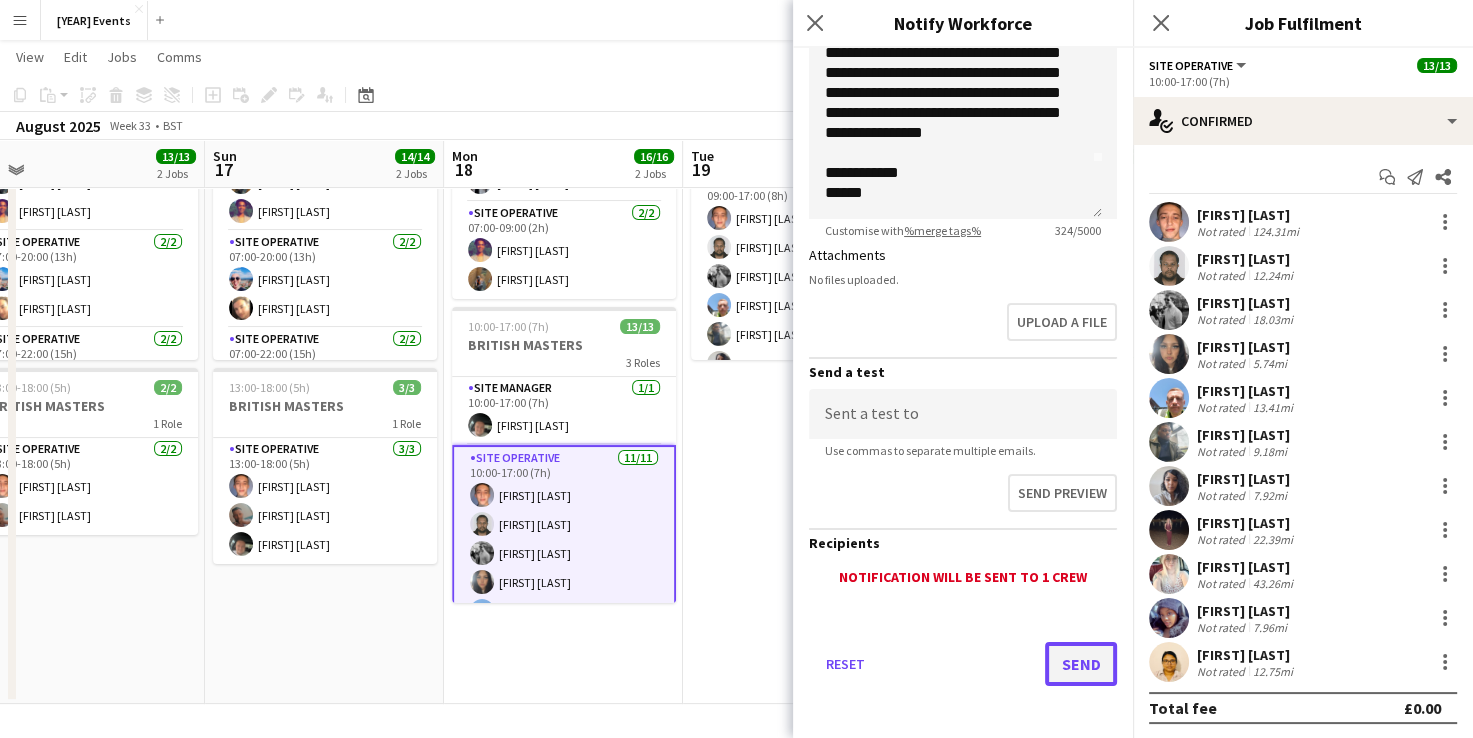 click on "Send" 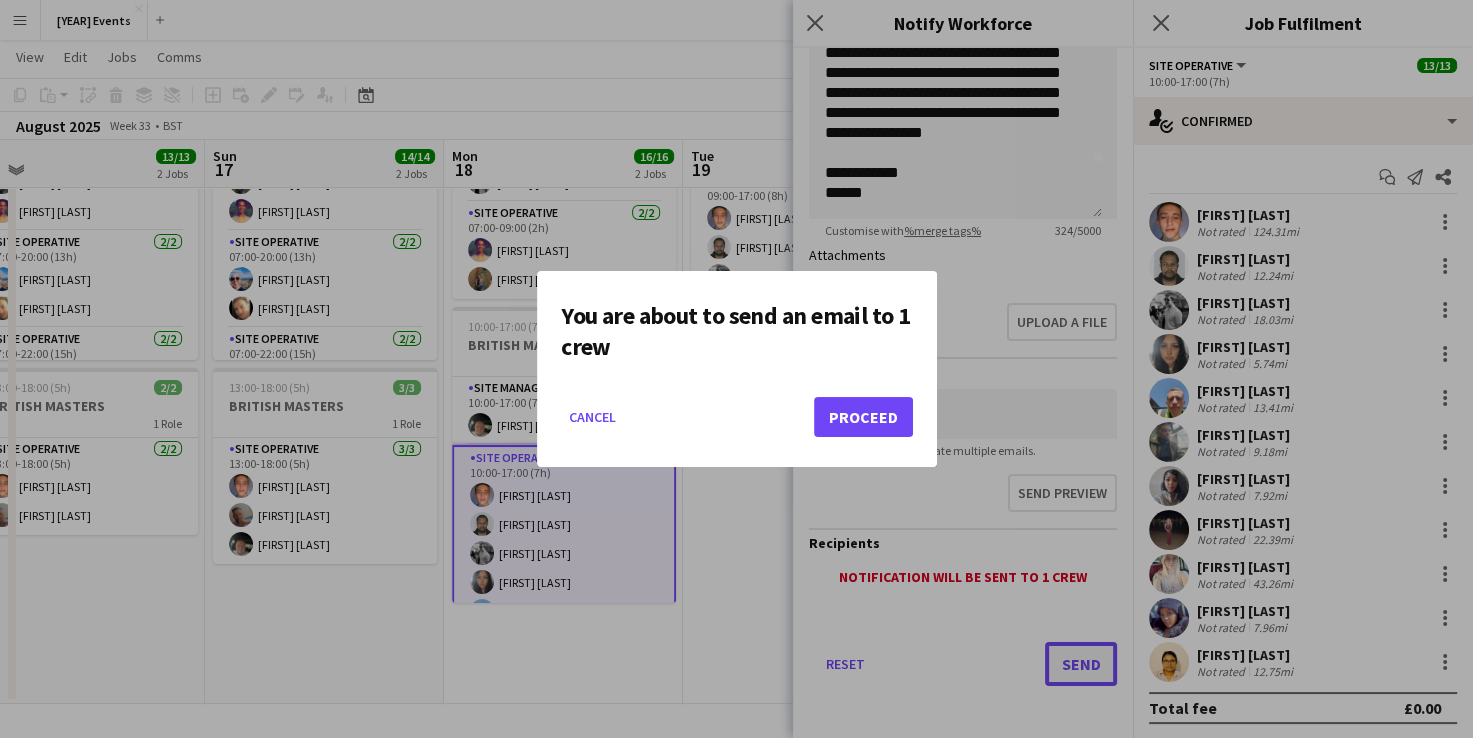 scroll, scrollTop: 0, scrollLeft: 0, axis: both 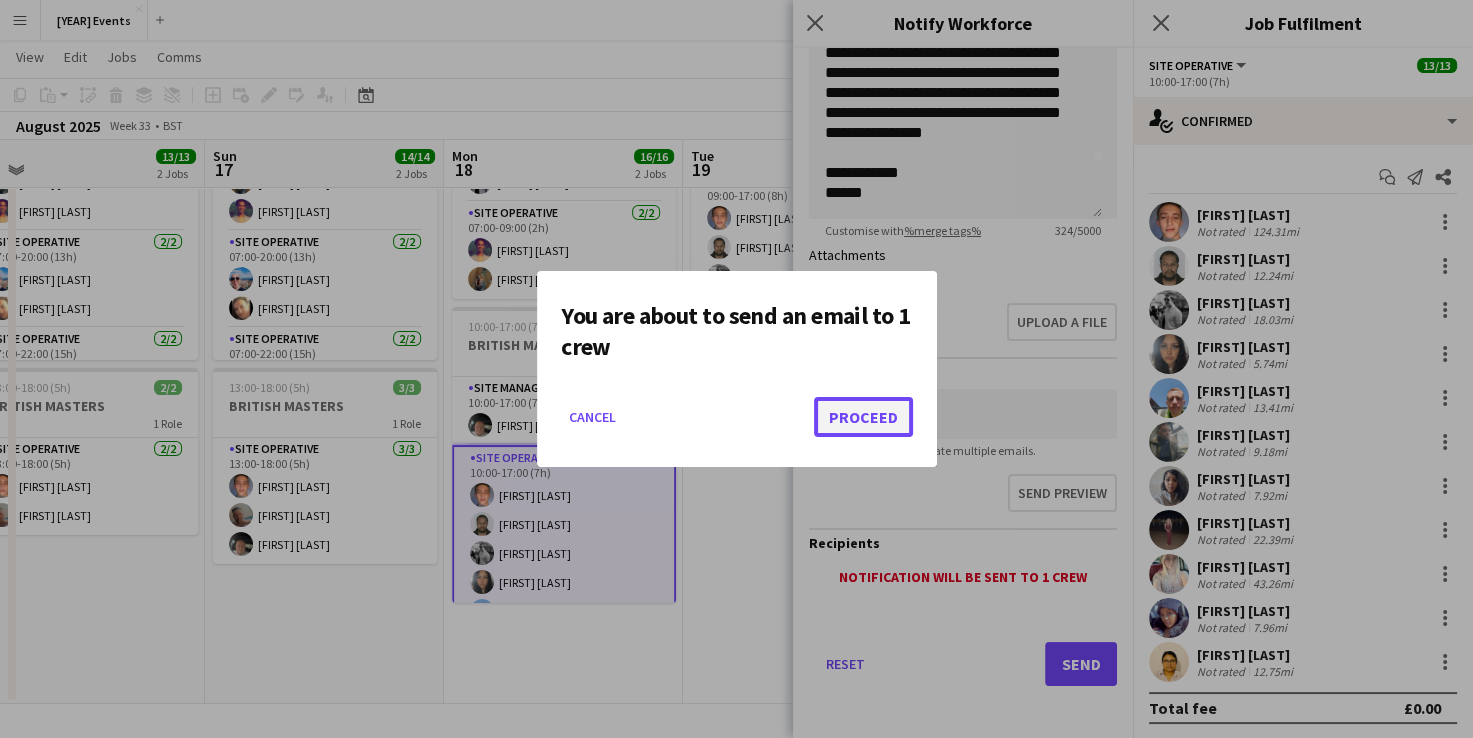 click on "Proceed" 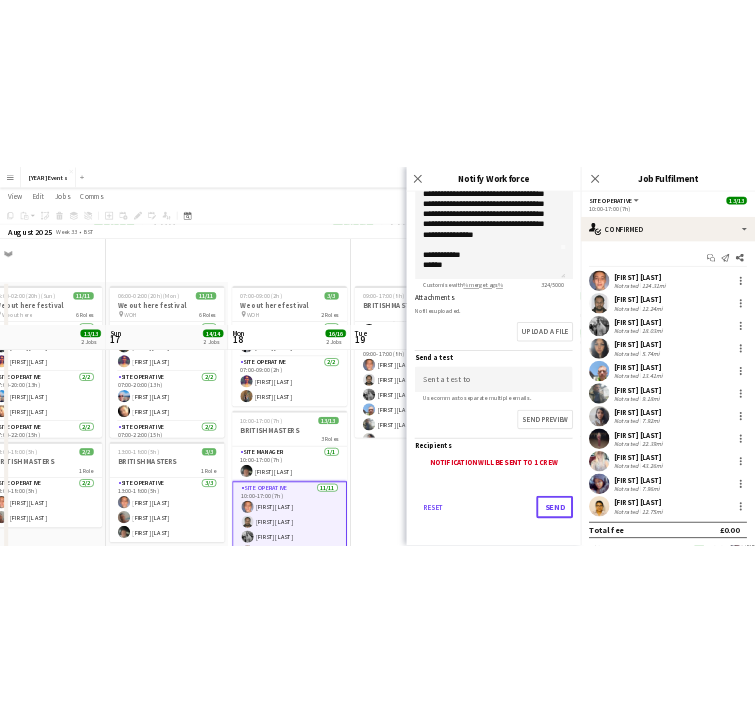 scroll, scrollTop: 168, scrollLeft: 0, axis: vertical 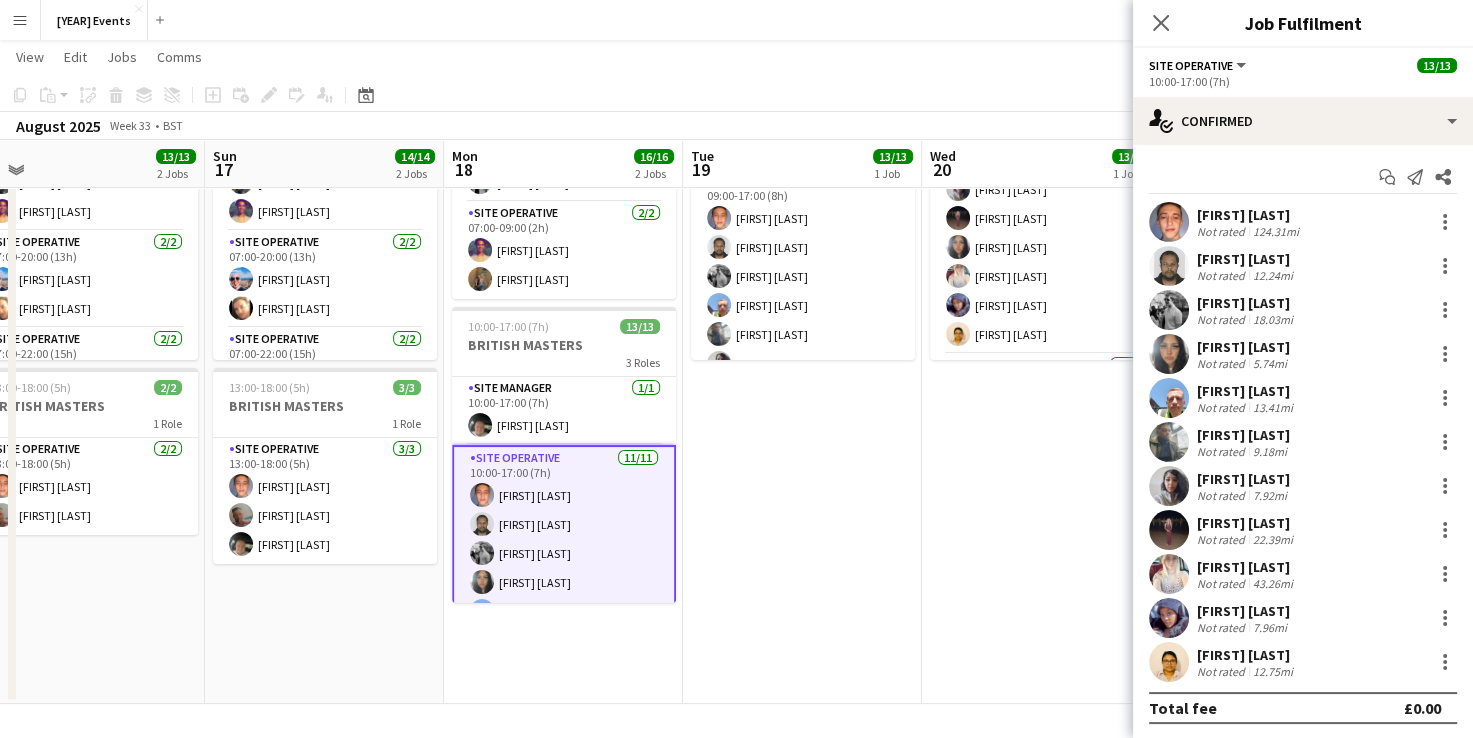 click on "07:30-18:00 (10h30m)    13/13   BRITISH MASTERS   3 Roles   Site Manager   1/1   07:30-18:00 (10h30m)
[FIRST] [LAST]  Site Operative   11/11   07:30-18:00 (10h30m)
[FIRST] [LAST] [FIRST] [LAST] [FIRST] [LAST] [FIRST] [LAST] [FIRST] [LAST] [FIRST] [LAST] [FIRST] [LAST] [FIRST] [LAST] [FIRST] [LAST] [FIRST] [LAST] [FIRST] [LAST]  Site Supervisor   1/1   07:30-18:00 (10h30m)
[FIRST] [LAST]" at bounding box center [1041, 380] 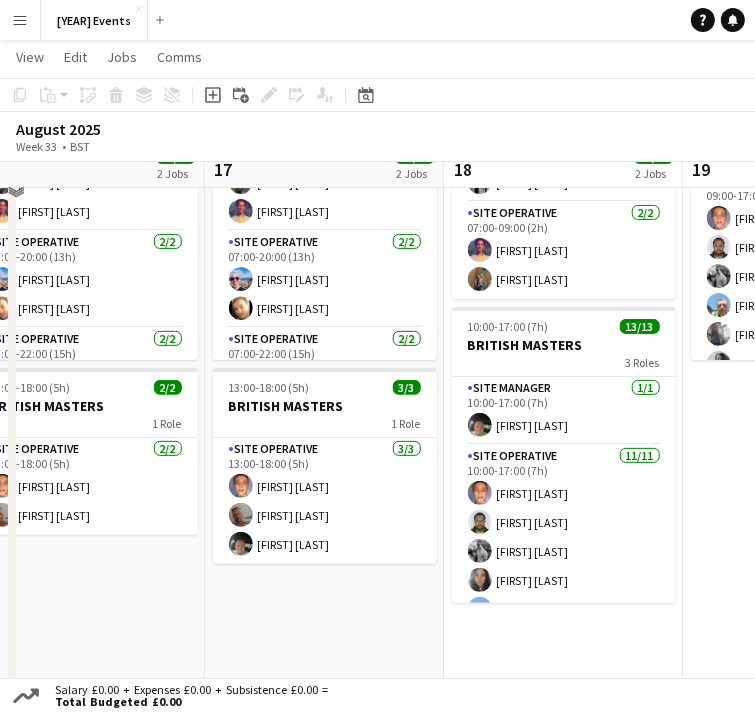click on "07:00-09:00 (2h)    3/3   We out here festival
pin
WOH    2 Roles   Site Manager   1/1   07:00-09:00 (2h)
[FIRST] [LAST]  Site Operative   2/2   07:00-09:00 (2h)
[FIRST] [LAST] [FIRST] [LAST]     10:00-17:00 (7h)    13/13   BRITISH MASTERS   3 Roles   Site Manager   1/1   10:00-17:00 (7h)
[FIRST] [LAST]  Site Operative   11/11   10:00-17:00 (7h)
[FIRST] [LAST] [FIRST] [LAST] [FIRST] [LAST] [FIRST] [LAST] [FIRST] [LAST] [FIRST] [LAST] [FIRST] [LAST] [FIRST] [LAST] [FIRST] [LAST] [FIRST] [LAST]  Site Supervisor   1/1   10:00-17:00 (7h)
[FIRST] [LAST]" at bounding box center (563, 380) 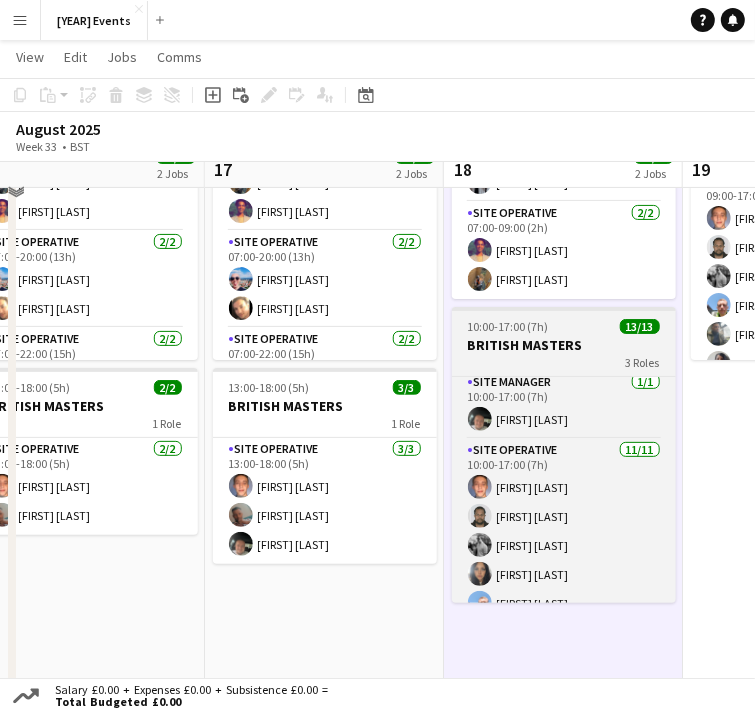 scroll, scrollTop: 0, scrollLeft: 0, axis: both 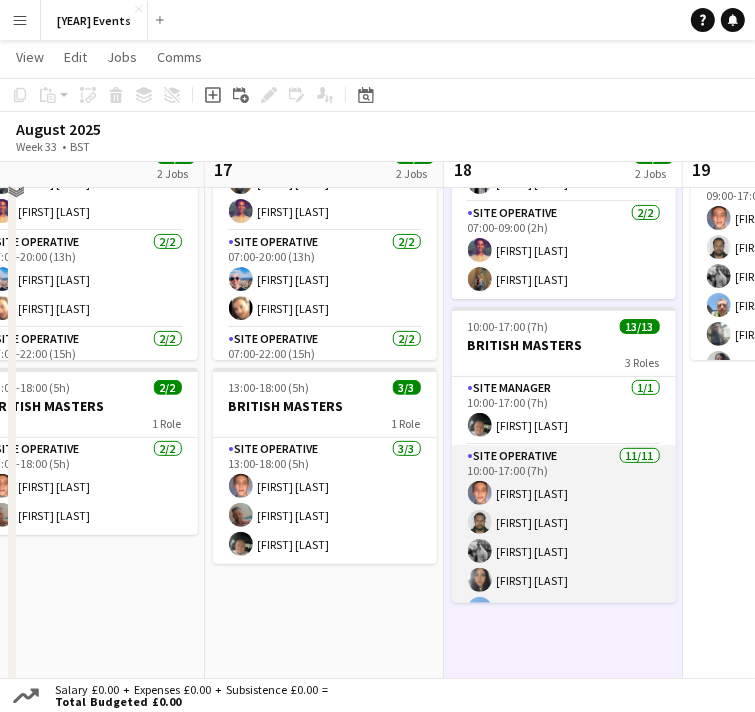 click on "Site Operative   11/11   [HH]:[MM]-[HH]:[MM] ([DD]h)
[FIRST] [LAST] [FIRST] [LAST] [FIRST] [LAST] [FIRST] [LAST] [FIRST] [LAST] [FIRST] [LAST] [FIRST] [LAST] [FIRST] [LAST] [FIRST]-[LAST] [FIRST] [LAST] [FIRST] [LAST]" at bounding box center [564, 624] 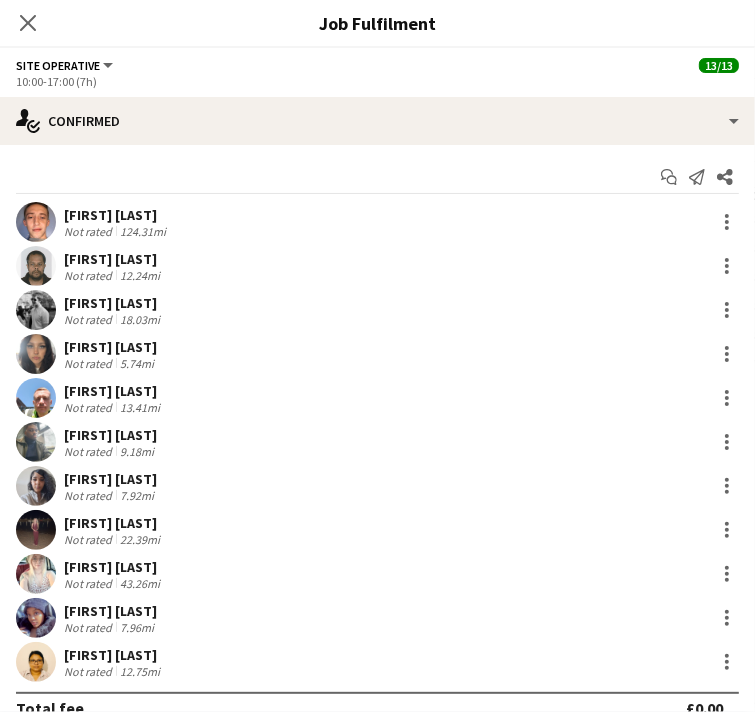 click at bounding box center [36, 222] 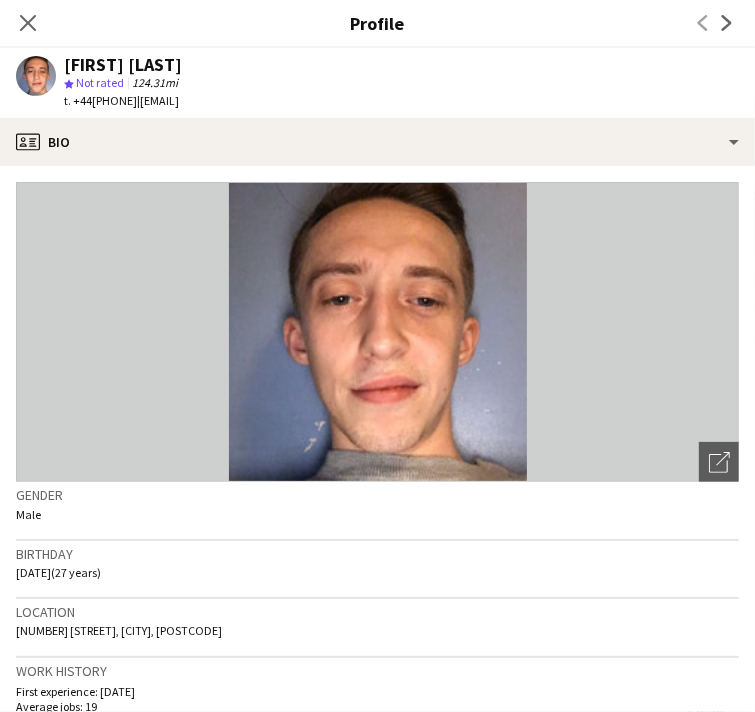 drag, startPoint x: 393, startPoint y: 102, endPoint x: 235, endPoint y: 111, distance: 158.25612 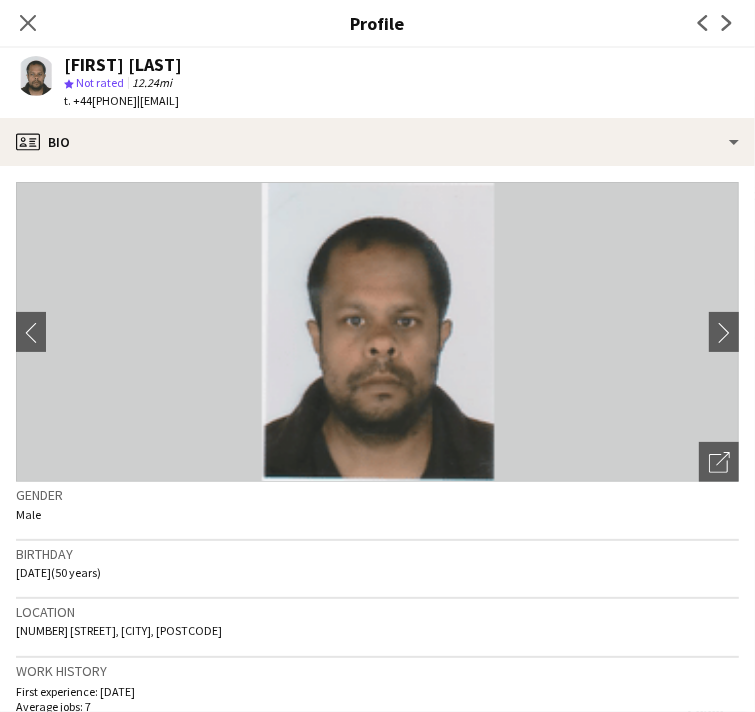 drag, startPoint x: 372, startPoint y: 99, endPoint x: 233, endPoint y: 111, distance: 139.51703 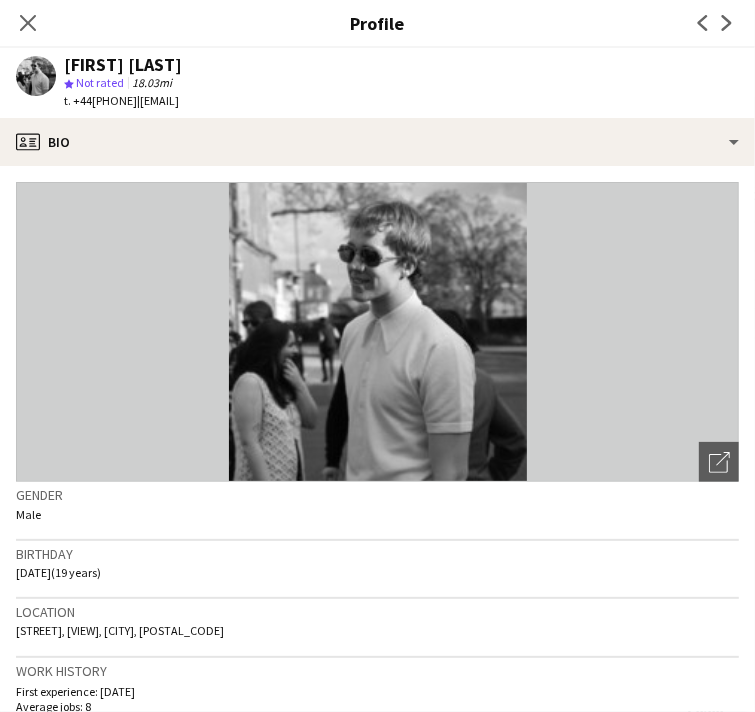 drag, startPoint x: 364, startPoint y: 101, endPoint x: 234, endPoint y: 101, distance: 130 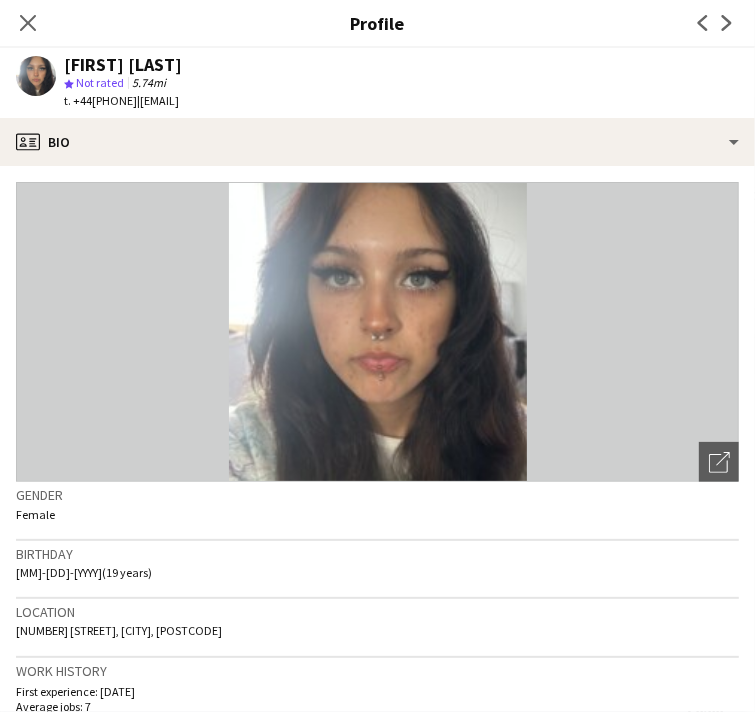 drag, startPoint x: 380, startPoint y: 104, endPoint x: 232, endPoint y: 105, distance: 148.00337 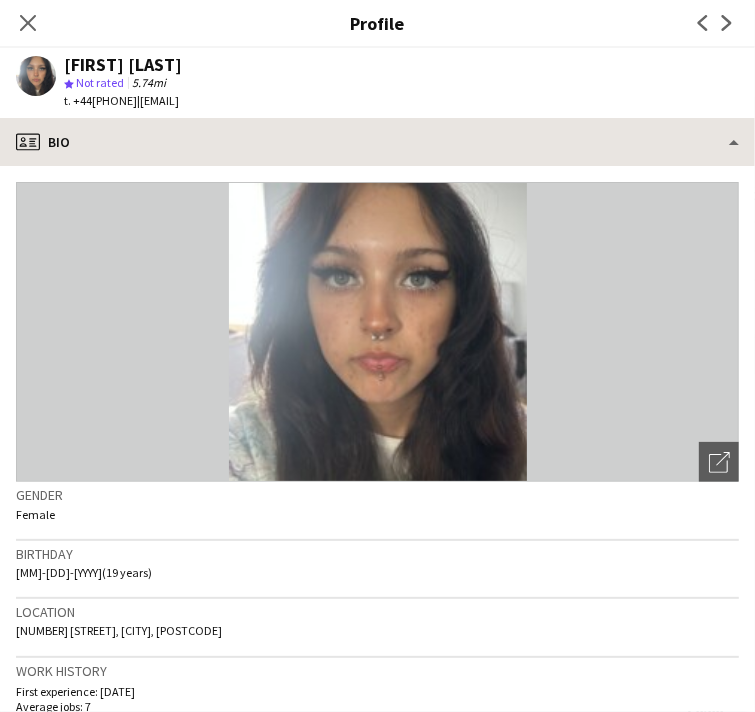 copy on "[EMAIL]" 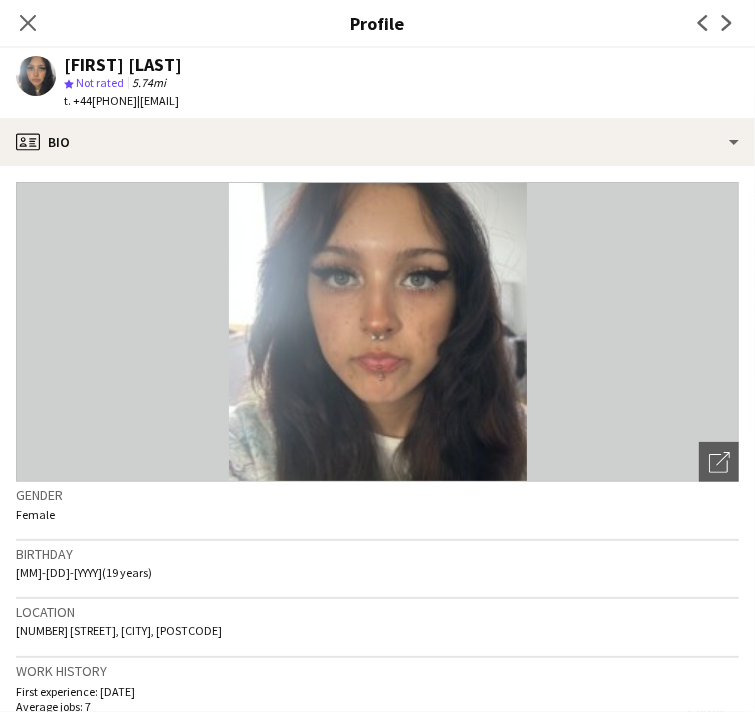 click at bounding box center (36, 398) 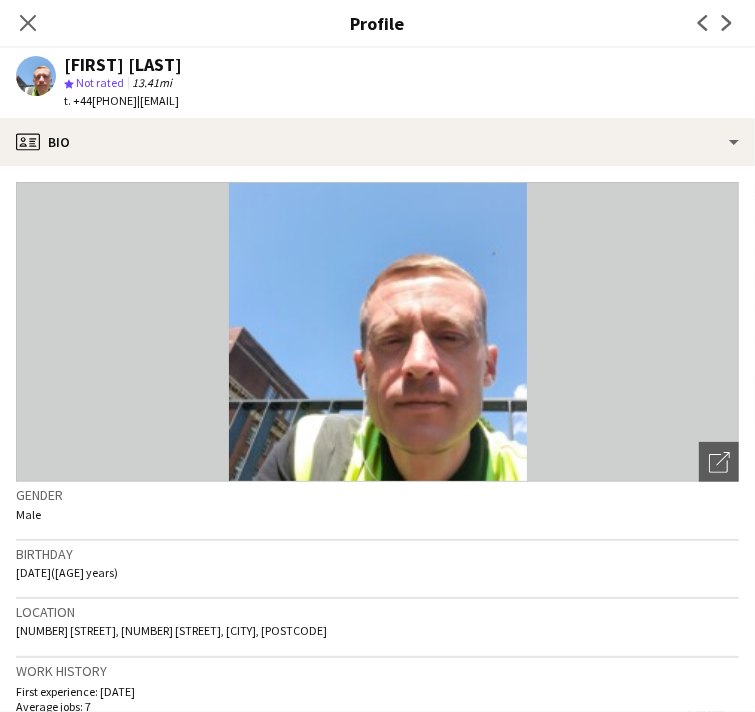 drag, startPoint x: 364, startPoint y: 91, endPoint x: 254, endPoint y: 105, distance: 110.88733 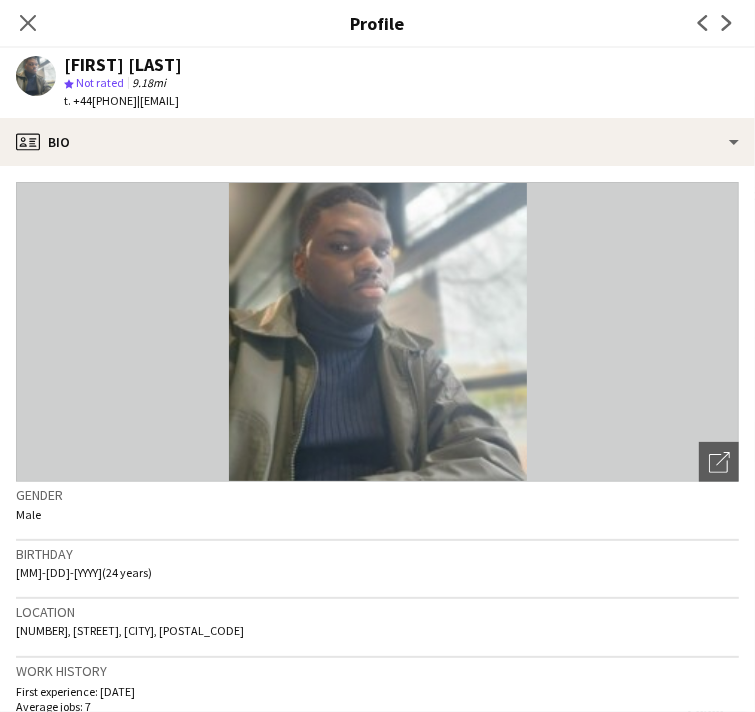 drag, startPoint x: 396, startPoint y: 103, endPoint x: 232, endPoint y: 112, distance: 164.24677 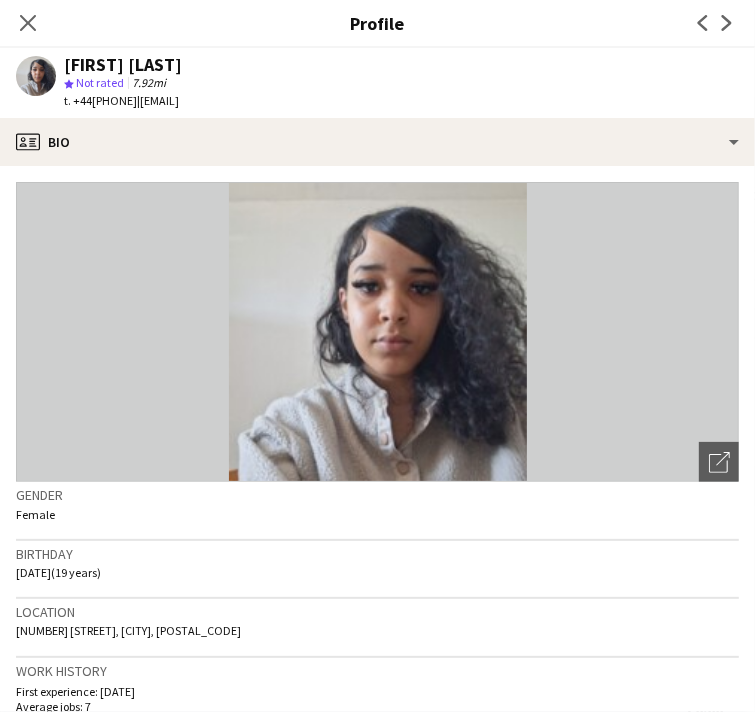 drag, startPoint x: 376, startPoint y: 97, endPoint x: 240, endPoint y: 108, distance: 136.44412 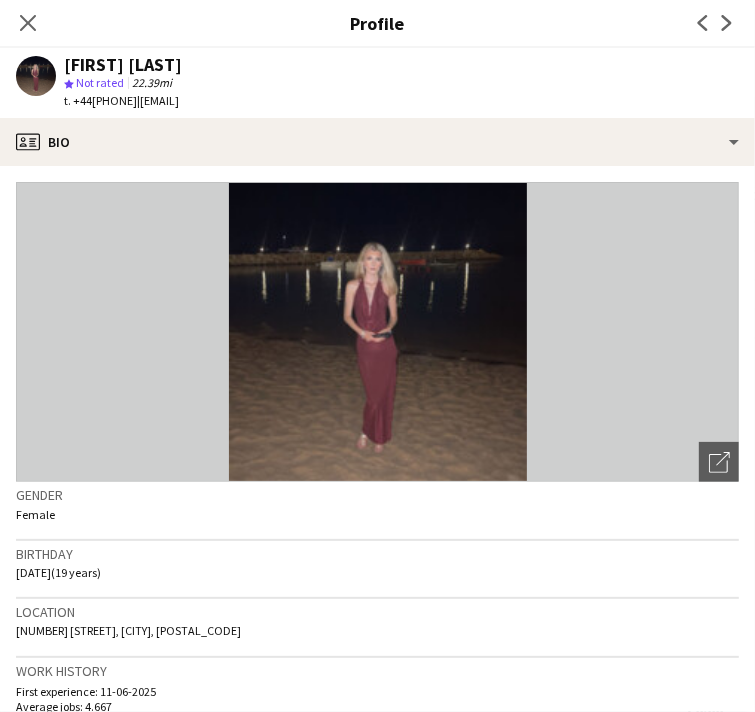 drag, startPoint x: 351, startPoint y: 100, endPoint x: 235, endPoint y: 106, distance: 116.15507 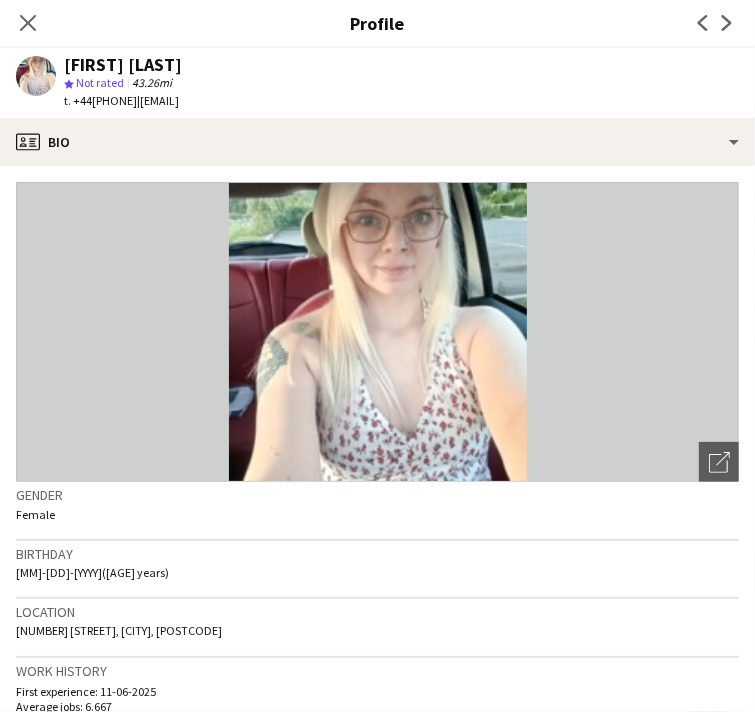drag, startPoint x: 154, startPoint y: 121, endPoint x: 233, endPoint y: 104, distance: 80.80842 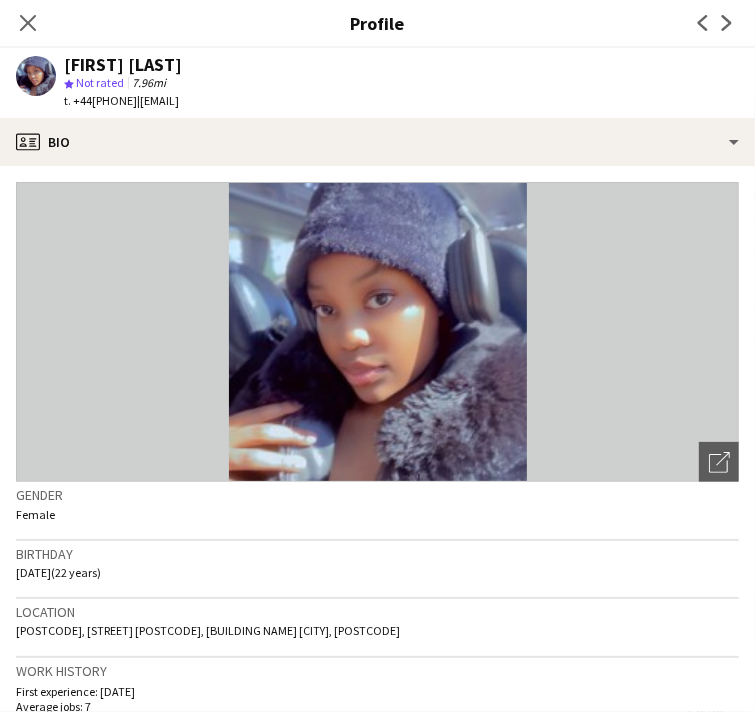 drag, startPoint x: 374, startPoint y: 98, endPoint x: 238, endPoint y: 111, distance: 136.6199 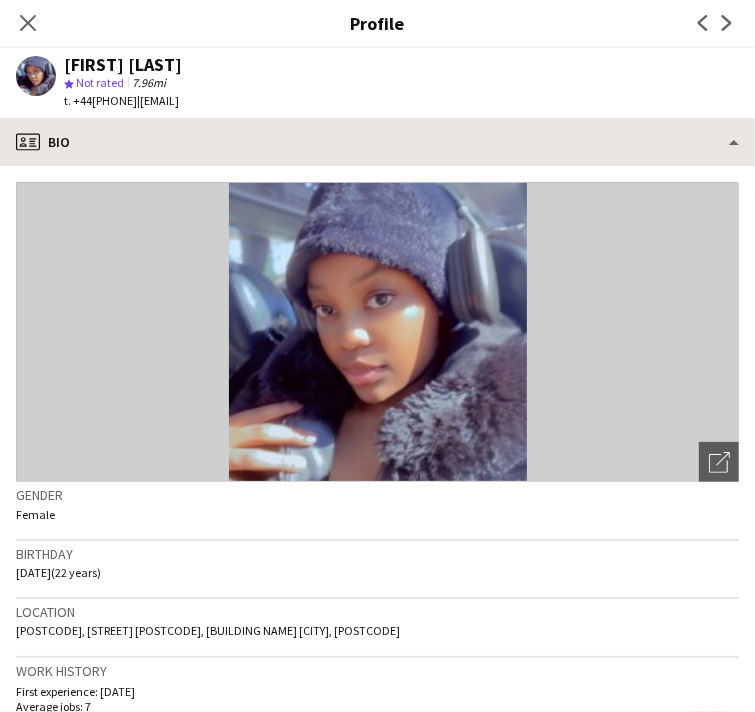 copy on "[EMAIL]" 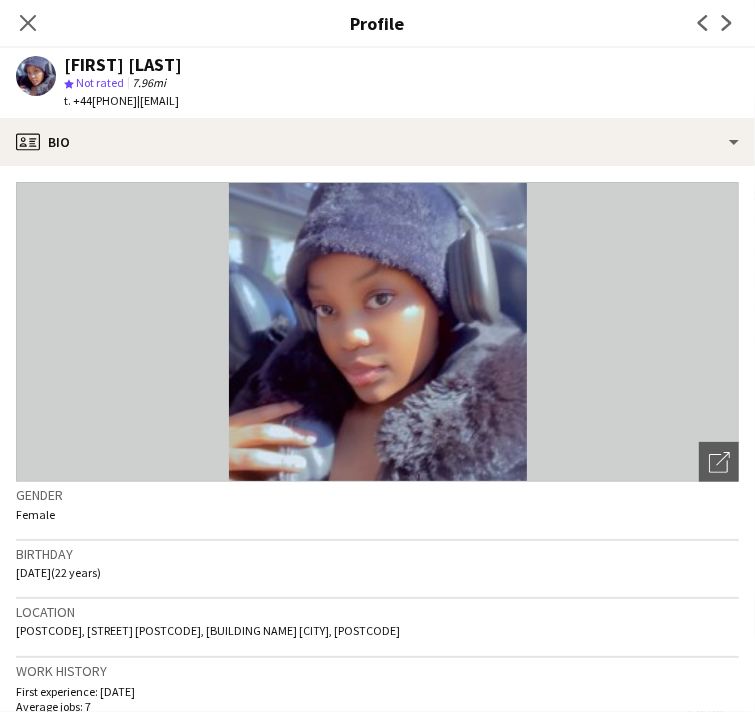 click at bounding box center (36, 662) 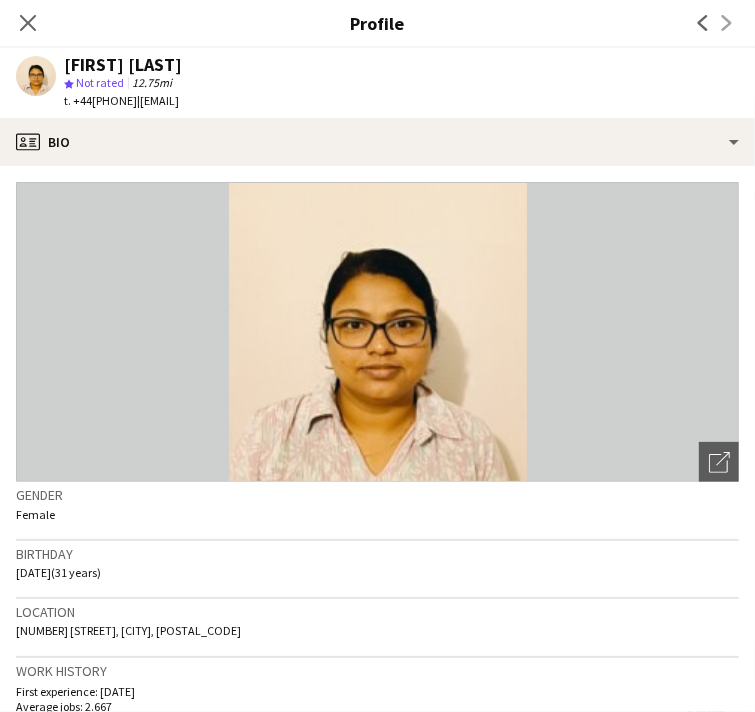 drag, startPoint x: 390, startPoint y: 97, endPoint x: 234, endPoint y: 108, distance: 156.38734 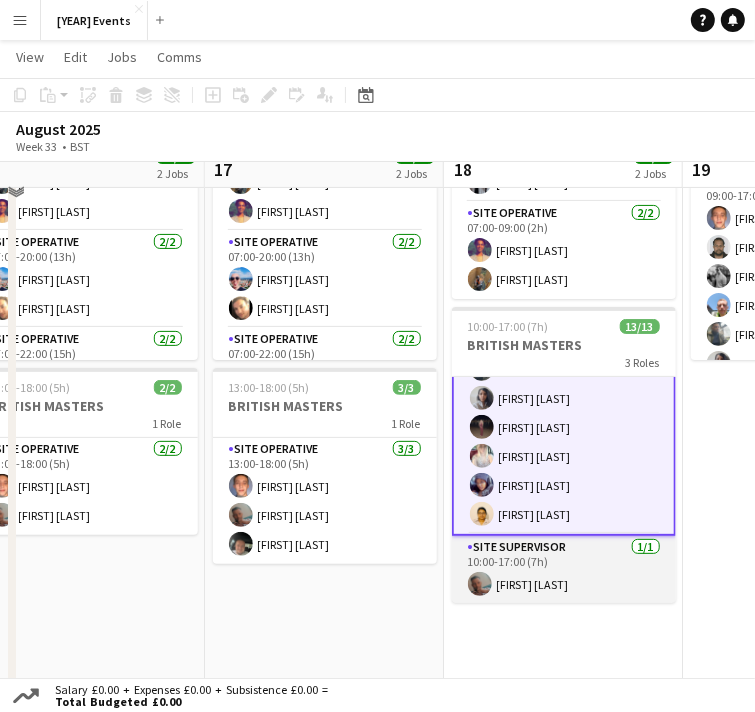click on "Site Supervisor   1/1   10:00-17:00 (7h)
[FIRST] [LAST]" at bounding box center (564, 570) 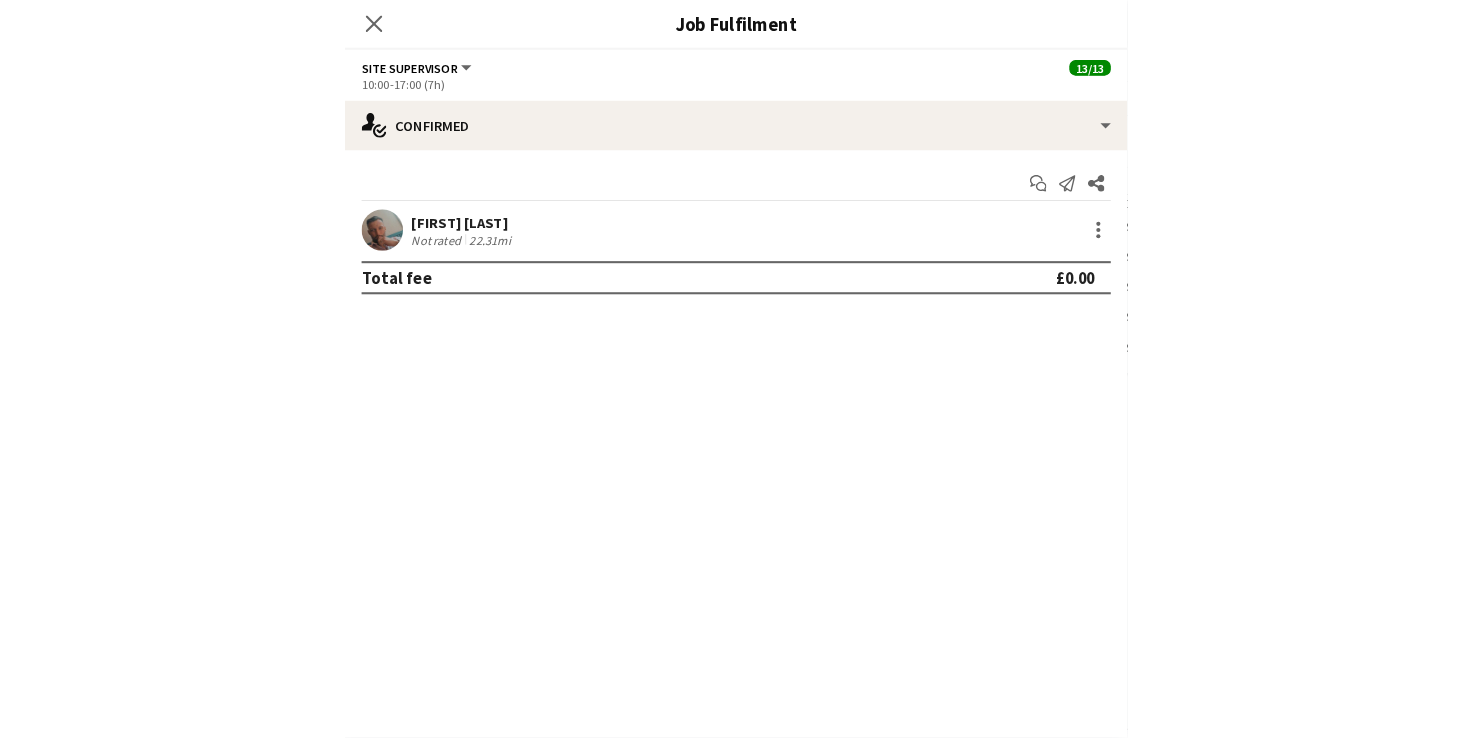 scroll, scrollTop: 269, scrollLeft: 0, axis: vertical 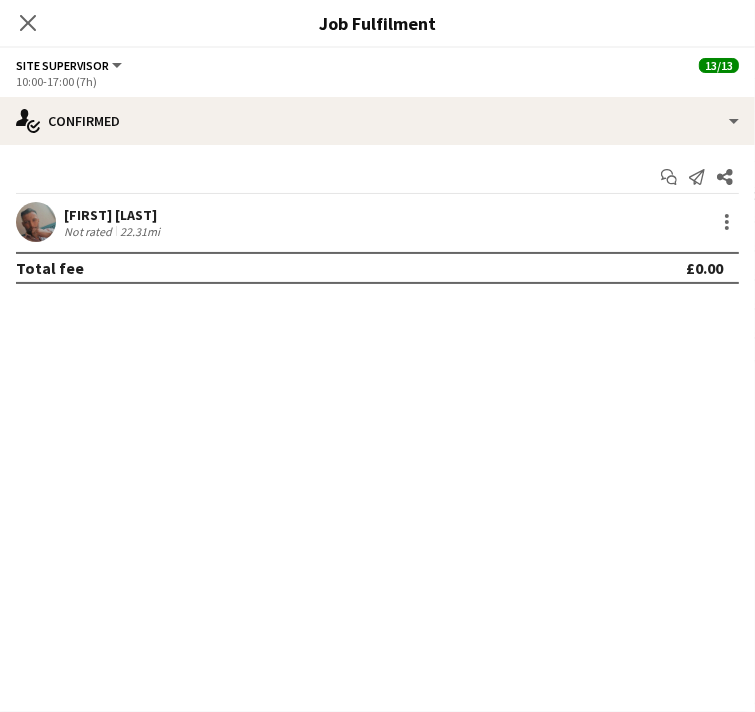 click at bounding box center [36, 222] 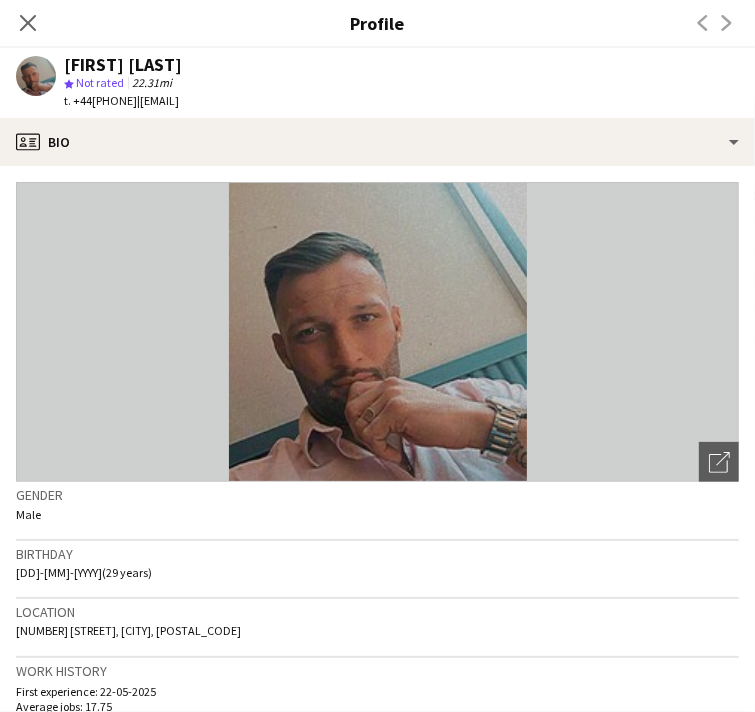 drag, startPoint x: 375, startPoint y: 99, endPoint x: 240, endPoint y: 112, distance: 135.62448 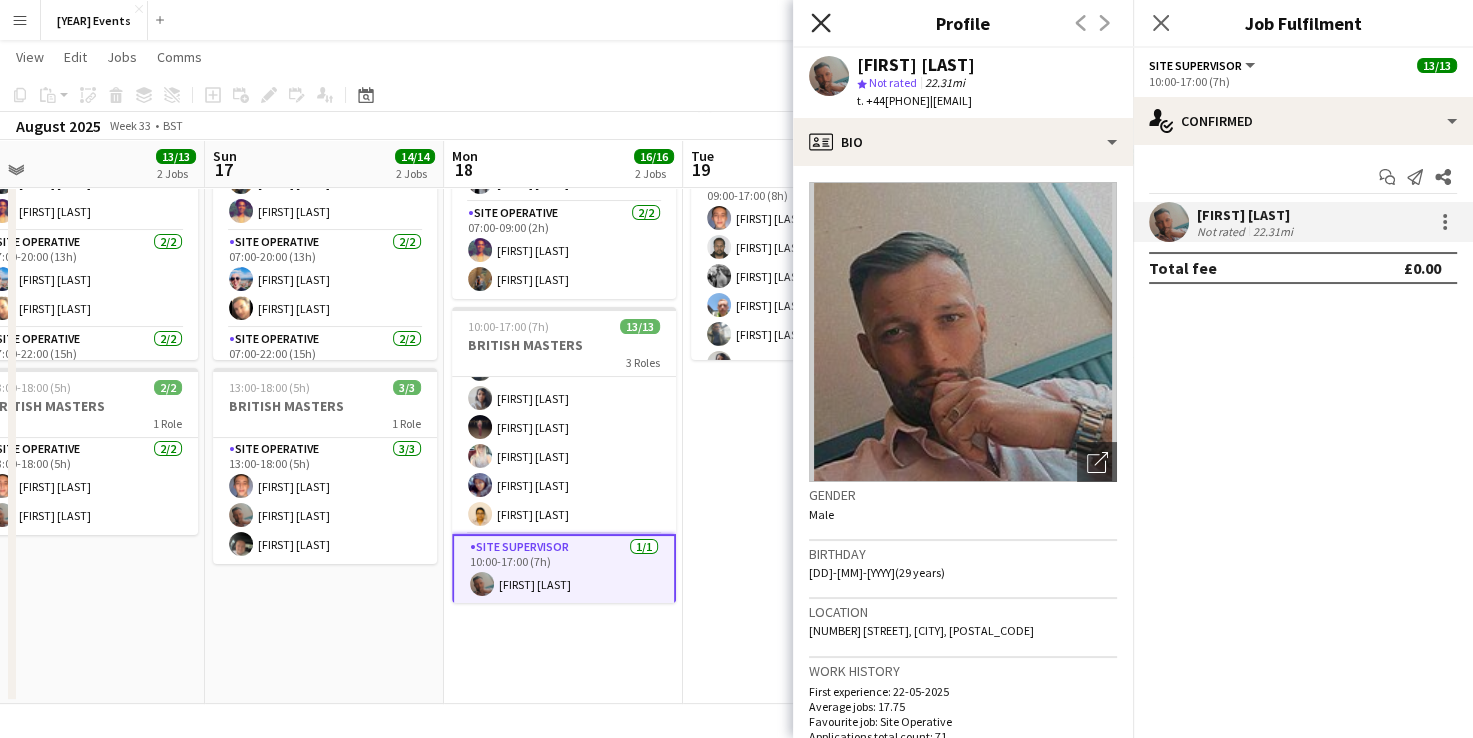 click on "Close pop-in" 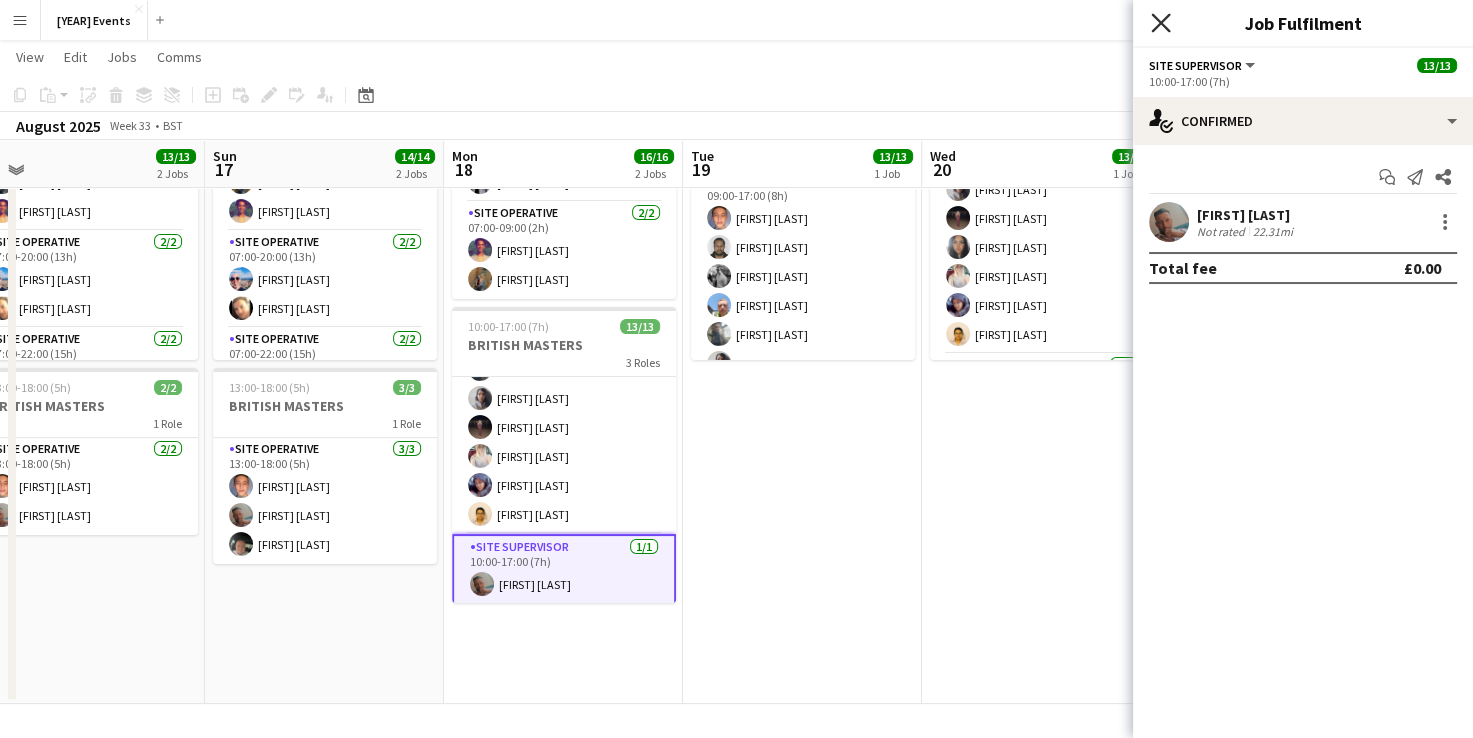 click on "Close pop-in" 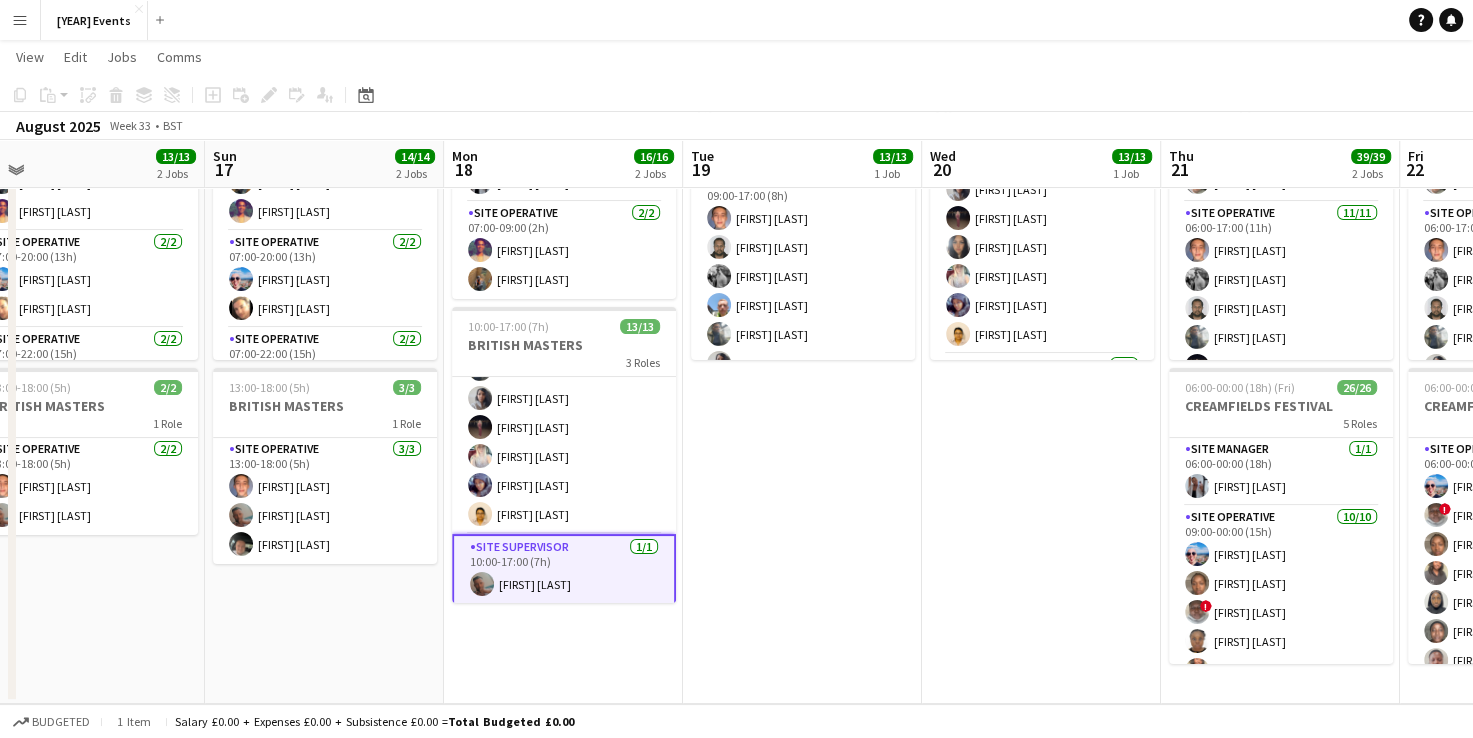 click on "07:30-18:00 (10h30m)    13/13   BRITISH MASTERS   3 Roles   Site Manager   1/1   07:30-18:00 (10h30m)
[FIRST] [LAST]  Site Operative   11/11   07:30-18:00 (10h30m)
[FIRST] [LAST] [FIRST] [LAST] [FIRST] [LAST] [FIRST] [LAST] [FIRST] [LAST] [FIRST] [LAST] [FIRST] [LAST] [FIRST] [LAST] [FIRST] [LAST] [FIRST] [LAST] [FIRST] [LAST]  Site Supervisor   1/1   07:30-18:00 (10h30m)
[FIRST] [LAST]" at bounding box center (1041, 380) 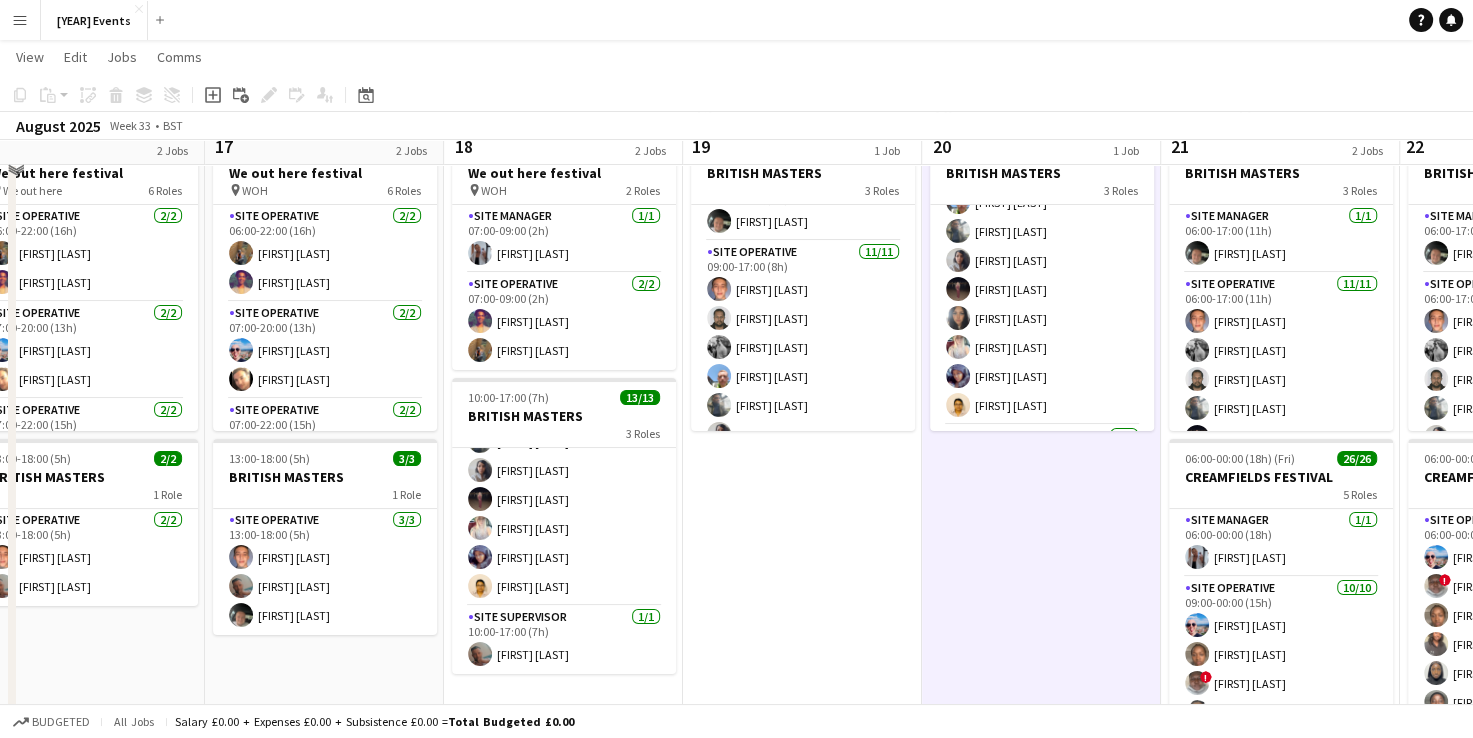 scroll, scrollTop: 0, scrollLeft: 0, axis: both 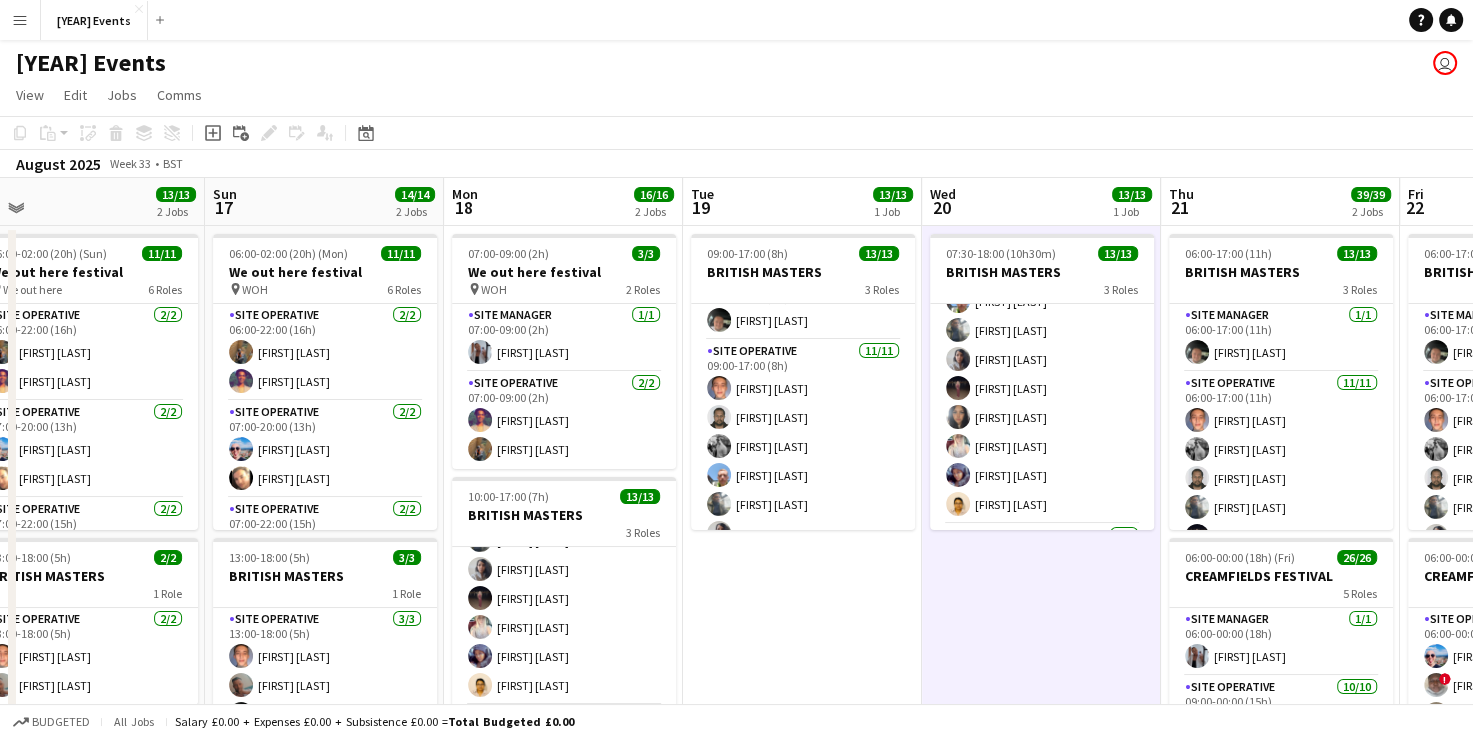 click on "07:30-18:00 (10h30m)    13/13   BRITISH MASTERS   3 Roles   Site Manager   1/1   07:30-18:00 (10h30m)
[FIRST] [LAST]  Site Operative   11/11   07:30-18:00 (10h30m)
[FIRST] [LAST] [FIRST] [LAST] [FIRST] [LAST] [FIRST] [LAST] [FIRST] [LAST] [FIRST] [LAST] [FIRST] [LAST] [FIRST] [LAST] [FIRST] [LAST] [FIRST] [LAST] [FIRST] [LAST]  Site Supervisor   1/1   07:30-18:00 (10h30m)
[FIRST] [LAST]" at bounding box center (1041, 550) 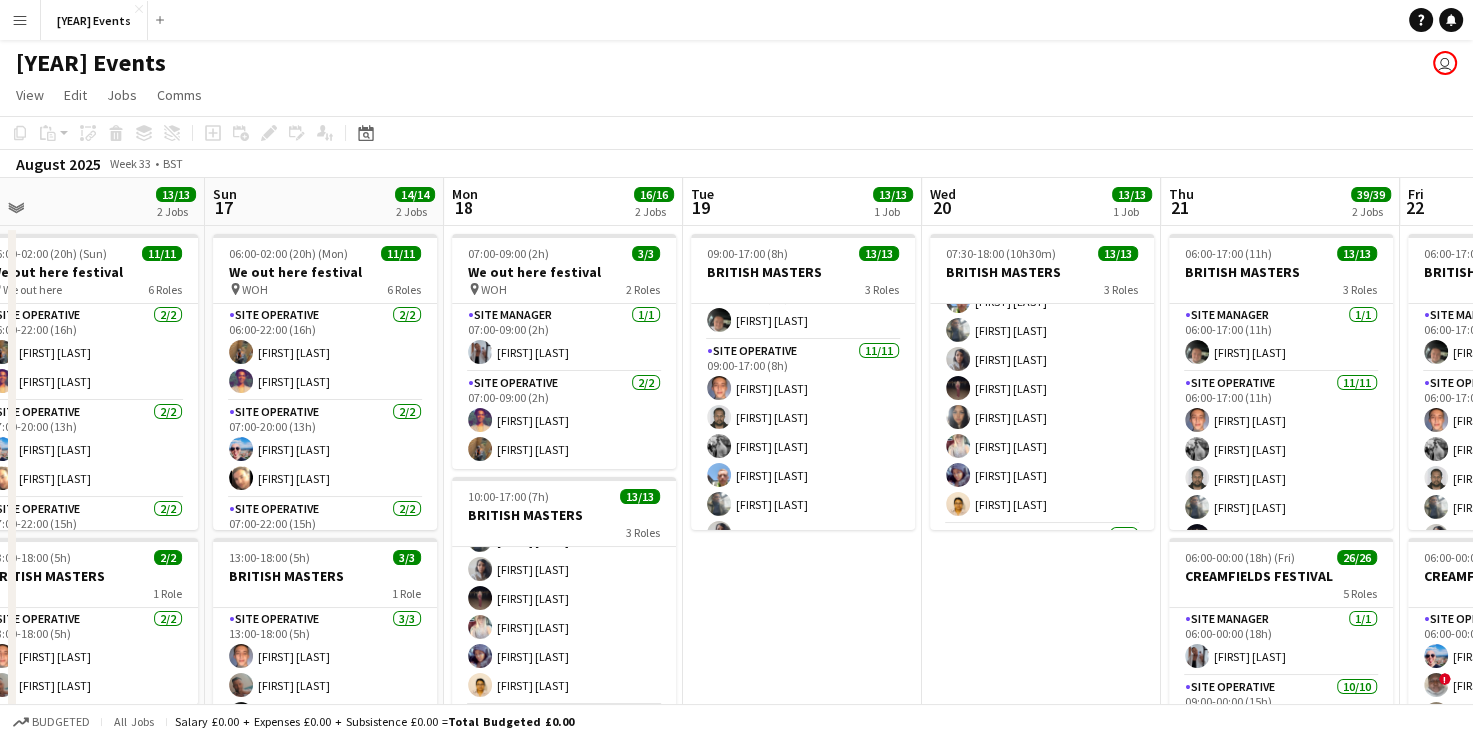 scroll, scrollTop: 0, scrollLeft: 940, axis: horizontal 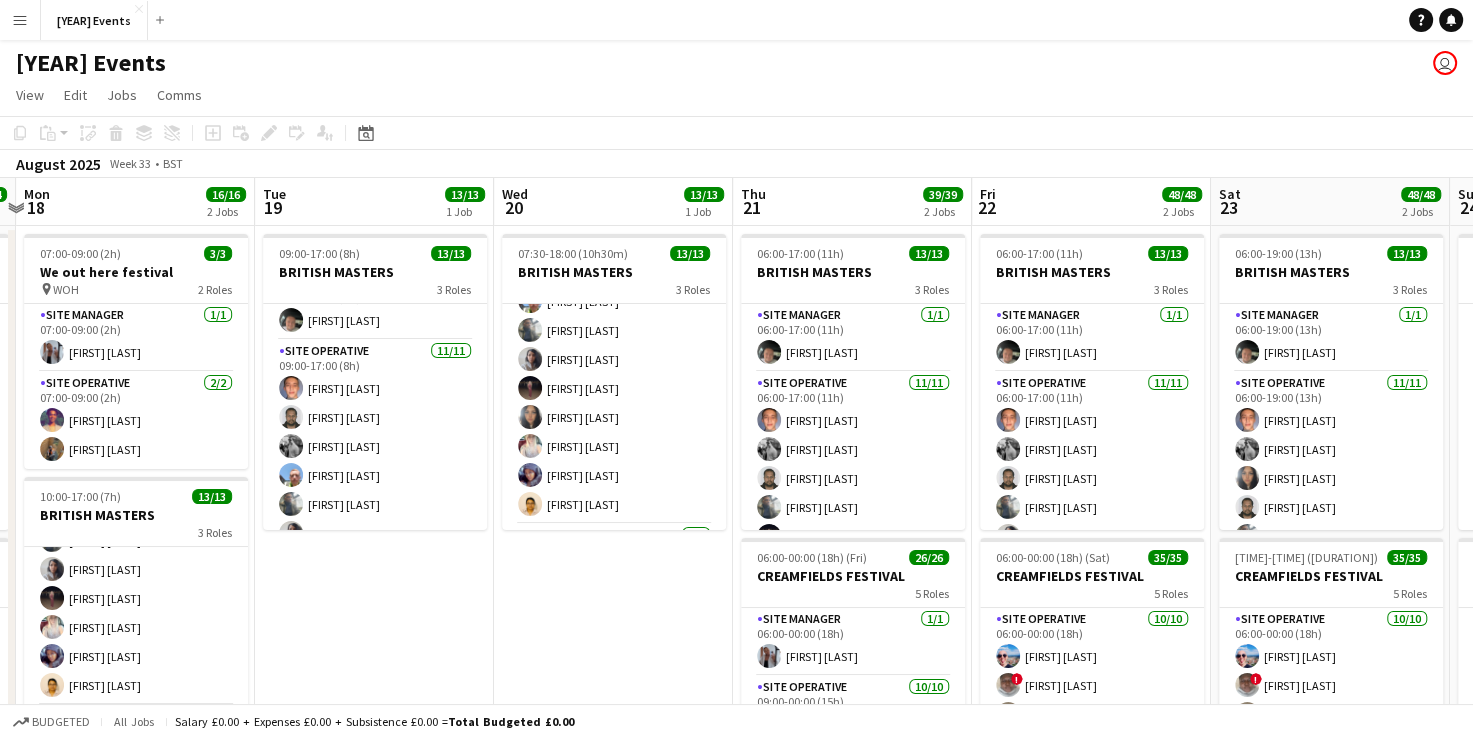 drag, startPoint x: 1016, startPoint y: 654, endPoint x: 588, endPoint y: 544, distance: 441.9095 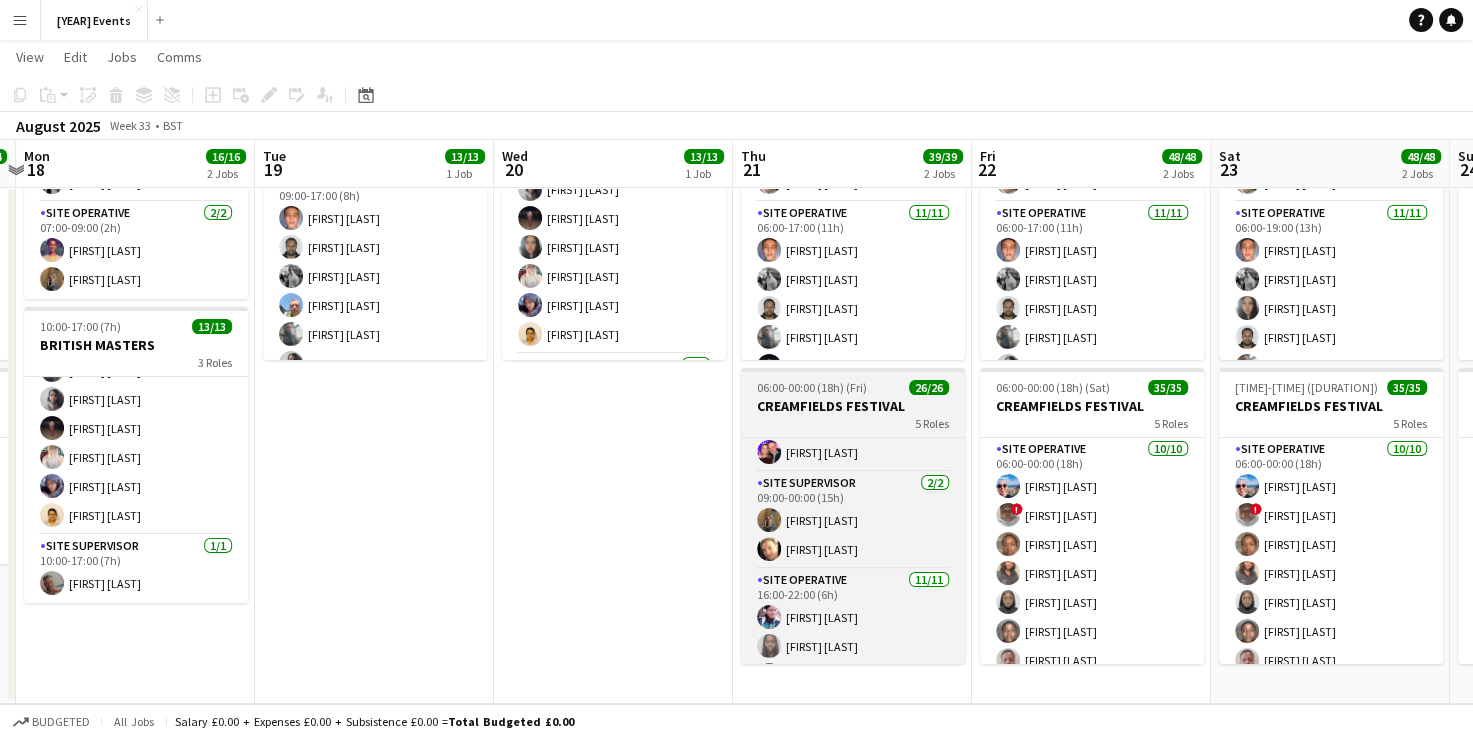 scroll, scrollTop: 388, scrollLeft: 0, axis: vertical 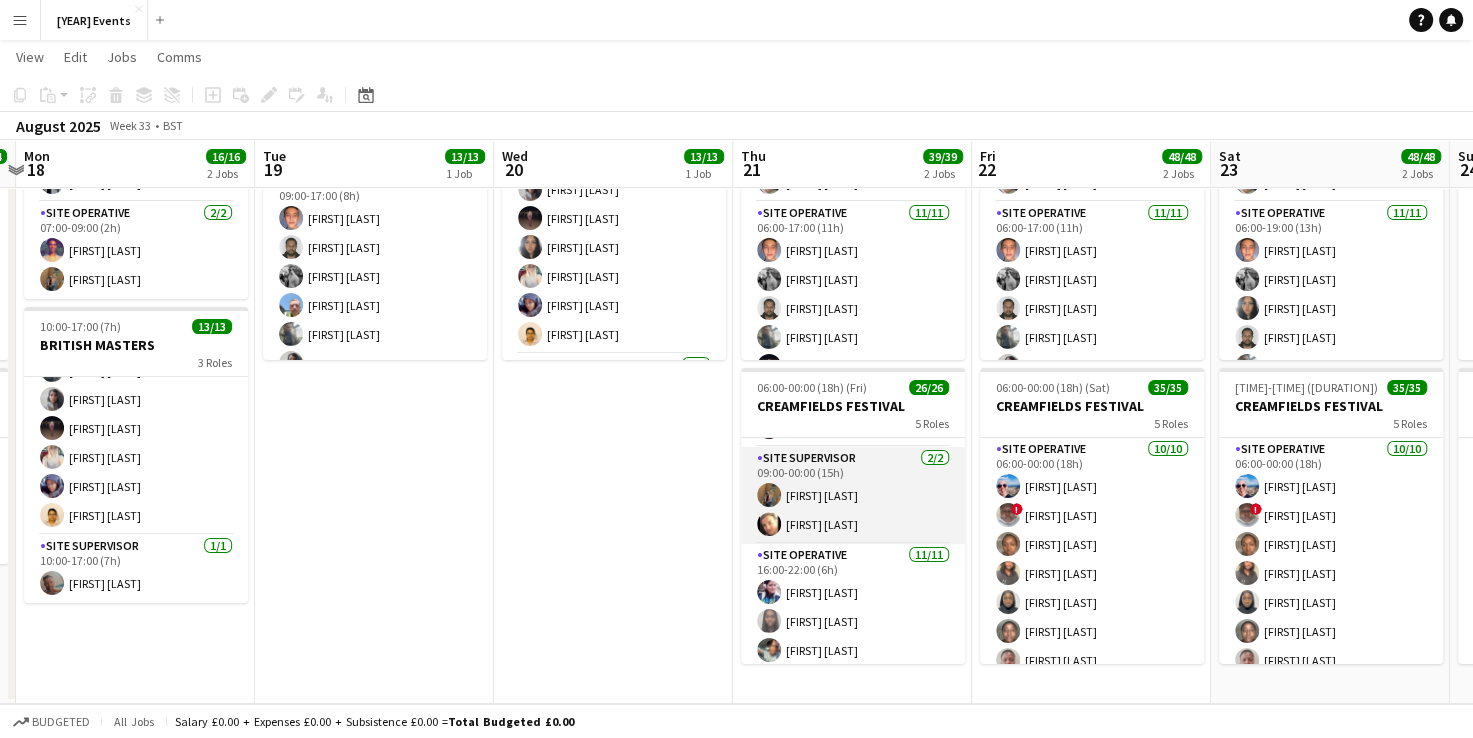 click on "Site Supervisor   2/2   09:00-00:00 (15h)
[FIRST] [LAST] [FIRST] [LAST]" at bounding box center (853, 495) 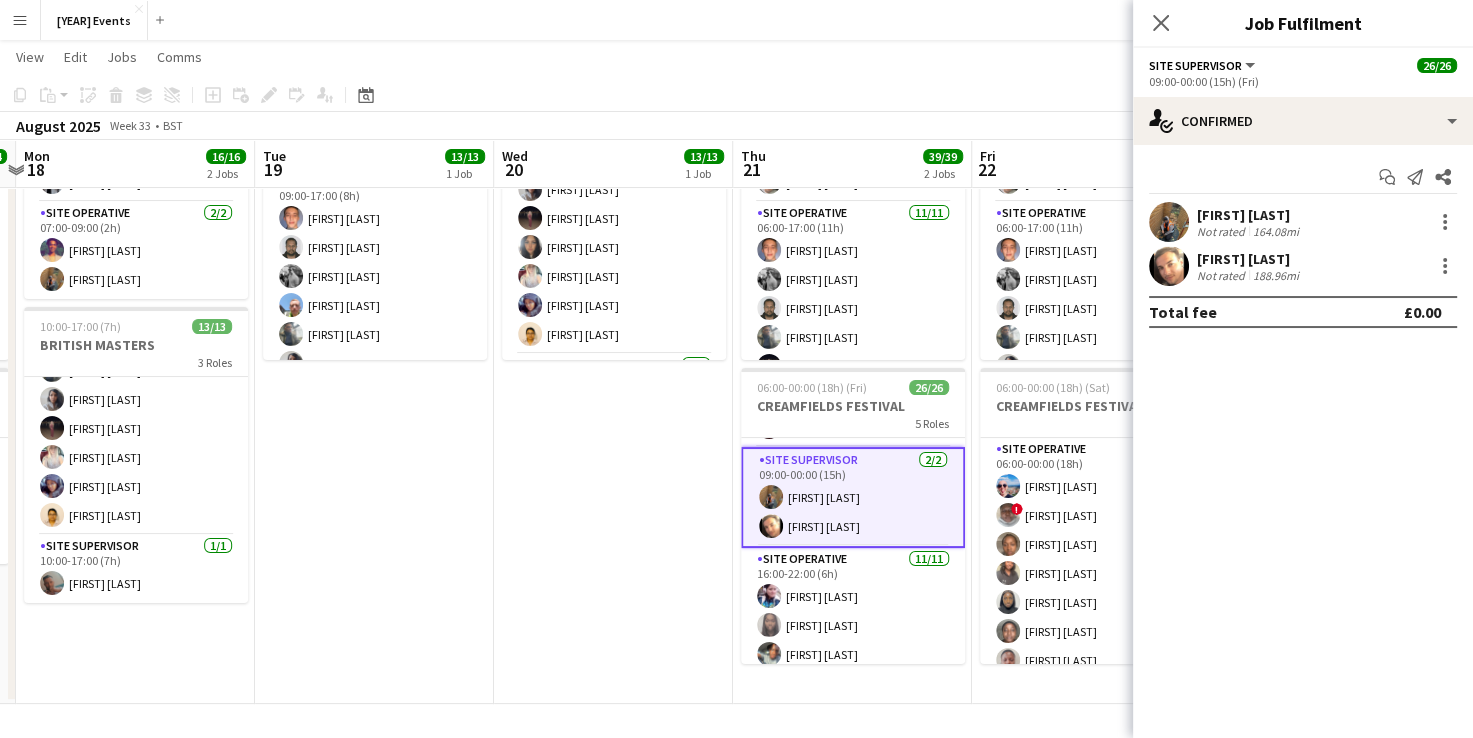 click at bounding box center [1169, 266] 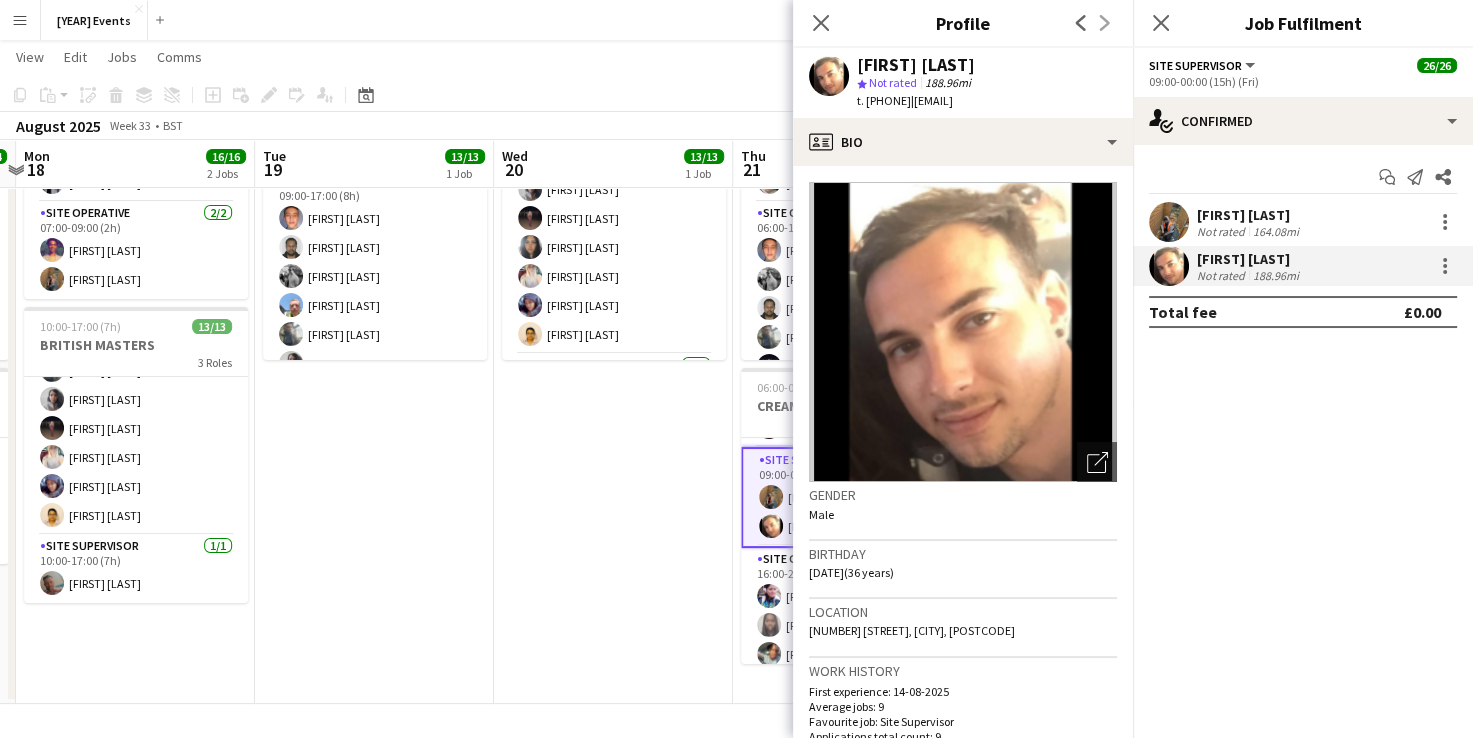 drag, startPoint x: 1088, startPoint y: 106, endPoint x: 953, endPoint y: 101, distance: 135.09256 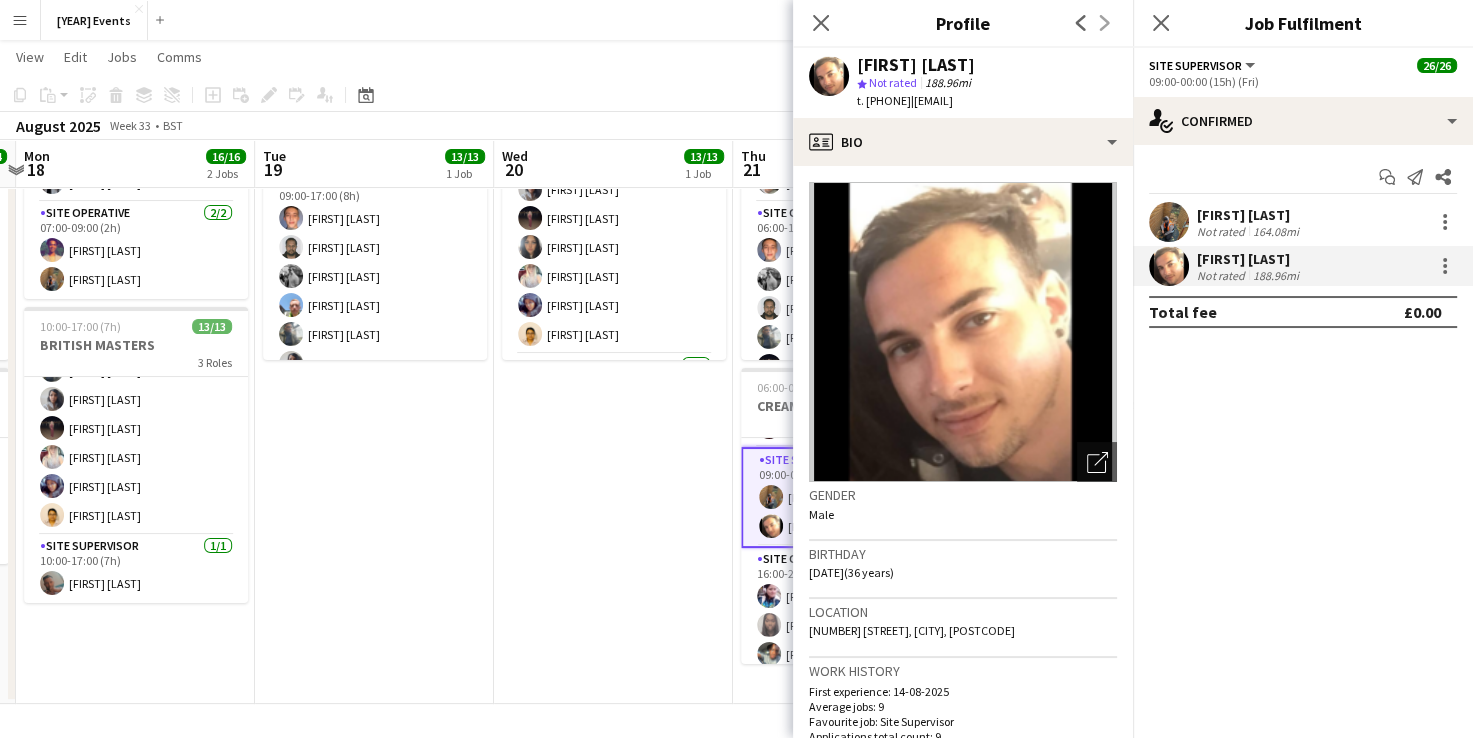drag, startPoint x: 943, startPoint y: 98, endPoint x: 885, endPoint y: 98, distance: 58 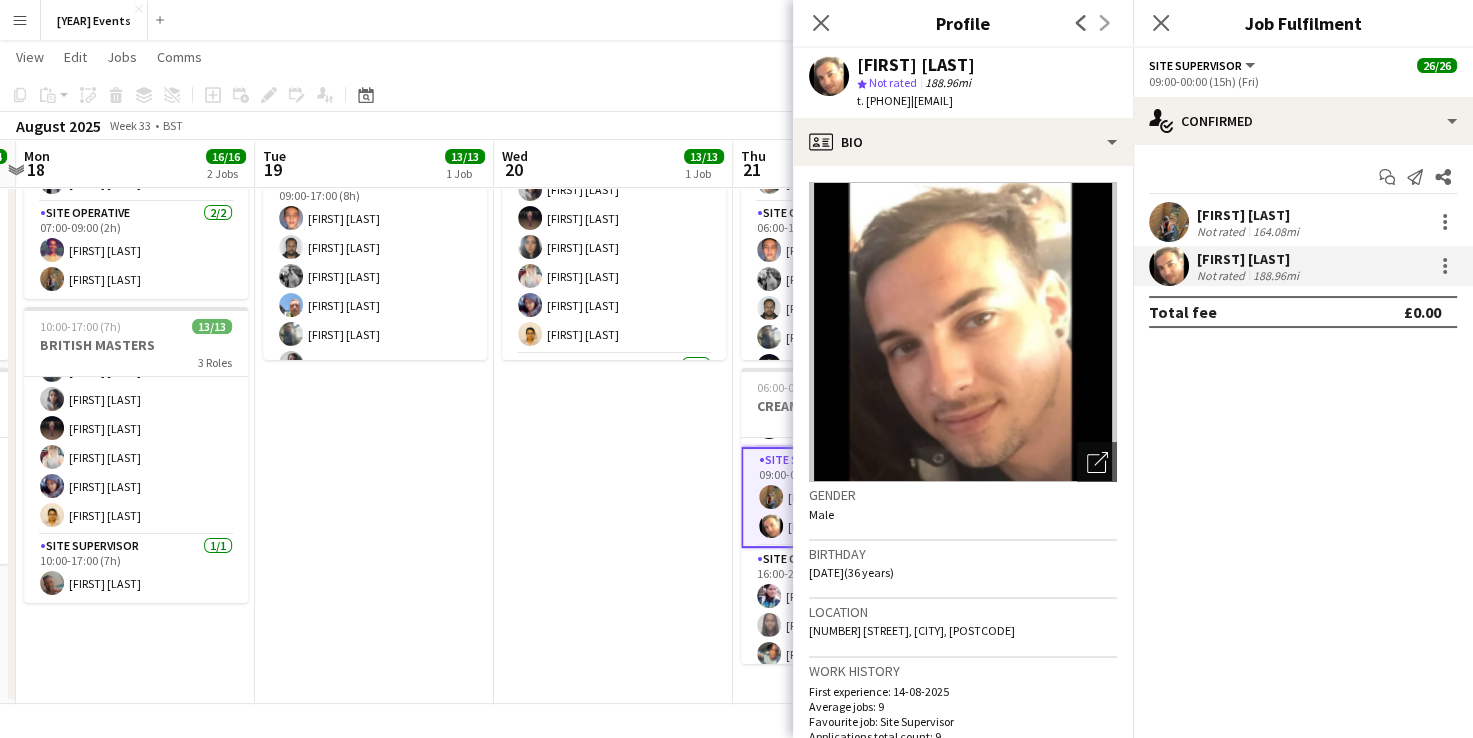 click on "07:30-18:00 (10h30m)    13/13   BRITISH MASTERS   3 Roles   Site Manager   1/1   07:30-18:00 (10h30m)
[FIRST] [LAST]  Site Operative   11/11   07:30-18:00 (10h30m)
[FIRST] [LAST] [FIRST] [LAST] [FIRST] [LAST] [FIRST] [LAST] [FIRST] [LAST] [FIRST] [LAST] [FIRST] [LAST] [FIRST] [LAST] [FIRST] [LAST] [FIRST] [LAST] [FIRST] [LAST]  Site Supervisor   1/1   07:30-18:00 (10h30m)
[FIRST] [LAST]" at bounding box center [613, 380] 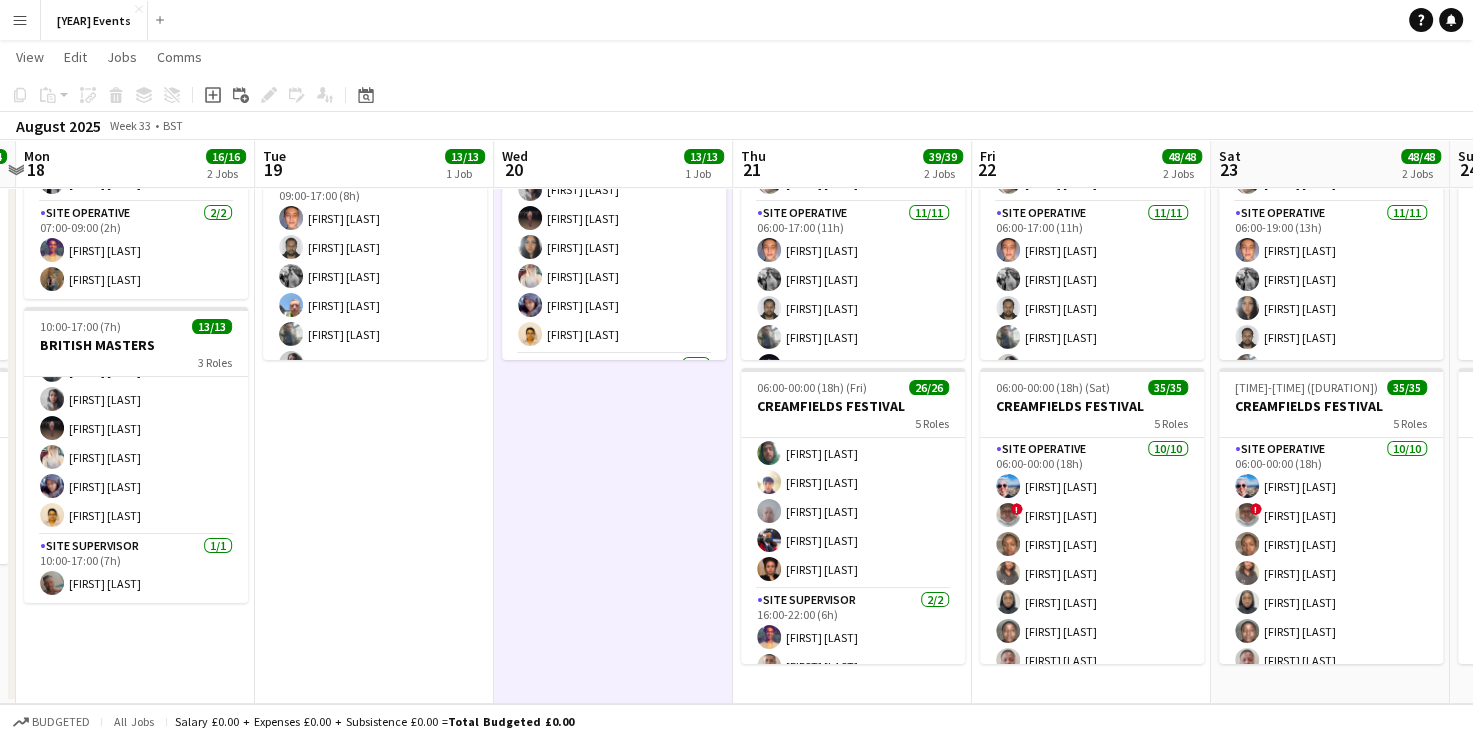 scroll, scrollTop: 722, scrollLeft: 0, axis: vertical 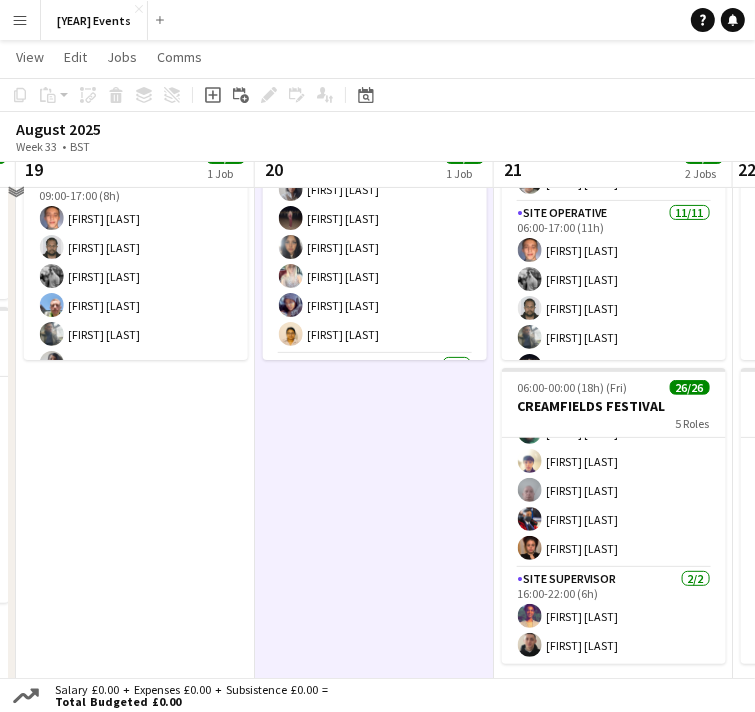 click on "07:30-18:00 (10h30m)    13/13   BRITISH MASTERS   3 Roles   Site Manager   1/1   07:30-18:00 (10h30m)
[FIRST] [LAST]  Site Operative   11/11   07:30-18:00 (10h30m)
[FIRST] [LAST] [FIRST] [LAST] [FIRST] [LAST] [FIRST] [LAST] [FIRST] [LAST] [FIRST] [LAST] [FIRST] [LAST] [FIRST] [LAST] [FIRST] [LAST] [FIRST] [LAST] [FIRST] [LAST]  Site Supervisor   1/1   07:30-18:00 (10h30m)
[FIRST] [LAST]" at bounding box center (374, 380) 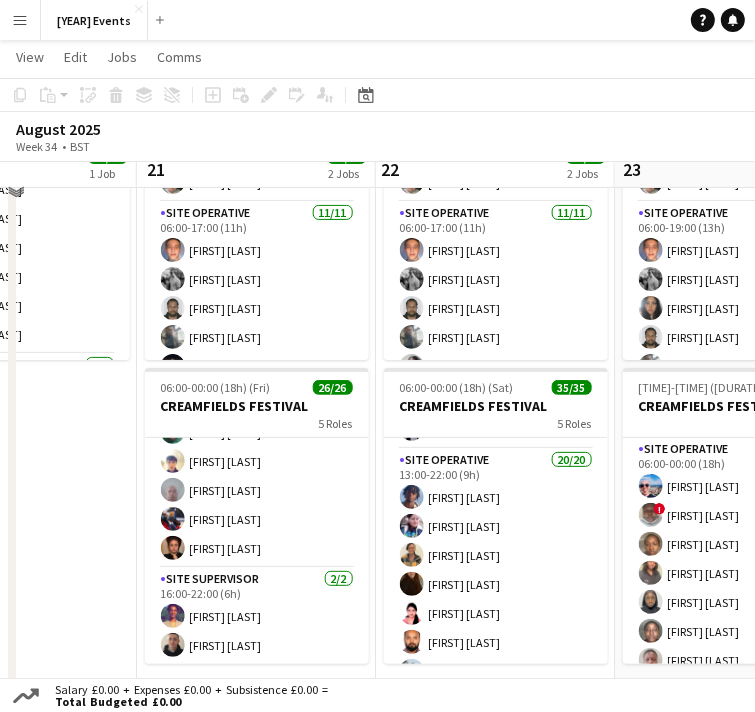 scroll, scrollTop: 0, scrollLeft: 832, axis: horizontal 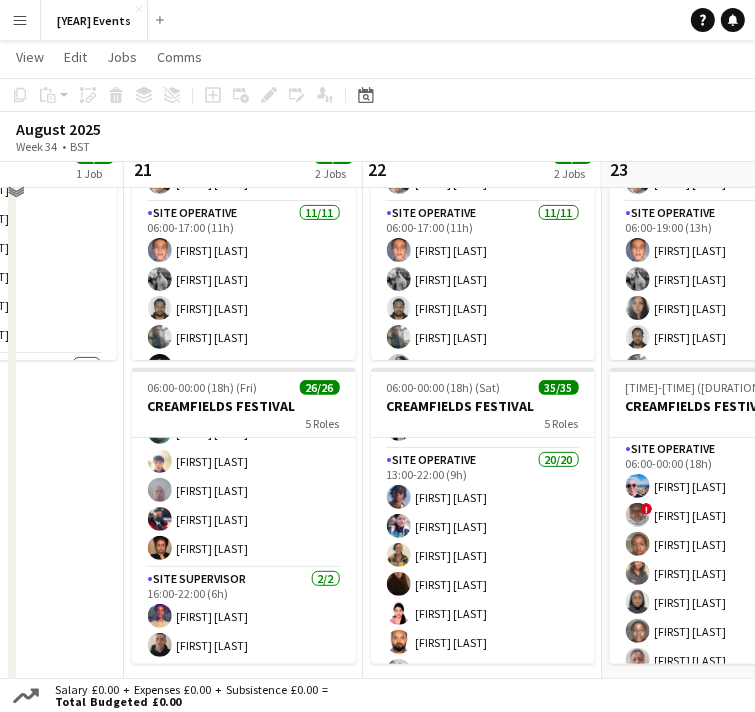 drag, startPoint x: 374, startPoint y: 568, endPoint x: -112, endPoint y: 519, distance: 488.46393 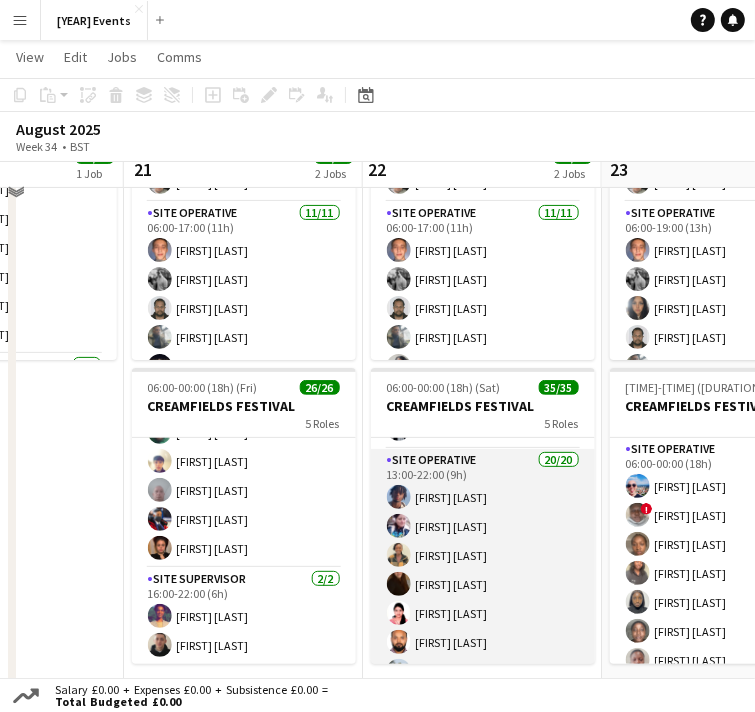 click on "Site Operative   20/20   [HH]:[MM]-[HH]:[MM] ([DD]h)
[FIRST] [LAST] [FIRST] [LAST] [FIRST] [LAST] [FIRST] [LAST] [FIRST] [LAST] [FIRST] [LAST] [FIRST] [LAST] [FIRST] [LAST] [FIRST] [LAST] [FIRST] [LAST] [FIRST] [LAST] [FIRST] [LAST] [FIRST] [LAST] [FIRST] [LAST] [FIRST] [LAST] [FIRST] [LAST] [FIRST] [LAST]" at bounding box center [483, 758] 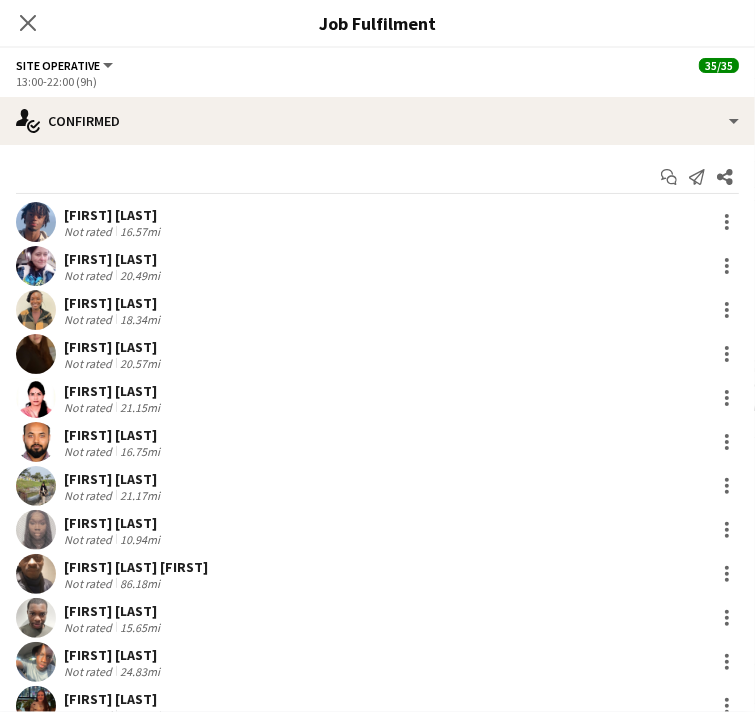 click at bounding box center [36, 222] 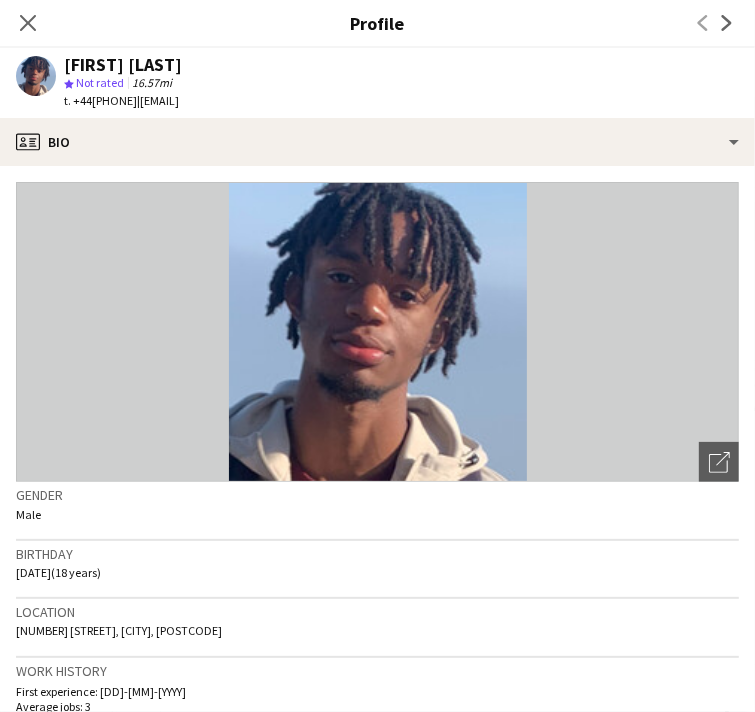 drag, startPoint x: 357, startPoint y: 102, endPoint x: 234, endPoint y: 107, distance: 123.101585 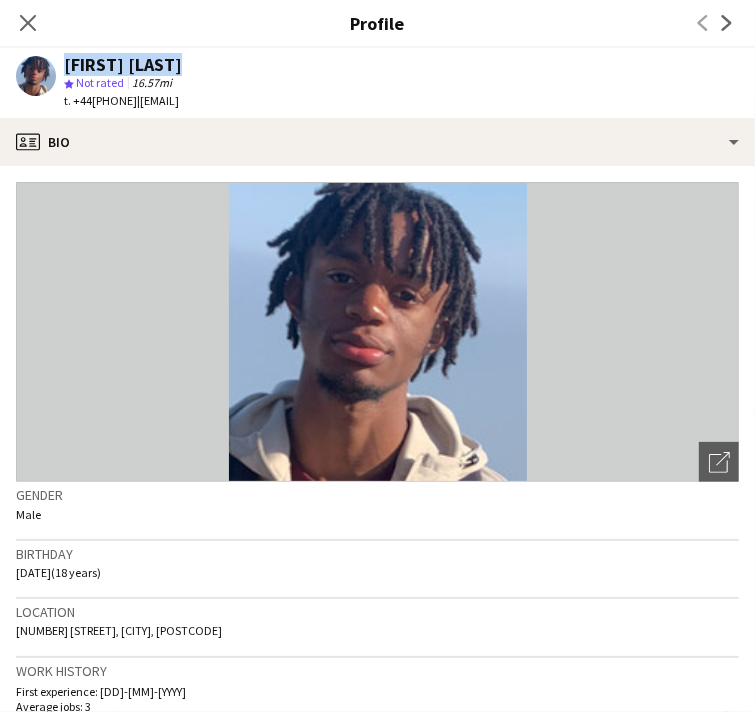 drag, startPoint x: 245, startPoint y: 66, endPoint x: 131, endPoint y: 55, distance: 114.52947 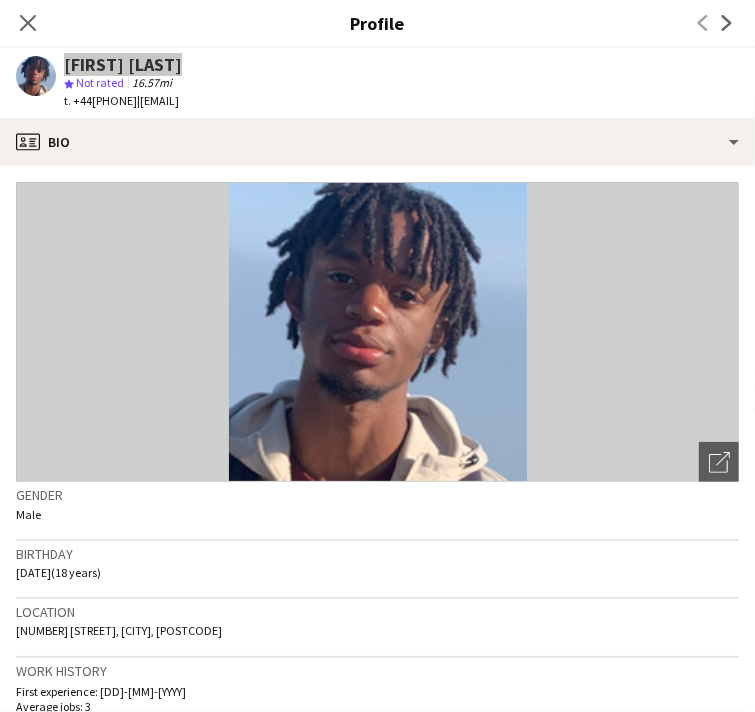 scroll, scrollTop: 0, scrollLeft: 0, axis: both 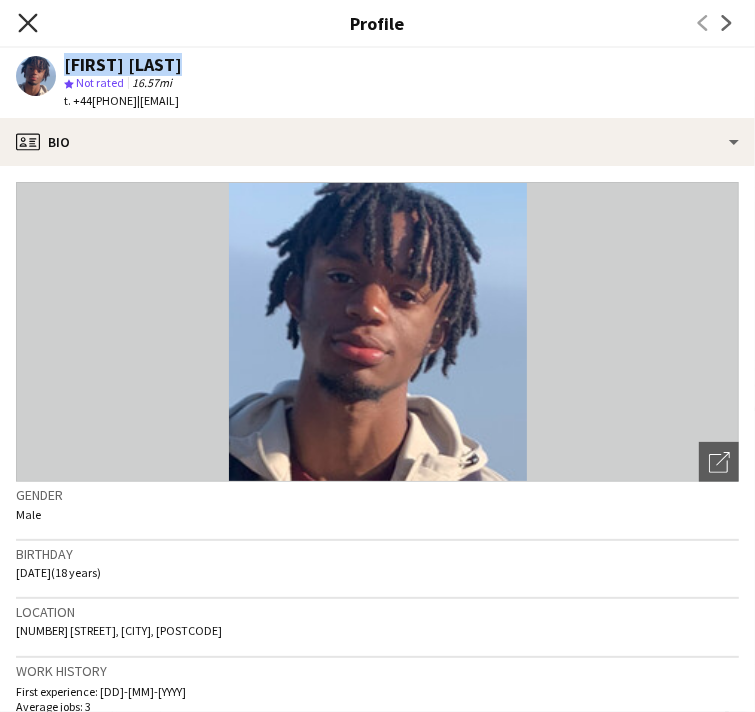 drag, startPoint x: 99, startPoint y: 30, endPoint x: 428, endPoint y: 76, distance: 332.20023 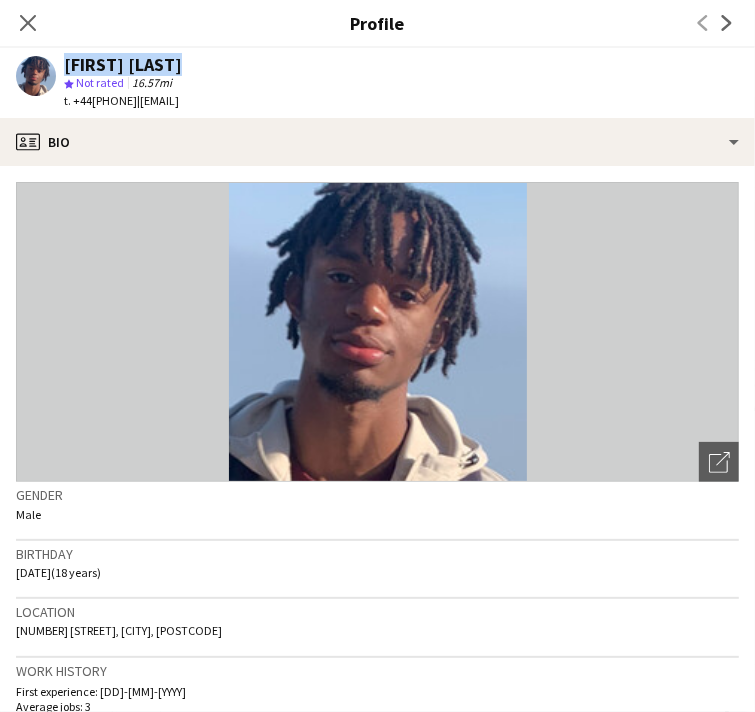 click on "Close pop-in" 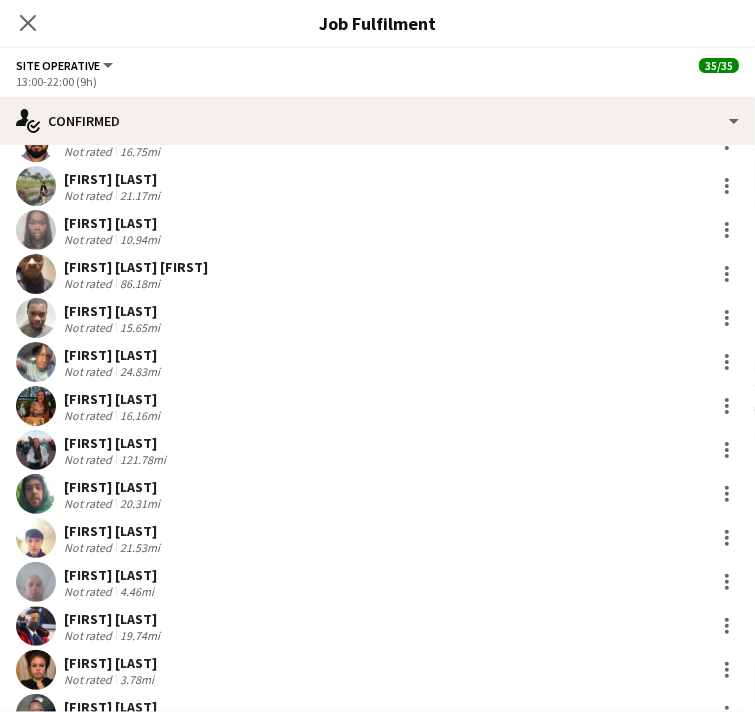 scroll, scrollTop: 400, scrollLeft: 0, axis: vertical 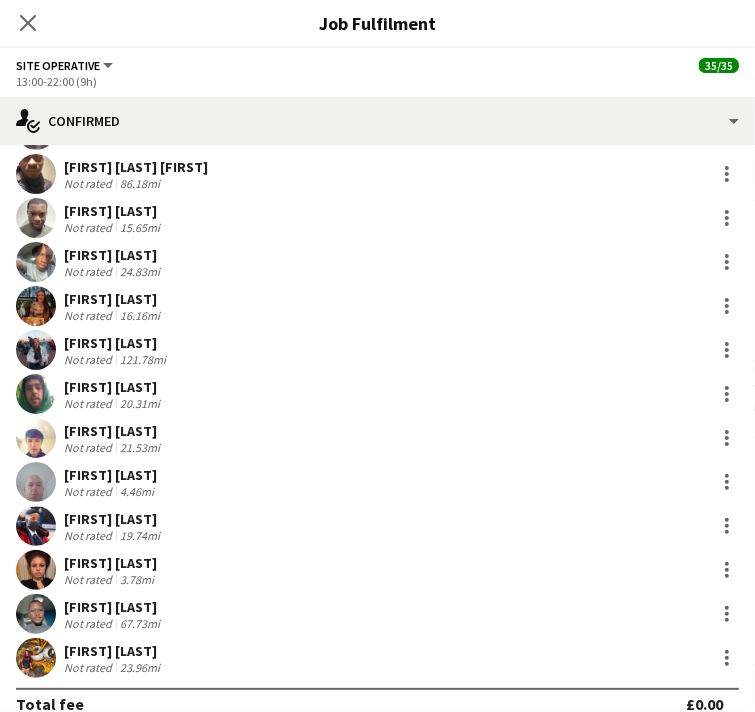 drag, startPoint x: 47, startPoint y: 472, endPoint x: 202, endPoint y: 491, distance: 156.16017 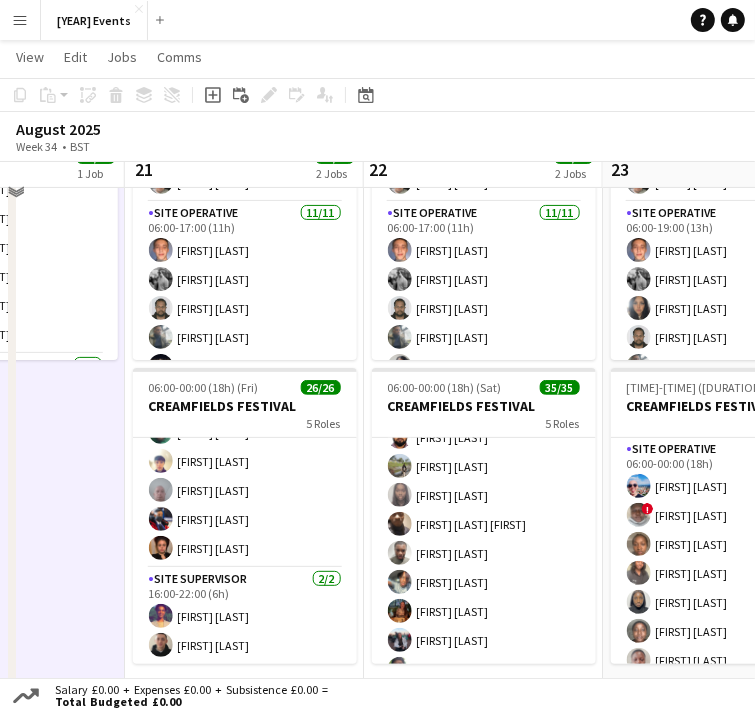 scroll, scrollTop: 700, scrollLeft: 0, axis: vertical 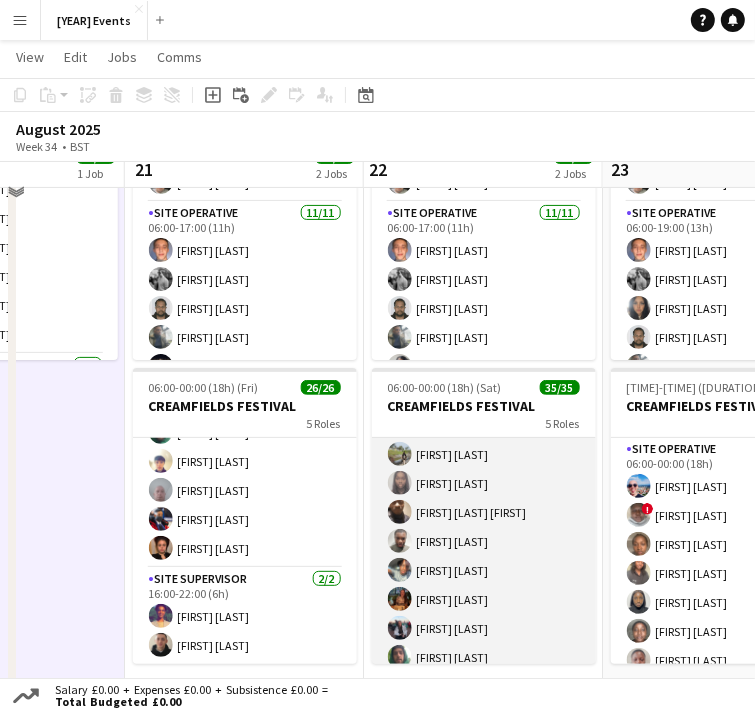click on "Site Operative   20/20   [HH]:[MM]-[HH]:[MM] ([DD]h)
[FIRST] [LAST] [FIRST] [LAST] [FIRST] [LAST] [FIRST] [LAST] [FIRST] [LAST] [FIRST] [LAST] [FIRST] [LAST] [FIRST] [LAST] [FIRST] [LAST] [FIRST] [LAST] [FIRST] [LAST] [FIRST] [LAST] [FIRST] [LAST] [FIRST] [LAST] [FIRST] [LAST] [FIRST] [LAST] [FIRST] [LAST]" at bounding box center (484, 541) 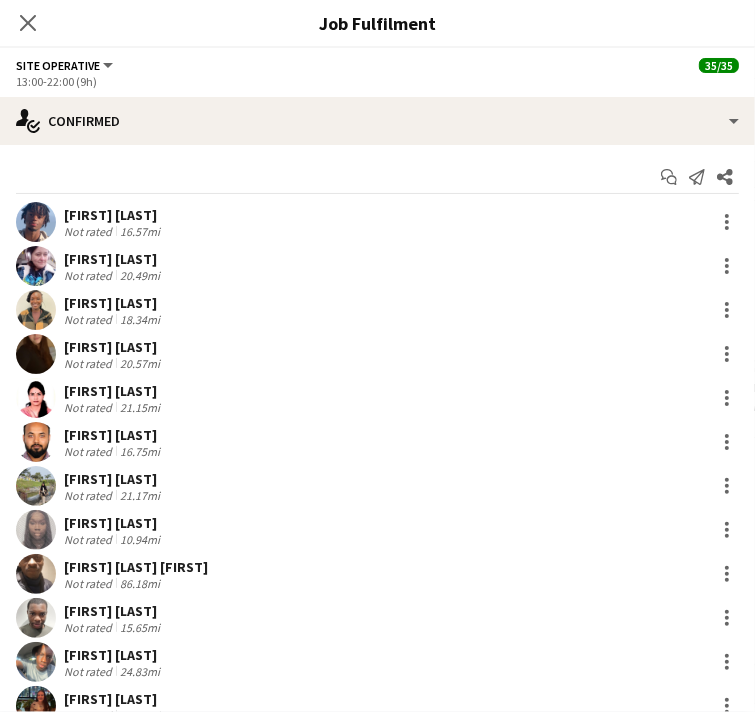 scroll, scrollTop: 701, scrollLeft: 0, axis: vertical 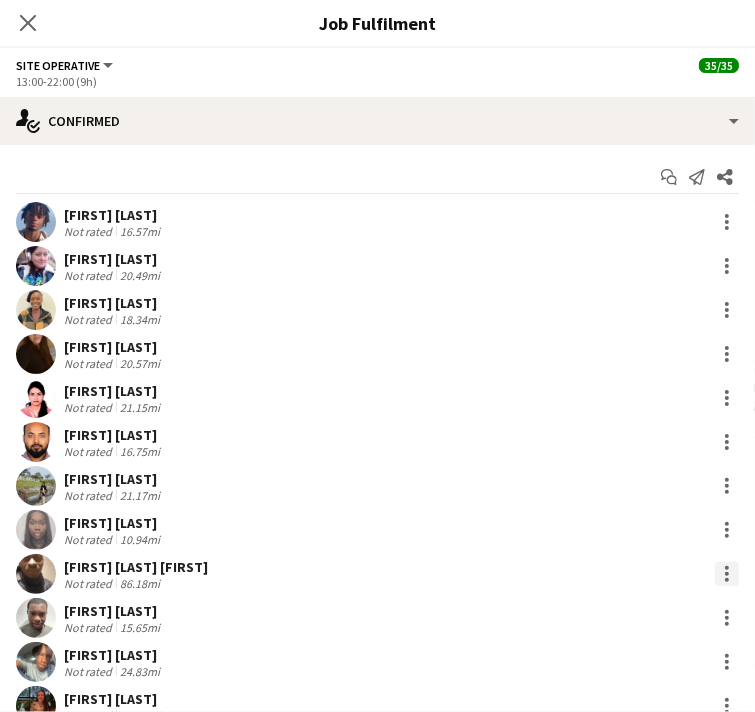 click at bounding box center (727, 574) 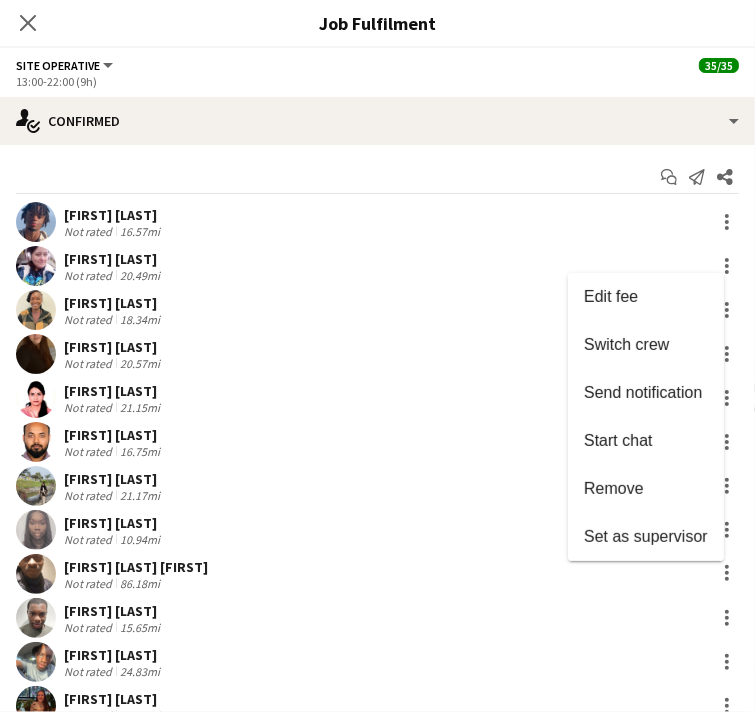 click on "Remove" at bounding box center [614, 488] 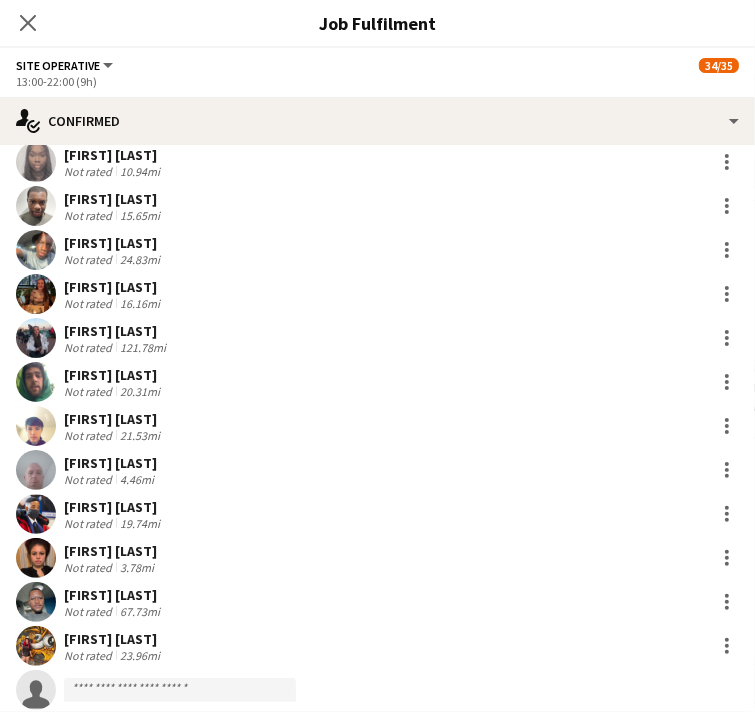 scroll, scrollTop: 400, scrollLeft: 0, axis: vertical 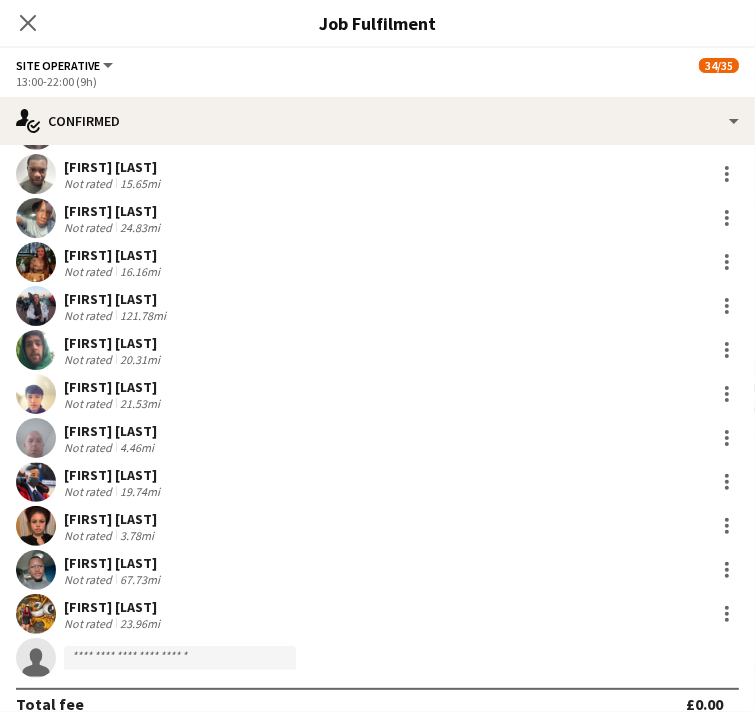 click on "07:30-18:00 (10h30m)    13/13   BRITISH MASTERS   3 Roles   Site Manager   1/1   07:30-18:00 (10h30m)
[FIRST] [LAST]  Site Operative   11/11   07:30-18:00 (10h30m)
[FIRST] [LAST] [FIRST] [LAST] [FIRST] [LAST] [FIRST] [LAST] [FIRST] [LAST] [FIRST] [LAST] [FIRST] [LAST] [FIRST] [LAST] [FIRST] [LAST] [FIRST] [LAST] [FIRST] [LAST]  Site Supervisor   1/1   07:30-18:00 (10h30m)
[FIRST] [LAST]" at bounding box center [5, 380] 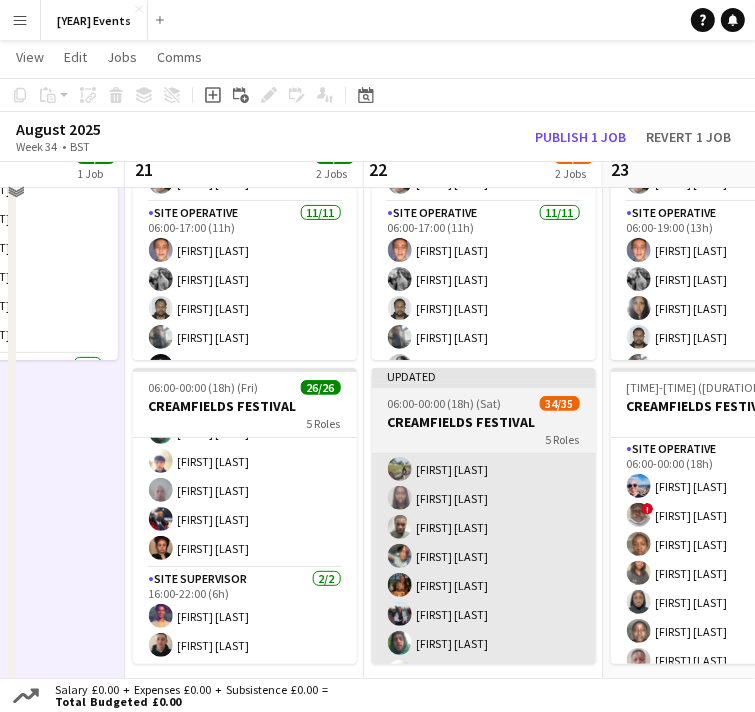 scroll, scrollTop: 700, scrollLeft: 0, axis: vertical 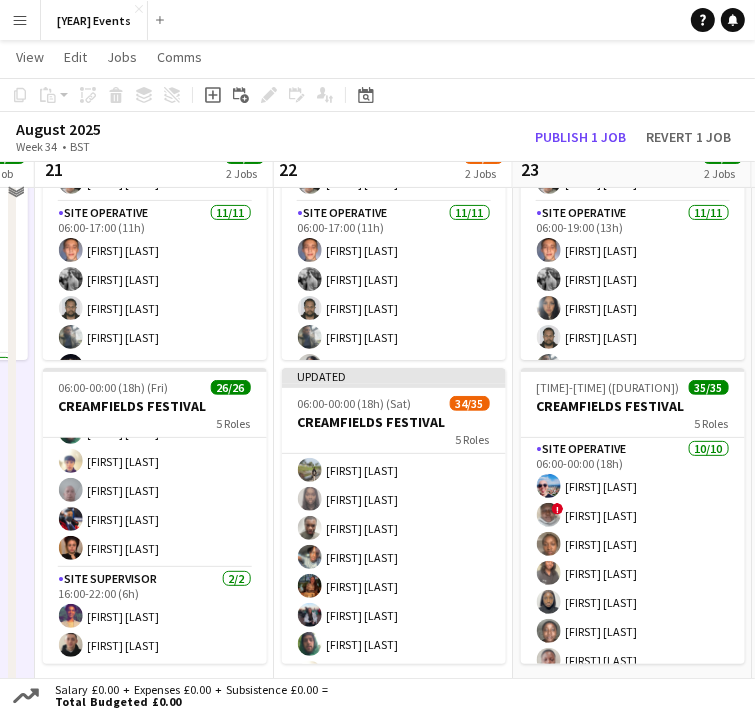 drag, startPoint x: 92, startPoint y: 494, endPoint x: -4, endPoint y: 485, distance: 96.42095 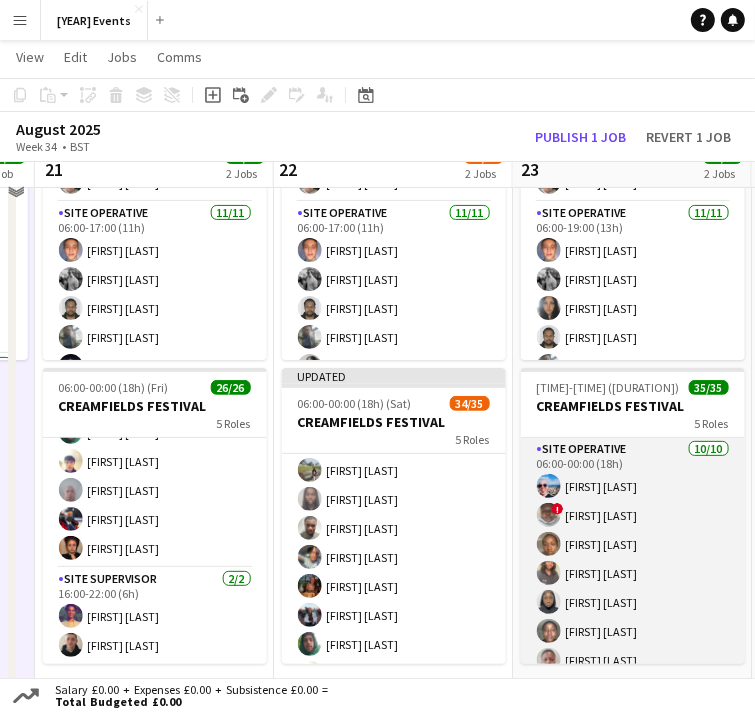 click on "Site Operative   10/10   06:00-00:00 (18h)
[FIRST] [LAST] ! [FIRST] [LAST] [FIRST] [LAST] [FIRST] [LAST] [FIRST] [LAST] [FIRST] [LAST] [FIRST] [LAST] [FIRST] [LAST] [FIRST] [LAST] [FIRST] [LAST]" at bounding box center [633, 602] 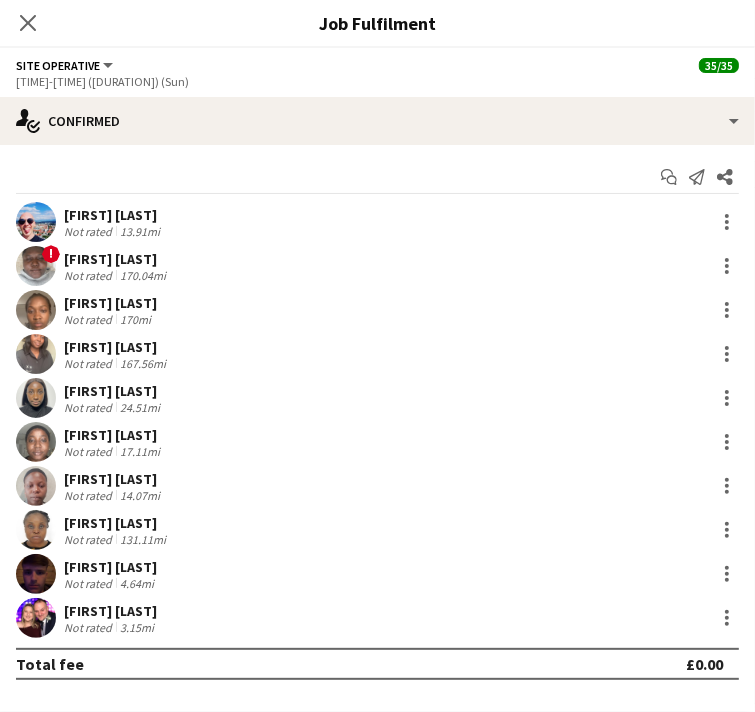 click on "07:30-18:00 (10h30m)    13/13   BRITISH MASTERS   3 Roles   Site Manager   1/1   07:30-18:00 (10h30m)
[FIRST] [LAST]  Site Operative   11/11   07:30-18:00 (10h30m)
[FIRST] [LAST] [FIRST] [LAST] [FIRST] [LAST] [FIRST] [LAST] [FIRST] [LAST] [FIRST] [LAST] [FIRST] [LAST] [FIRST] [LAST] [FIRST] [LAST] [FIRST] [LAST] [FIRST] [LAST]  Site Supervisor   1/1   07:30-18:00 (10h30m)
[FIRST] [LAST]" at bounding box center (-85, 380) 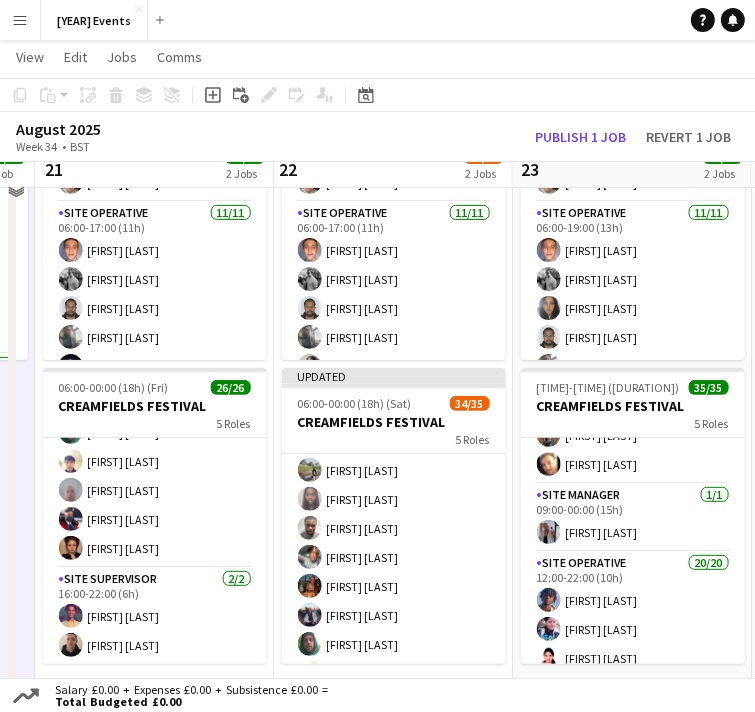 scroll, scrollTop: 400, scrollLeft: 0, axis: vertical 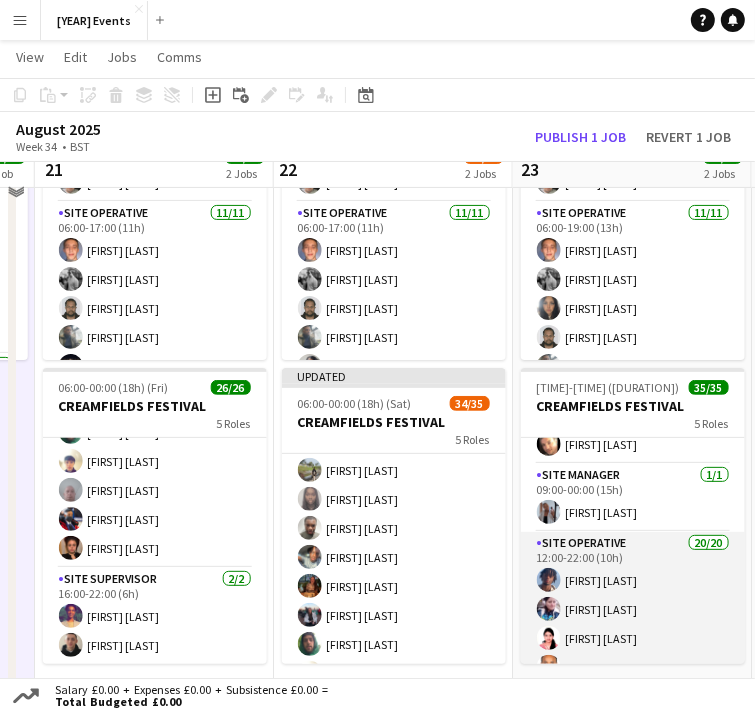 click on "Site Operative   20/20   12:00-22:00 (10h)
[FIRST] [LAST] [FIRST] [LAST] [FIRST] [LAST] [FIRST] [LAST] [FIRST] [LAST] [FIRST] [LAST] [FIRST] [LAST] [FIRST] [LAST] [FIRST] [LAST] [FIRST] [LAST] [FIRST] [LAST] [FIRST] [LAST] [FIRST] [LAST] [FIRST] [LAST] [FIRST] [LAST] [FIRST] [LAST]" at bounding box center (633, 841) 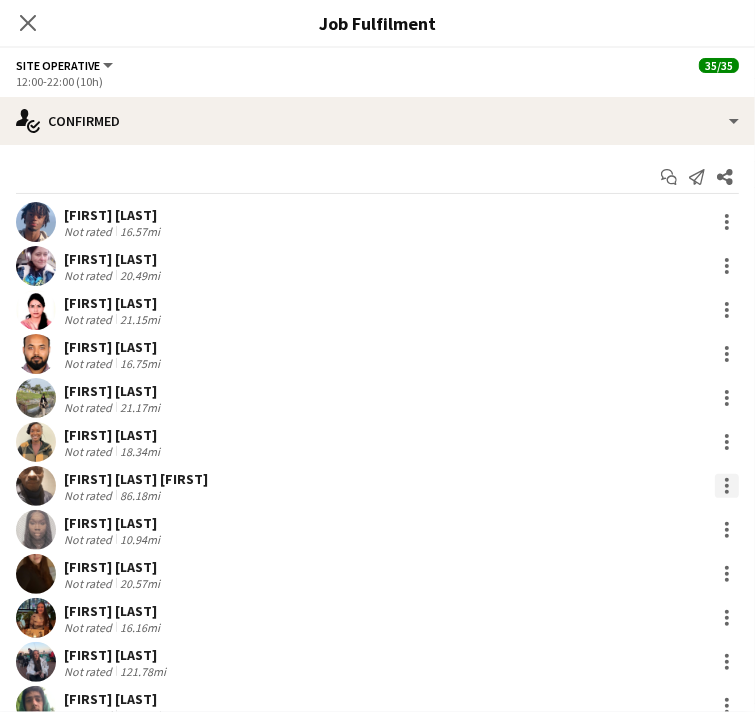 click at bounding box center [727, 486] 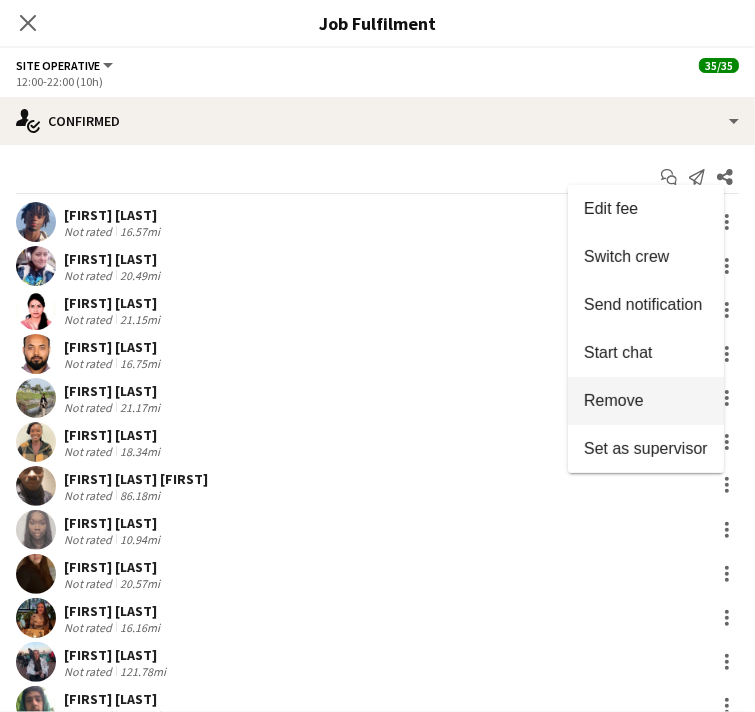 click on "Remove" at bounding box center (614, 400) 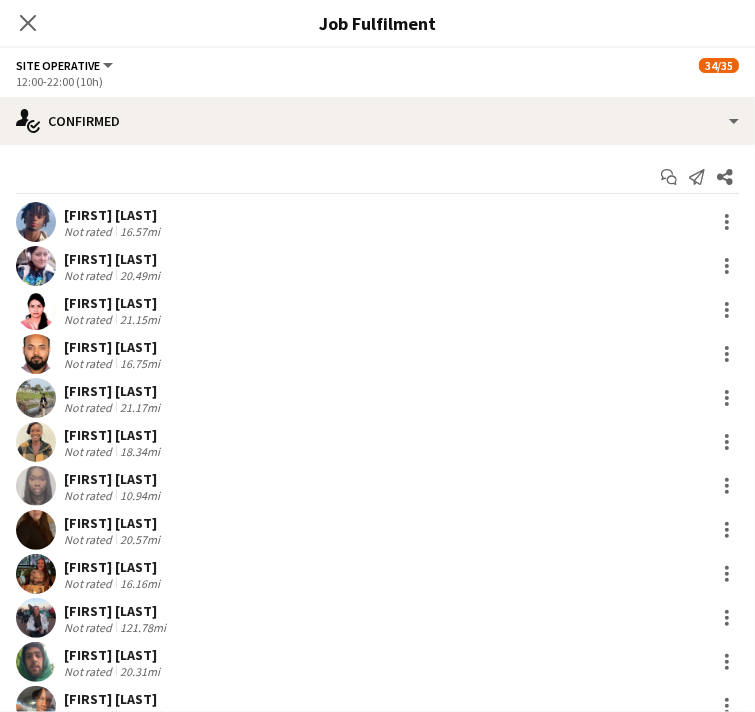 click on "07:30-18:00 (10h30m)    13/13   BRITISH MASTERS   3 Roles   Site Manager   1/1   07:30-18:00 (10h30m)
[FIRST] [LAST]  Site Operative   11/11   07:30-18:00 (10h30m)
[FIRST] [LAST] [FIRST] [LAST] [FIRST] [LAST] [FIRST] [LAST] [FIRST] [LAST] [FIRST] [LAST] [FIRST] [LAST] [FIRST] [LAST] [FIRST] [LAST] [FIRST] [LAST] [FIRST] [LAST]  Site Supervisor   1/1   07:30-18:00 (10h30m)
[FIRST] [LAST]" at bounding box center (-85, 380) 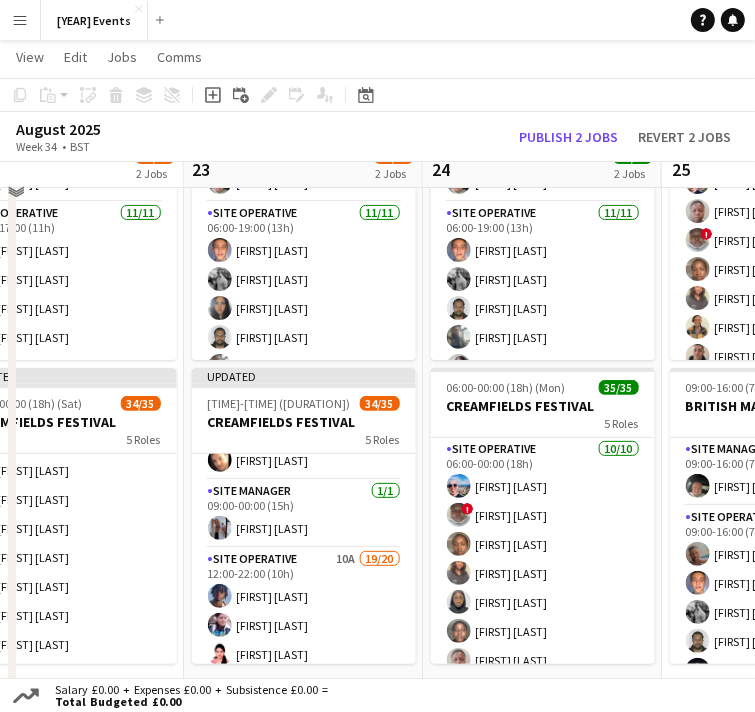 scroll, scrollTop: 0, scrollLeft: 772, axis: horizontal 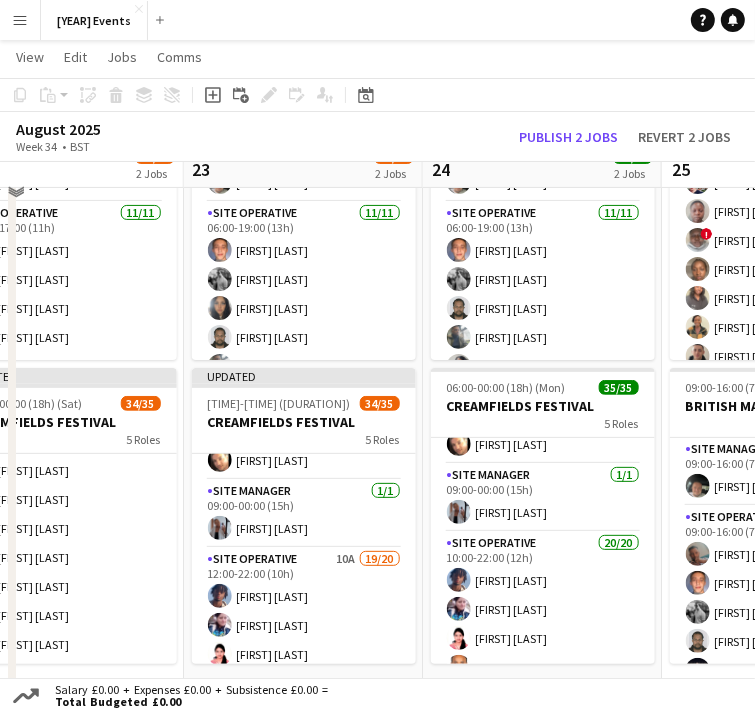 click on "Site Operative   20/20   [HH]:[MM]-[HH]:[MM] ([DD]h)
[FIRST] [LAST] [FIRST] [LAST] [FIRST] [LAST] [FIRST] [LAST] [FIRST] [LAST] [FIRST] [LAST] [FIRST] [LAST] [FIRST] [LAST] [FIRST] [LAST] [FIRST] [LAST] [FIRST] [LAST] [FIRST] [LAST] [FIRST] [LAST] [FIRST] [LAST] [FIRST] [LAST] [FIRST] [LAST] [FIRST] [LAST] [FIRST] [LAST]" at bounding box center (543, 841) 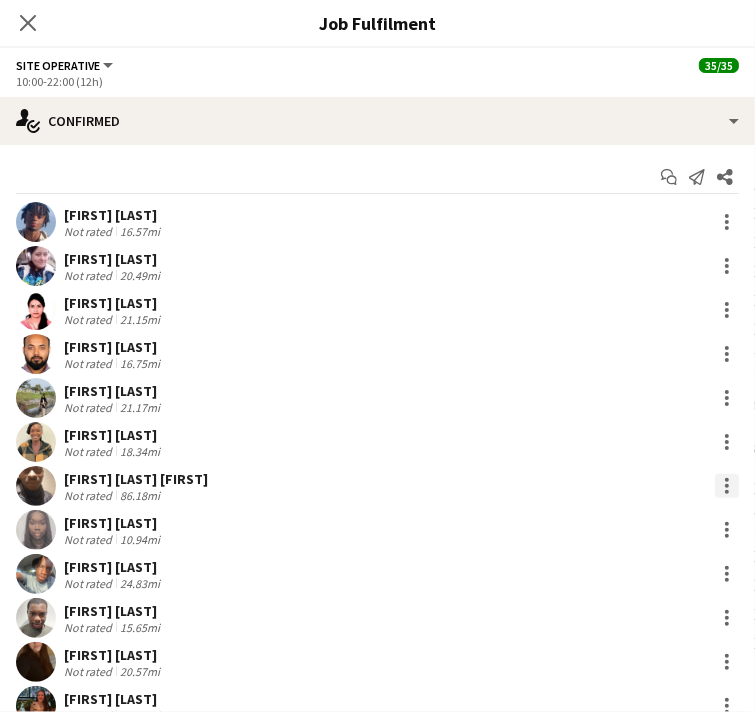 click at bounding box center [727, 486] 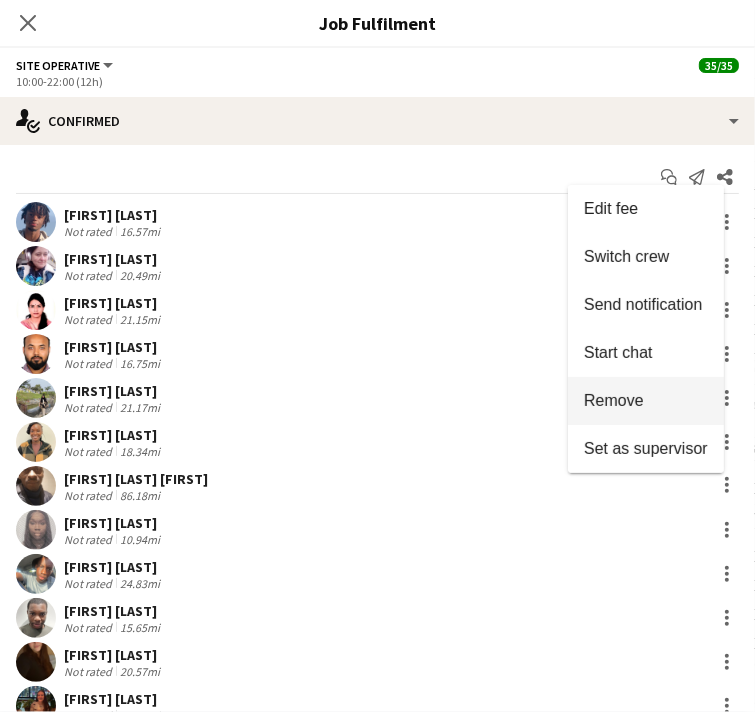 click on "Remove" at bounding box center [646, 401] 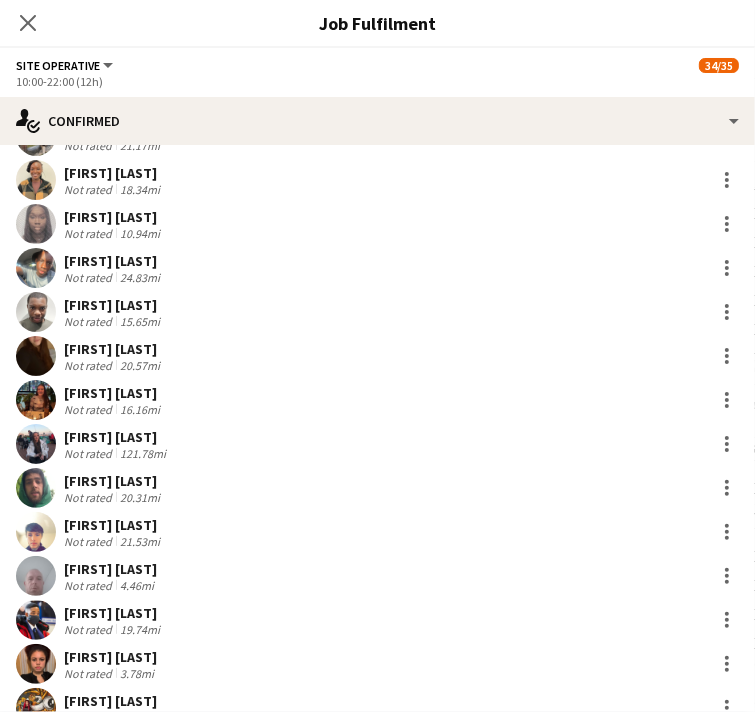 scroll, scrollTop: 424, scrollLeft: 0, axis: vertical 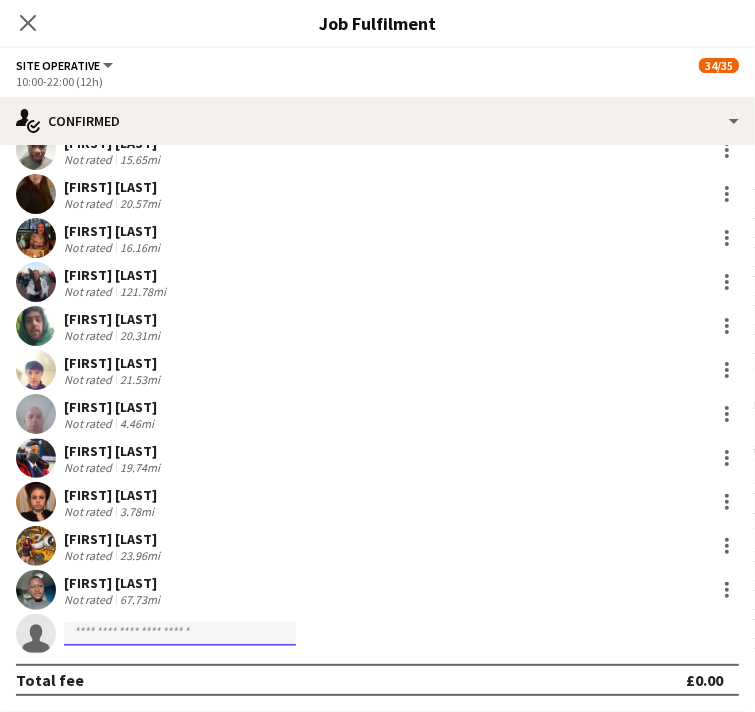 click 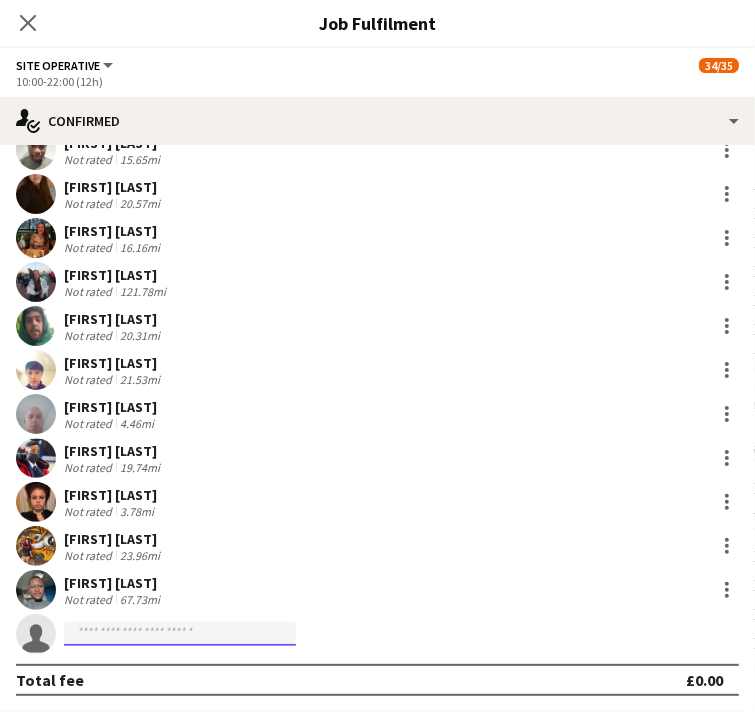 click 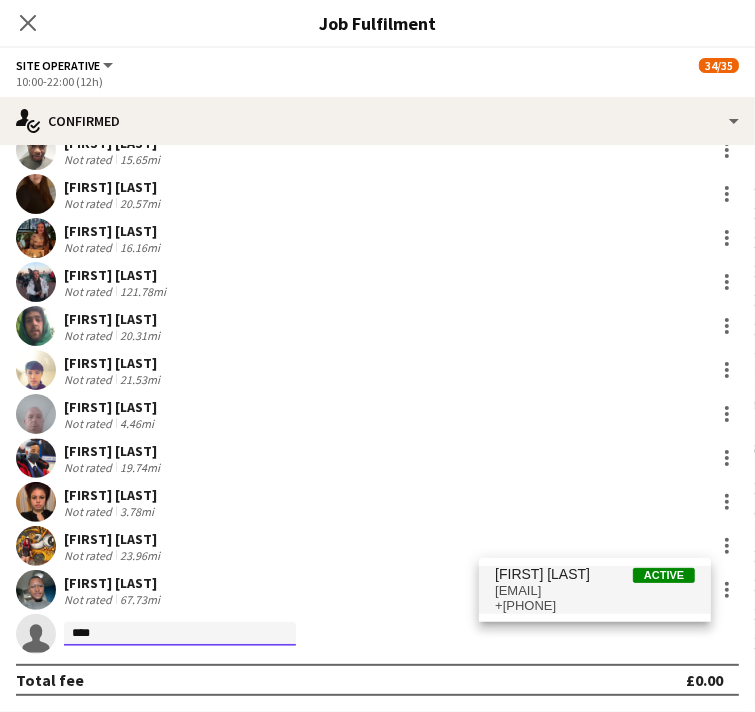type on "****" 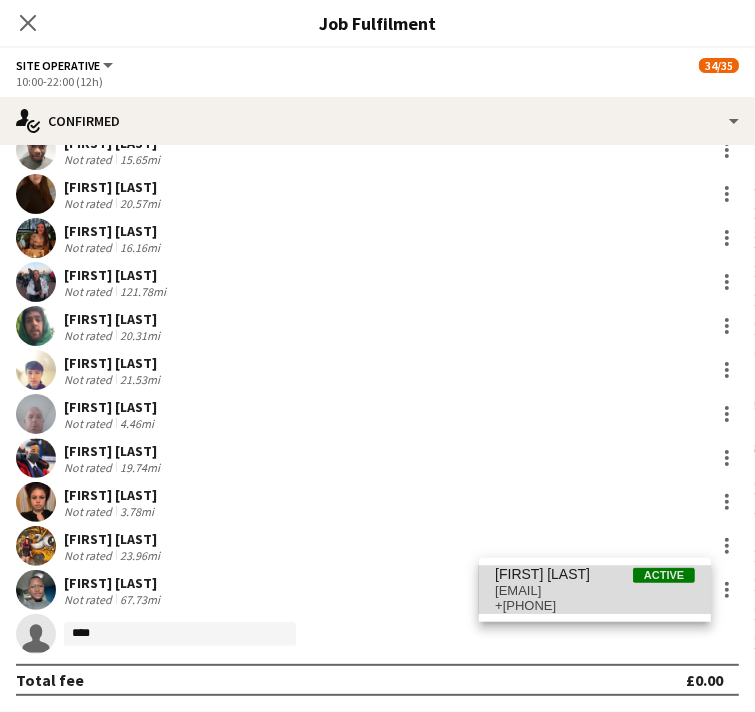 click on "[EMAIL]" at bounding box center [595, 591] 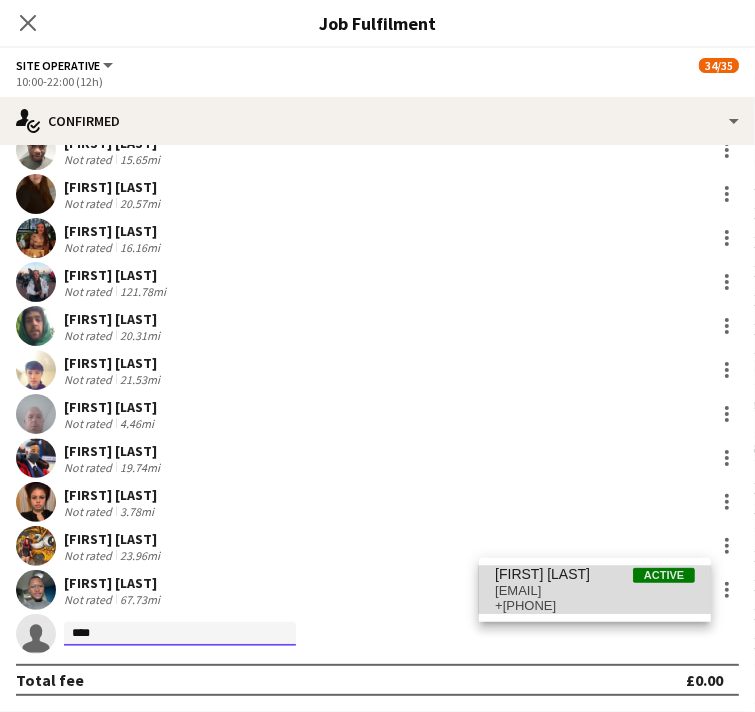 type 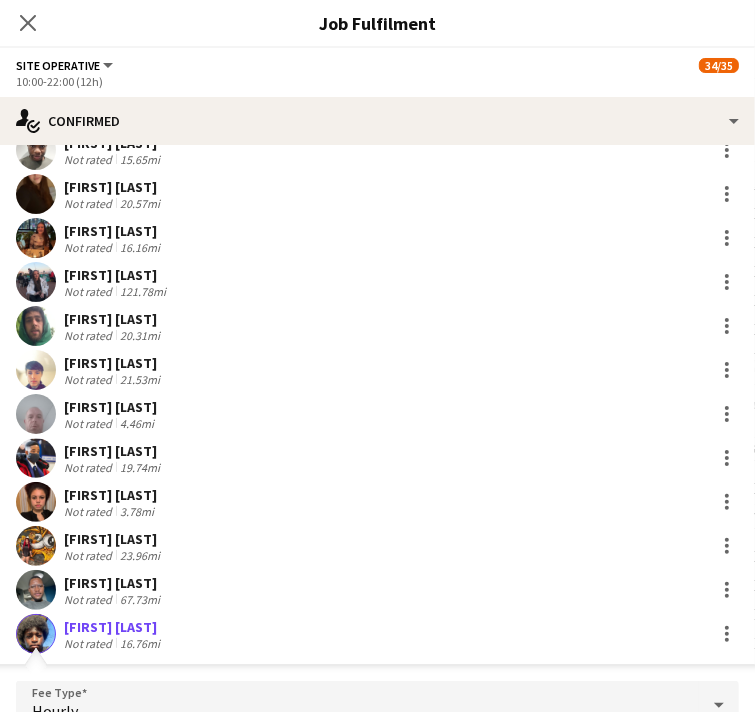 scroll, scrollTop: 752, scrollLeft: 0, axis: vertical 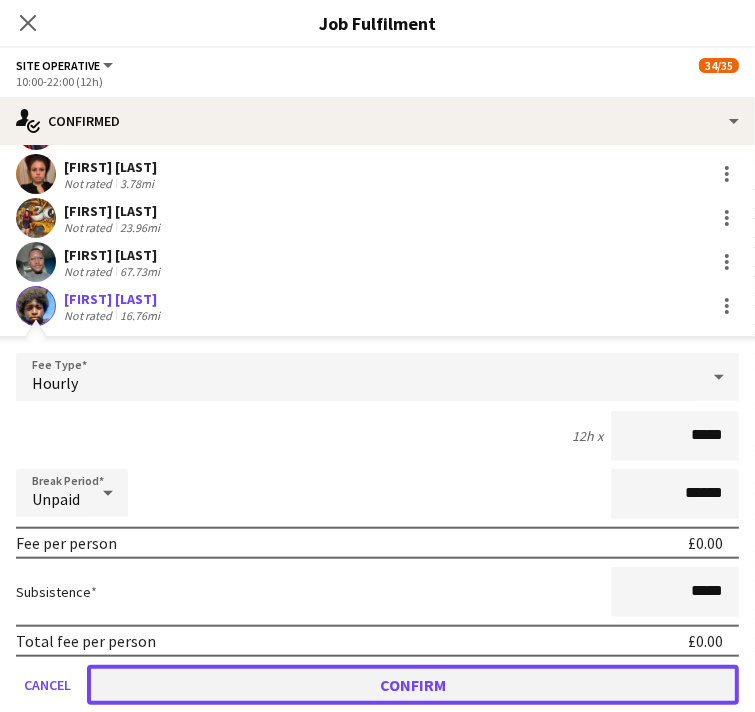 click on "Confirm" at bounding box center [413, 685] 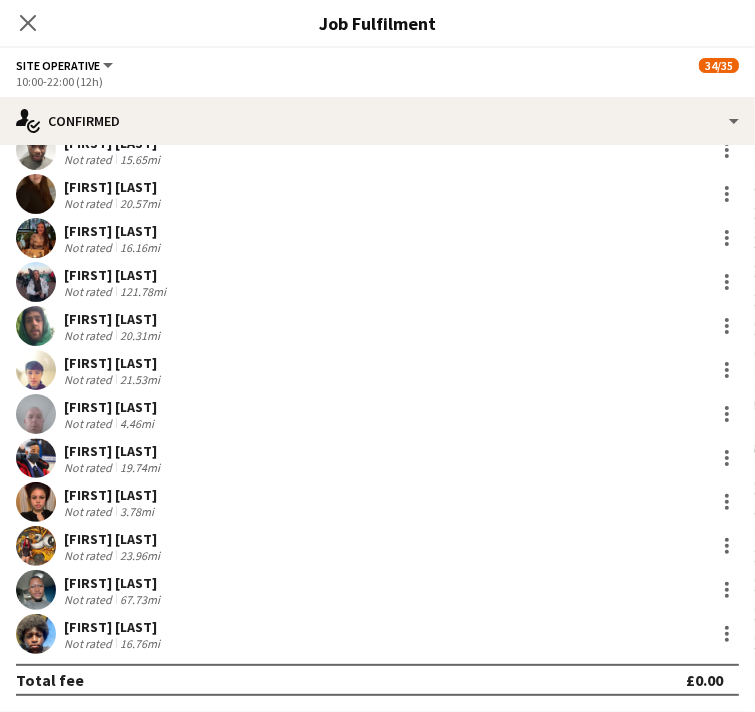 scroll, scrollTop: 424, scrollLeft: 0, axis: vertical 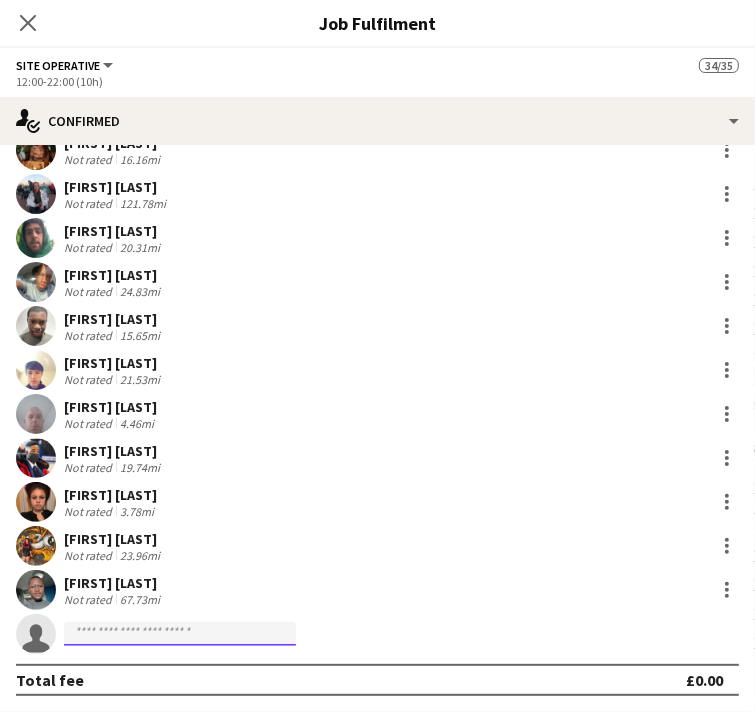 click 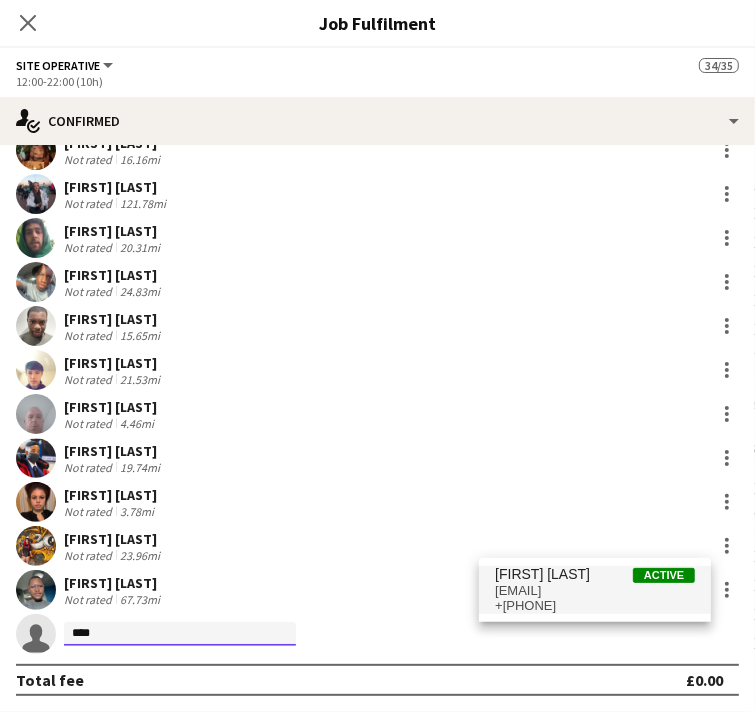 type on "****" 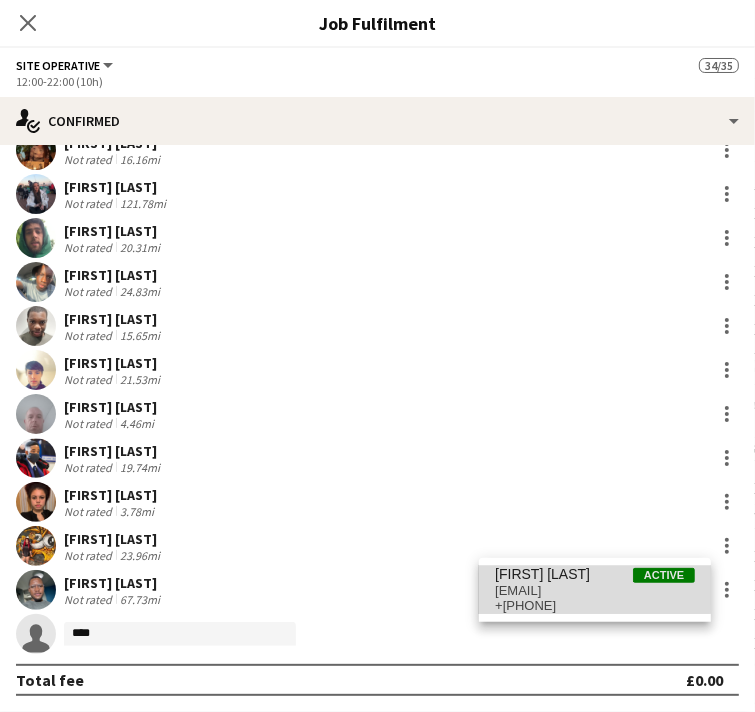 click on "[EMAIL]" at bounding box center (595, 591) 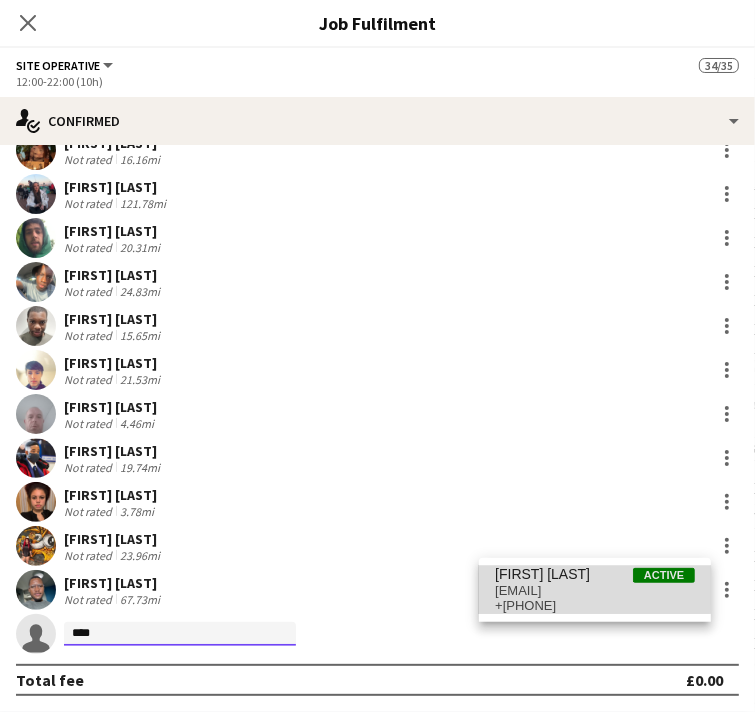 type 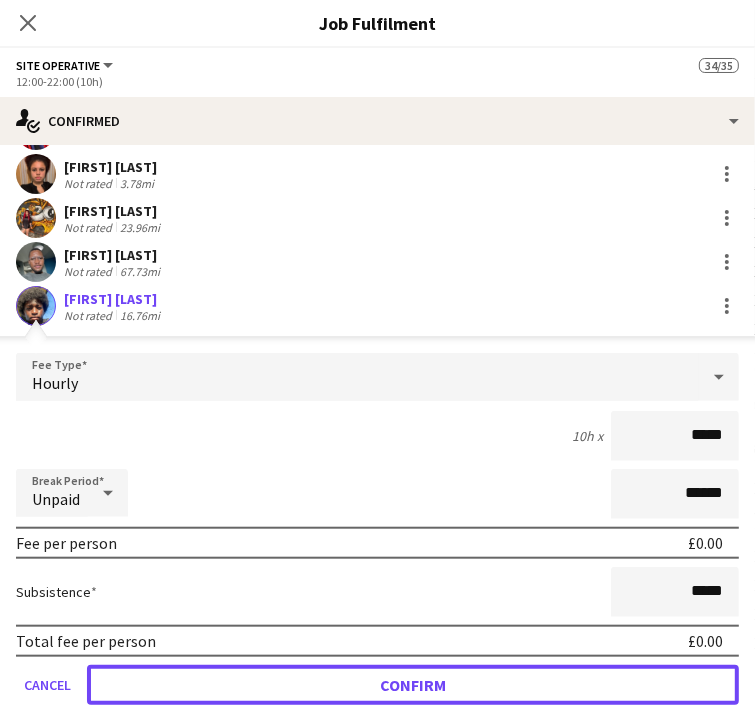 click on "Confirm" at bounding box center (413, 685) 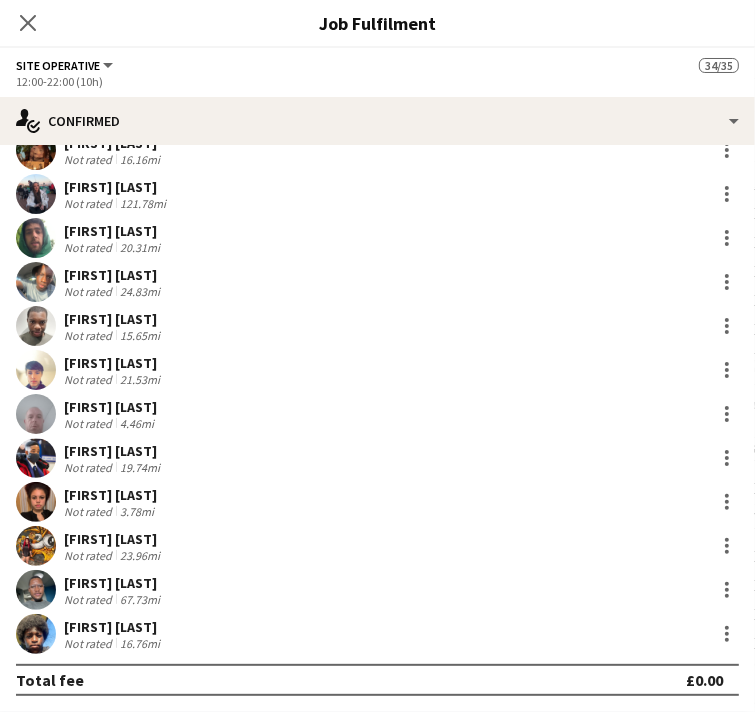 scroll, scrollTop: 424, scrollLeft: 0, axis: vertical 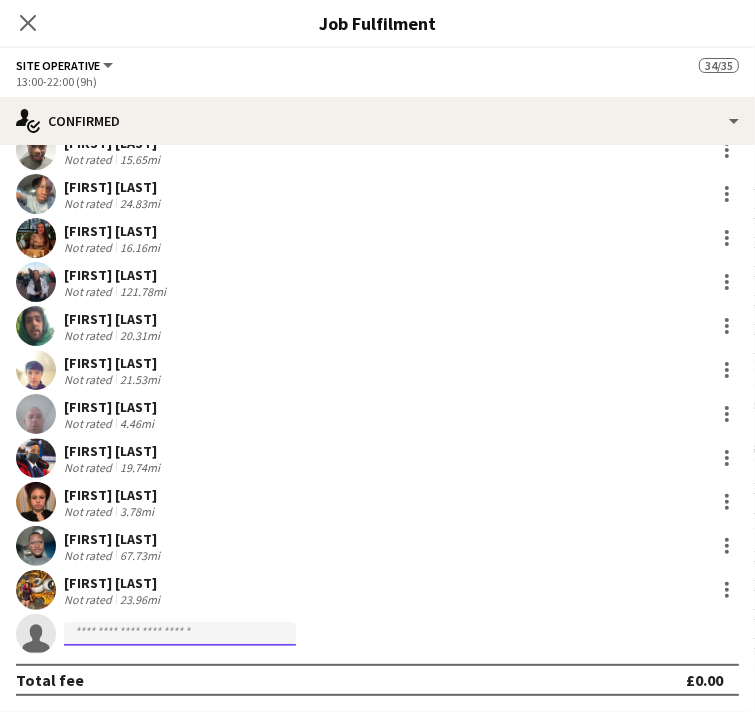 click 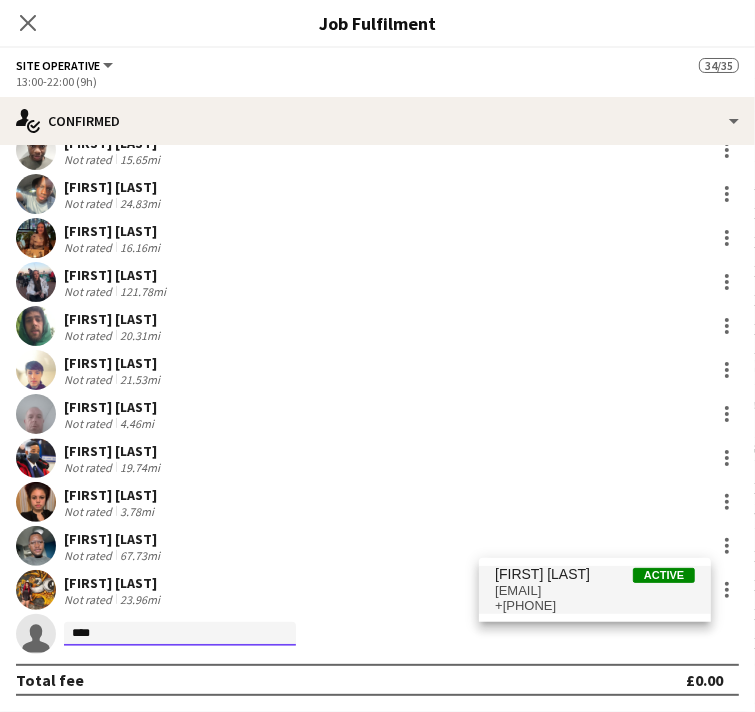 type on "****" 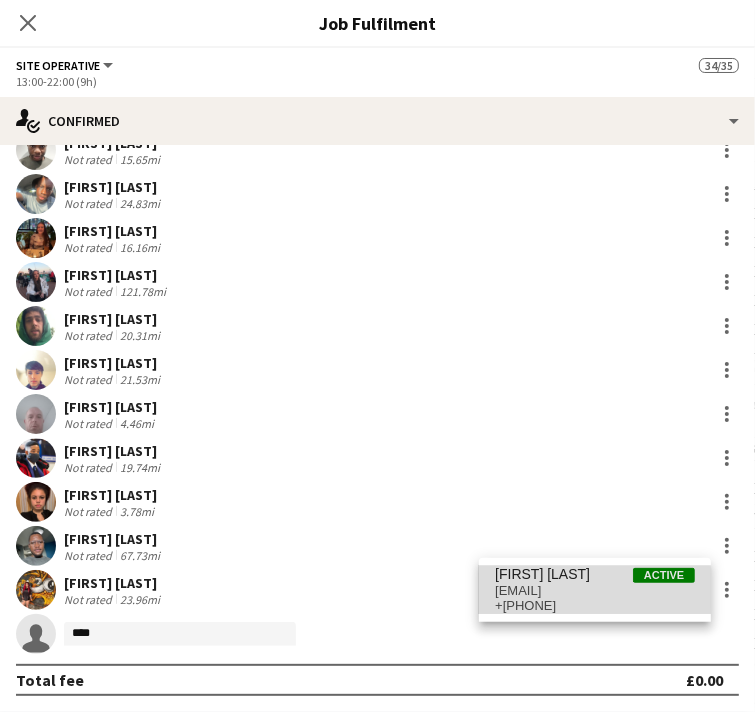 click on "[EMAIL]" at bounding box center (595, 591) 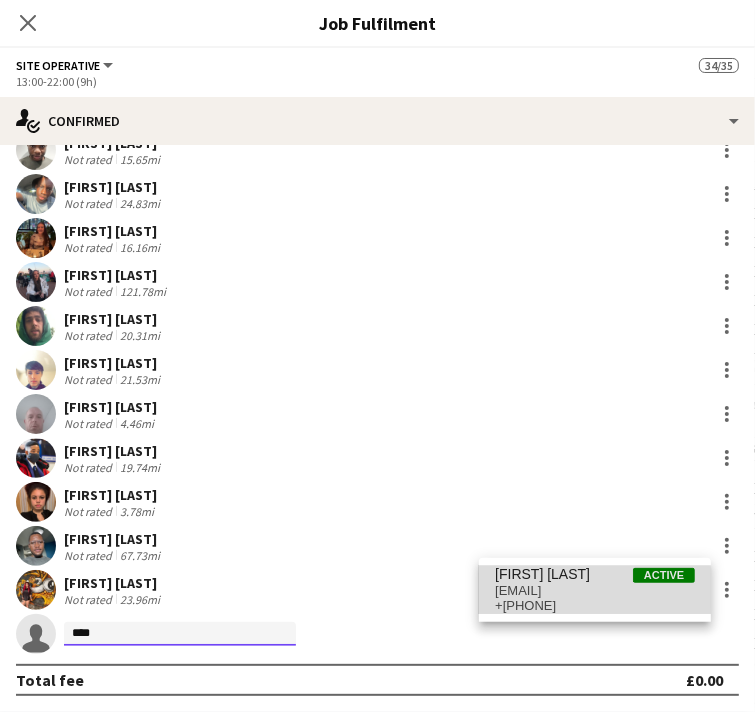 type 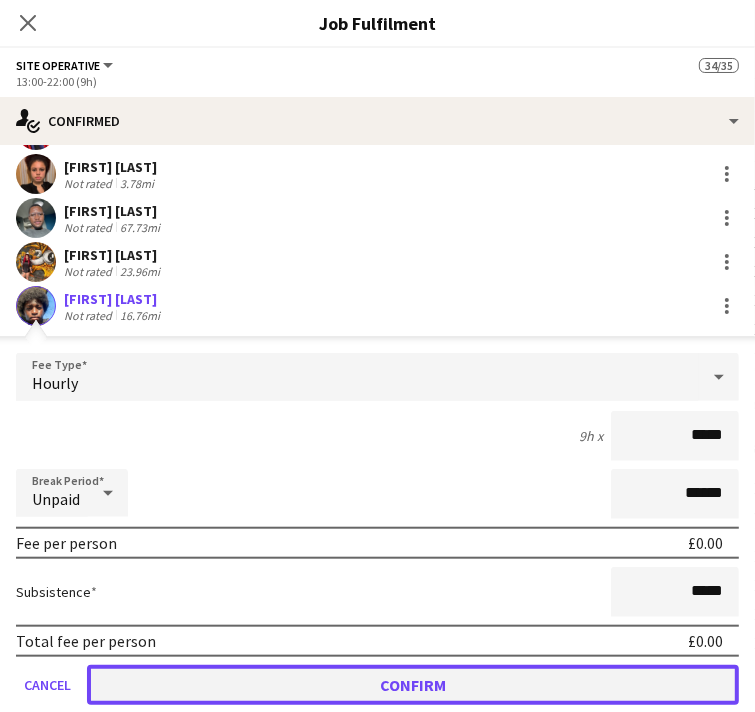 click on "Confirm" at bounding box center [413, 685] 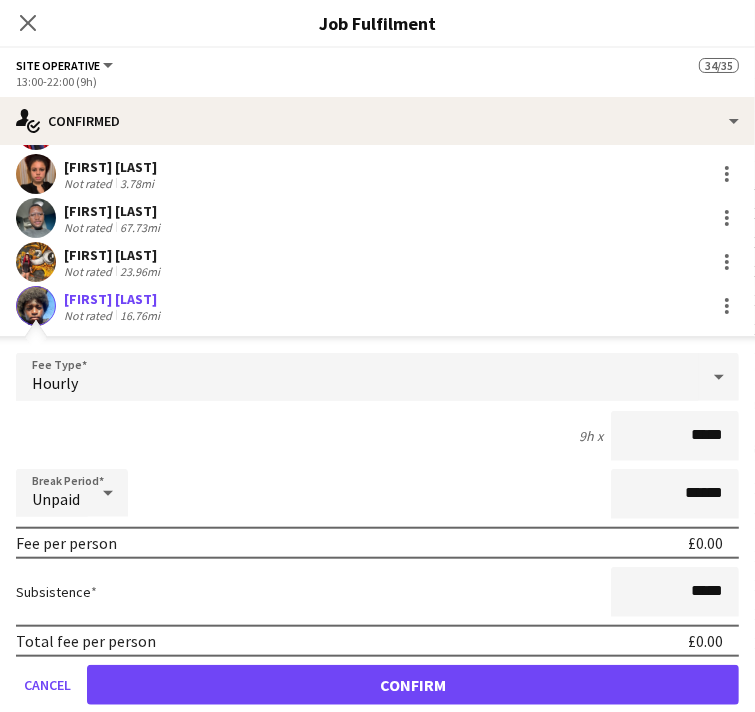 scroll, scrollTop: 424, scrollLeft: 0, axis: vertical 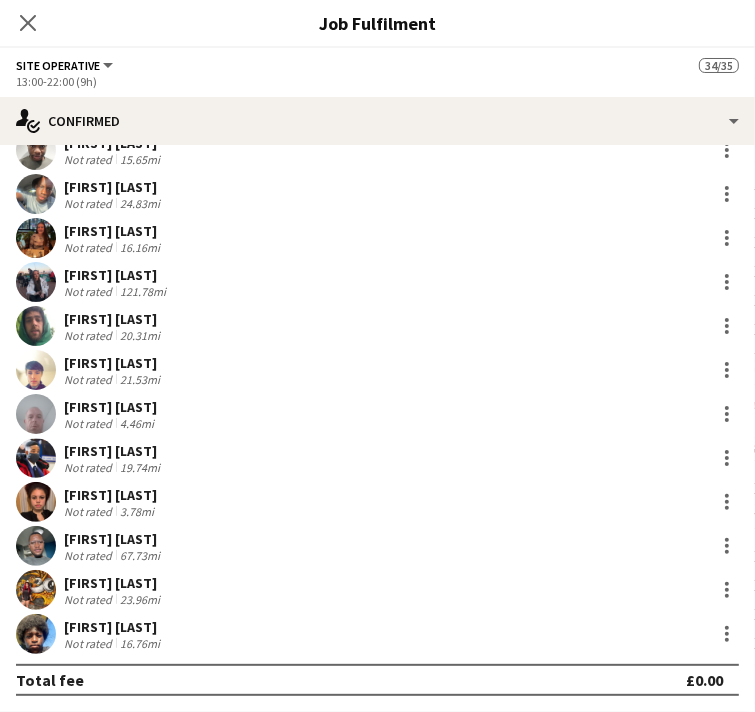 click on "[HH]:[MM]-[HH]:[MM] ([DD]h)    13/13   BRITISH MASTERS   3 Roles   Site Manager   1/1   [HH]:[MM]-[HH]:[MM] ([DD]h)
[FIRST] [LAST]  Site Operative   11/11   [HH]:[MM]-[HH]:[MM] ([DD]h)
[FIRST] [LAST] [FIRST] [LAST] [FIRST] [LAST] [FIRST] [LAST] [FIRST] [LAST] [FIRST] [LAST] [FIRST] [LAST] [FIRST] [LAST] [FIRST] [LAST] [FIRST] [LAST] [FIRST] [LAST]  Site Supervisor   1/1   [HH]:[MM]-[HH]:[MM] ([DD]h)
[FIRST] [LAST]  Updated   [HH]:[MM]-[HH]:[MM] ([DD]h) ([DAY])   35/35   CREAMFIELDS FESTIVAL   5 Roles   Site Operative   10/10   [HH]:[MM]-[HH]:[MM] ([DD]h)
[FIRST] [LAST] ! [FIRST] [LAST] [FIRST] [LAST] [FIRST] [LAST] [FIRST] [LAST] [FIRST] [LAST] [FIRST] [LAST] [FIRST] [LAST] [FIRST] [LAST] [FIRST] [LAST] [FIRST] [LAST]  Site Supervisor   2/2   [HH]:[MM]-[HH]:[MM] ([DD]h)
[FIRST] [LAST] [FIRST] [LAST]  Site Manager   1/1   [HH]:[MM]-[HH]:[MM] ([DD]h)
[FIRST] [LAST]  Site Operative   20/20   [HH]:[MM]-[HH]:[MM] ([DD]h)
[FIRST] [LAST] [FIRST] [LAST] [FIRST] [LAST] [FIRST] [LAST] [FIRST] [LAST] [FIRST] [LAST] [FIRST] [LAST] [FIRST] [LAST] [FIRST] [LAST] [FIRST] [LAST] [FIRST] [LAST] [FIRST] [LAST]" at bounding box center (303, 380) 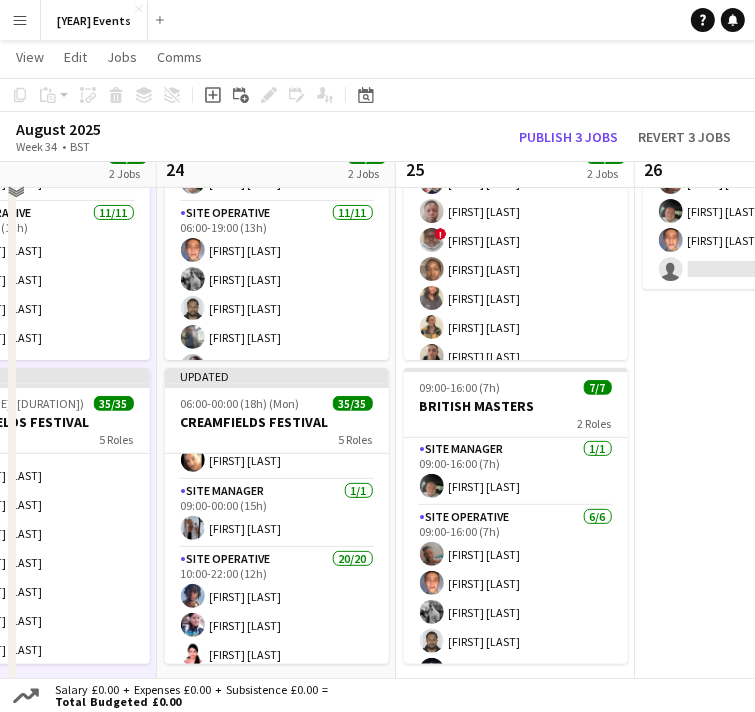 scroll, scrollTop: 0, scrollLeft: 561, axis: horizontal 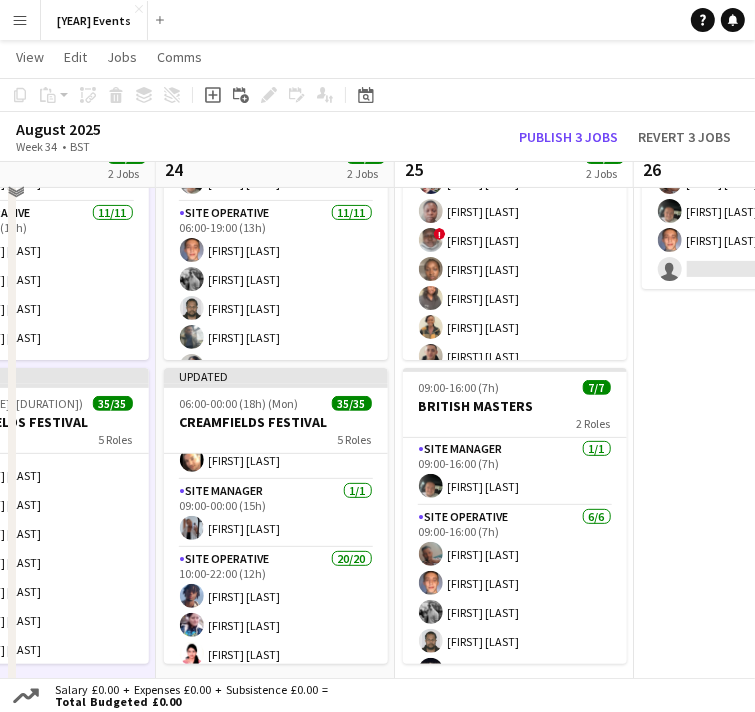 drag, startPoint x: 626, startPoint y: 590, endPoint x: 360, endPoint y: 590, distance: 266 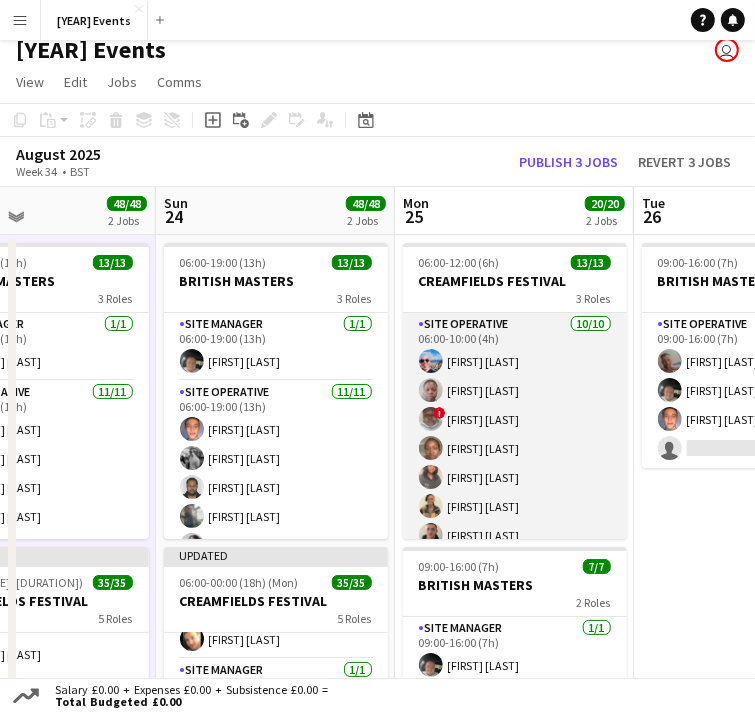 scroll, scrollTop: 0, scrollLeft: 0, axis: both 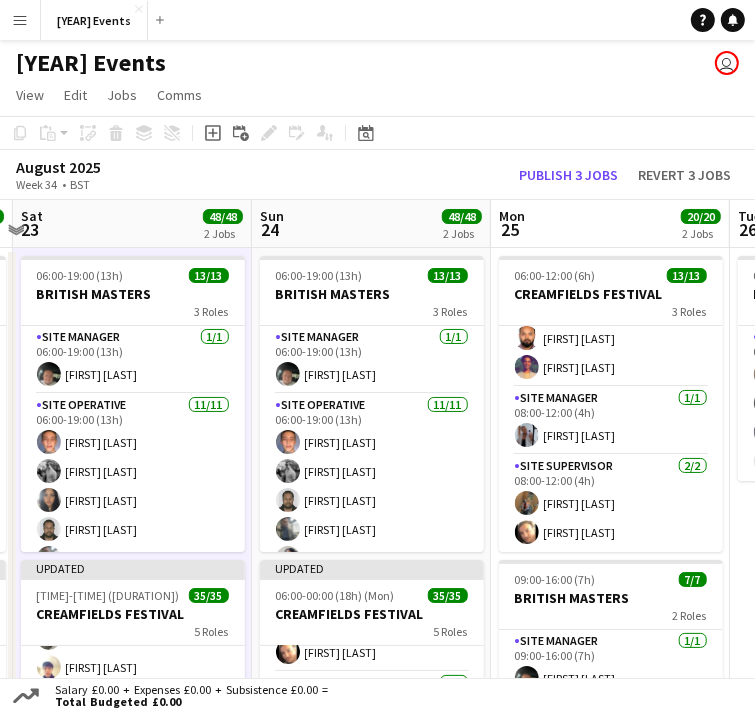 drag, startPoint x: 657, startPoint y: 567, endPoint x: 804, endPoint y: 544, distance: 148.78844 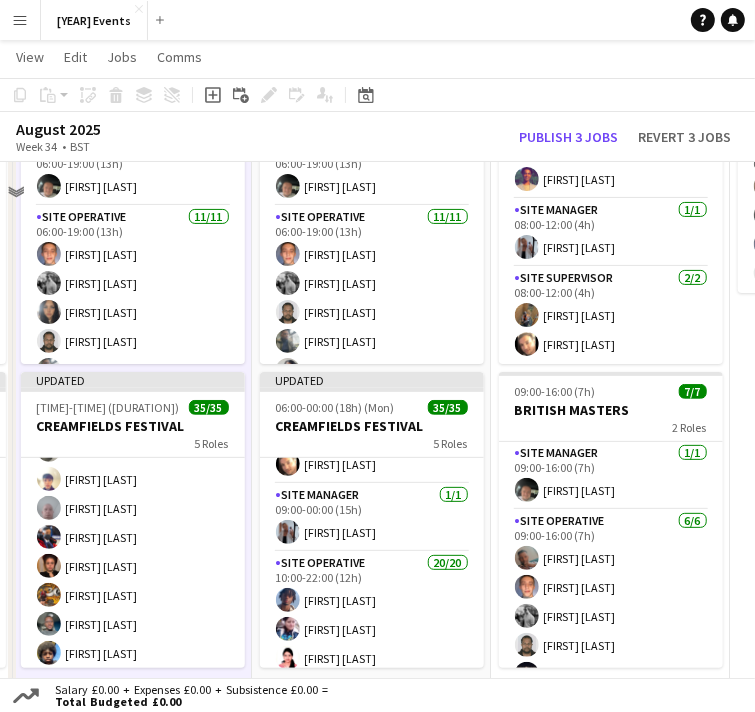 scroll, scrollTop: 194, scrollLeft: 0, axis: vertical 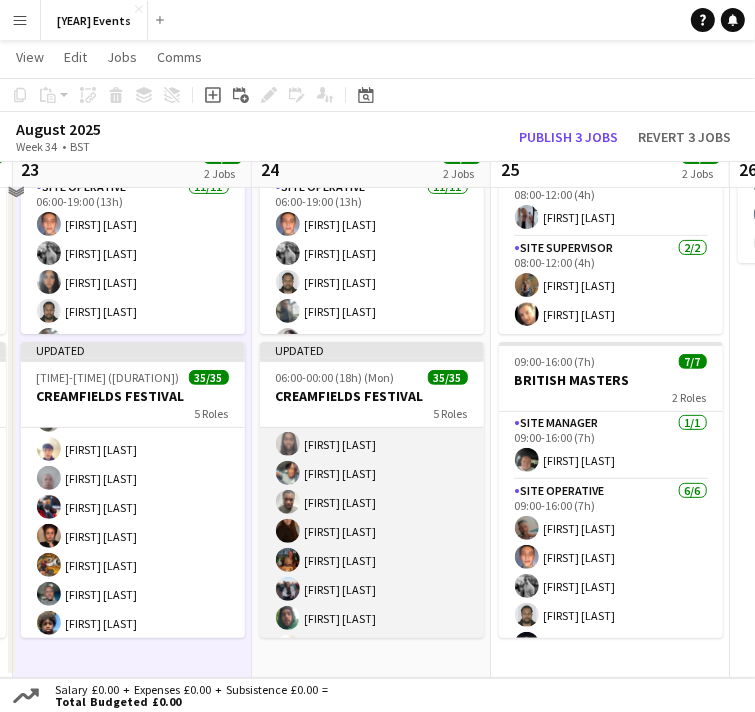 click on "Site Operative   20/20   10:00-22:00 (12h)
[FIRST] [LAST] [FIRST] [LAST] [FIRST] [LAST] [FIRST] [LAST] [FIRST] [LAST] [FIRST] [LAST] [FIRST] [LAST] [FIRST] [LAST] [FIRST] [LAST] [FIRST] [LAST] [FIRST] [LAST] [FIRST] [LAST] [FIRST] [LAST] [FIRST] [LAST] [FIRST] [LAST] [FIRST] [LAST] [FIRST] [LAST] [FIRST] [LAST]" at bounding box center (372, 531) 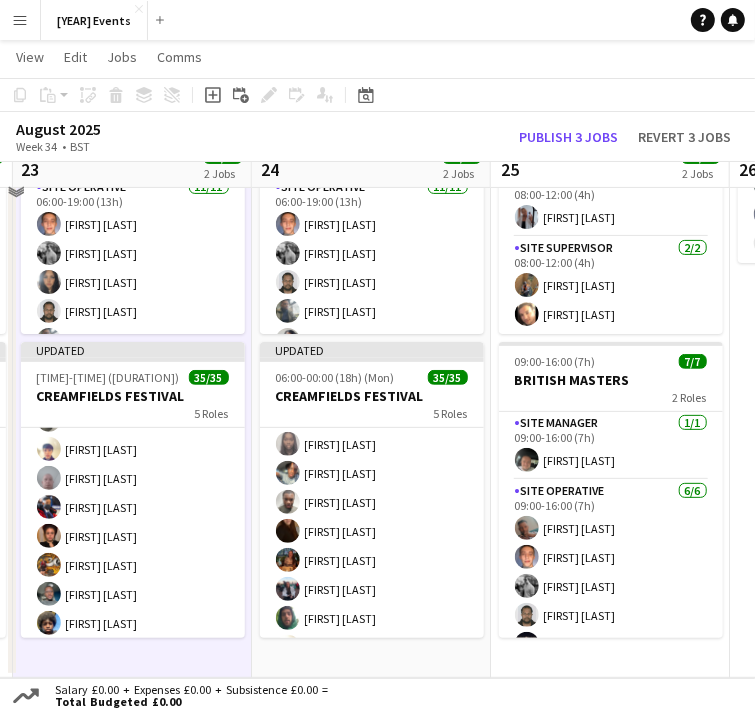 scroll, scrollTop: 701, scrollLeft: 0, axis: vertical 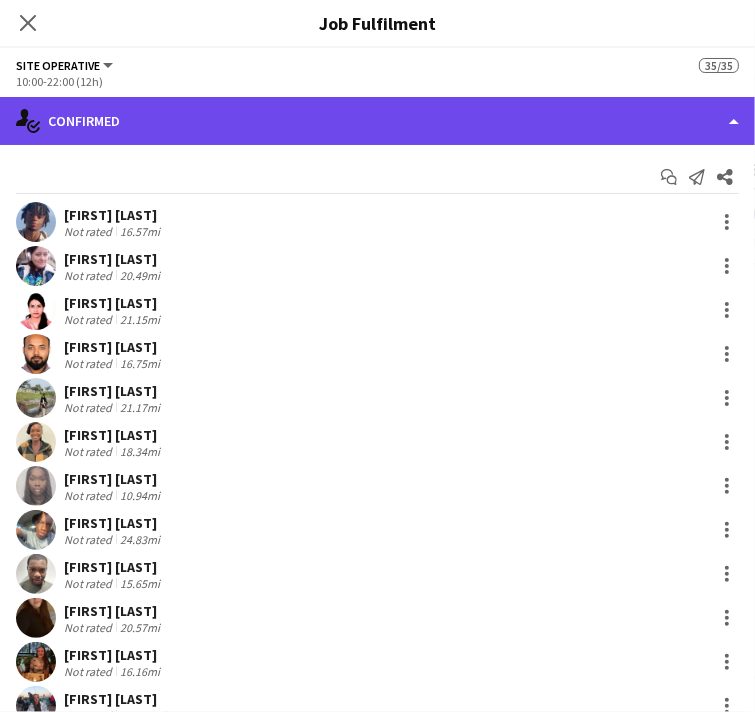 click on "single-neutral-actions-check-2
Confirmed" 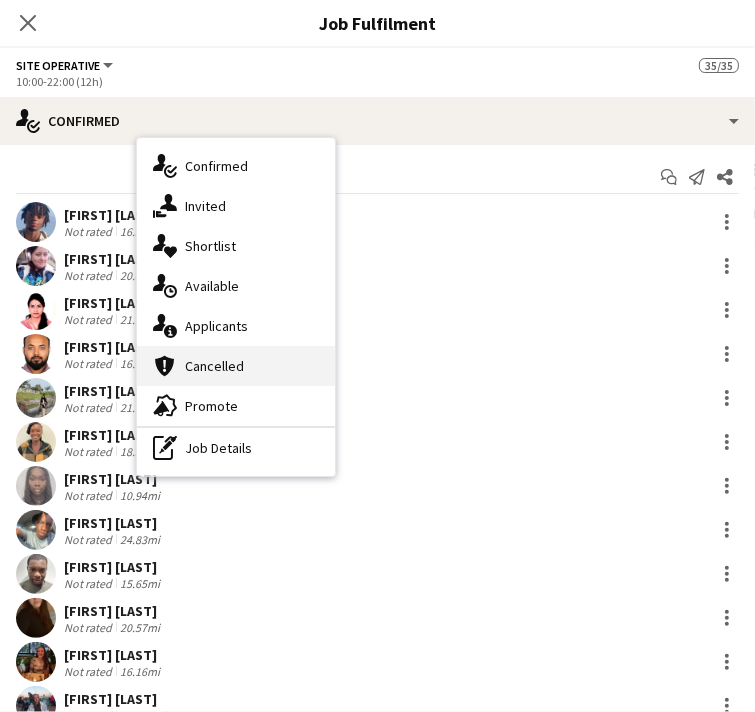 click on "cancellation
Cancelled" at bounding box center [236, 366] 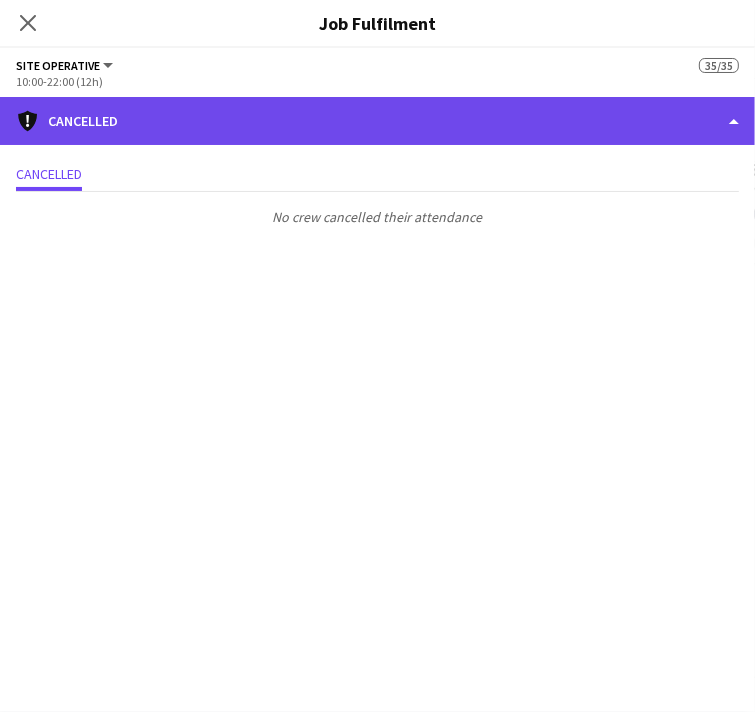 click on "cancellation
Cancelled" 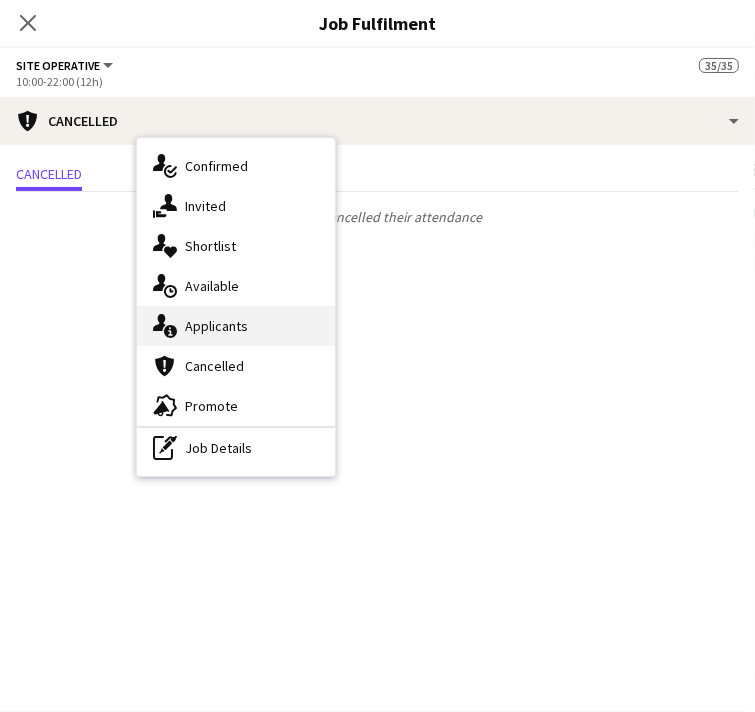 click on "single-neutral-actions-information
Applicants" at bounding box center [236, 326] 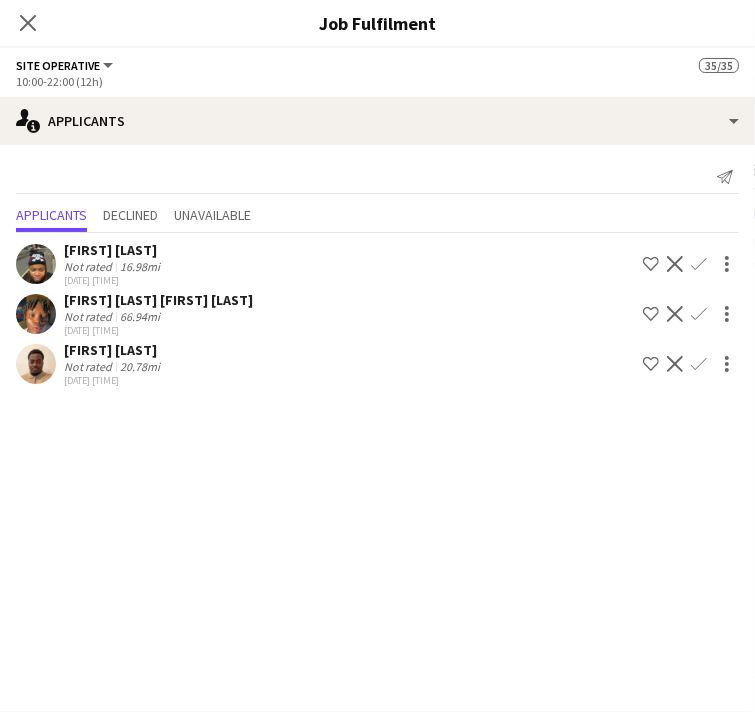 click on "06:00-19:00 (13h)    13/13   BRITISH MASTERS   3 Roles   Site Manager   1/1   06:00-19:00 (13h)
[FIRST] [LAST]  Site Operative   11/11   06:00-19:00 (13h)
[FIRST] [LAST] [FIRST] [LAST] [FIRST] [LAST] [FIRST] [LAST] [FIRST] [LAST] [FIRST] [LAST] [FIRST] [LAST] [FIRST] [LAST] [FIRST] [LAST] [FIRST] [LAST] [FIRST] [LAST] [FIRST] [LAST]  Site Supervisor   1/1   06:00-19:00 (13h)
[FIRST] [LAST]  Updated   06:00-00:00 (18h) (Mon)   35/35   CREAMFIELDS FESTIVAL   5 Roles   Site Operative   10/10   06:00-00:00 (18h)
[FIRST] [LAST] ! [FIRST] [LAST] [FIRST] [LAST] [FIRST] [LAST] [FIRST] [LAST] [FIRST] [LAST] [FIRST] [LAST] [FIRST] [LAST] [FIRST] [LAST] [FIRST] [LAST]  Site Supervisor   2/2   06:00-00:00 (18h)
[FIRST] [LAST] [FIRST] [LAST]  Site Manager   1/1   09:00-00:00 (15h)
[FIRST] [LAST]  Site Operative   20/20   10:00-22:00 (12h)
[FIRST] [LAST] [FIRST] [LAST] [FIRST] [LAST] [FIRST] [LAST] [FIRST] [LAST] [FIRST] [LAST] [FIRST] [LAST] [FIRST] [LAST] [FIRST] [LAST] [FIRST] [LAST] [FIRST] [LAST] [FIRST] [LAST]" at bounding box center [371, 354] 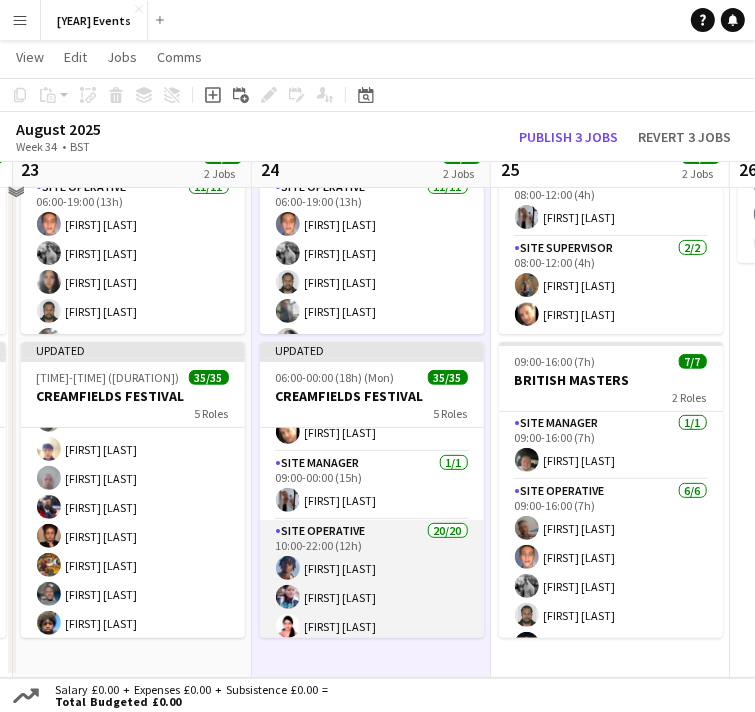 scroll, scrollTop: 400, scrollLeft: 0, axis: vertical 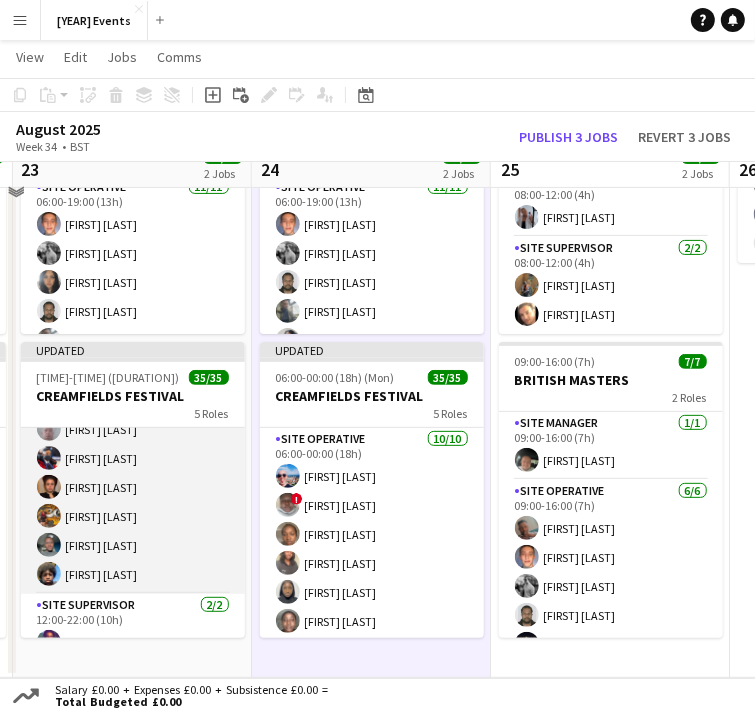 click on "Site Operative   20/20   12:00-22:00 (10h)
[FIRST] [LAST] [FIRST] [LAST] [FIRST] [LAST] [FIRST] [LAST] [FIRST] [LAST] [FIRST] [LAST] [FIRST] [LAST] [FIRST] [LAST] [FIRST] [LAST] [FIRST] [LAST] [FIRST] [LAST] [FIRST] [LAST] [FIRST] [LAST] [FIRST] [LAST] [FIRST] [LAST]" at bounding box center (133, 284) 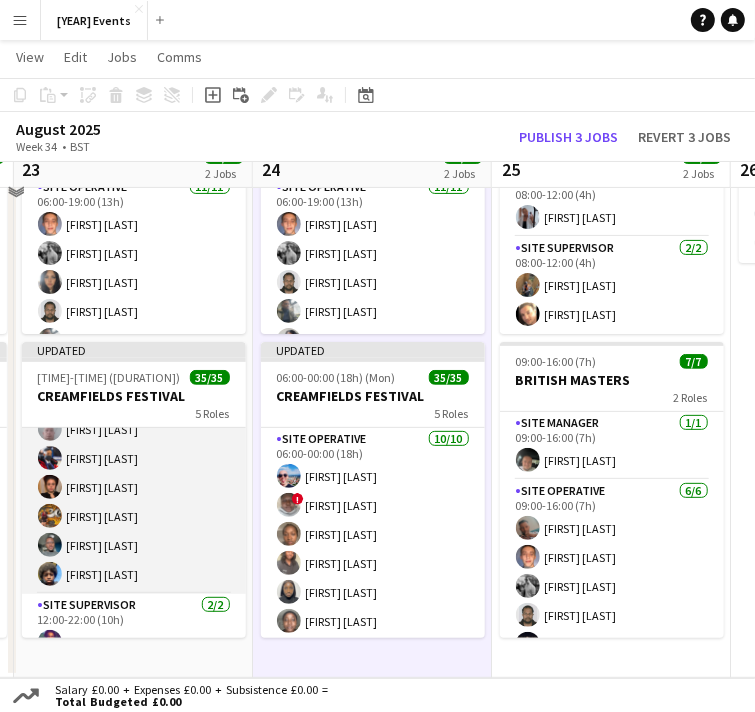 scroll, scrollTop: 948, scrollLeft: 0, axis: vertical 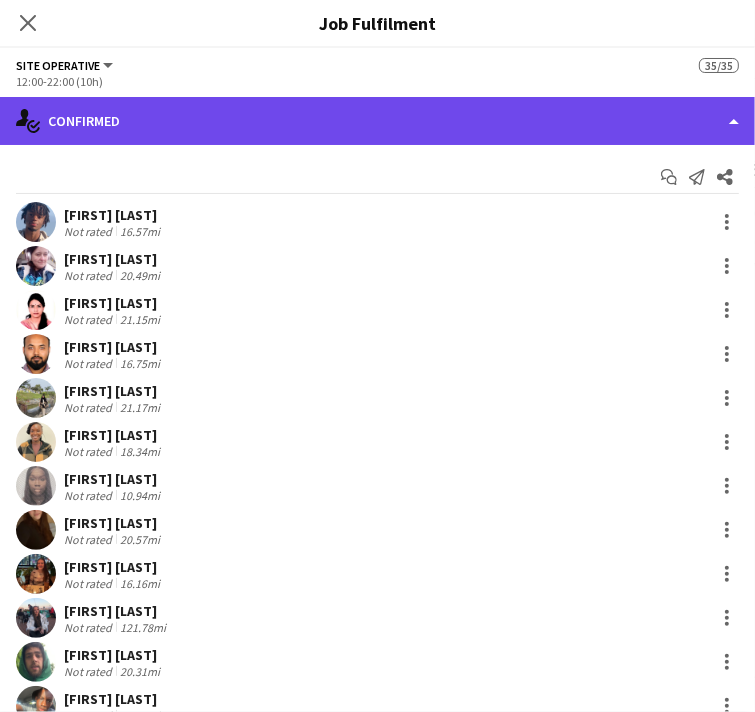 drag, startPoint x: 685, startPoint y: 112, endPoint x: 682, endPoint y: 155, distance: 43.104523 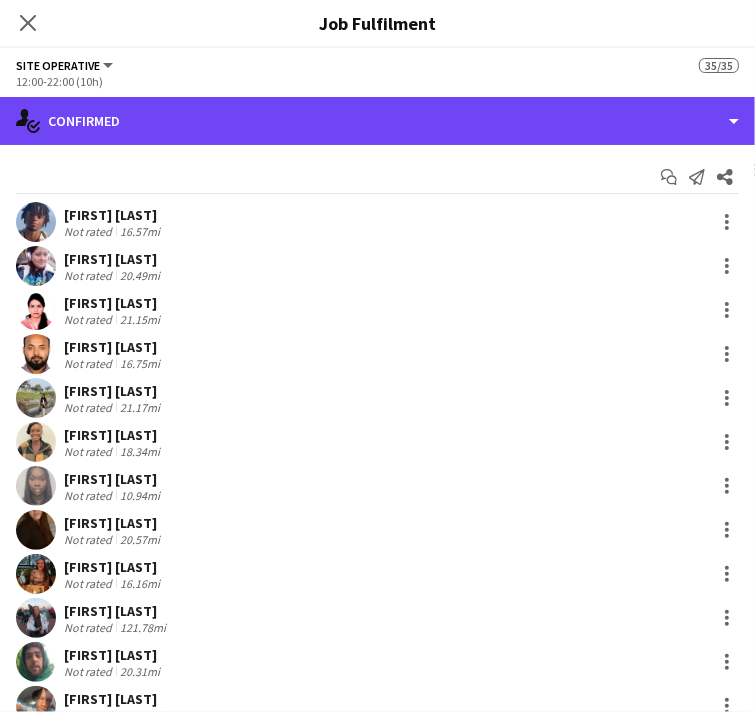 click on "single-neutral-actions-check-2
Confirmed" 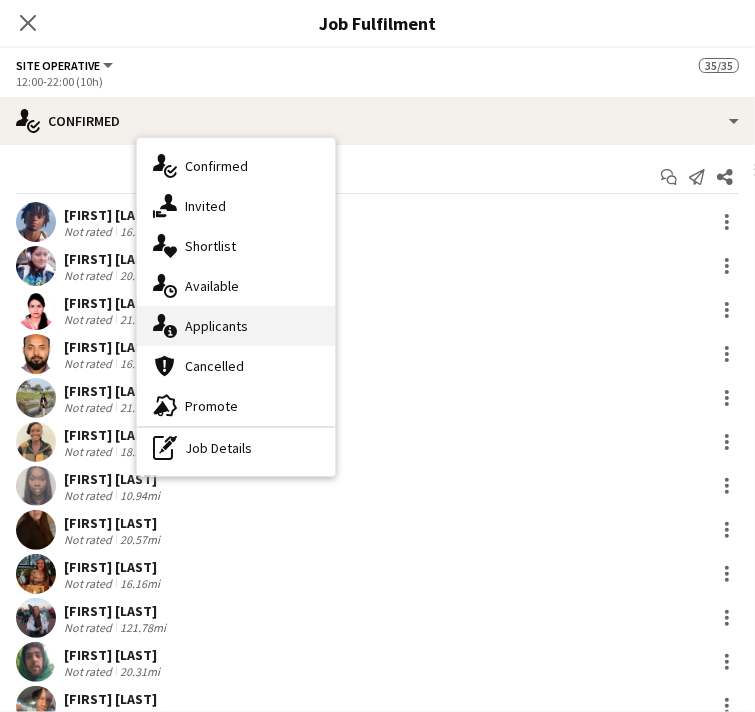 click on "single-neutral-actions-information
Applicants" at bounding box center [236, 326] 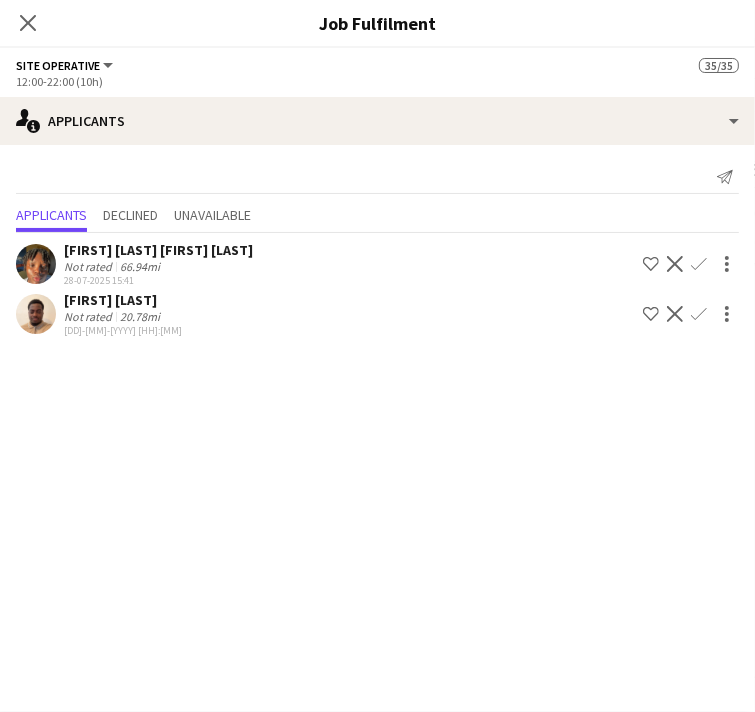 click on "[HH]:[MM]-[HH]:[MM] ([DD]h)    13/13   BRITISH MASTERS   3 Roles   Site Manager   1/1   [HH]:[MM]-[HH]:[MM] ([DD]h)
[FIRST] [LAST]  Site Operative   11/11   [HH]:[MM]-[HH]:[MM] ([DD]h)
[FIRST] [LAST] [FIRST] [LAST] [FIRST] [LAST] [FIRST] [LAST] [FIRST] [LAST] [FIRST] [LAST] [FIRST] [LAST] [FIRST] [LAST] [FIRST] [LAST] [FIRST] [LAST] [FIRST] [LAST]  Site Supervisor   1/1   [HH]:[MM]-[HH]:[MM] ([DD]h)
[FIRST] [LAST]  Updated   [HH]:[MM]-[HH]:[MM] ([DD]h) ([DAY])   35/35   CREAMFIELDS FESTIVAL   5 Roles   Site Operative   10/10   [HH]:[MM]-[HH]:[MM] ([DD]h)
[FIRST] [LAST] ! [FIRST] [LAST] [FIRST] [LAST] [FIRST] [LAST] [FIRST] [LAST] [FIRST] [LAST] [FIRST] [LAST] [FIRST] [LAST] [FIRST] [LAST] [FIRST] [LAST] [FIRST] [LAST]  Site Supervisor   2/2   [HH]:[MM]-[HH]:[MM] ([DD]h)
[FIRST] [LAST] [FIRST] [LAST]  Site Manager   1/1   [HH]:[MM]-[HH]:[MM] ([DD]h)
[FIRST] [LAST]  Site Operative   20/20   [HH]:[MM]-[HH]:[MM] ([DD]h)
[FIRST] [LAST] [FIRST] [LAST] [FIRST] [LAST] [FIRST] [LAST] [FIRST] [LAST] [FIRST] [LAST] [FIRST] [LAST] [FIRST] [LAST] [FIRST] [LAST] [FIRST] [LAST] [FIRST] [LAST] [FIRST] [LAST]" at bounding box center (133, 354) 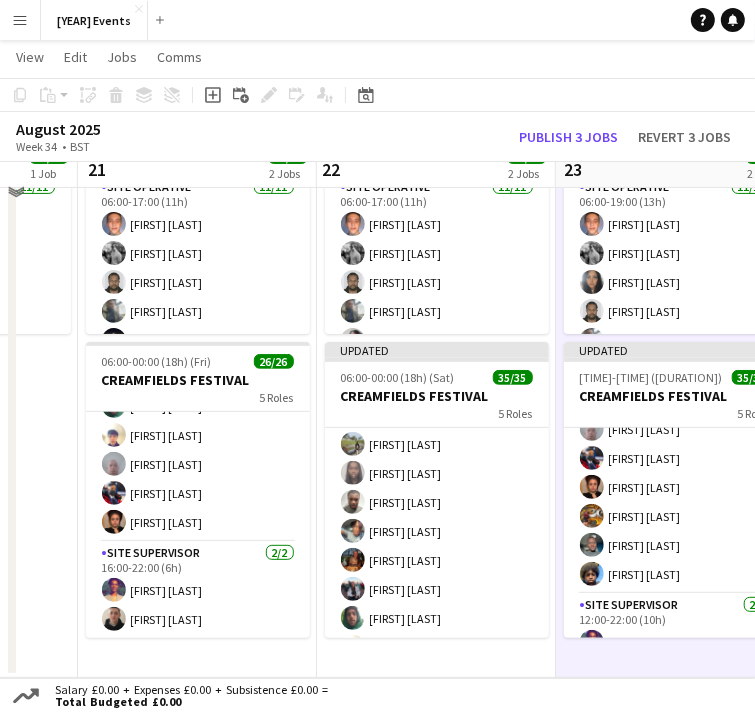 scroll, scrollTop: 0, scrollLeft: 639, axis: horizontal 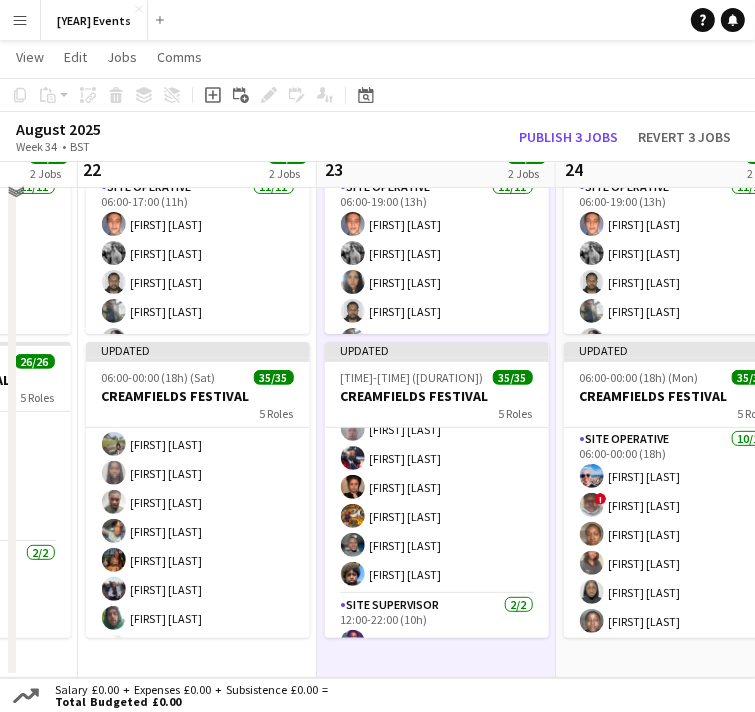 drag, startPoint x: 280, startPoint y: 661, endPoint x: 583, endPoint y: 624, distance: 305.2507 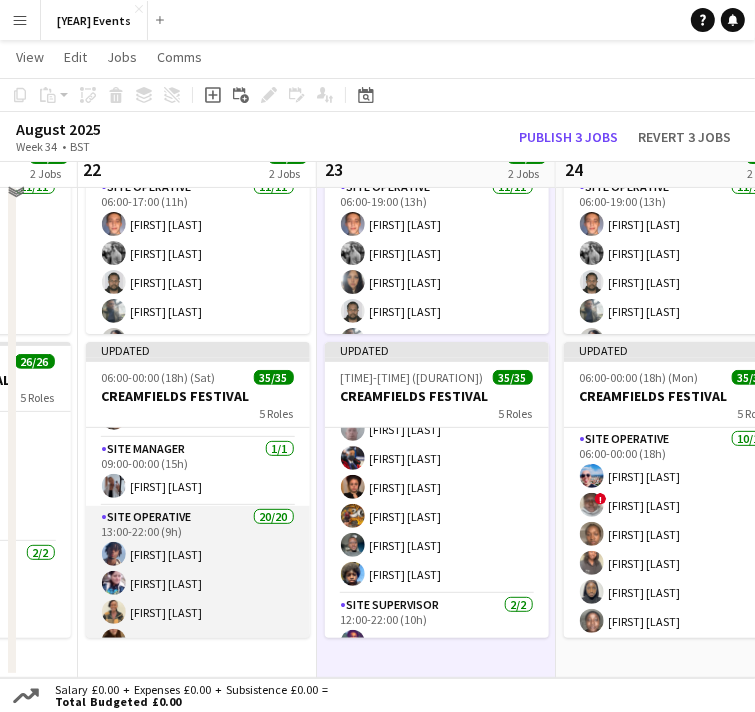 scroll, scrollTop: 500, scrollLeft: 0, axis: vertical 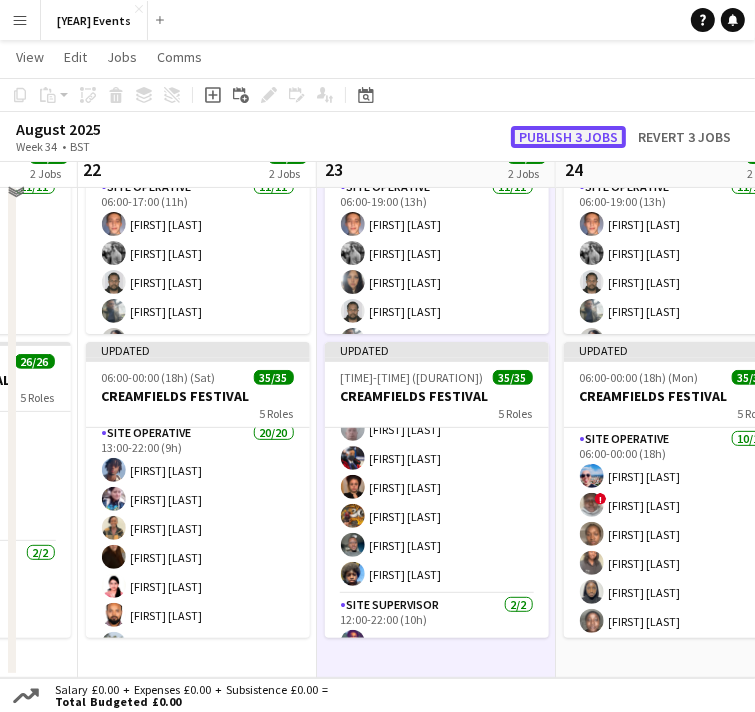 click on "Publish 3 jobs" 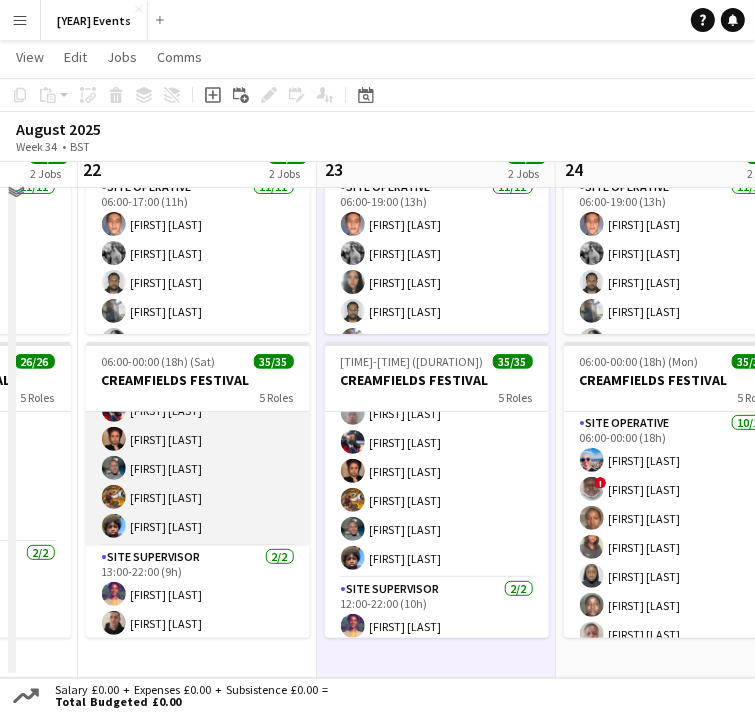 scroll, scrollTop: 983, scrollLeft: 0, axis: vertical 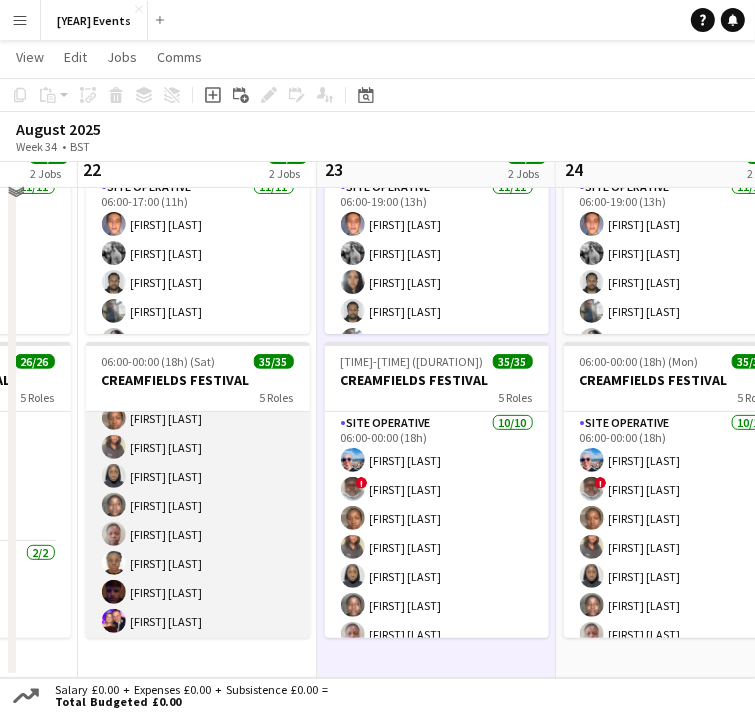 click on "Site Operative   10/10   06:00-00:00 (18h)
[FIRST] [LAST] ! [FIRST] [LAST] [FIRST] [LAST] [FIRST] [LAST] [FIRST] [LAST] [FIRST] [LAST] [FIRST] [LAST] [FIRST] [LAST] [FIRST] [LAST] [FIRST] [LAST]" at bounding box center [198, 476] 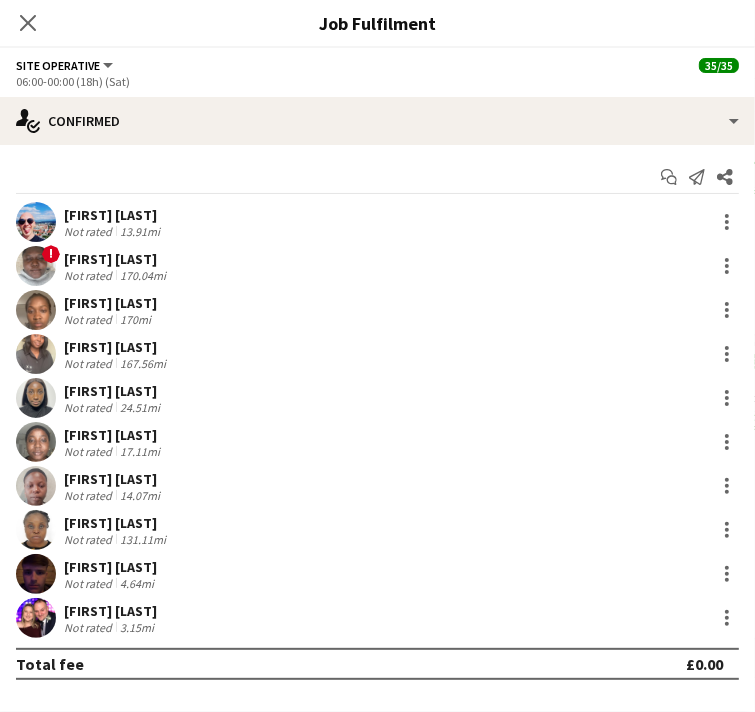 scroll, scrollTop: 101, scrollLeft: 0, axis: vertical 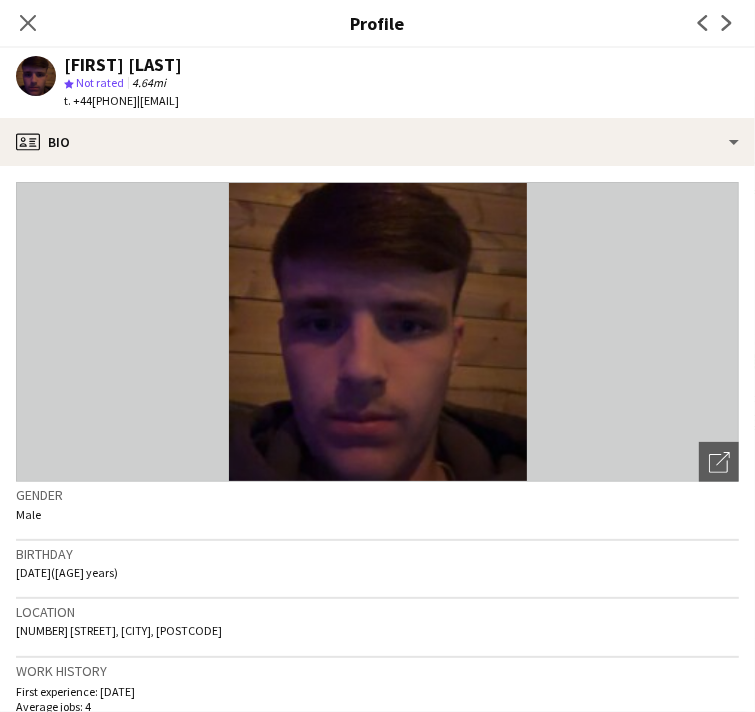 drag, startPoint x: 399, startPoint y: 101, endPoint x: 242, endPoint y: 113, distance: 157.45793 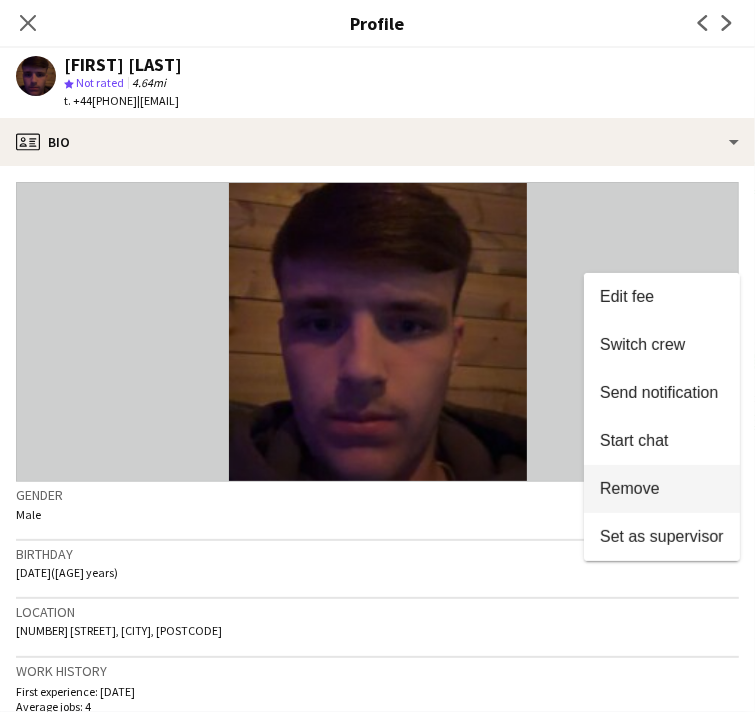click on "Remove" at bounding box center (630, 488) 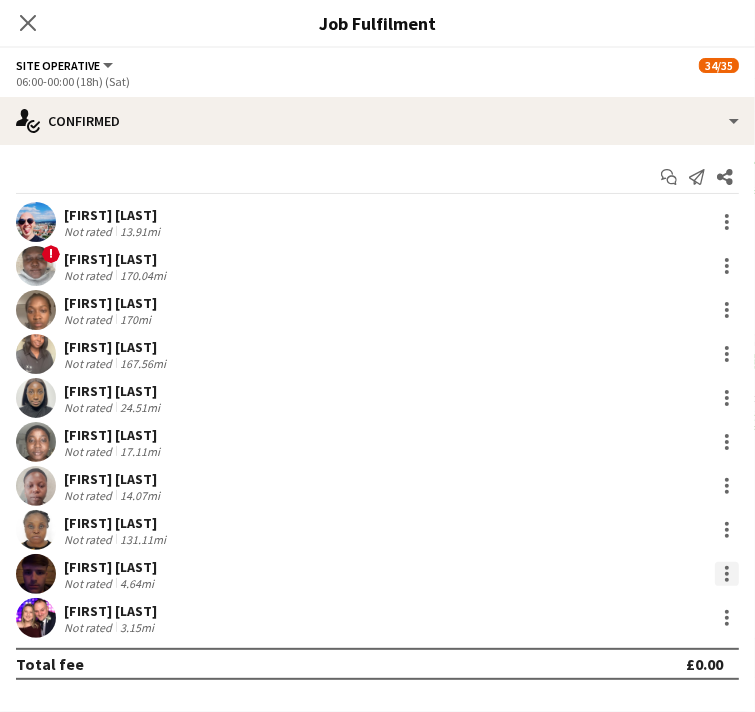 click at bounding box center [727, 574] 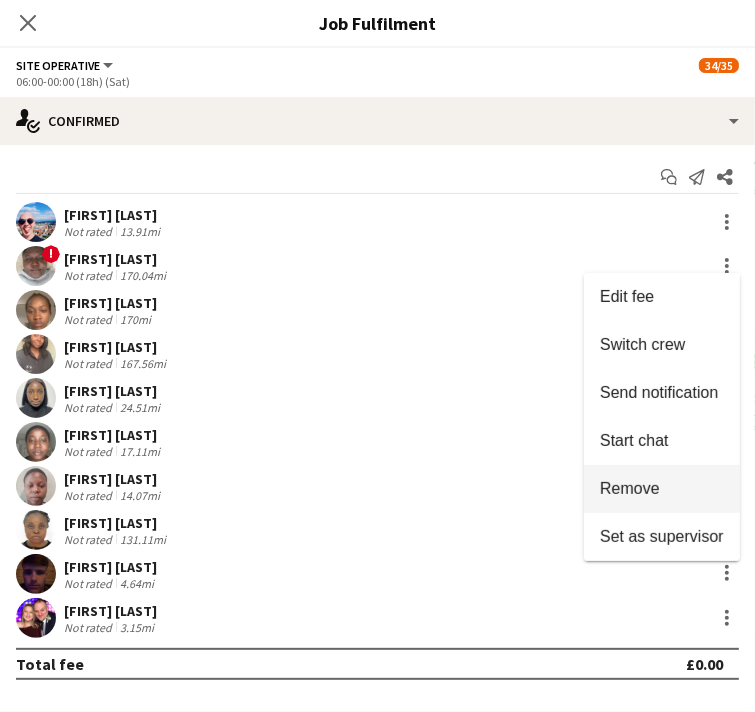click on "Remove" at bounding box center [662, 489] 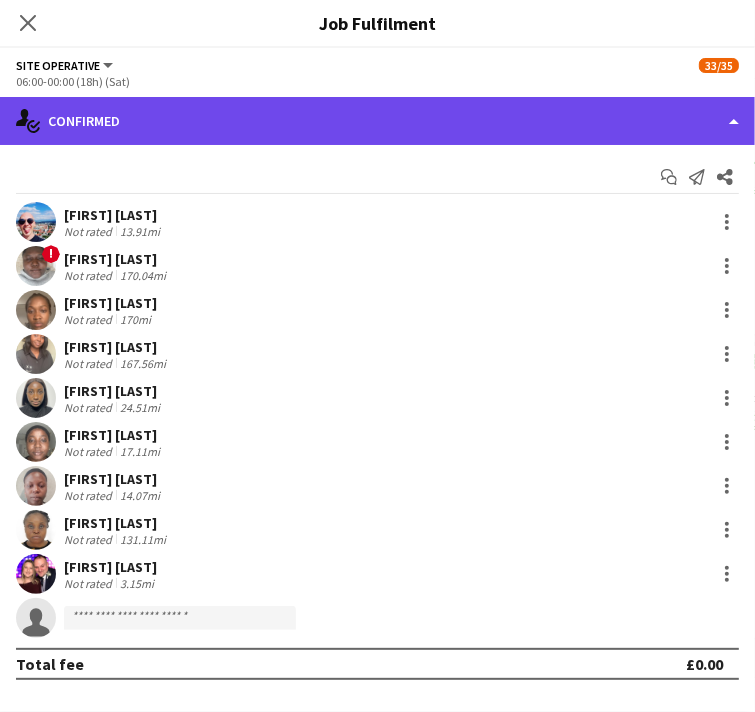 click on "single-neutral-actions-check-2
Confirmed" 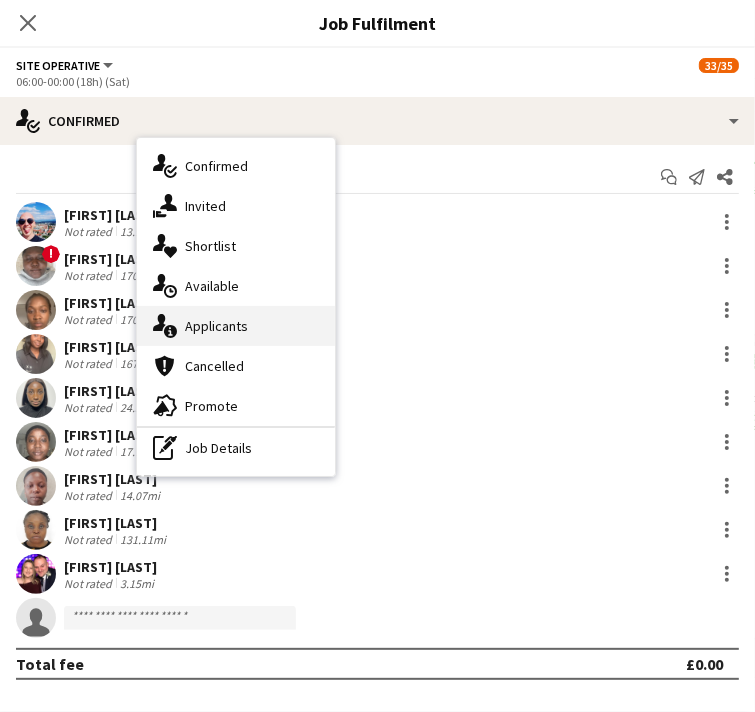 click on "single-neutral-actions-information
Applicants" at bounding box center [236, 326] 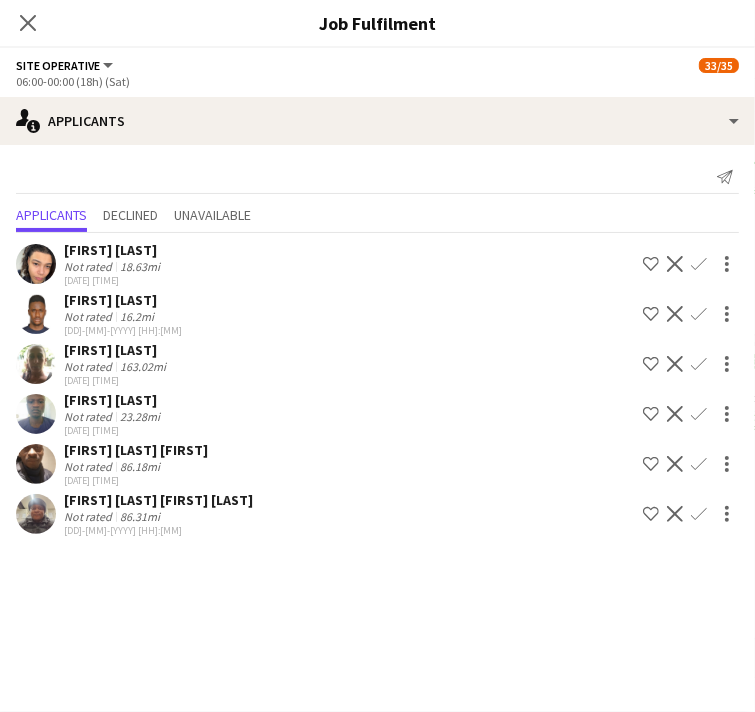 click on "Confirm" at bounding box center (699, 514) 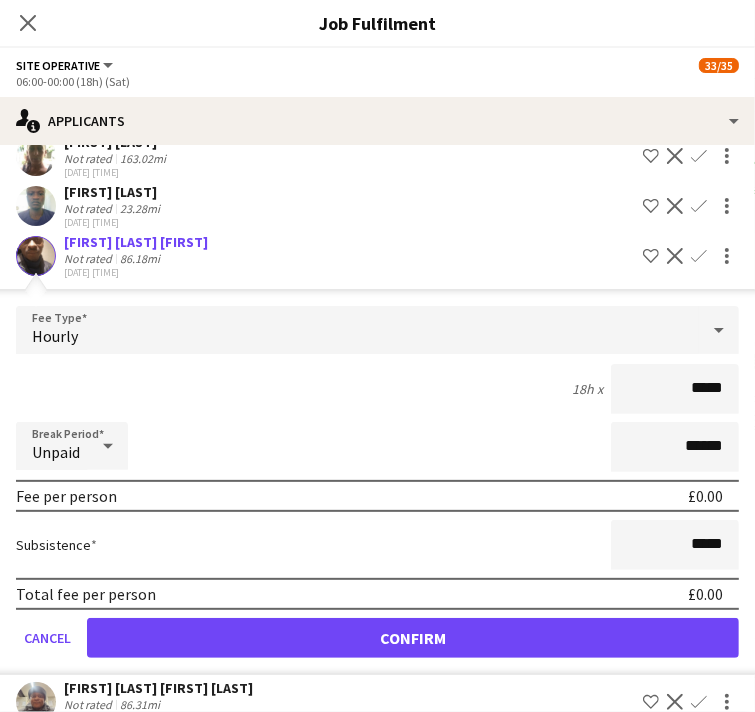 scroll, scrollTop: 256, scrollLeft: 0, axis: vertical 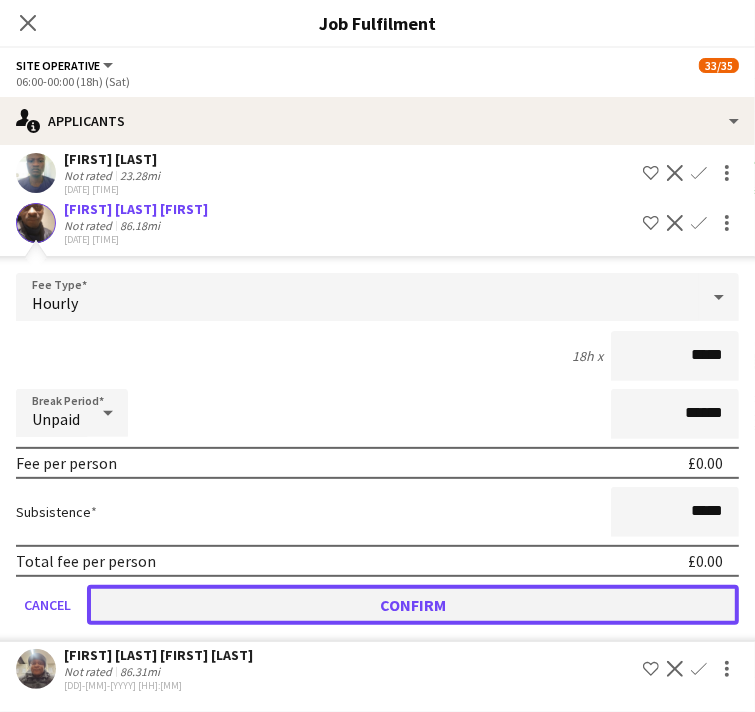 click on "Confirm" 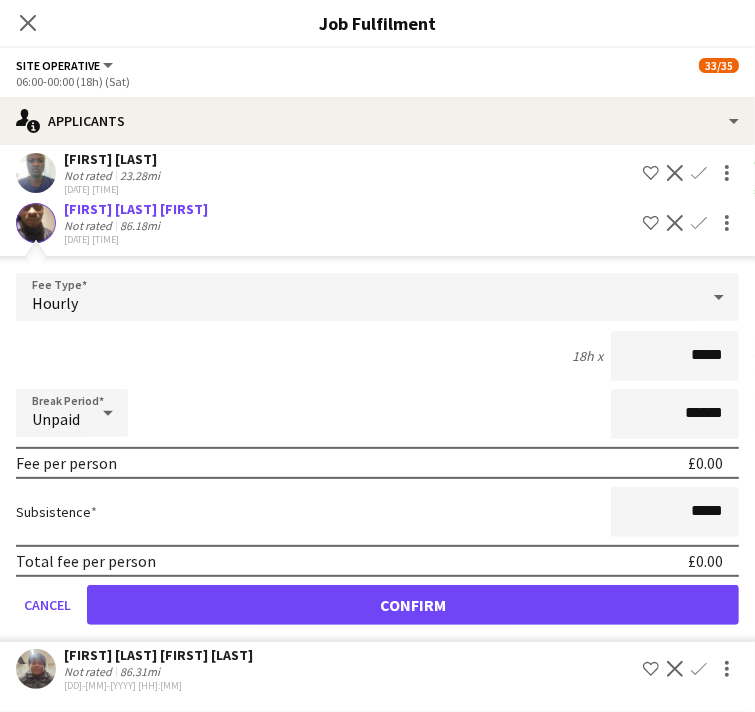 scroll, scrollTop: 0, scrollLeft: 0, axis: both 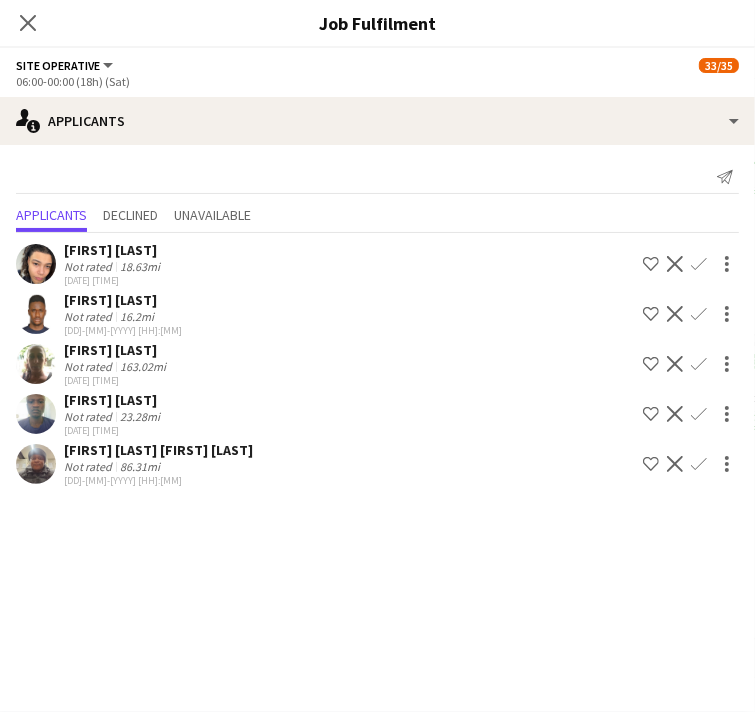 click on "06:00-17:00 (11h)    13/13   BRITISH MASTERS   3 Roles   Site Manager   1/1   06:00-17:00 (11h)
[FIRST] [LAST]  Site Operative   11/11   06:00-17:00 (11h)
[FIRST] [LAST] [FIRST] [LAST] [FIRST] [LAST] [FIRST] [LAST] [FIRST] [LAST] [FIRST] [LAST] [FIRST] [LAST] [FIRST] [LAST] [FIRST] [LAST] [FIRST] [LAST] [FIRST] [LAST] [FIRST] [LAST]  Site Supervisor   1/1   06:00-17:00 (11h)
[FIRST] [LAST]  Updated   06:00-00:00 (18h) (Sat)   35/35   CREAMFIELDS FESTIVAL   5 Roles   Site Operative   10/10   06:00-00:00 (18h)
[FIRST] [LAST] [FIRST] [LAST] ! [FIRST] [LAST] [FIRST] [LAST] [FIRST] [LAST] [FIRST] [LAST] [FIRST] [LAST] [FIRST] [LAST] [FIRST] [LAST] [FIRST] [LAST]  Site Supervisor   2/2   06:00-00:00 (18h)
[FIRST] [LAST] [FIRST] [LAST]  Site Manager   1/1   09:00-00:00 (15h)
[FIRST] [LAST]  Site Operative   20/20   13:00-22:00 (9h)
[FIRST] [LAST] [FIRST] [LAST] [FIRST] [LAST] [FIRST] [LAST] [FIRST] [LAST] [FIRST] [LAST] [FIRST] [LAST] [FIRST] [LAST] [FIRST] [LAST] [FIRST] [LAST] [FIRST] [LAST]" at bounding box center [197, 354] 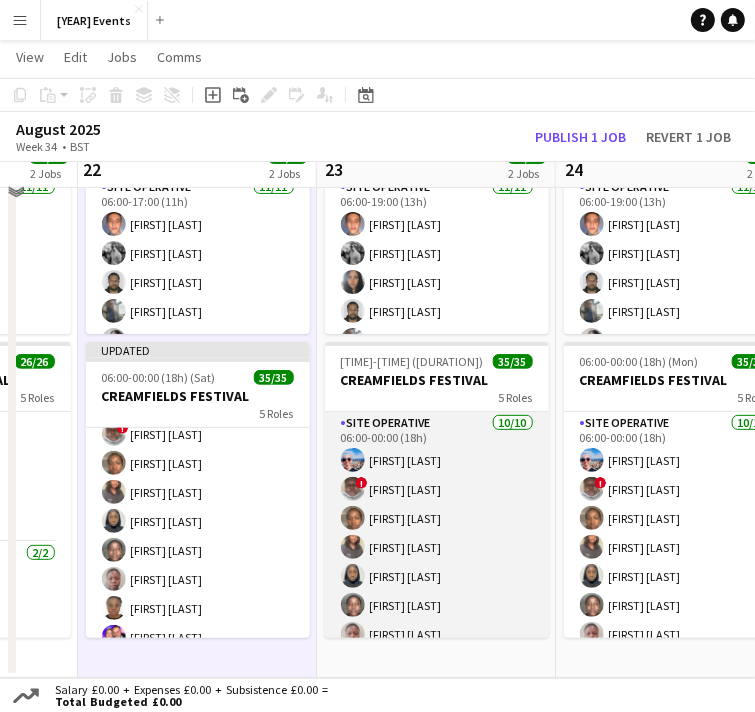 click on "Site Operative   10/10   06:00-00:00 (18h)
[FIRST] [LAST] ! [FIRST] [LAST] [FIRST] [LAST] [FIRST] [LAST] [FIRST] [LAST] [FIRST] [LAST] [FIRST] [LAST] [FIRST] [LAST] [FIRST] [LAST] [FIRST] [LAST]" at bounding box center (437, 576) 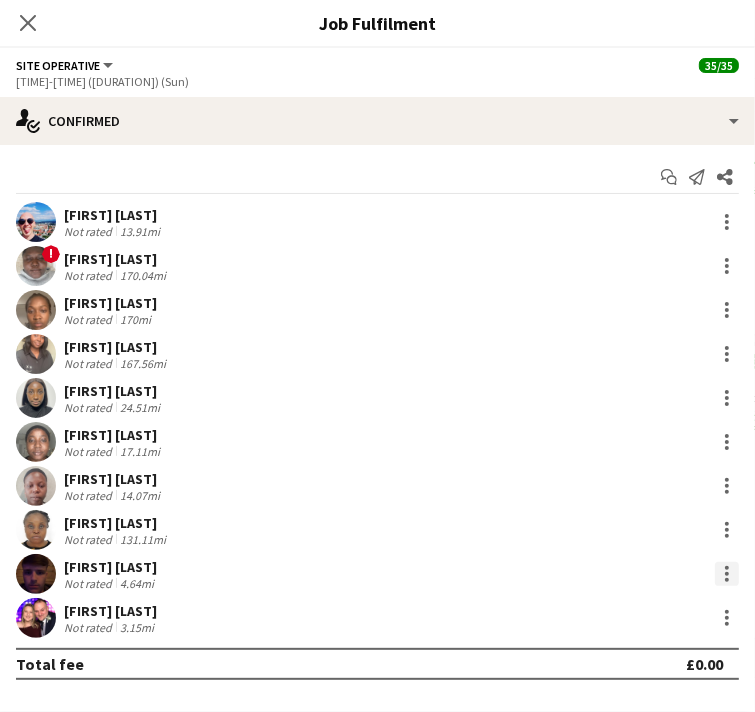 click at bounding box center (727, 574) 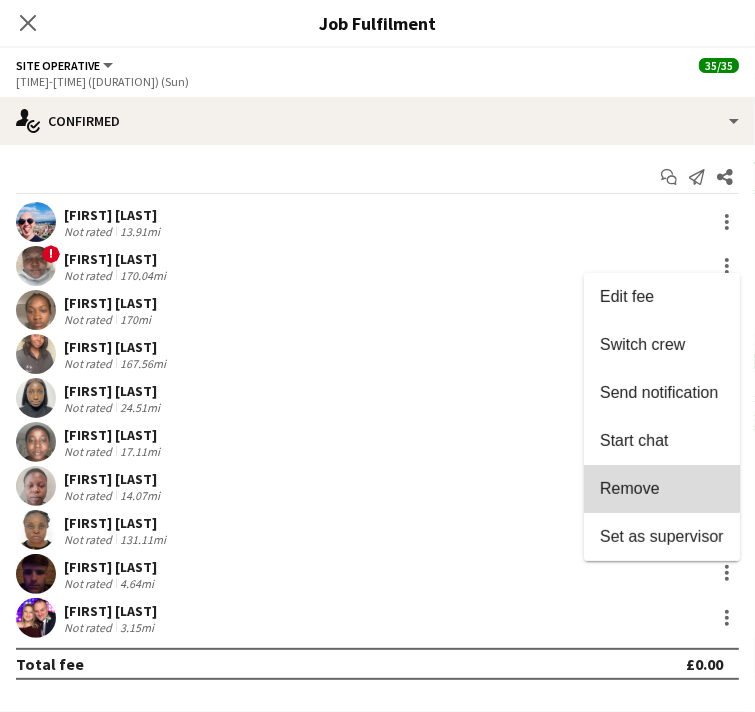 click on "Remove" at bounding box center [662, 489] 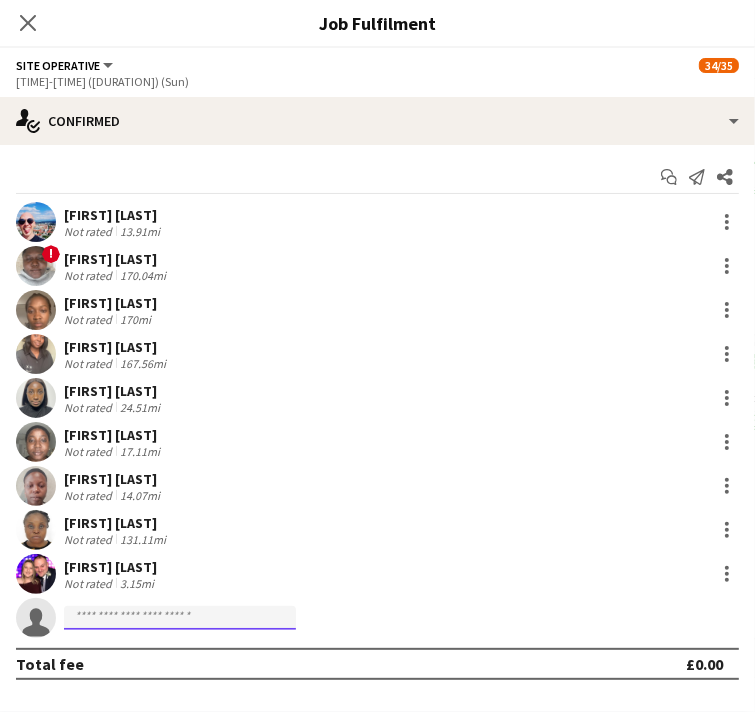 click 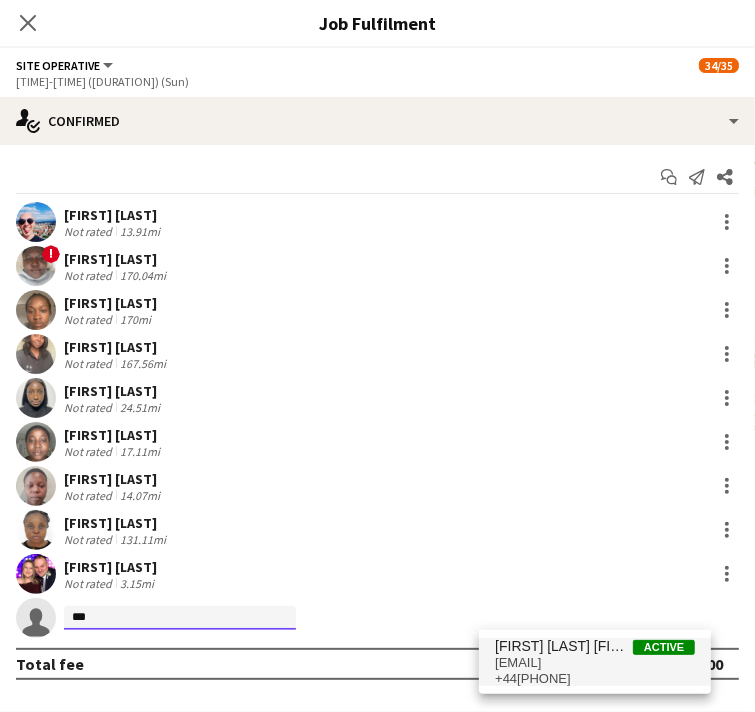 type on "***" 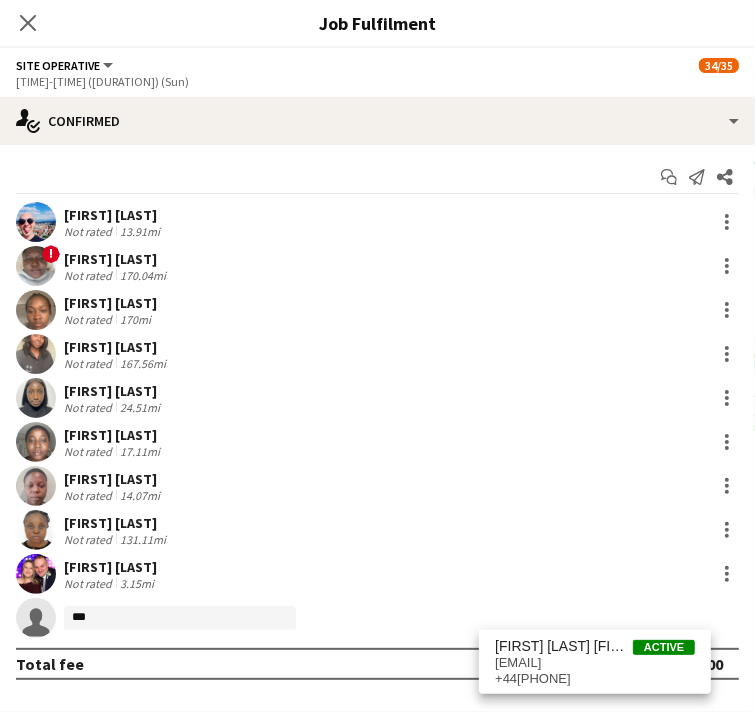 click on "[FIRST] [LAST] [FIRST]" at bounding box center (564, 646) 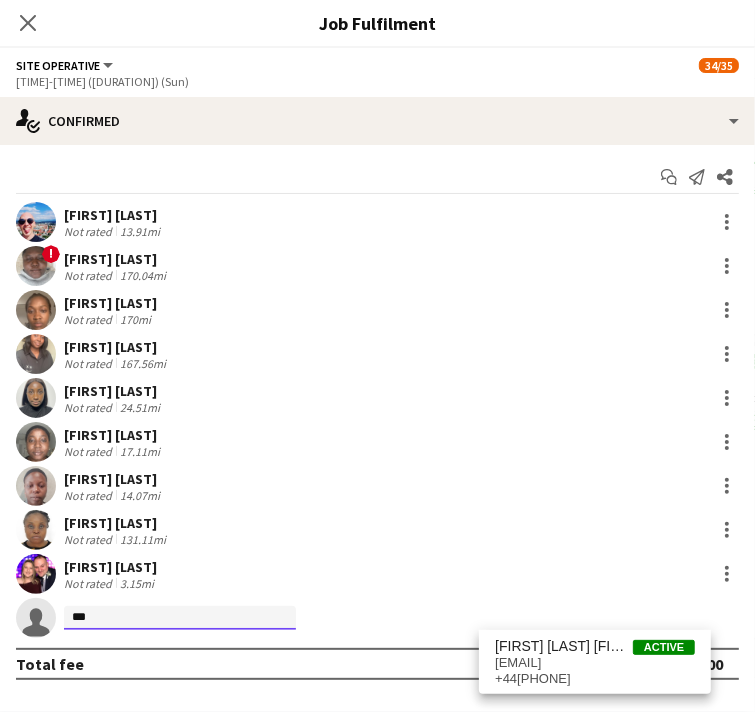 type 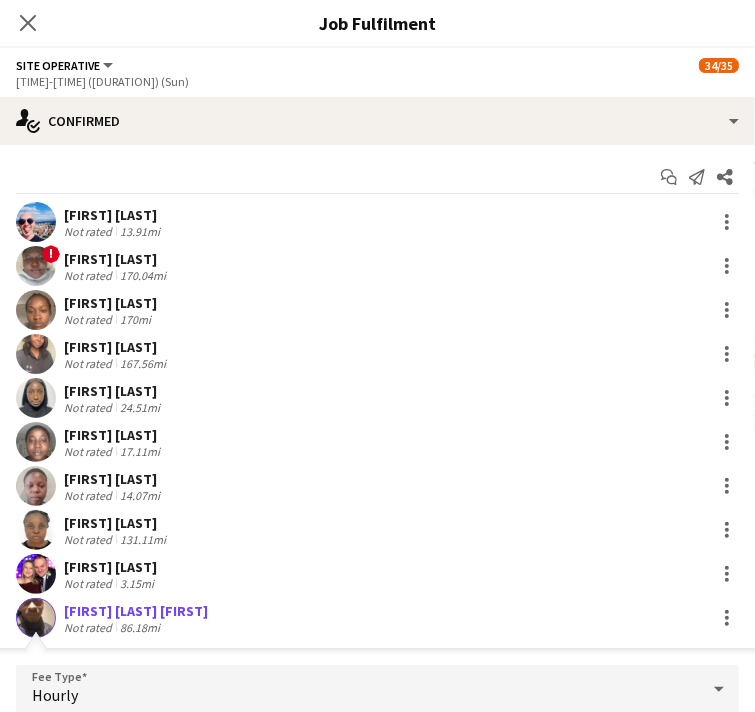 scroll, scrollTop: 312, scrollLeft: 0, axis: vertical 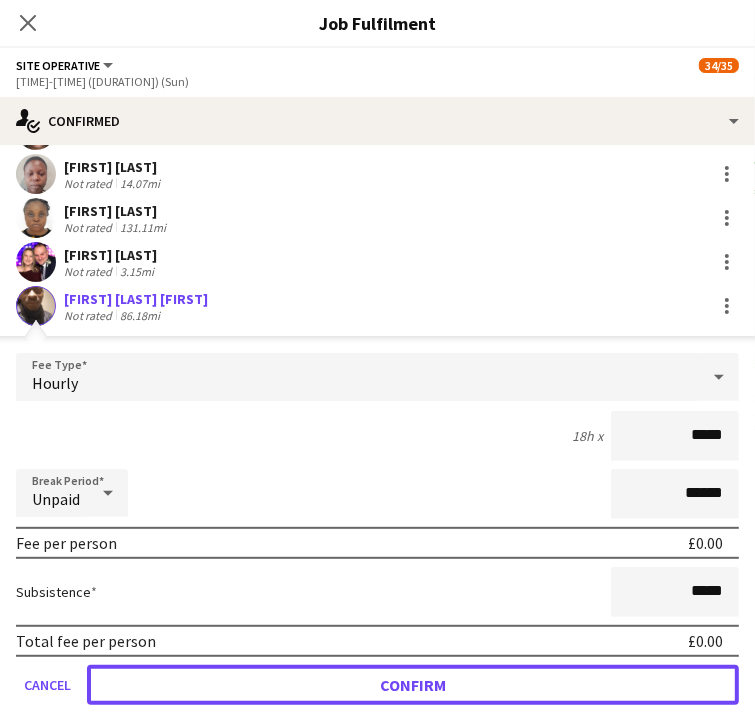 click on "Confirm" at bounding box center (413, 685) 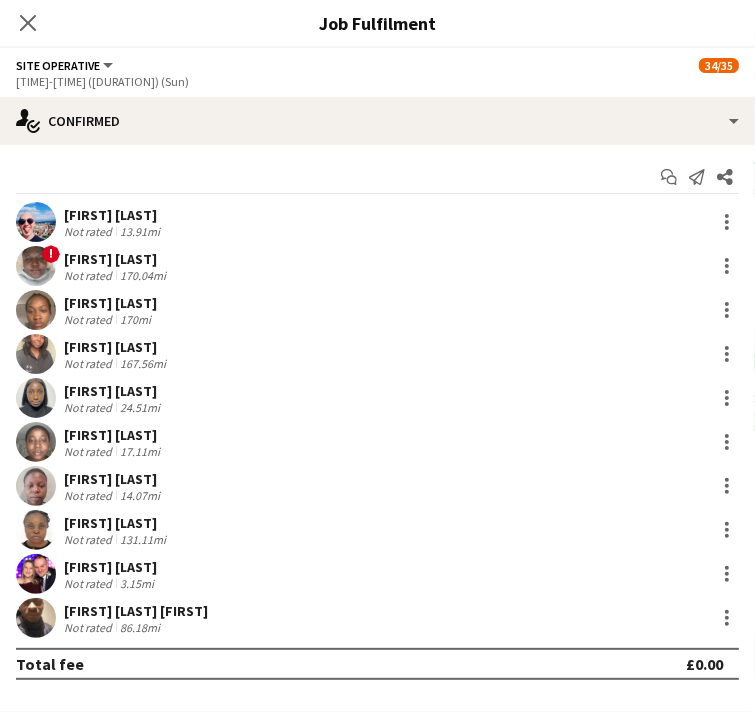 scroll, scrollTop: 0, scrollLeft: 0, axis: both 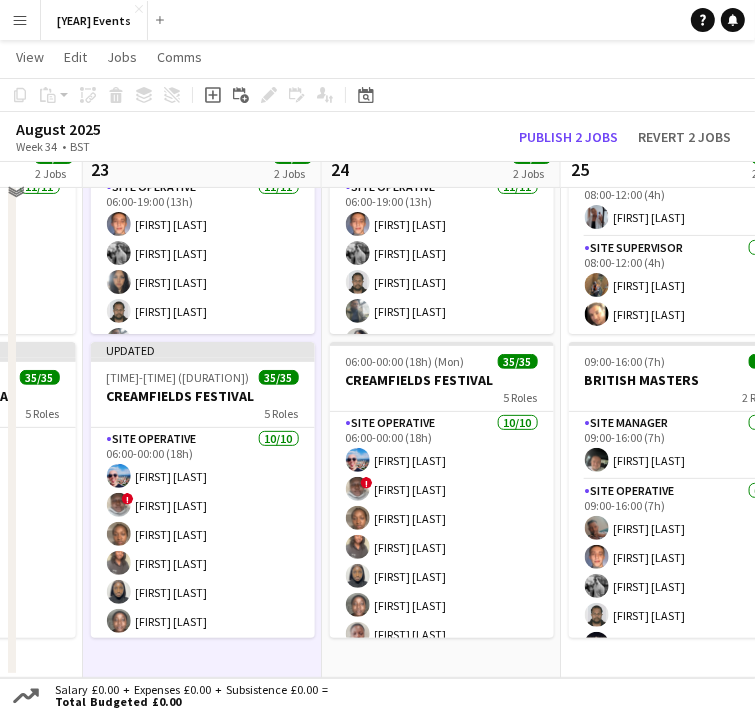 drag, startPoint x: 483, startPoint y: 646, endPoint x: 249, endPoint y: 663, distance: 234.61671 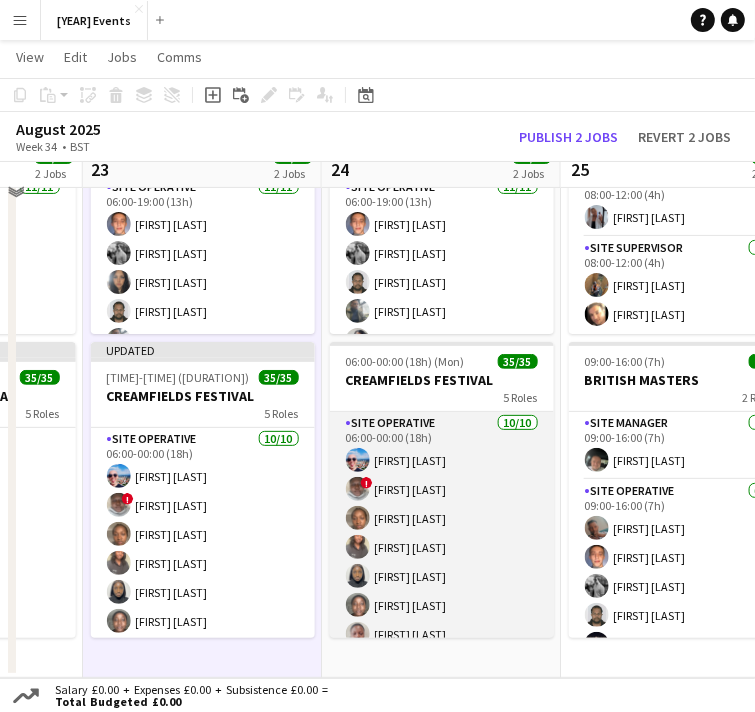 click on "Site Operative   10/10   06:00-00:00 (18h)
[FIRST] [LAST] ! [FIRST] [LAST] [FIRST] [LAST] [FIRST] [LAST] [FIRST] [LAST] [FIRST] [LAST] [FIRST] [LAST] [FIRST] [LAST] [FIRST] [LAST] [FIRST] [LAST]" at bounding box center (442, 576) 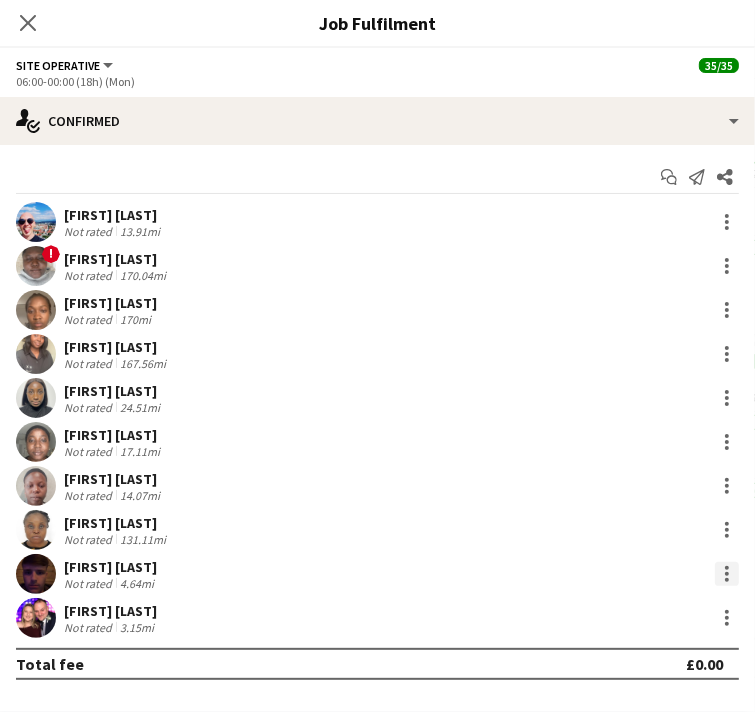 click at bounding box center [727, 574] 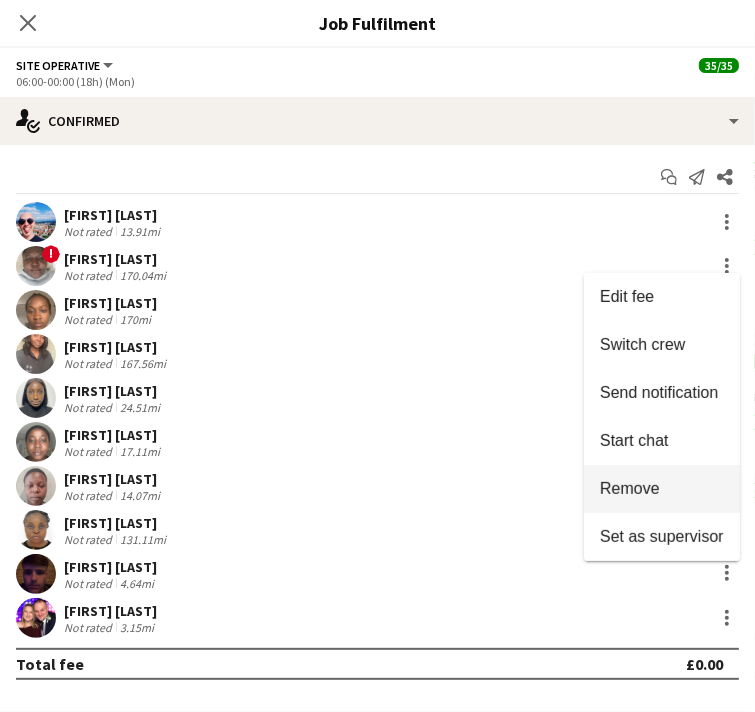 click on "Remove" at bounding box center [662, 489] 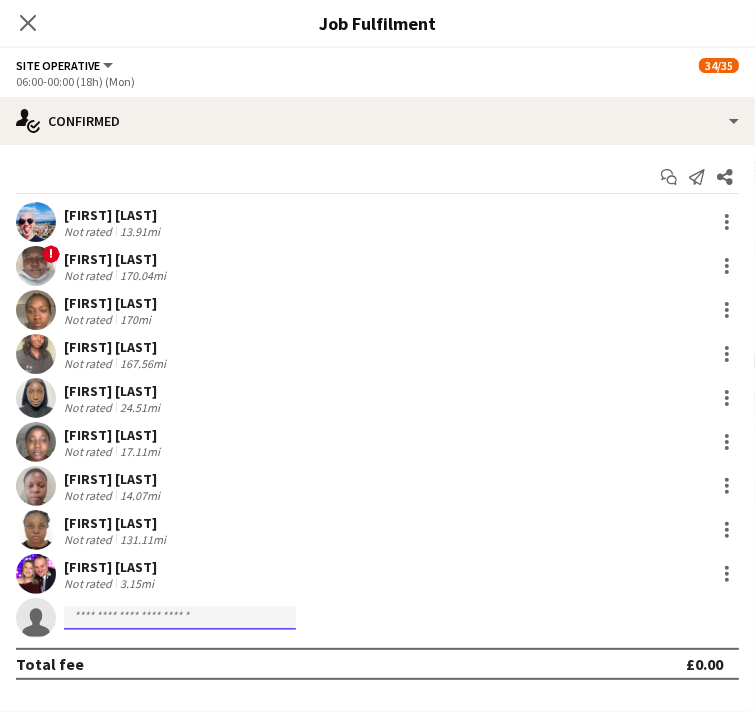 click 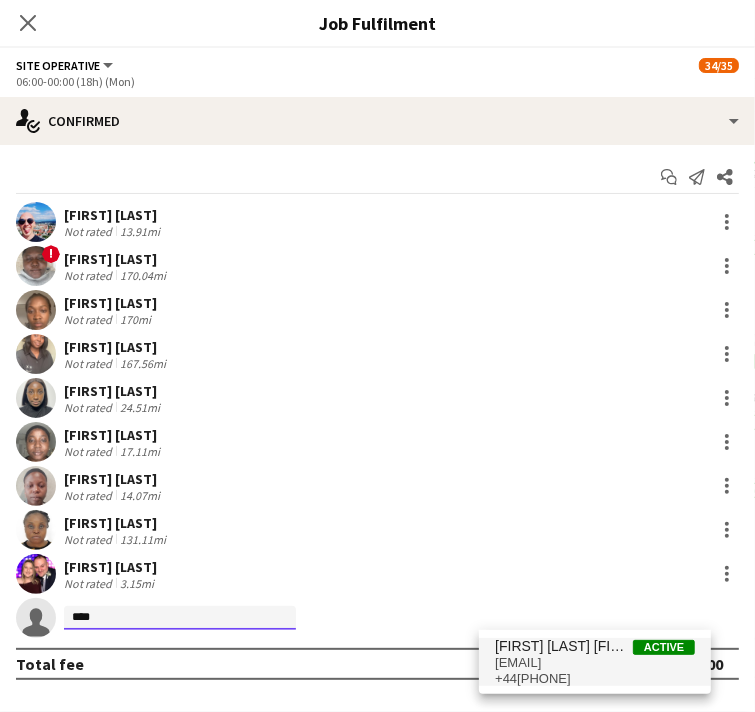 type on "****" 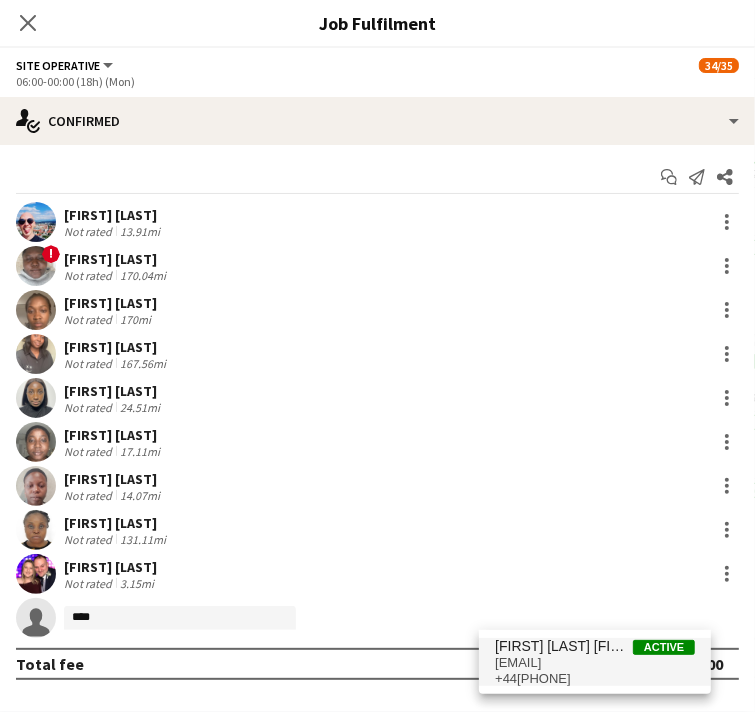 click on "[EMAIL]" at bounding box center (595, 663) 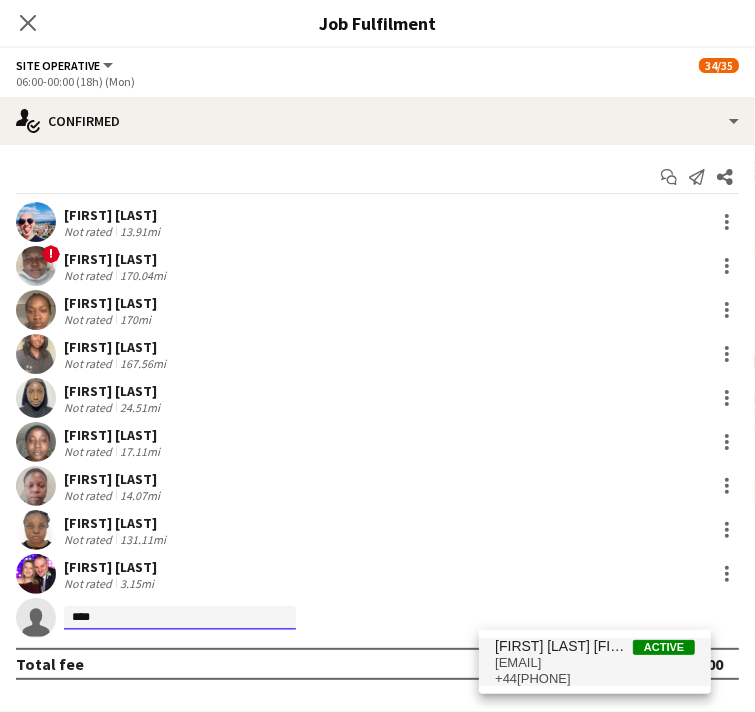 type 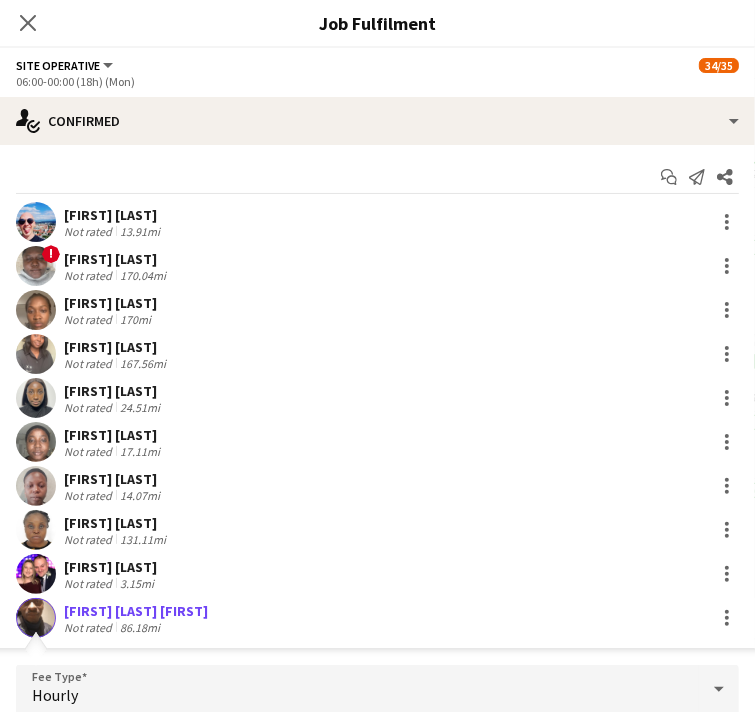 scroll, scrollTop: 312, scrollLeft: 0, axis: vertical 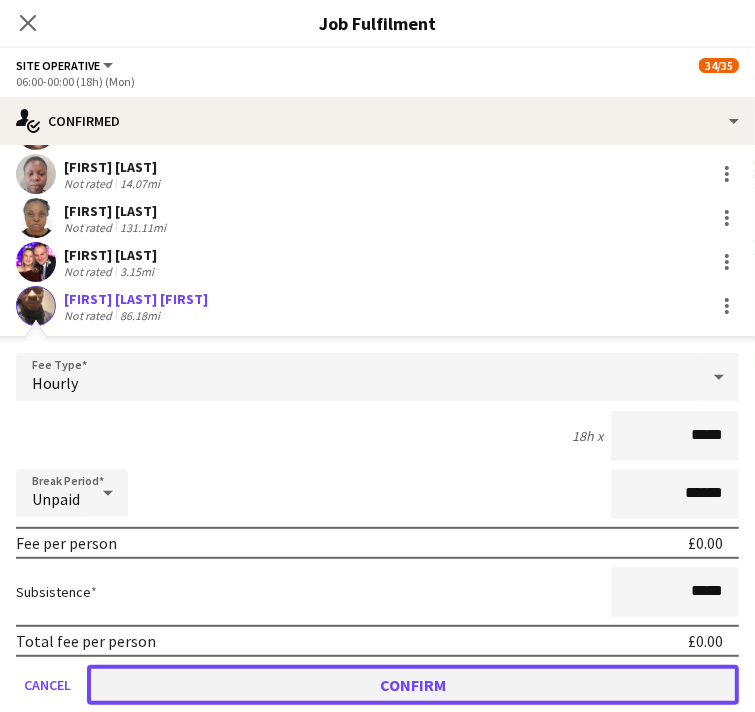 click on "Confirm" at bounding box center [413, 685] 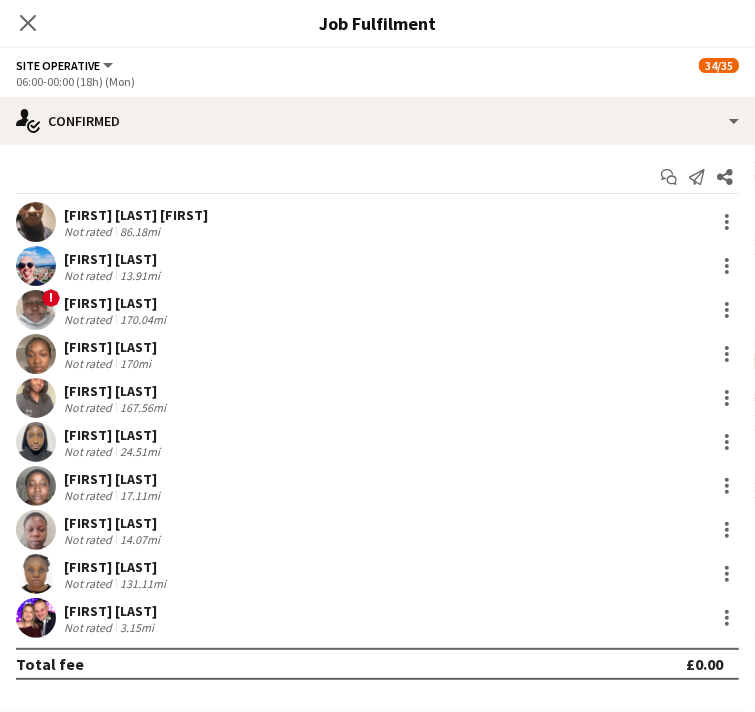 scroll, scrollTop: 0, scrollLeft: 0, axis: both 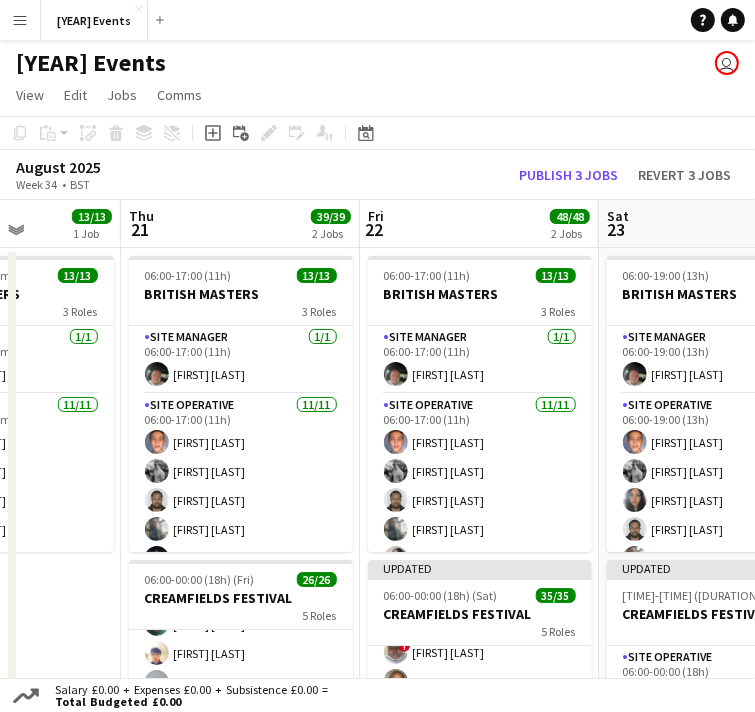 drag, startPoint x: 235, startPoint y: 602, endPoint x: 804, endPoint y: 507, distance: 576.8761 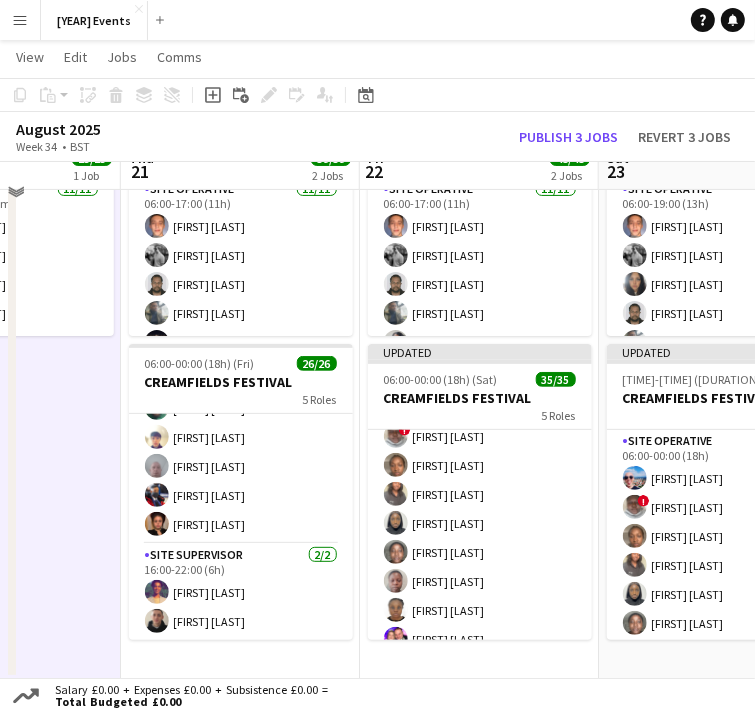 scroll, scrollTop: 194, scrollLeft: 0, axis: vertical 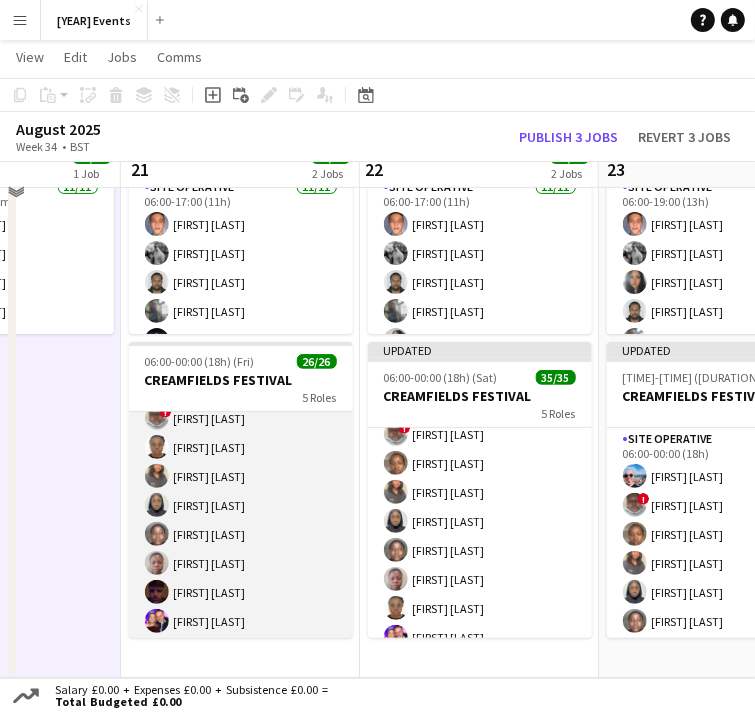 click on "Site Operative   10/10   09:00-00:00 (15h)
[FIRST] [LAST] [FIRST] [LAST] ! [FIRST] [LAST] [FIRST] [LAST] [FIRST] [LAST] [FIRST] [LAST] [FIRST] [LAST] [FIRST] [LAST] [FIRST] [LAST] [FIRST] [LAST]" at bounding box center [241, 476] 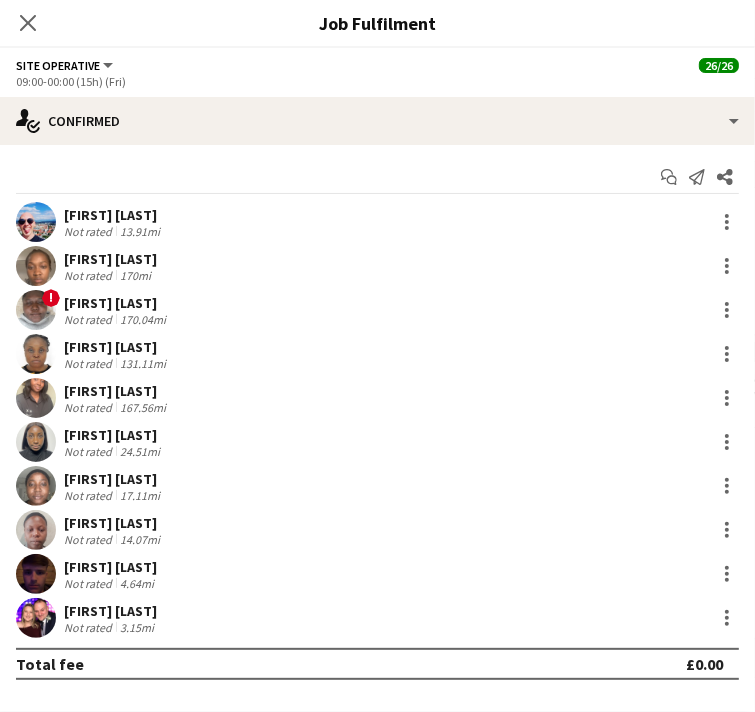 scroll, scrollTop: 170, scrollLeft: 0, axis: vertical 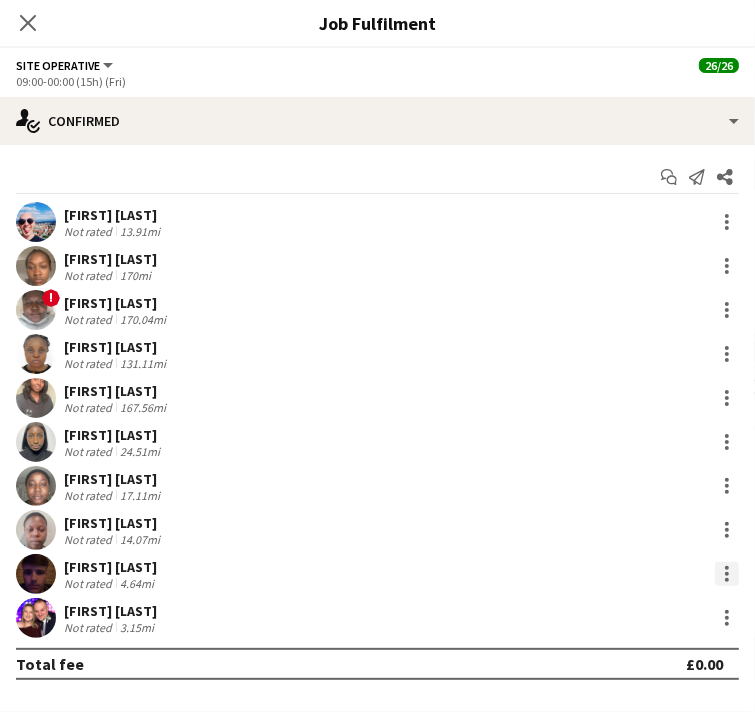 click at bounding box center [727, 574] 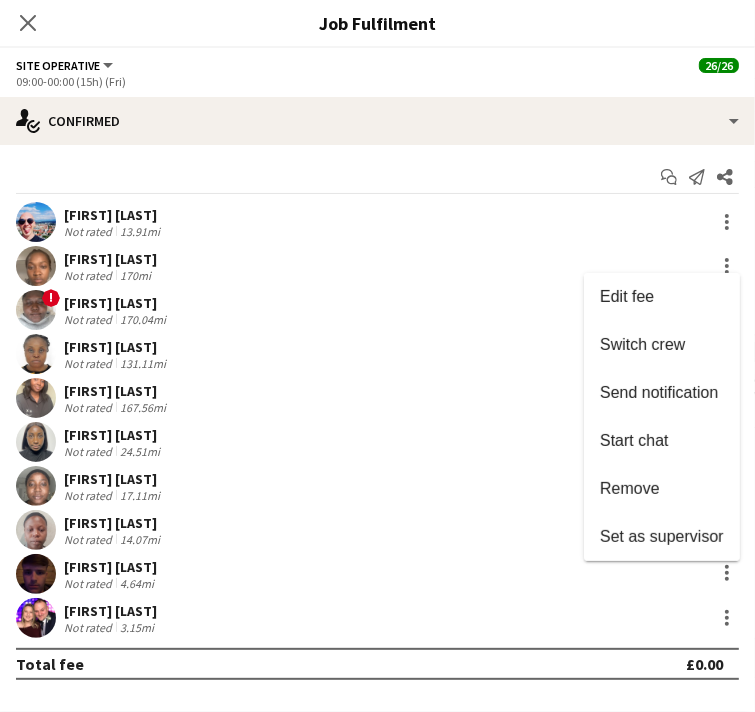 click on "Remove" at bounding box center (630, 488) 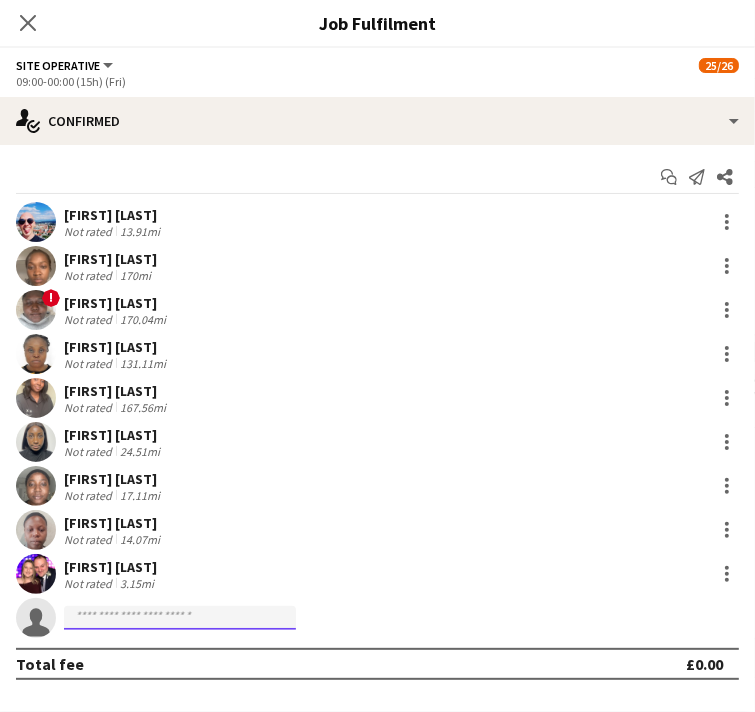 click 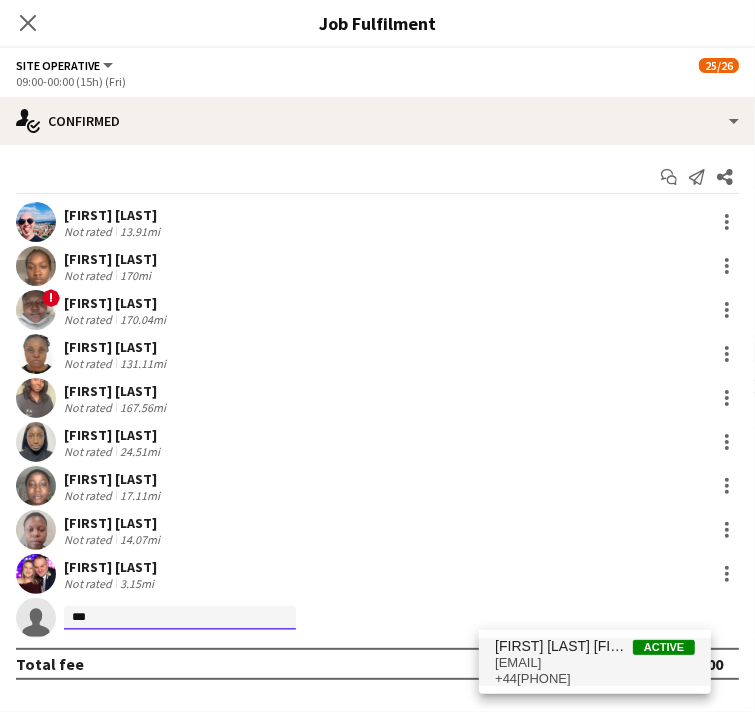 type on "***" 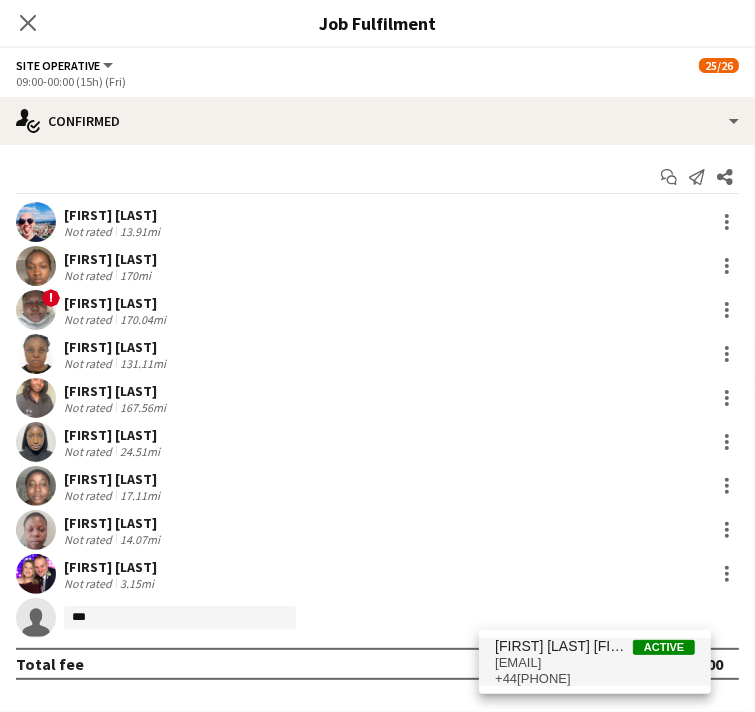 click on "[EMAIL]" at bounding box center (595, 663) 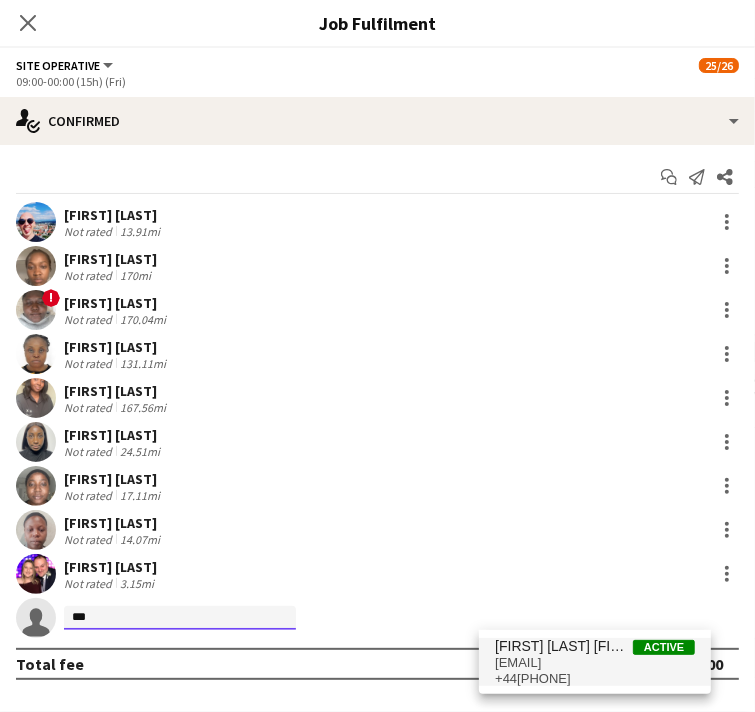 type 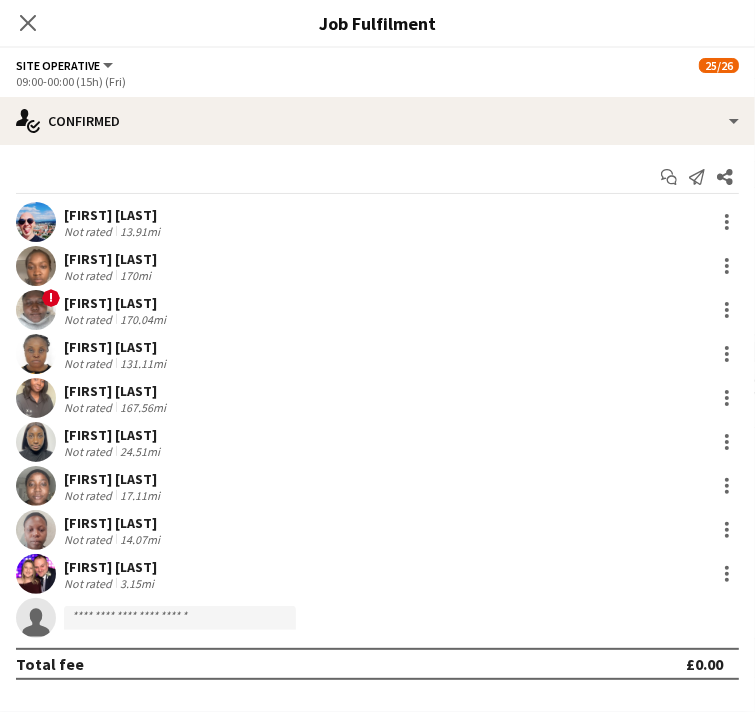 scroll, scrollTop: 312, scrollLeft: 0, axis: vertical 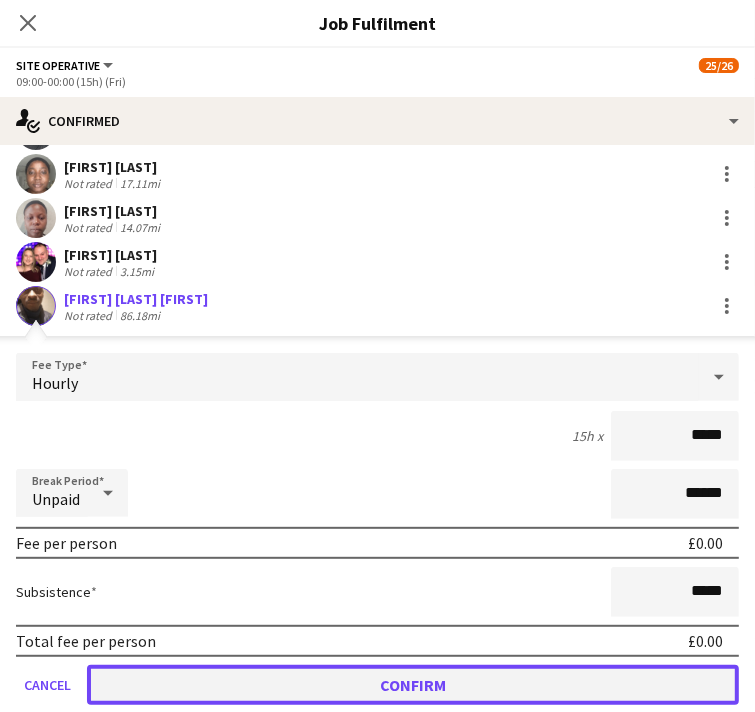 click on "Confirm" at bounding box center (413, 685) 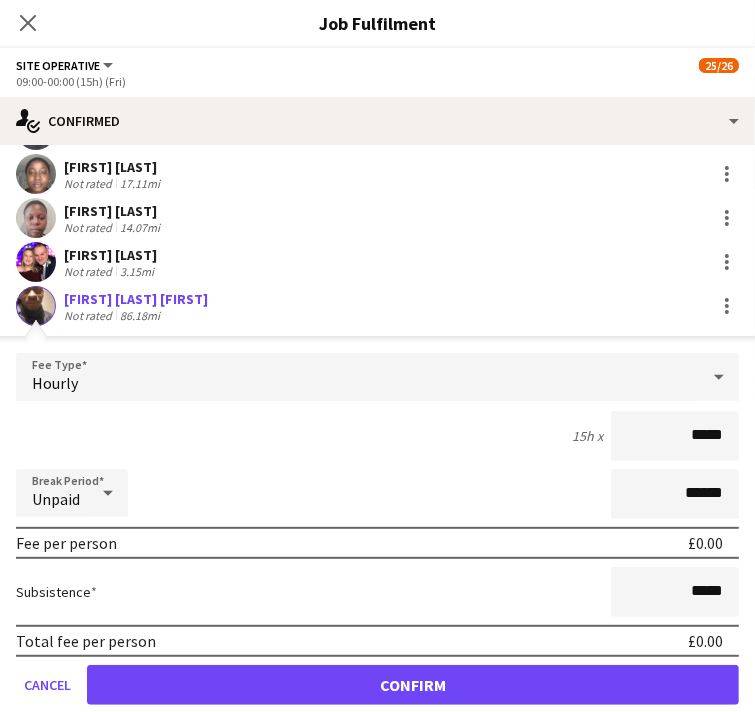 scroll, scrollTop: 0, scrollLeft: 0, axis: both 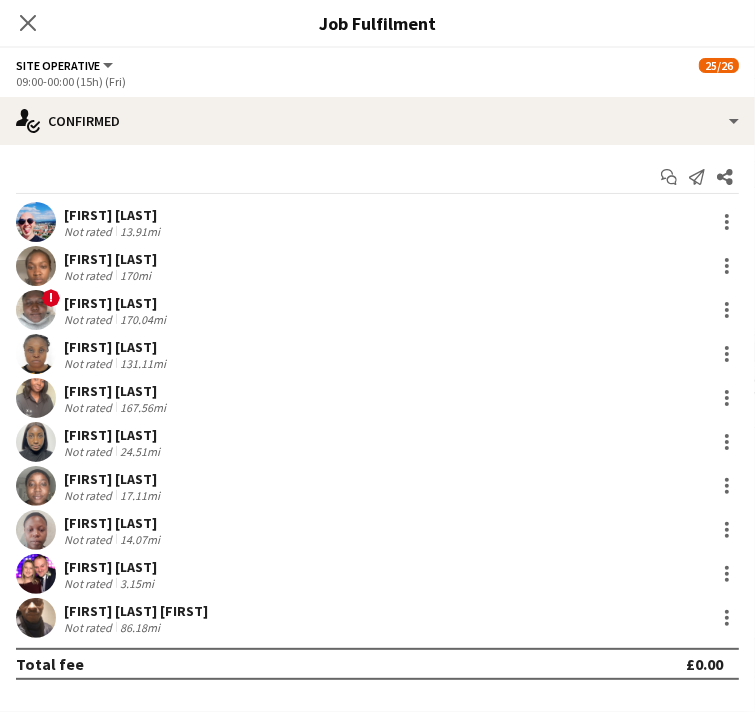 click on "07:30-18:00 (10h30m)    13/13   BRITISH MASTERS   3 Roles   Site Manager   1/1   07:30-18:00 (10h30m)
[FIRST] [LAST]  Site Operative   11/11   07:30-18:00 (10h30m)
[FIRST] [LAST] [FIRST] [LAST] [FIRST] [LAST] [FIRST] [LAST] [FIRST] [LAST] [FIRST] [LAST] [FIRST] [LAST] [FIRST] [LAST] [FIRST] [LAST] [FIRST] [LAST] [FIRST] [LAST]  Site Supervisor   1/1   07:30-18:00 (10h30m)
[FIRST] [LAST]" at bounding box center [1, 354] 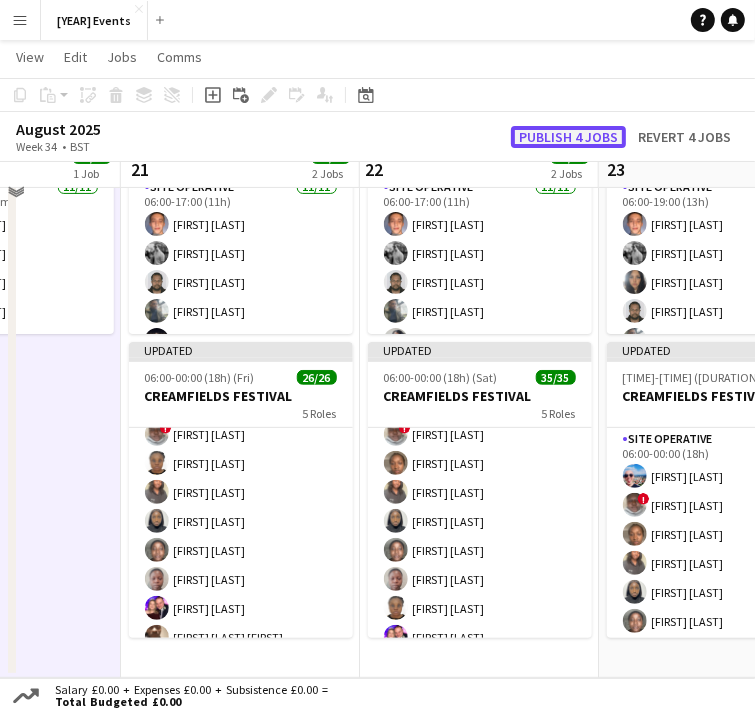 click on "Publish 4 jobs" 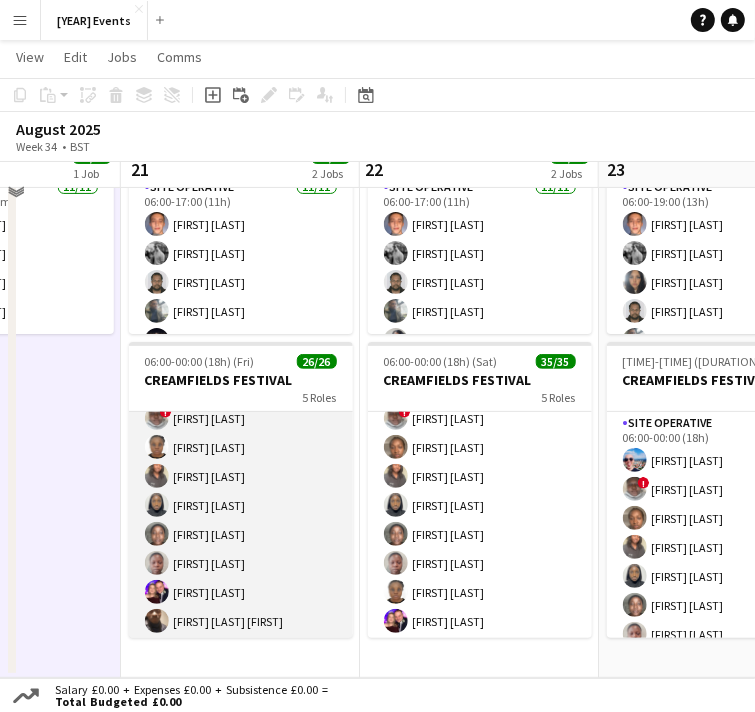 drag, startPoint x: 250, startPoint y: 611, endPoint x: 284, endPoint y: 578, distance: 47.38143 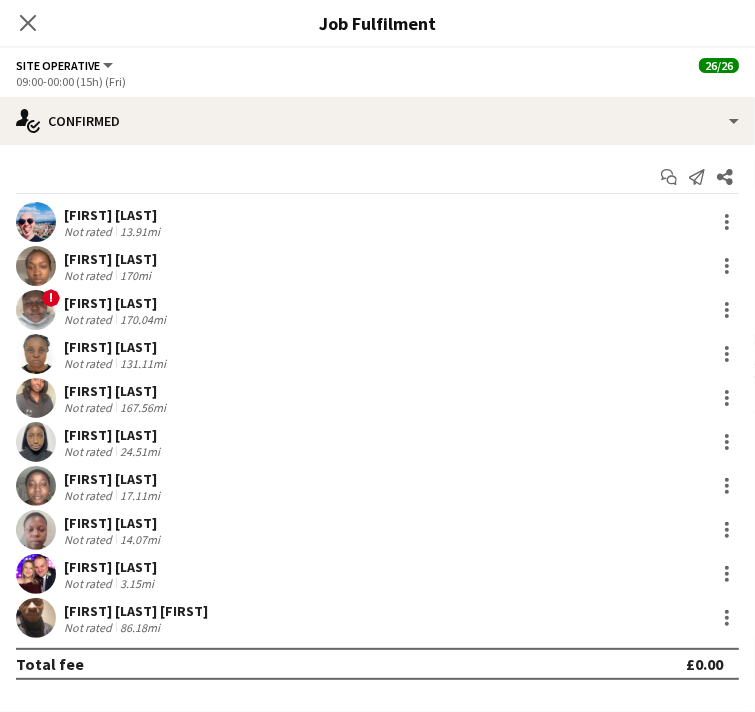scroll, scrollTop: 170, scrollLeft: 0, axis: vertical 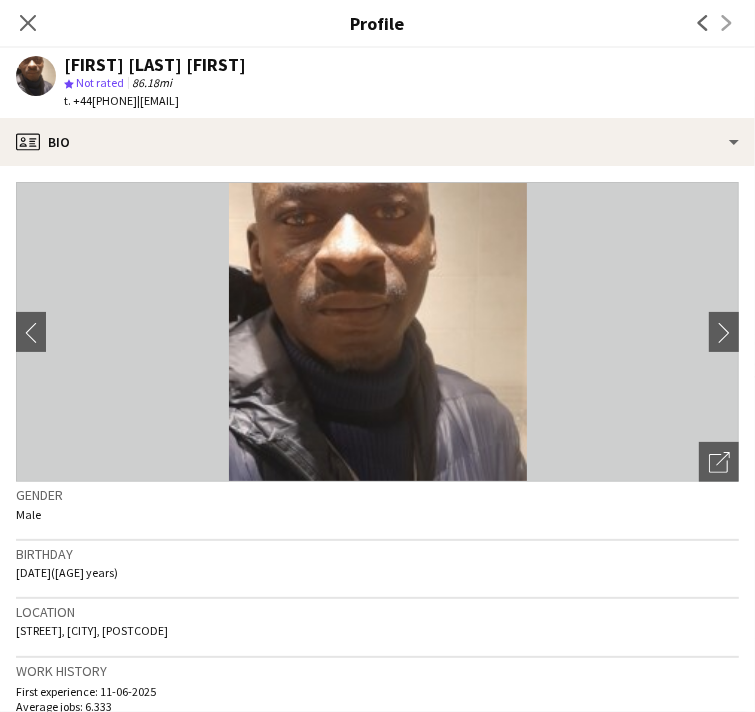 drag, startPoint x: 360, startPoint y: 69, endPoint x: 140, endPoint y: 67, distance: 220.0091 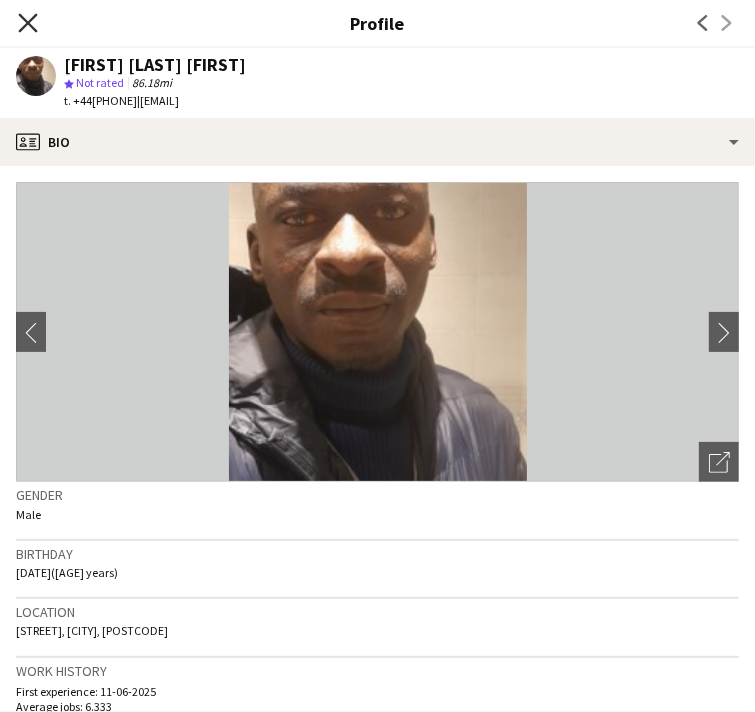 click on "Close pop-in" 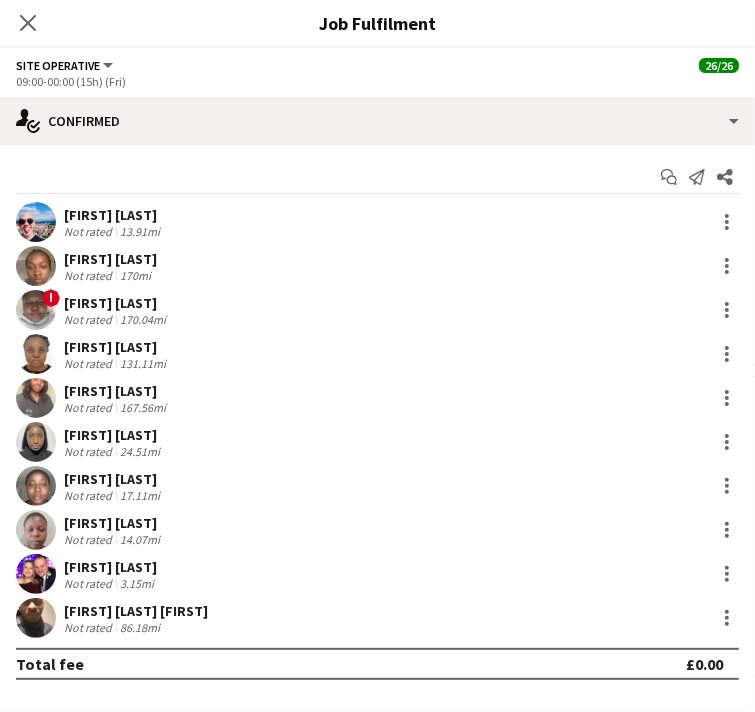 click on "[FIRST] [LAST]
star
Not rated   86.18mi" at bounding box center [377, 618] 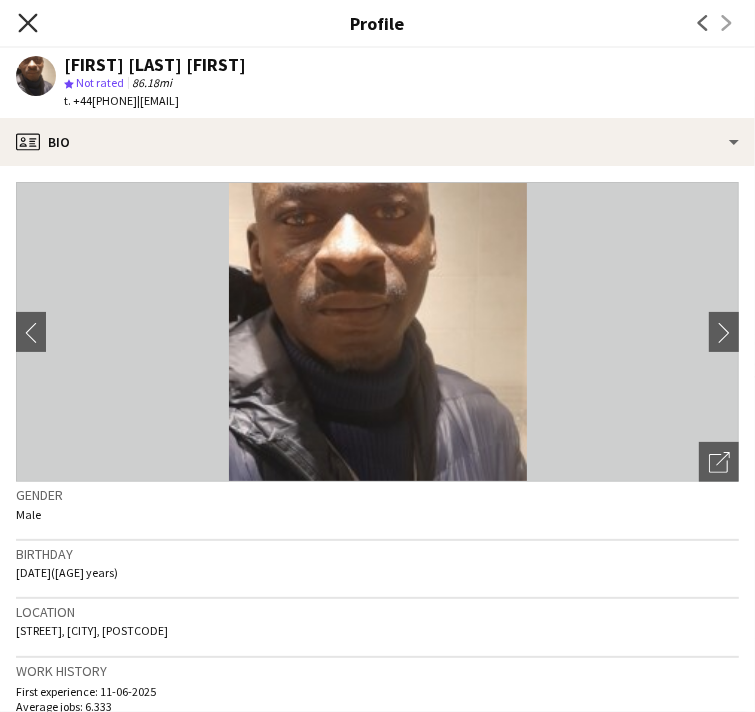 click on "Close pop-in" 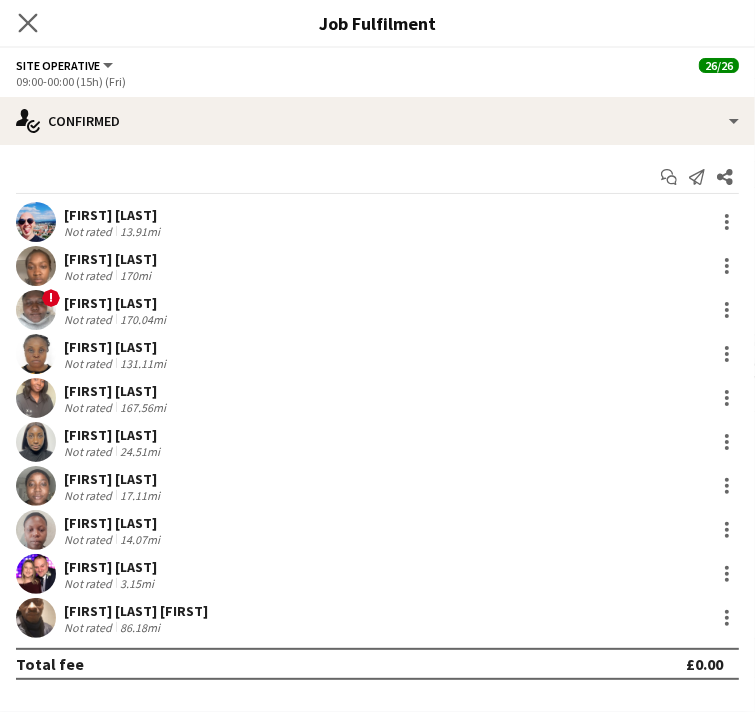 click on "Close pop-in" 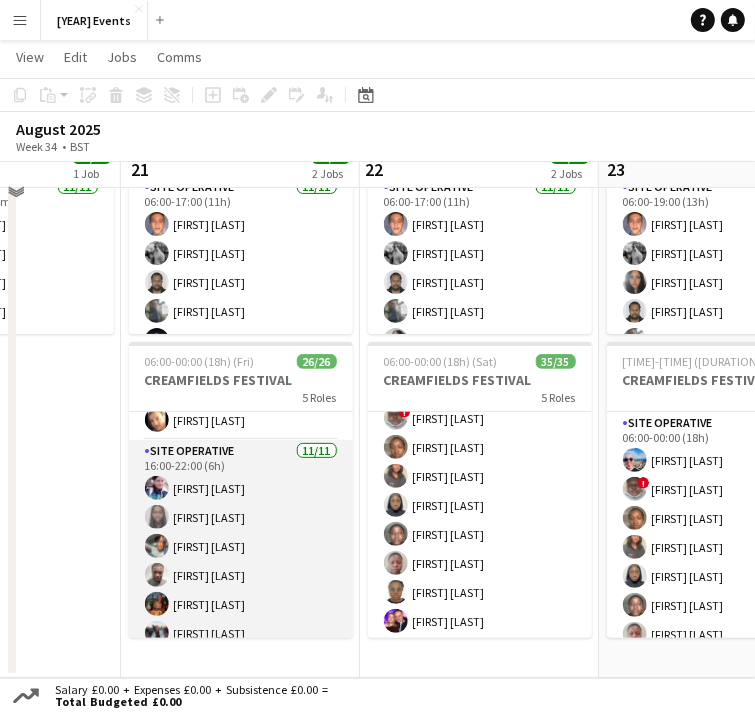 click on "Site Operative   11/11   16:00-22:00 (6h)
[FIRST] [LAST] [FIRST] [LAST] [FIRST] [LAST] [FIRST] [LAST] [FIRST] [LAST] [FIRST] [LAST] [FIRST] [LAST] [FIRST] [LAST] [FIRST] [LAST] [FIRST] [LAST]" at bounding box center (241, 619) 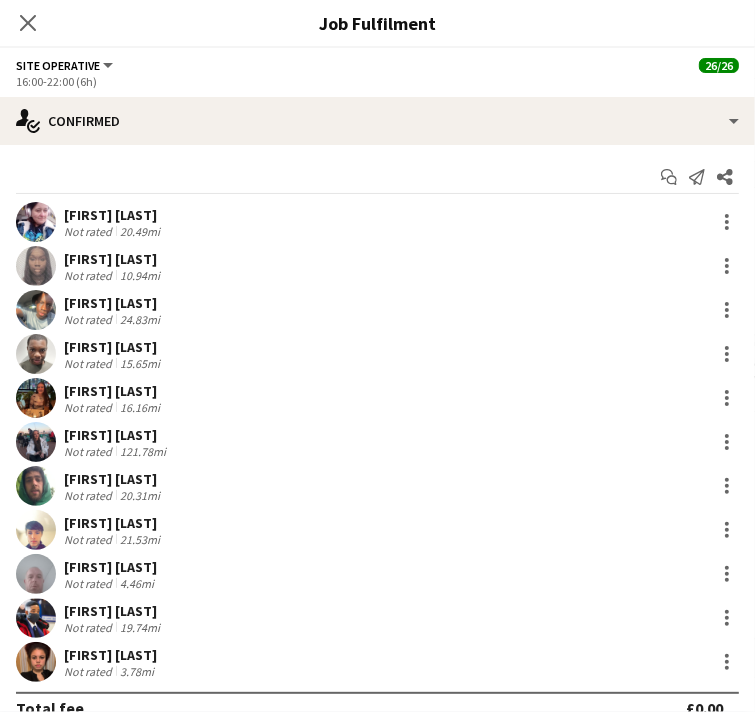 scroll, scrollTop: 467, scrollLeft: 0, axis: vertical 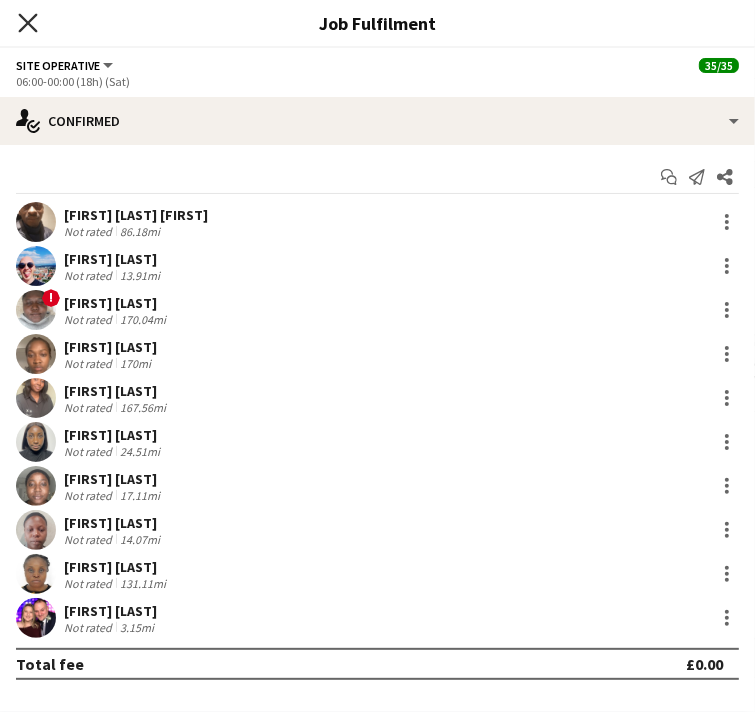 click on "Close pop-in" 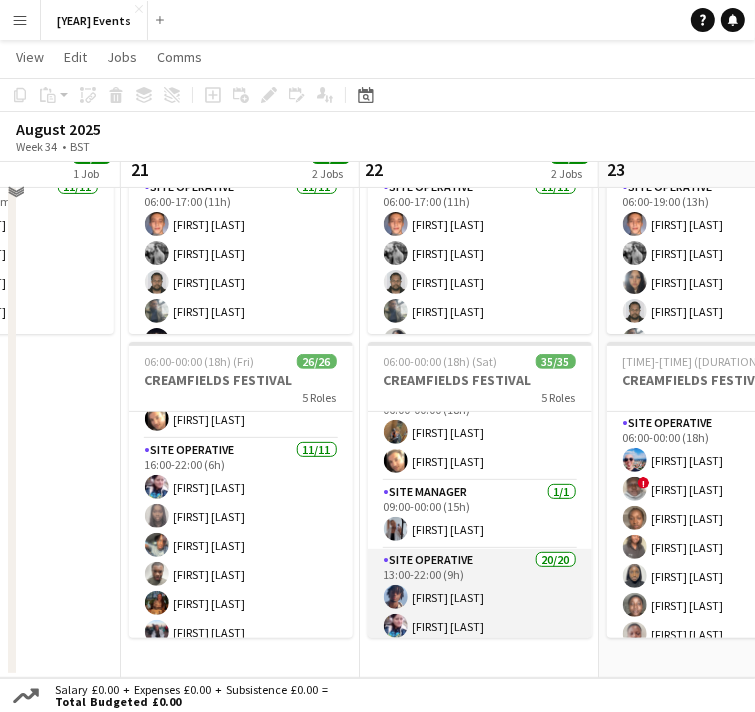 click on "Site Operative   20/20   [TIME]-[TIME] ([DURATION])
[FIRST] [LAST] [FIRST] [LAST] [FIRST] [LAST] [FIRST] [LAST] [FIRST] [LAST] [FIRST] [LAST] [FIRST] [LAST] [FIRST] [LAST] [FIRST] [LAST] [FIRST] [LAST] [FIRST] [LAST] [FIRST] [LAST] [FIRST] [LAST] [FIRST] [LAST] [FIRST] [LAST] [FIRST] [LAST] [FIRST] [LAST] [FIRST] [LAST] [FIRST] [LAST]" at bounding box center [480, 858] 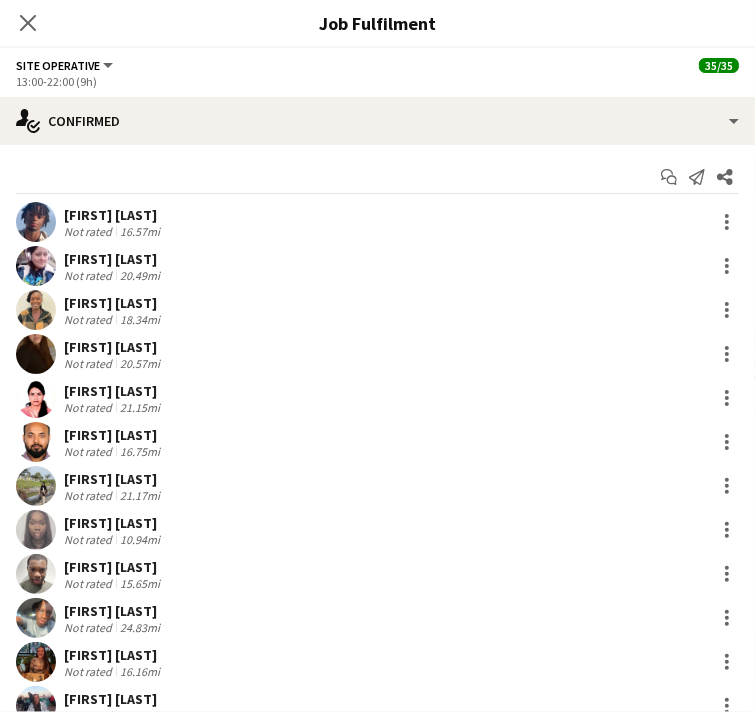 scroll, scrollTop: 358, scrollLeft: 0, axis: vertical 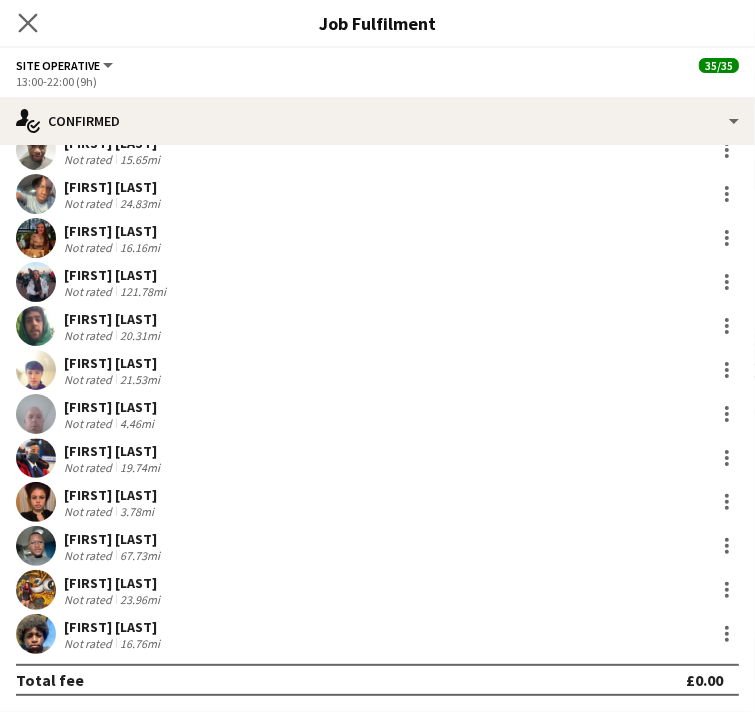 click on "Close pop-in" 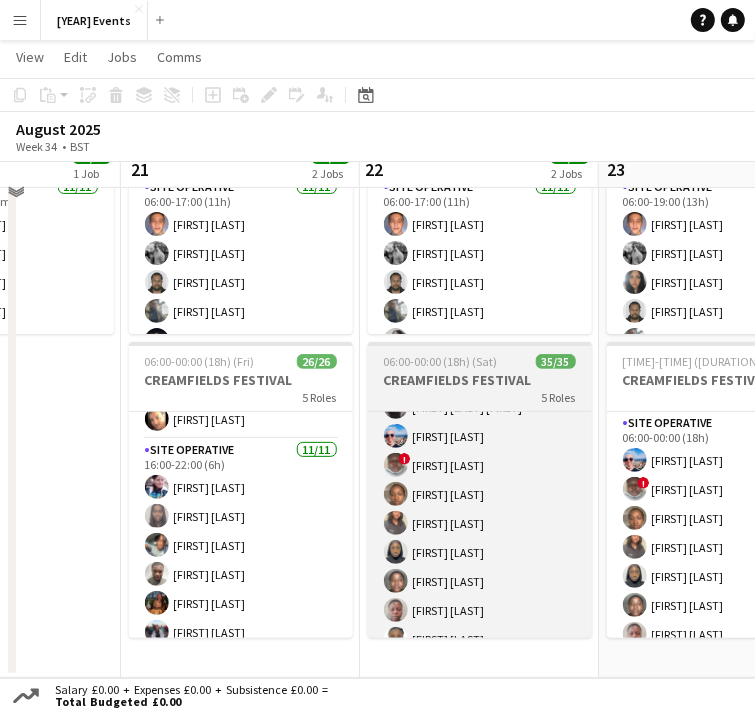 scroll, scrollTop: 0, scrollLeft: 0, axis: both 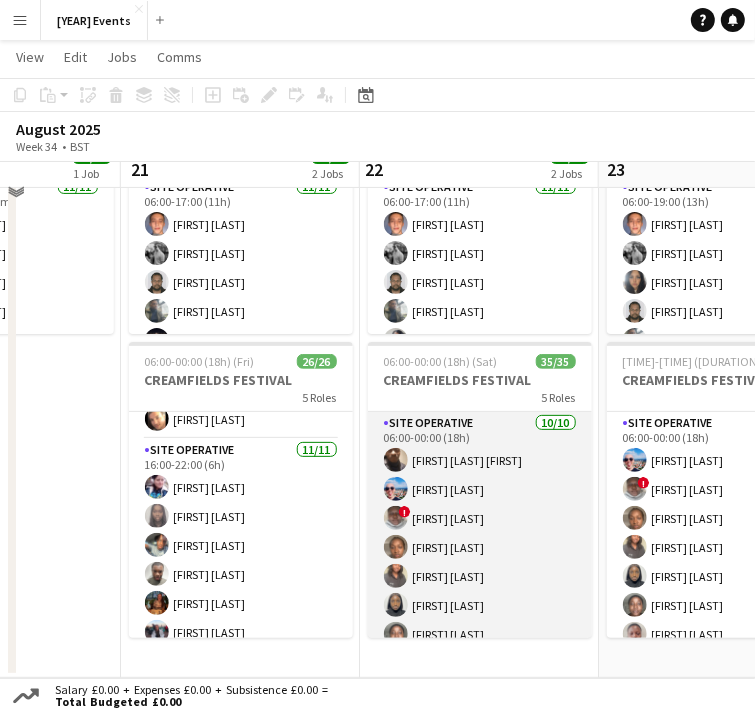 click on "Site Operative   10/10   06:00-00:00 (18h)
[FIRST] [LAST] [FIRST] [LAST] ! [FIRST] [LAST] [FIRST] [LAST] [FIRST] [LAST] [FIRST] [LAST] [FIRST] [LAST] [FIRST] [LAST] [FIRST] [LAST] [FIRST] [LAST]" at bounding box center [480, 576] 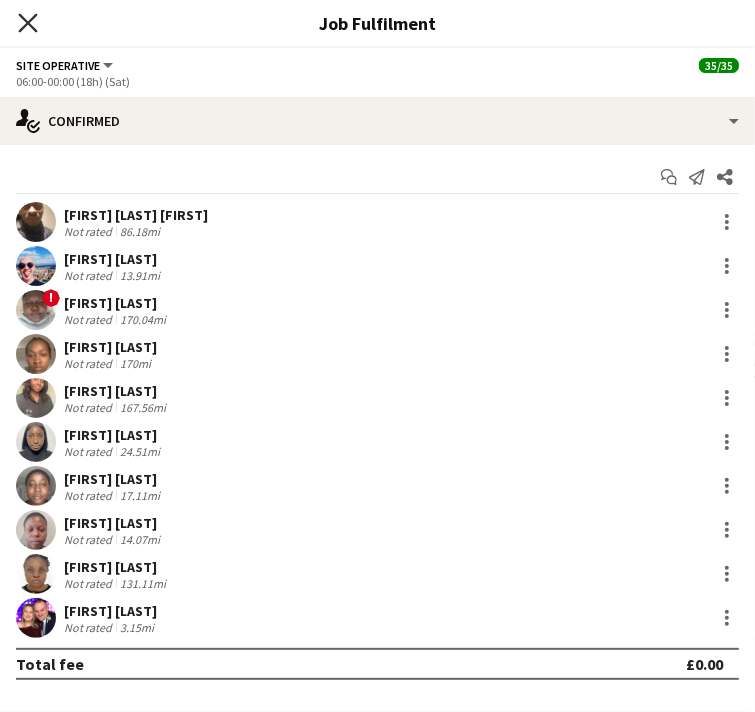 click on "Close pop-in" 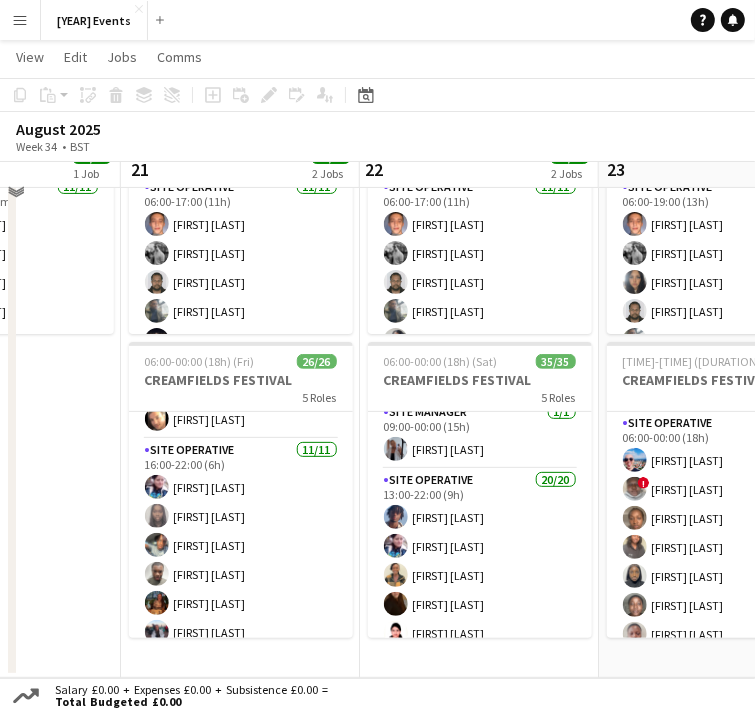scroll, scrollTop: 500, scrollLeft: 0, axis: vertical 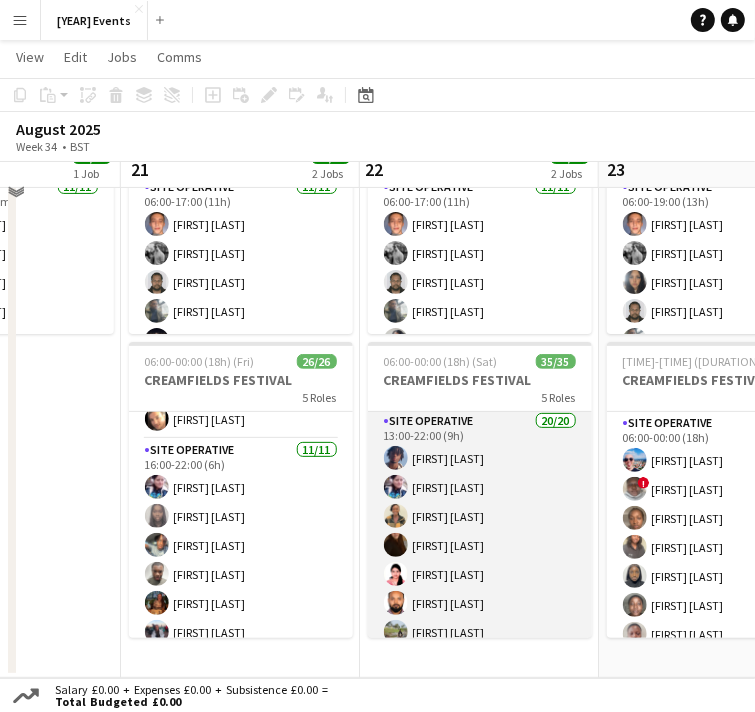 click on "Site Operative   20/20   [TIME]-[TIME] ([DURATION])
[FIRST] [LAST] [FIRST] [LAST] [FIRST] [LAST] [FIRST] [LAST] [FIRST] [LAST] [FIRST] [LAST] [FIRST] [LAST] [FIRST] [LAST] [FIRST] [LAST] [FIRST] [LAST] [FIRST] [LAST] [FIRST] [LAST] [FIRST] [LAST] [FIRST] [LAST] [FIRST] [LAST] [FIRST] [LAST] [FIRST] [LAST] [FIRST] [LAST] [FIRST] [LAST]" at bounding box center (480, 719) 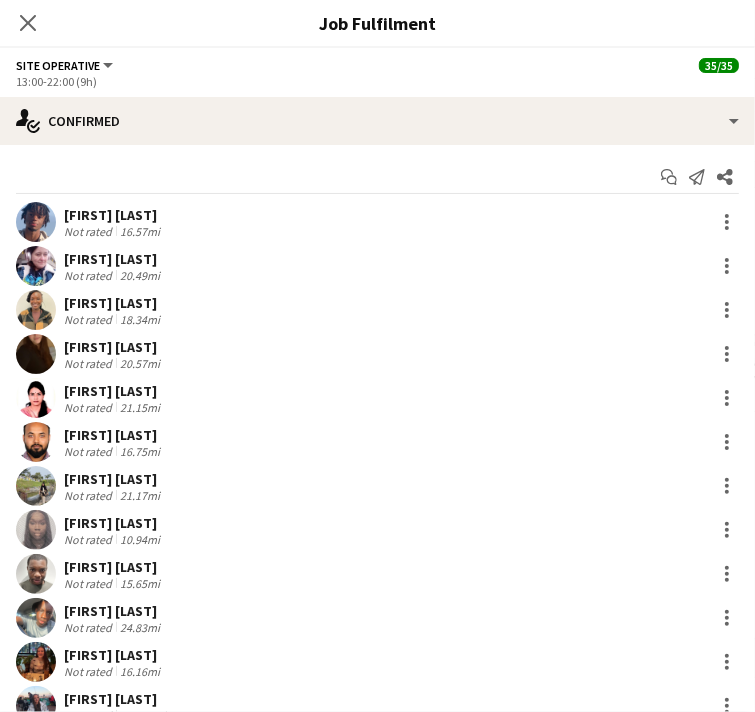 scroll, scrollTop: 498, scrollLeft: 0, axis: vertical 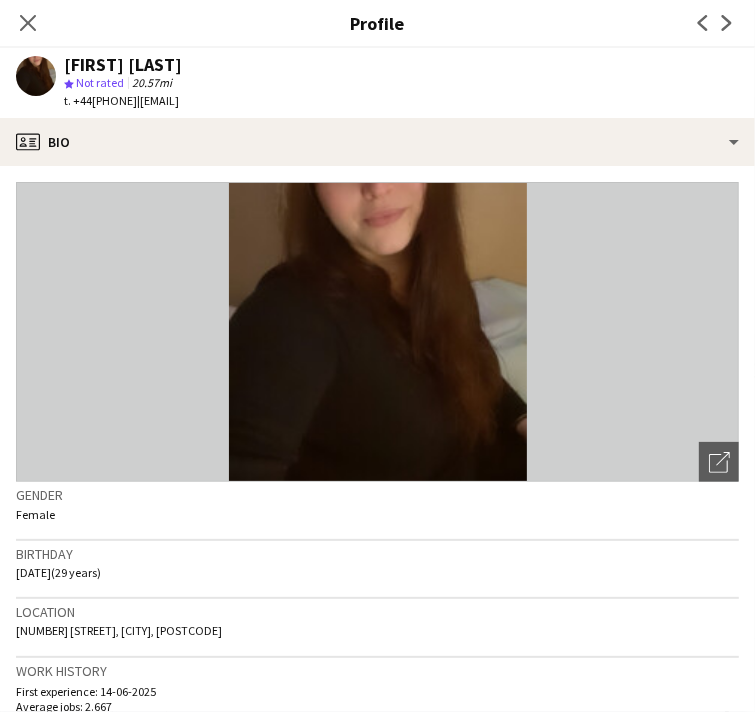 drag, startPoint x: 292, startPoint y: 69, endPoint x: 142, endPoint y: 70, distance: 150.00333 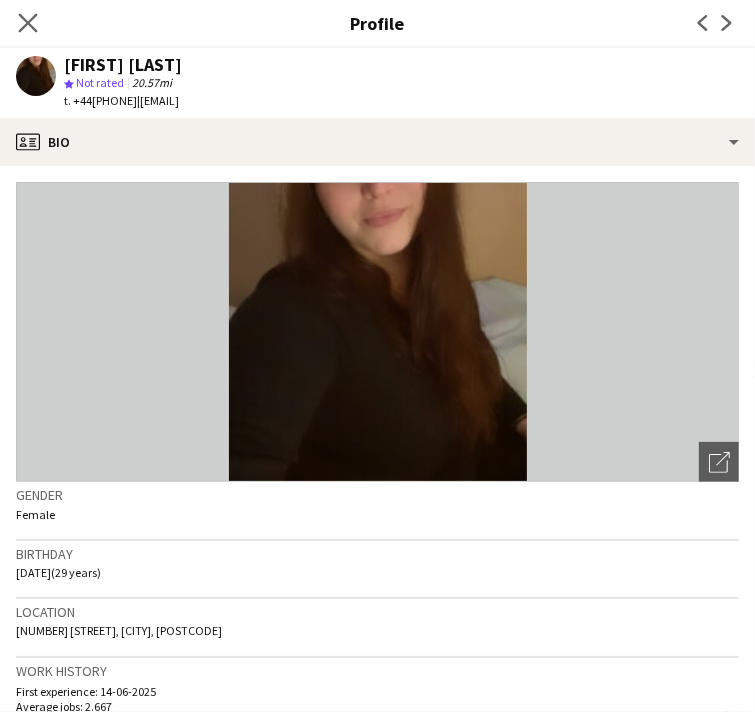 click on "Close pop-in" 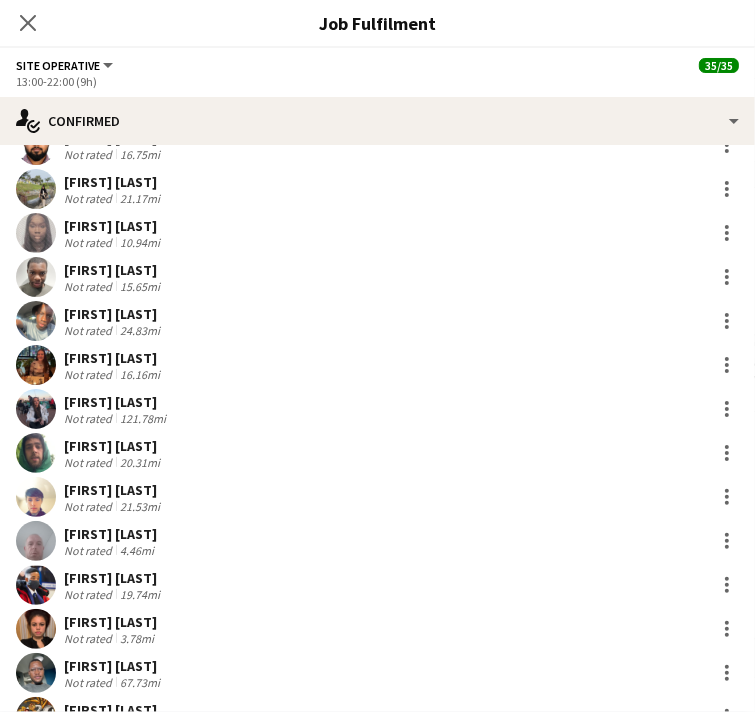 scroll, scrollTop: 300, scrollLeft: 0, axis: vertical 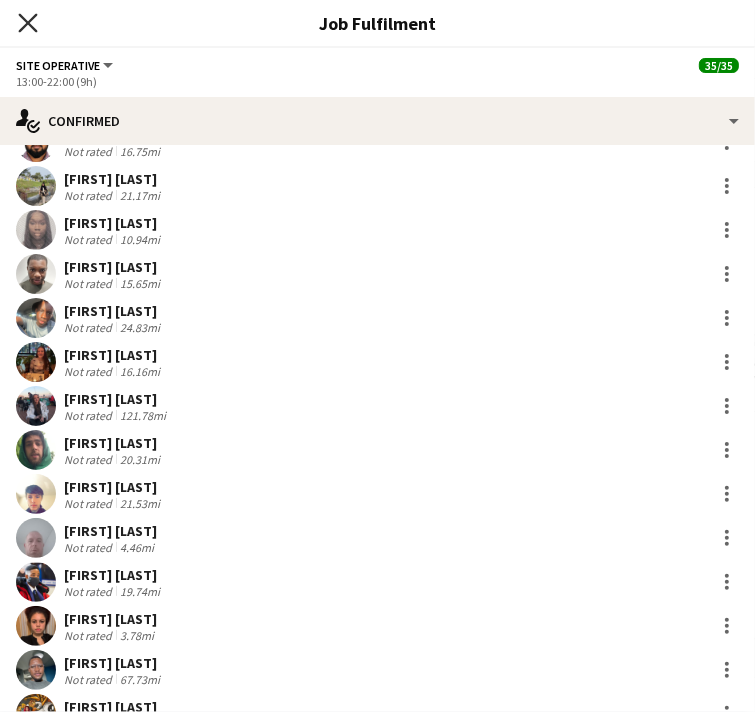 click on "Close pop-in" 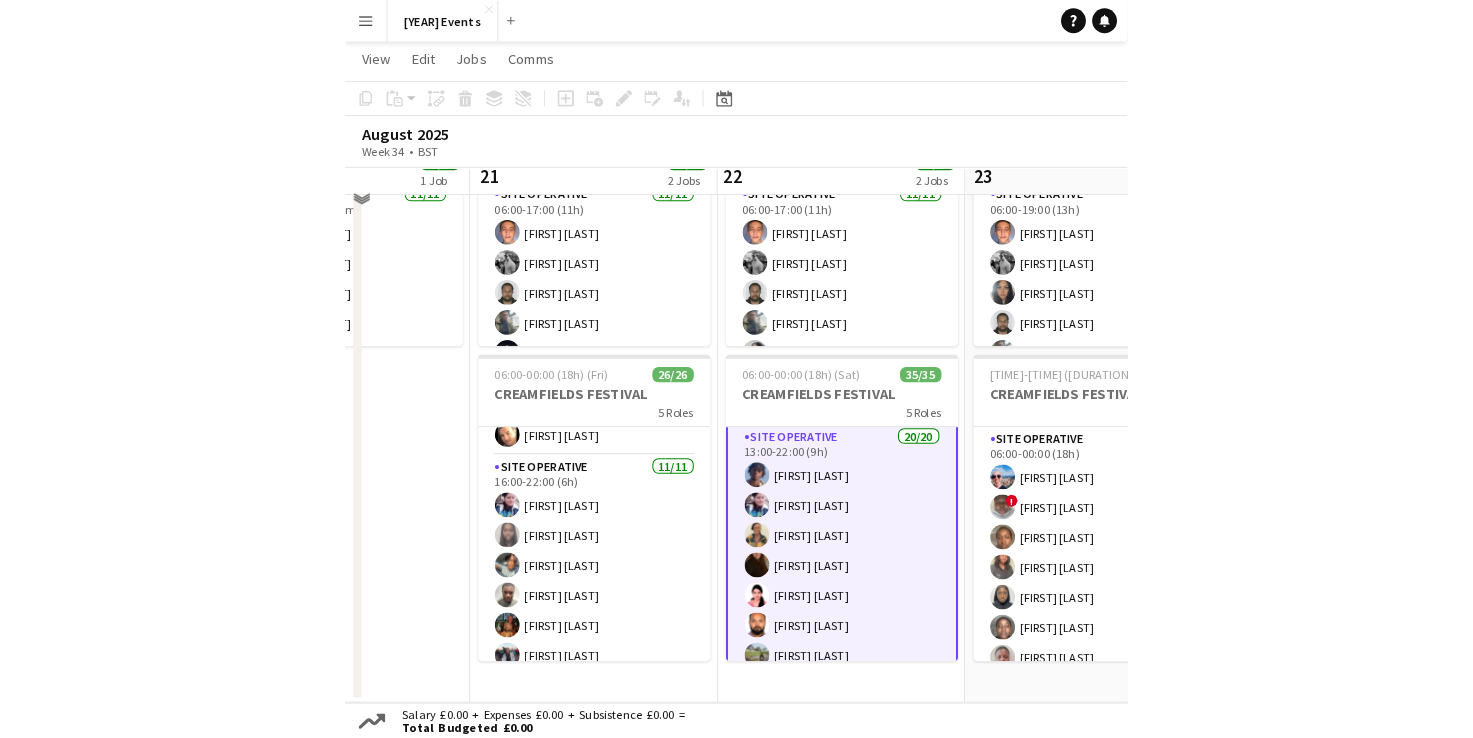 scroll, scrollTop: 168, scrollLeft: 0, axis: vertical 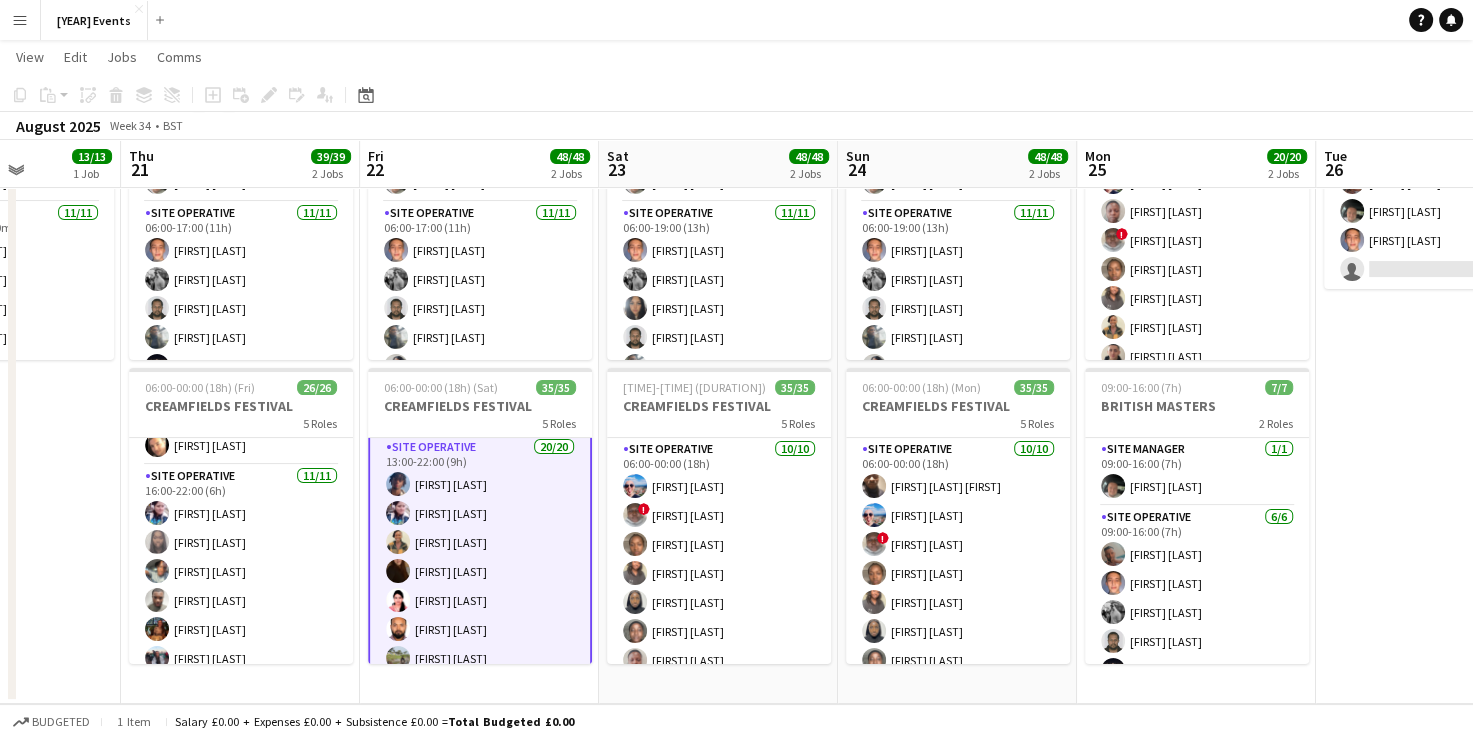 click on "Menu" at bounding box center (20, 20) 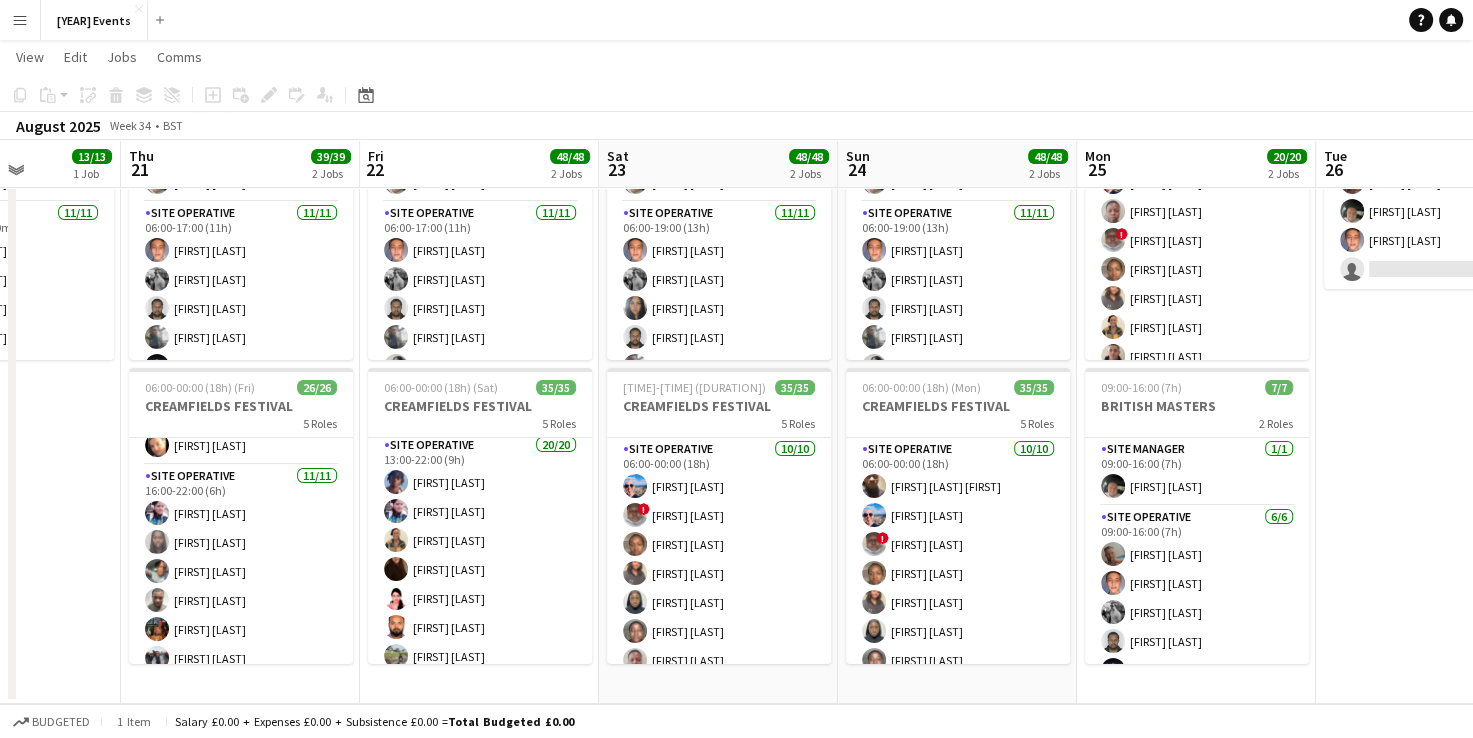 scroll, scrollTop: 496, scrollLeft: 0, axis: vertical 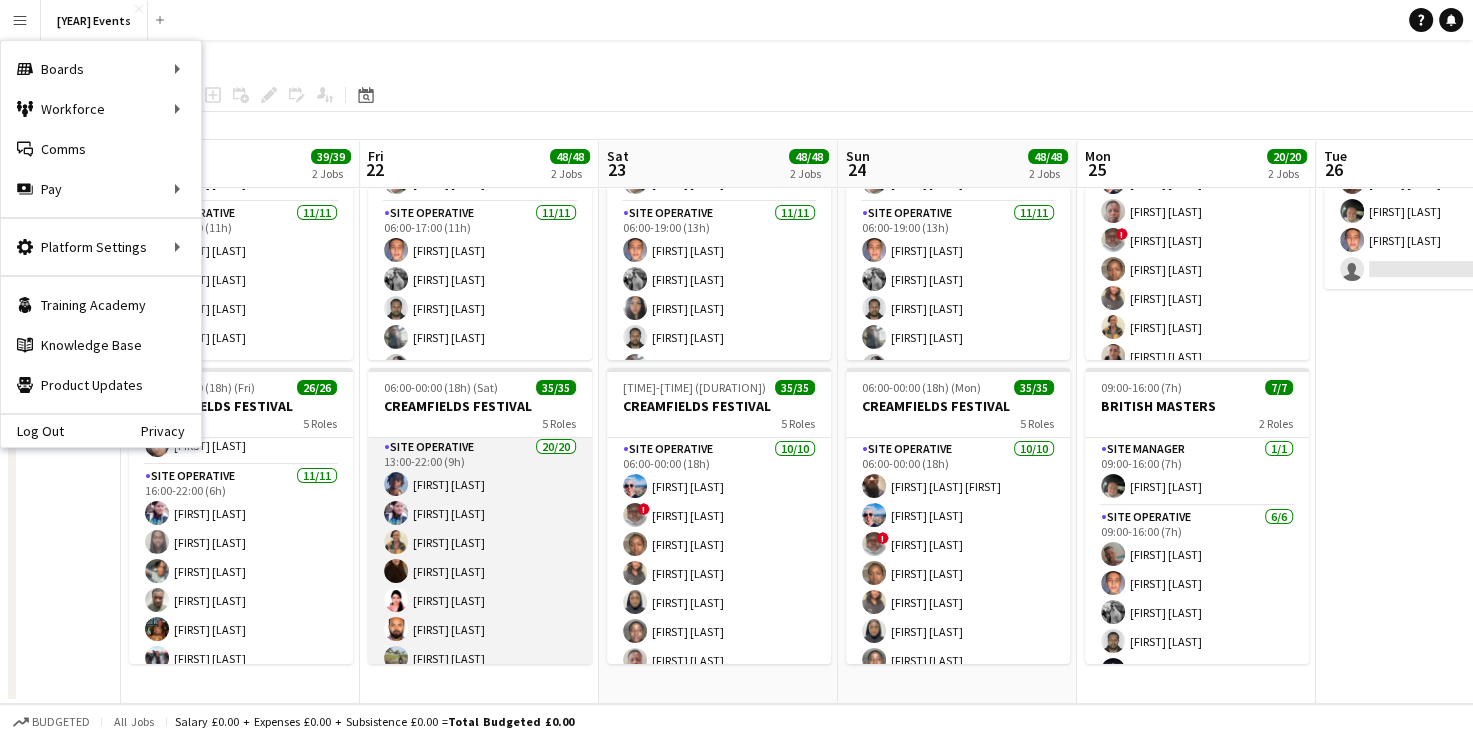click on "Site Operative   20/20   [TIME]-[TIME] ([DURATION])
[FIRST] [LAST] [FIRST] [LAST] [FIRST] [LAST] [FIRST] [LAST] [FIRST] [LAST] [FIRST] [LAST] [FIRST] [LAST] [FIRST] [LAST] [FIRST] [LAST] [FIRST] [LAST] [FIRST] [LAST] [FIRST] [LAST] [FIRST] [LAST] [FIRST] [LAST] [FIRST] [LAST] [FIRST] [LAST] [FIRST] [LAST] [FIRST] [LAST] [FIRST] [LAST]" at bounding box center (480, 745) 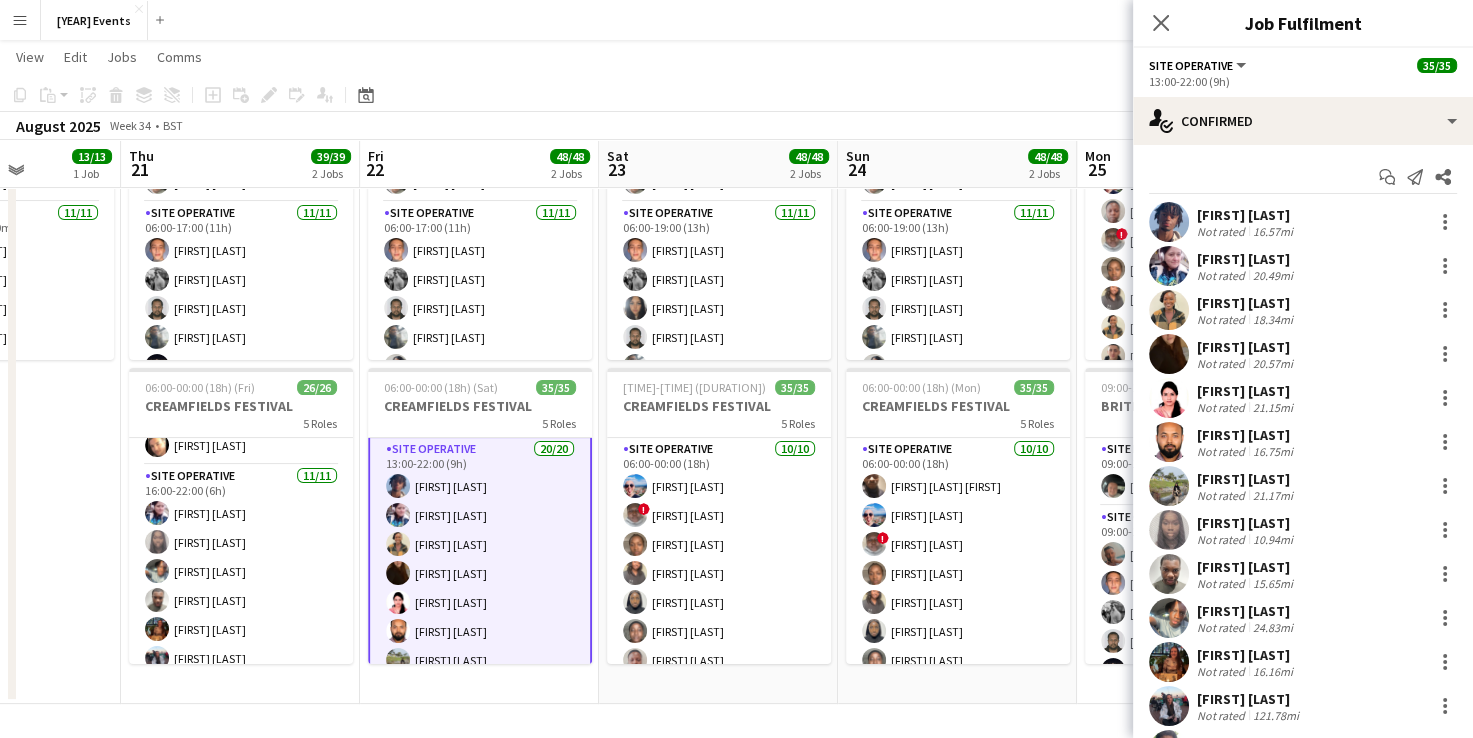scroll, scrollTop: 498, scrollLeft: 0, axis: vertical 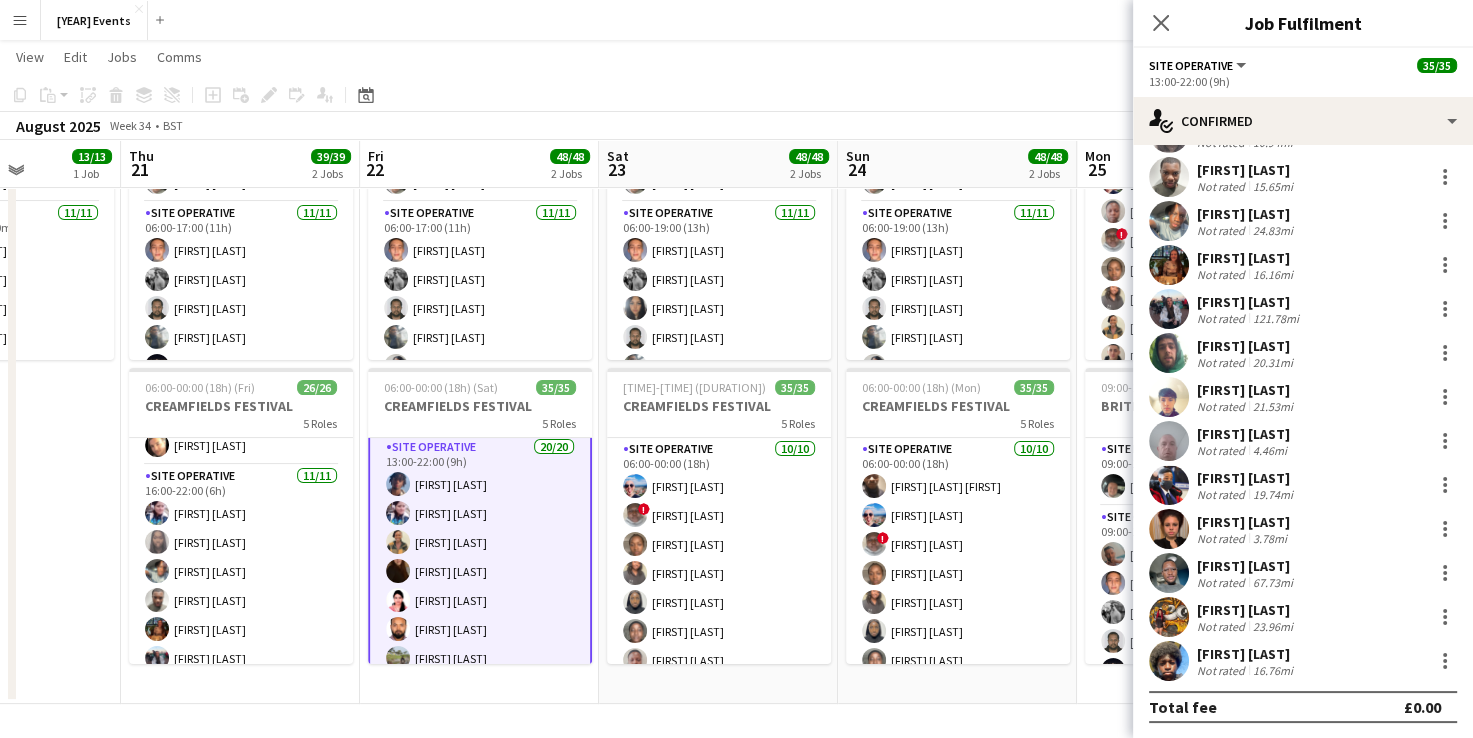 click at bounding box center (1169, 397) 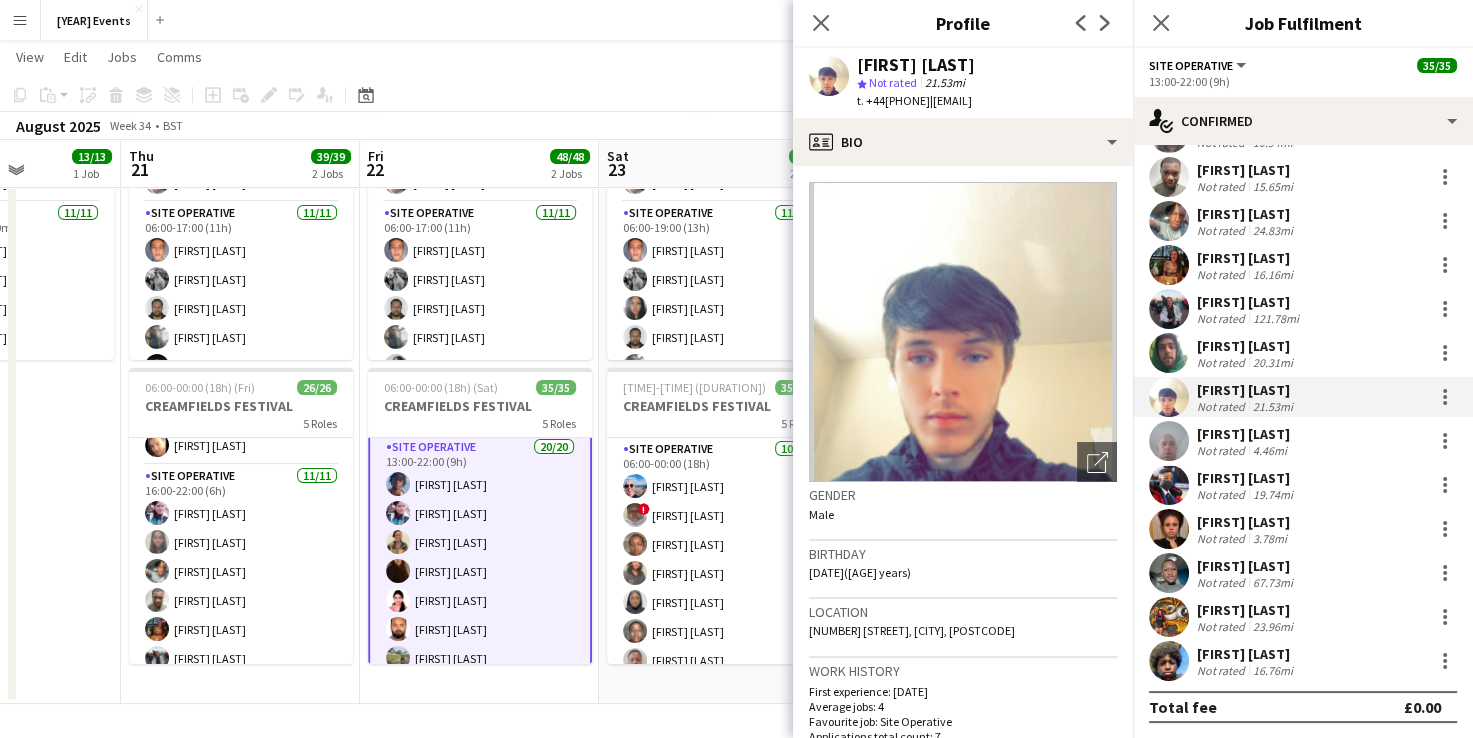 click at bounding box center [1169, 441] 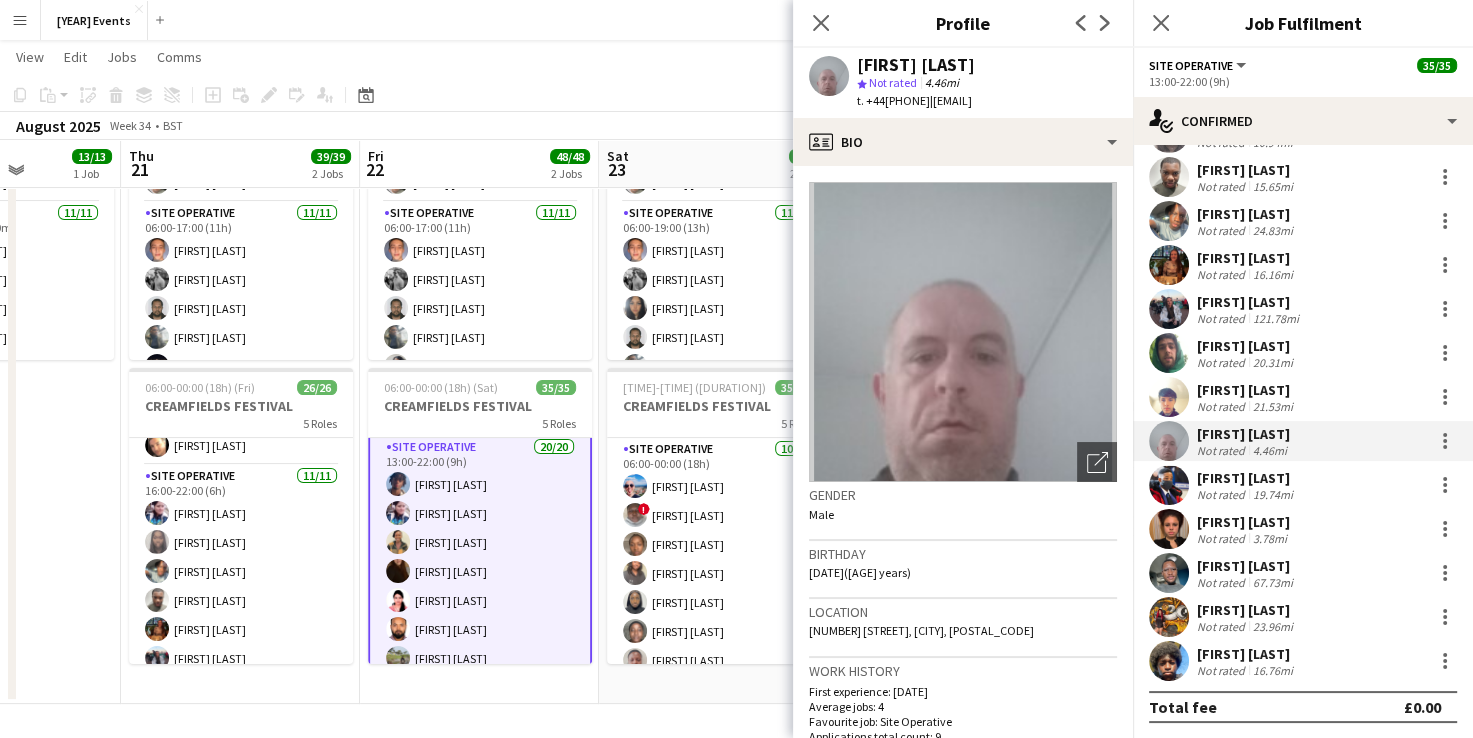 click at bounding box center [1169, 485] 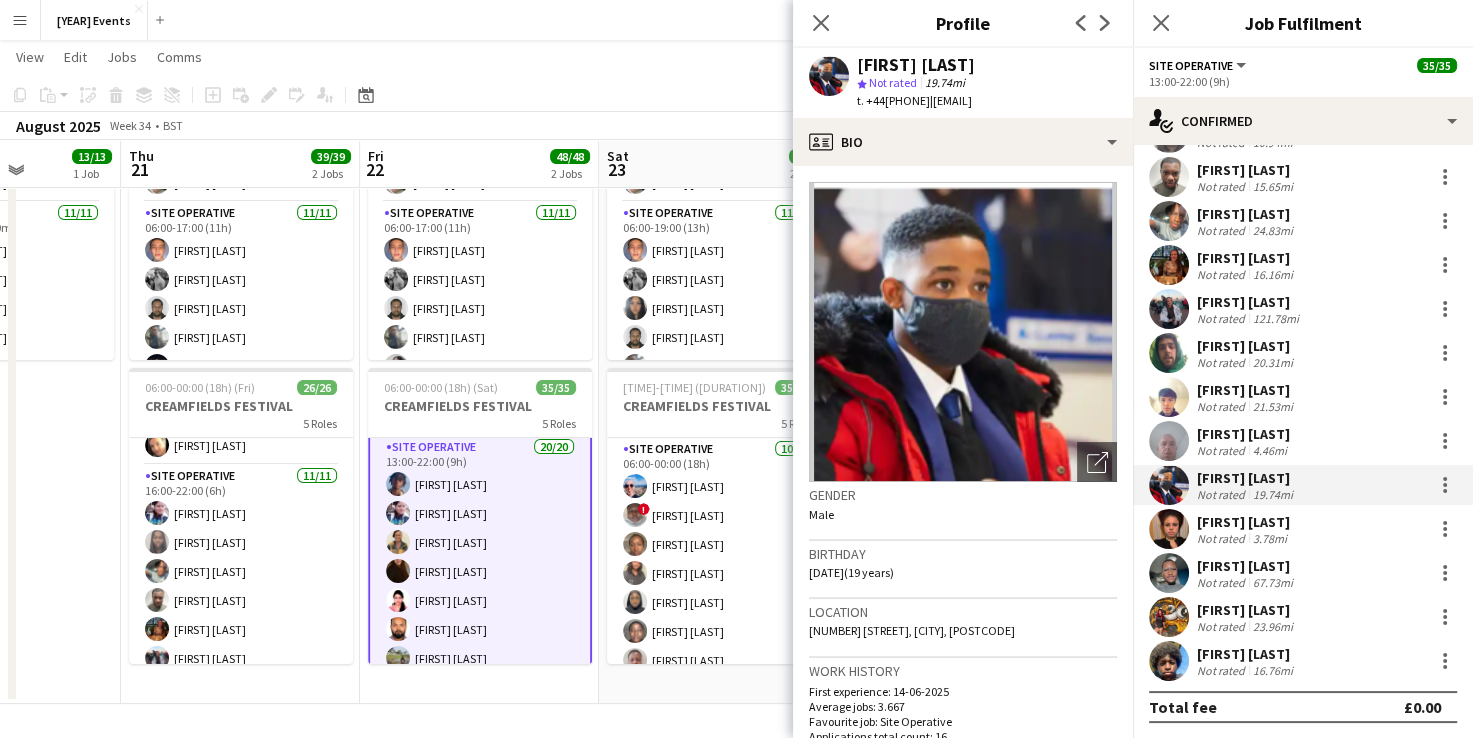 click at bounding box center (1169, 529) 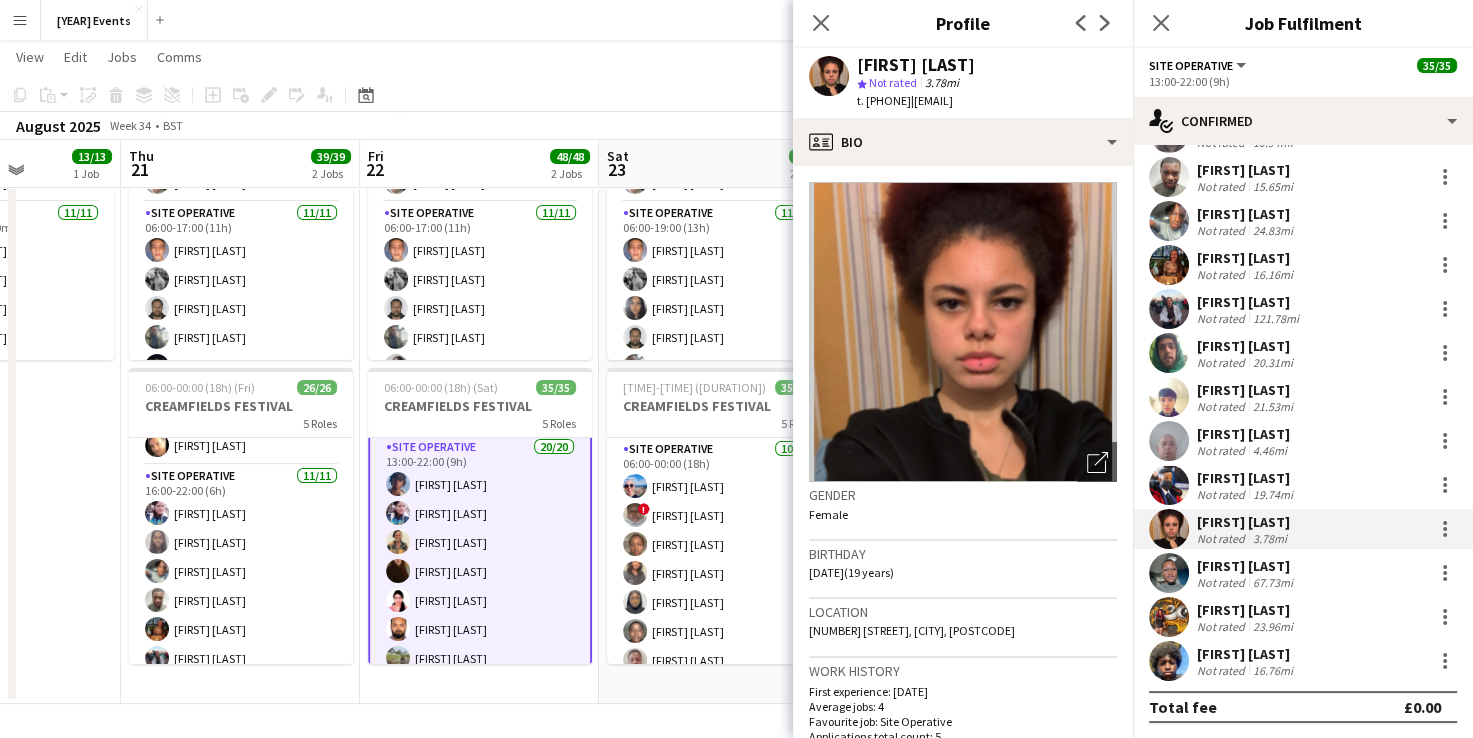 click at bounding box center (1169, 573) 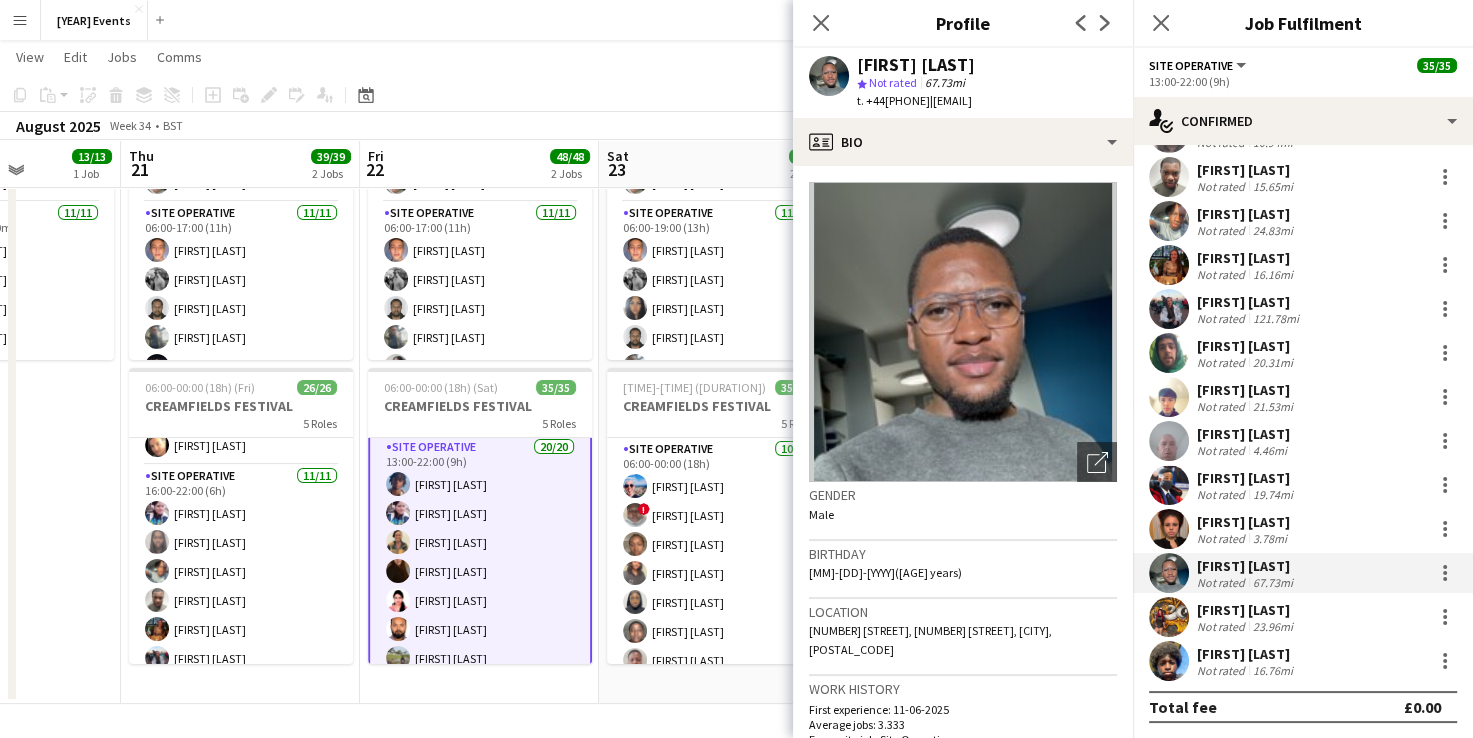 drag, startPoint x: 1071, startPoint y: 68, endPoint x: 859, endPoint y: 62, distance: 212.08488 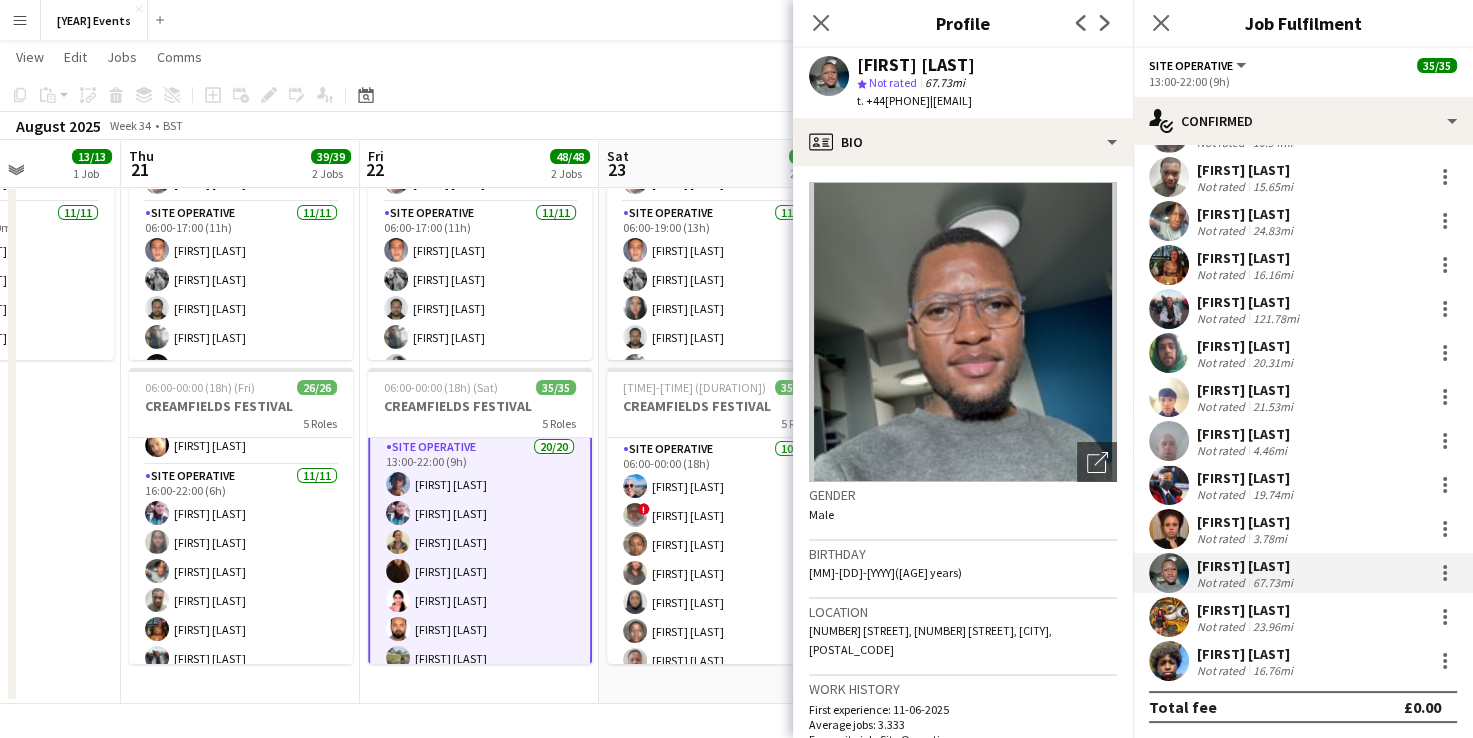 drag, startPoint x: 1116, startPoint y: 100, endPoint x: 955, endPoint y: 103, distance: 161.02795 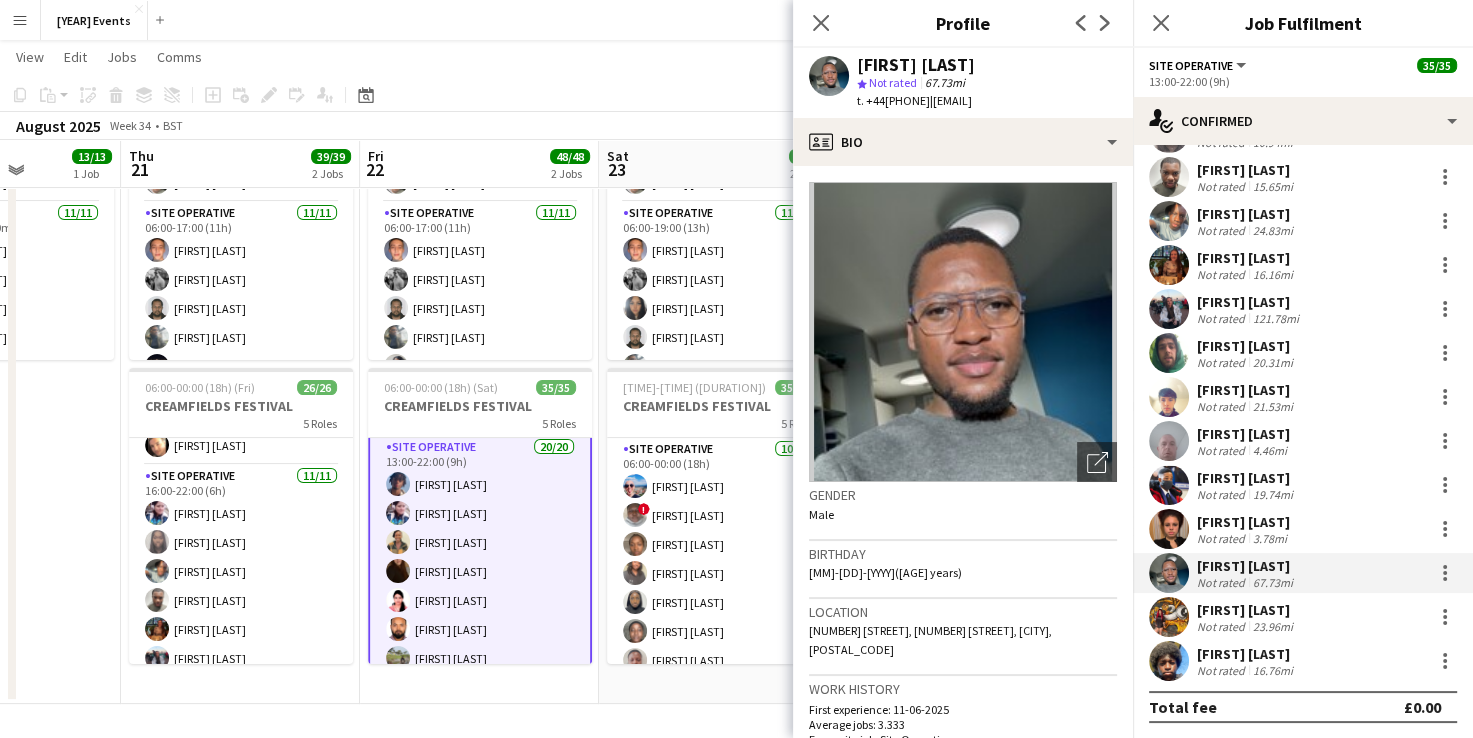 drag, startPoint x: 946, startPoint y: 104, endPoint x: 886, endPoint y: 96, distance: 60.530983 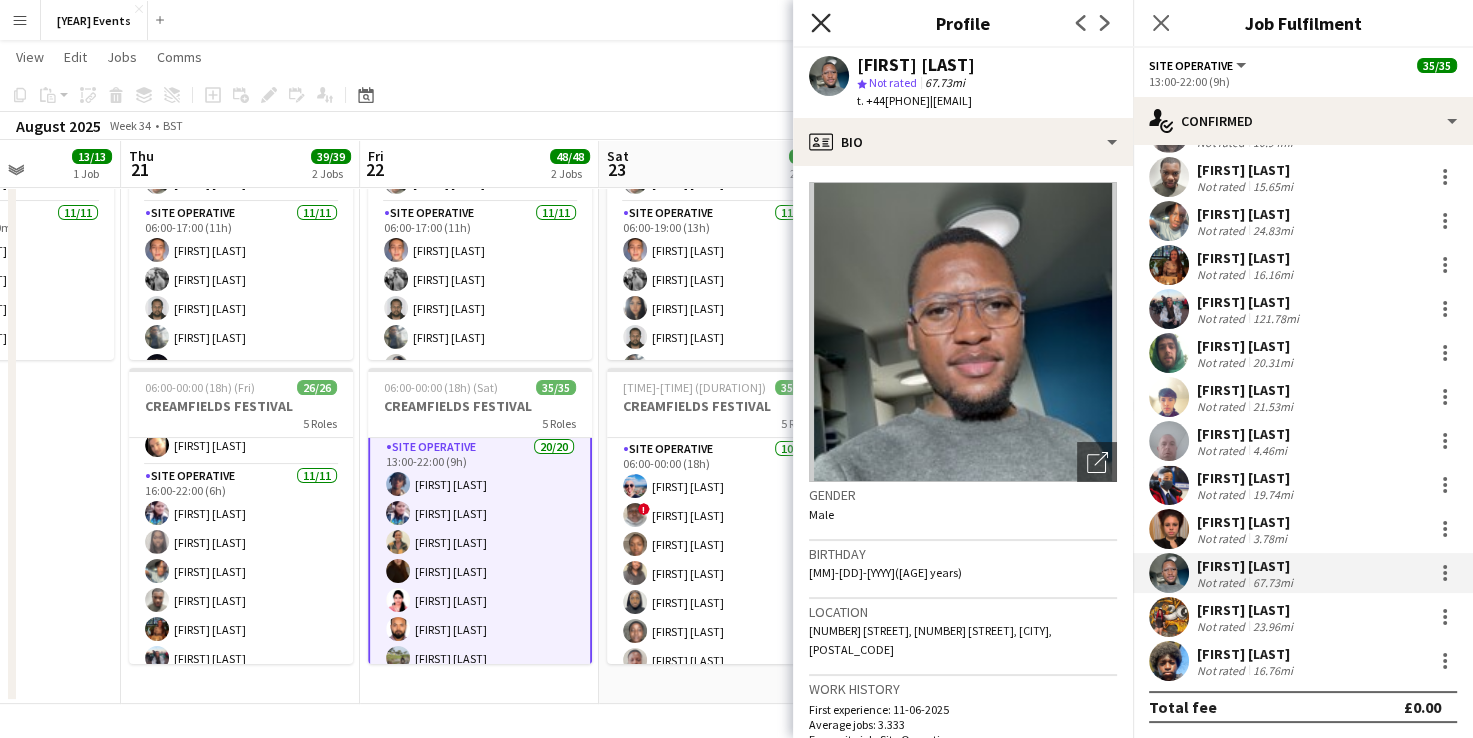 click on "Close pop-in" 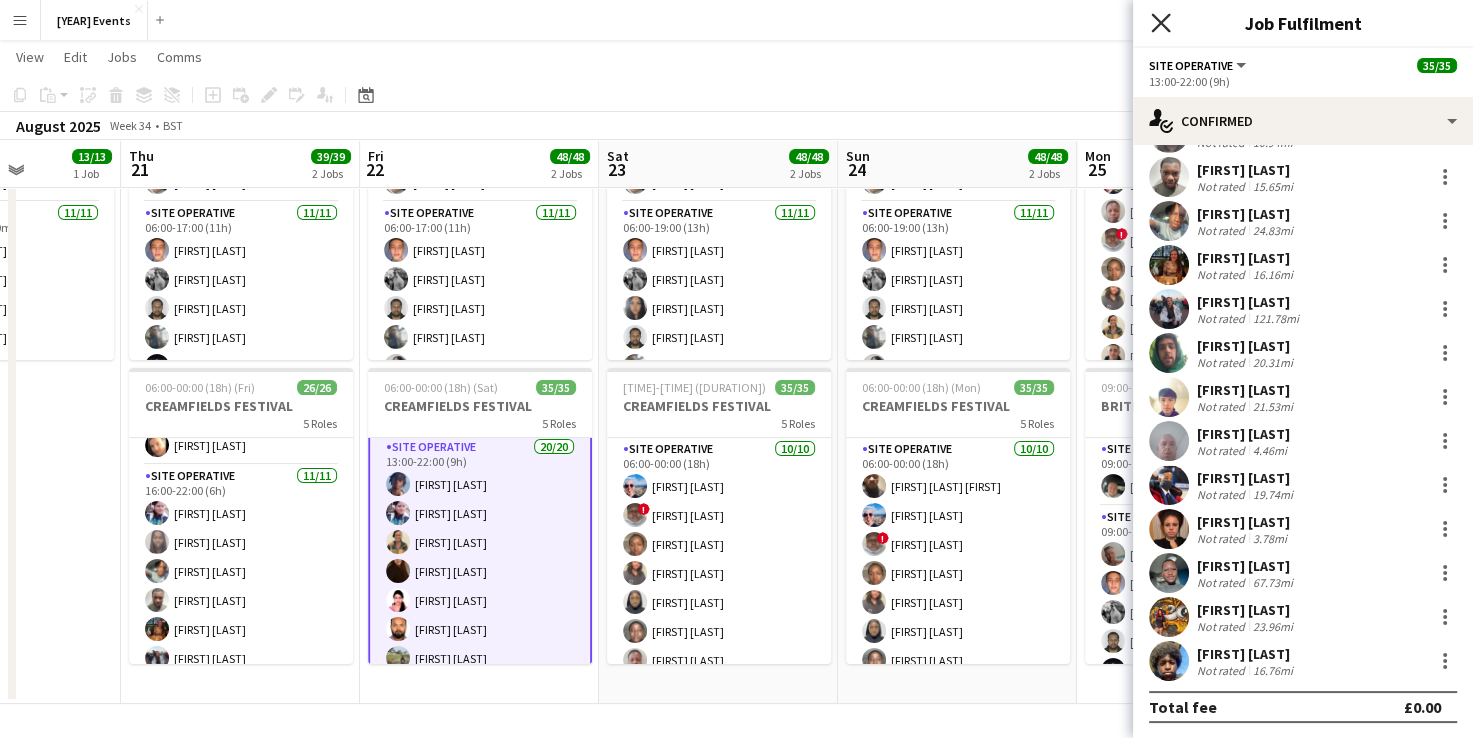 click on "Close pop-in" 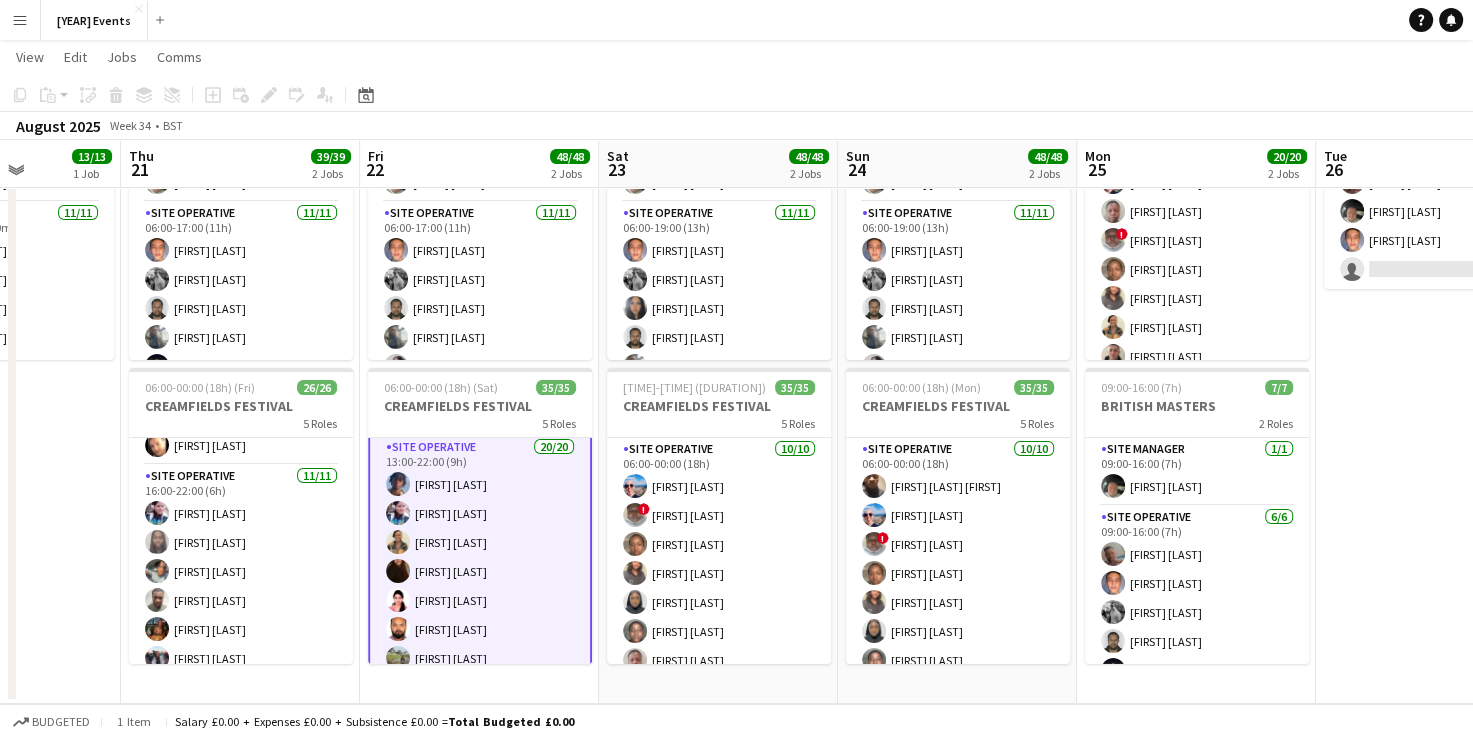 click on "09:00-16:00 (7h)    3/4   BRITISH MASTERS   1 Role   Site Operative   9A   3/4   09:00-16:00 (7h)
[FIRST] [LAST] [FIRST] [LAST] [FIRST] [LAST]
single-neutral-actions" at bounding box center (1435, 380) 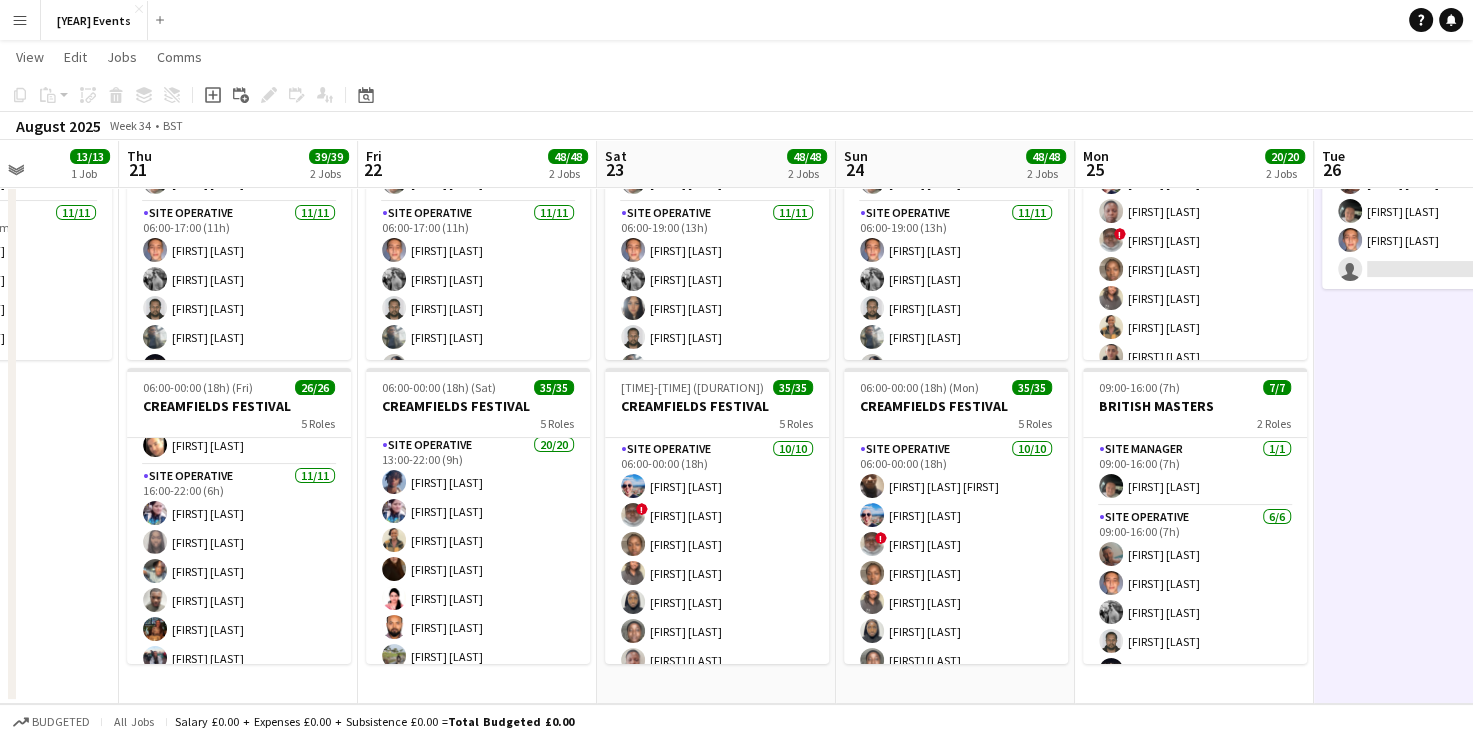 scroll, scrollTop: 496, scrollLeft: 0, axis: vertical 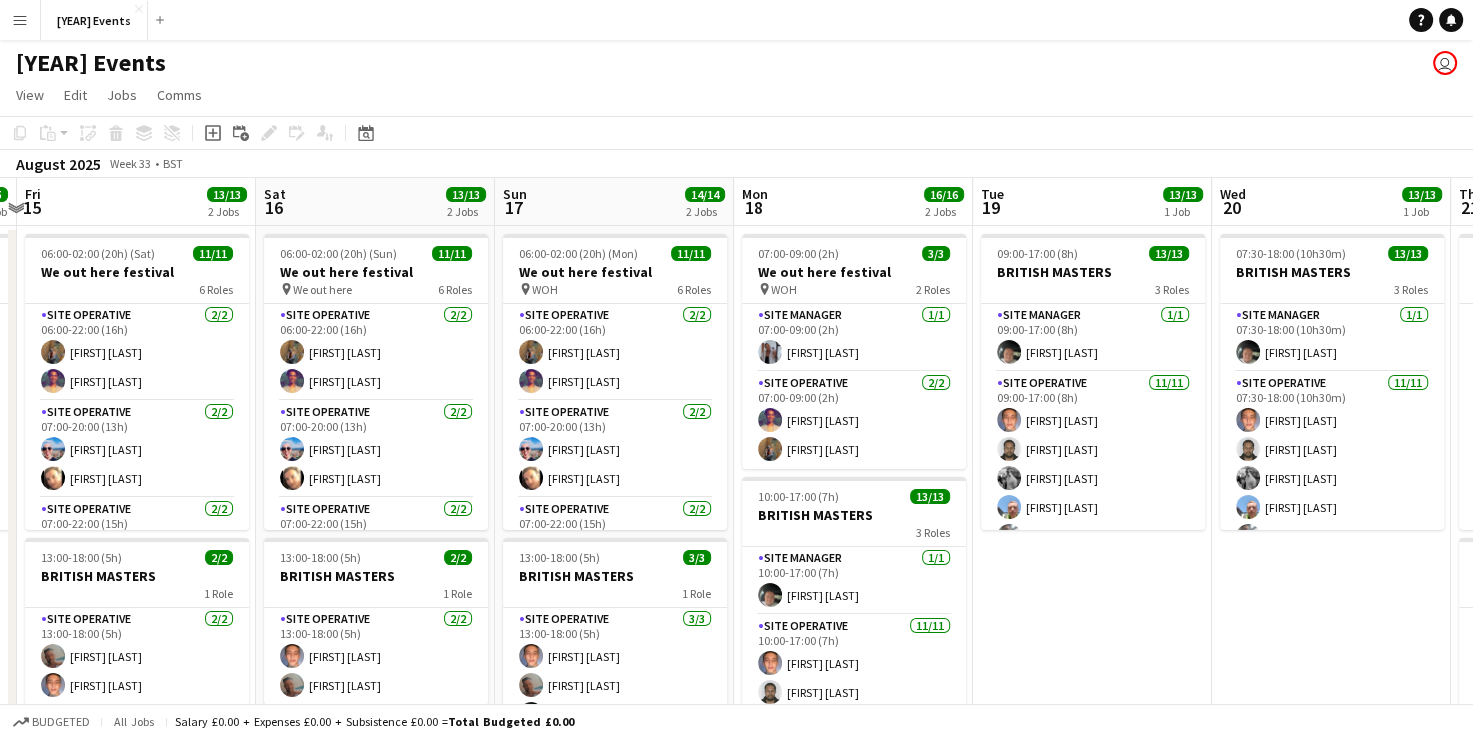 drag, startPoint x: 80, startPoint y: 589, endPoint x: 1531, endPoint y: 474, distance: 1455.55 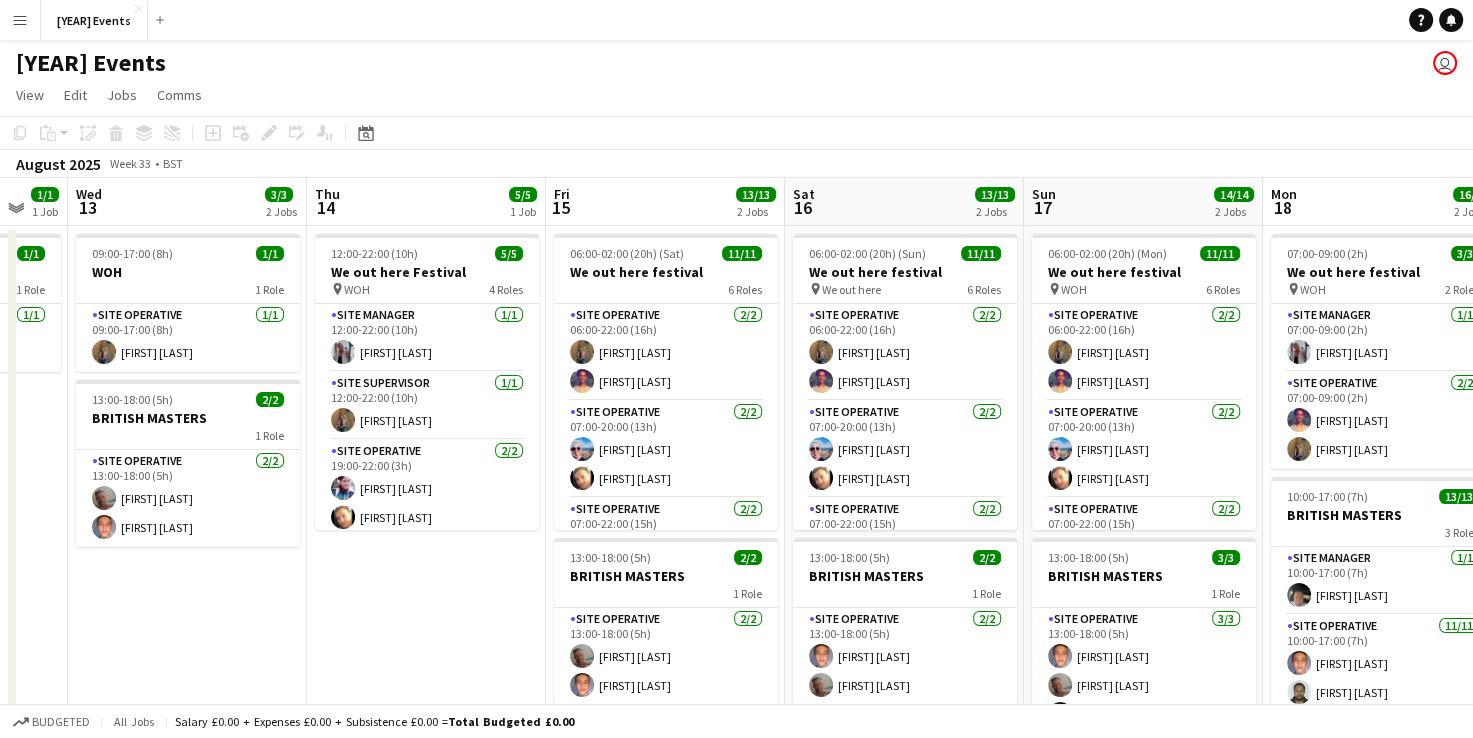 scroll, scrollTop: 0, scrollLeft: 600, axis: horizontal 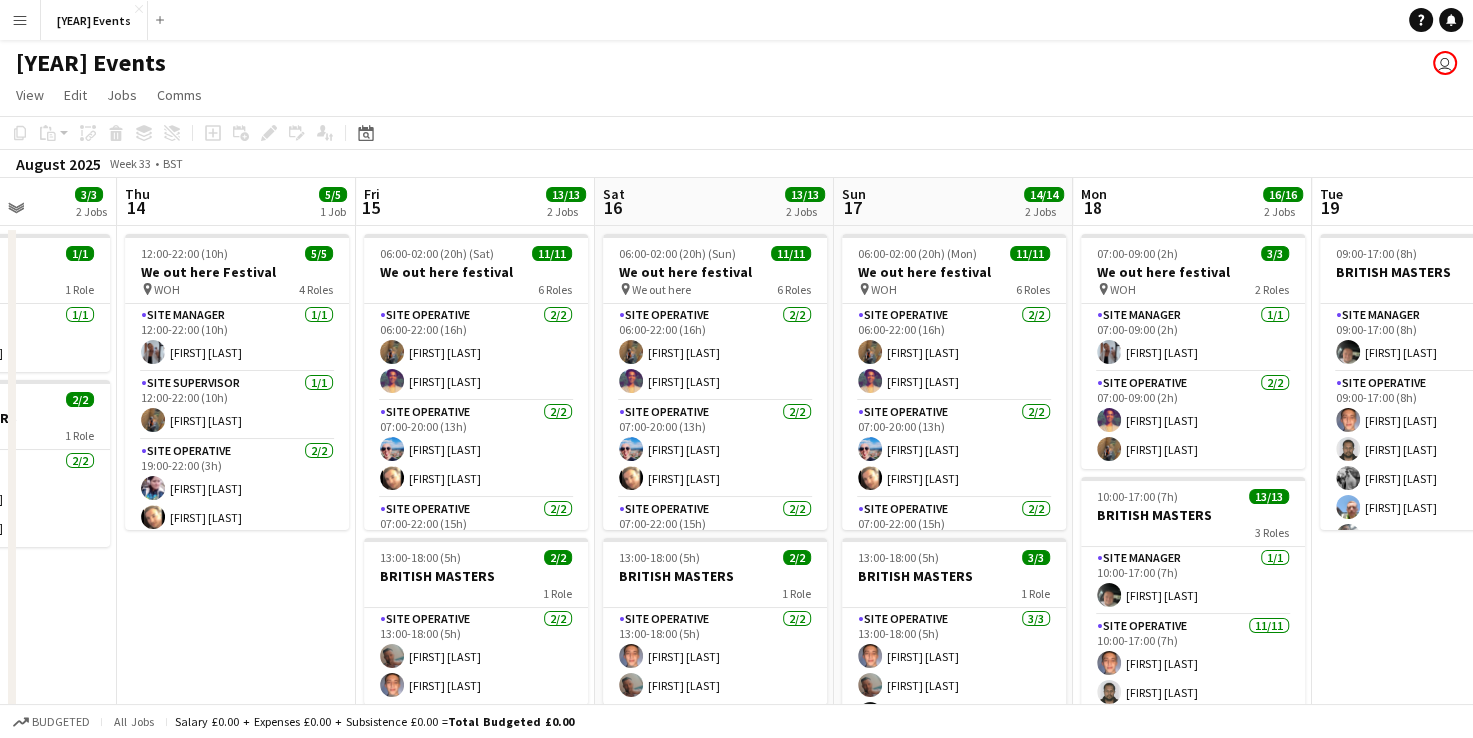 drag, startPoint x: 1073, startPoint y: 644, endPoint x: 1413, endPoint y: 615, distance: 341.23453 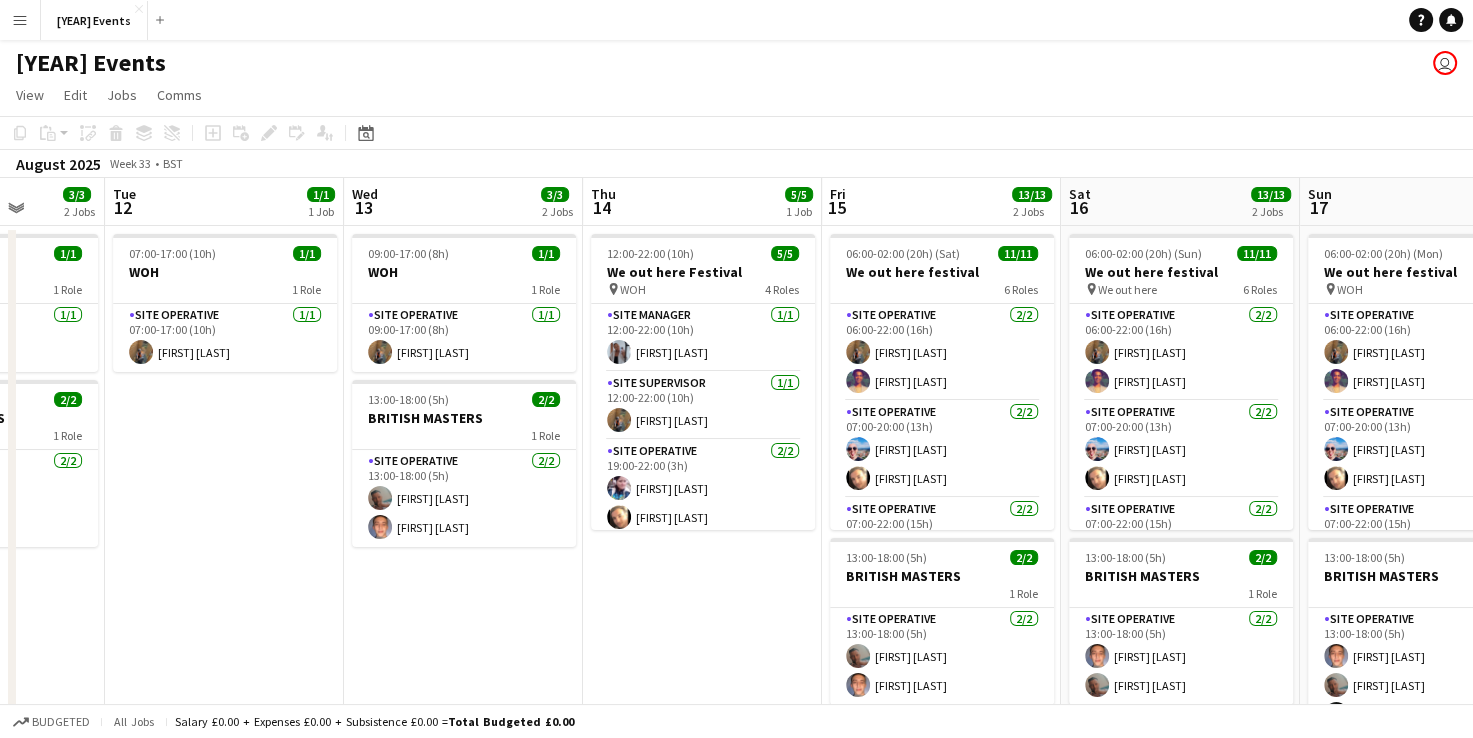 scroll, scrollTop: 0, scrollLeft: 584, axis: horizontal 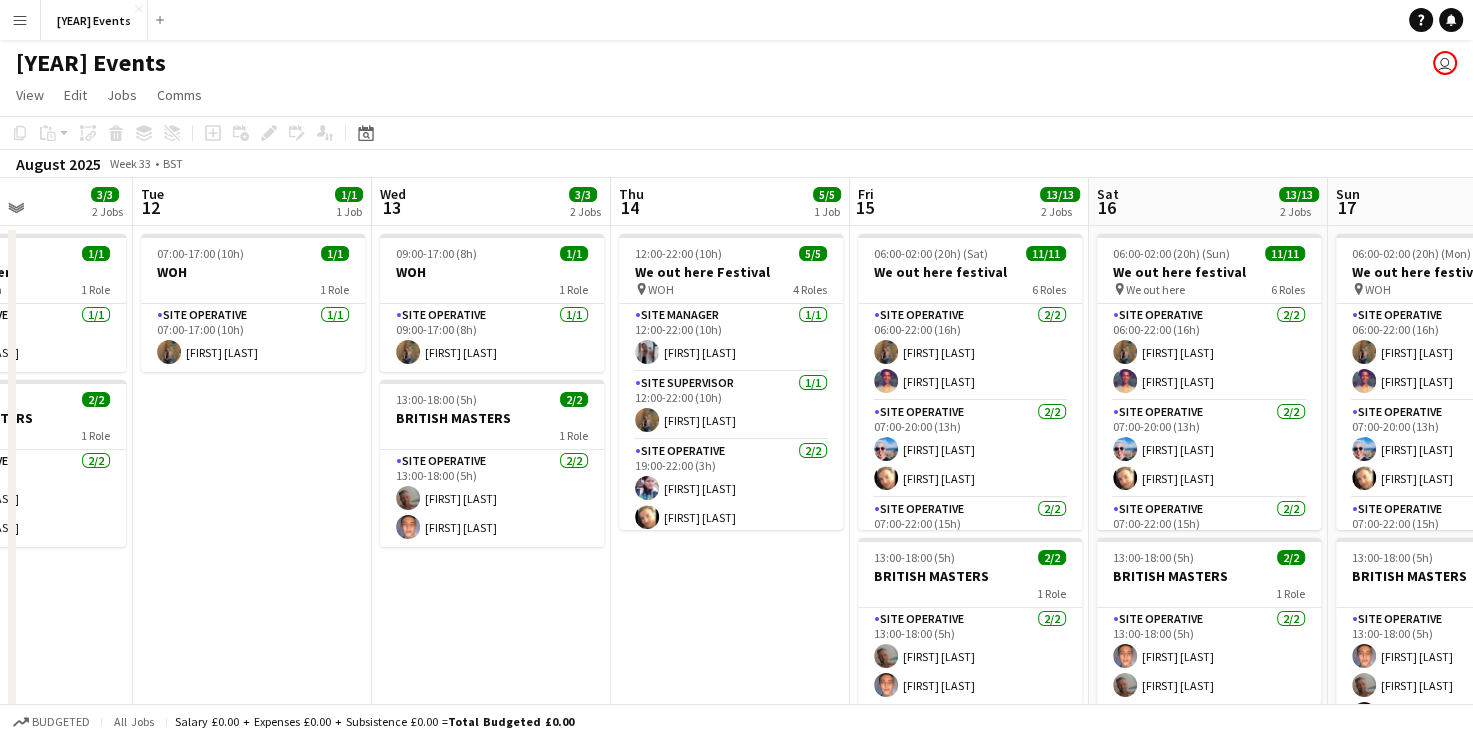 drag, startPoint x: 188, startPoint y: 595, endPoint x: 681, endPoint y: 588, distance: 493.04968 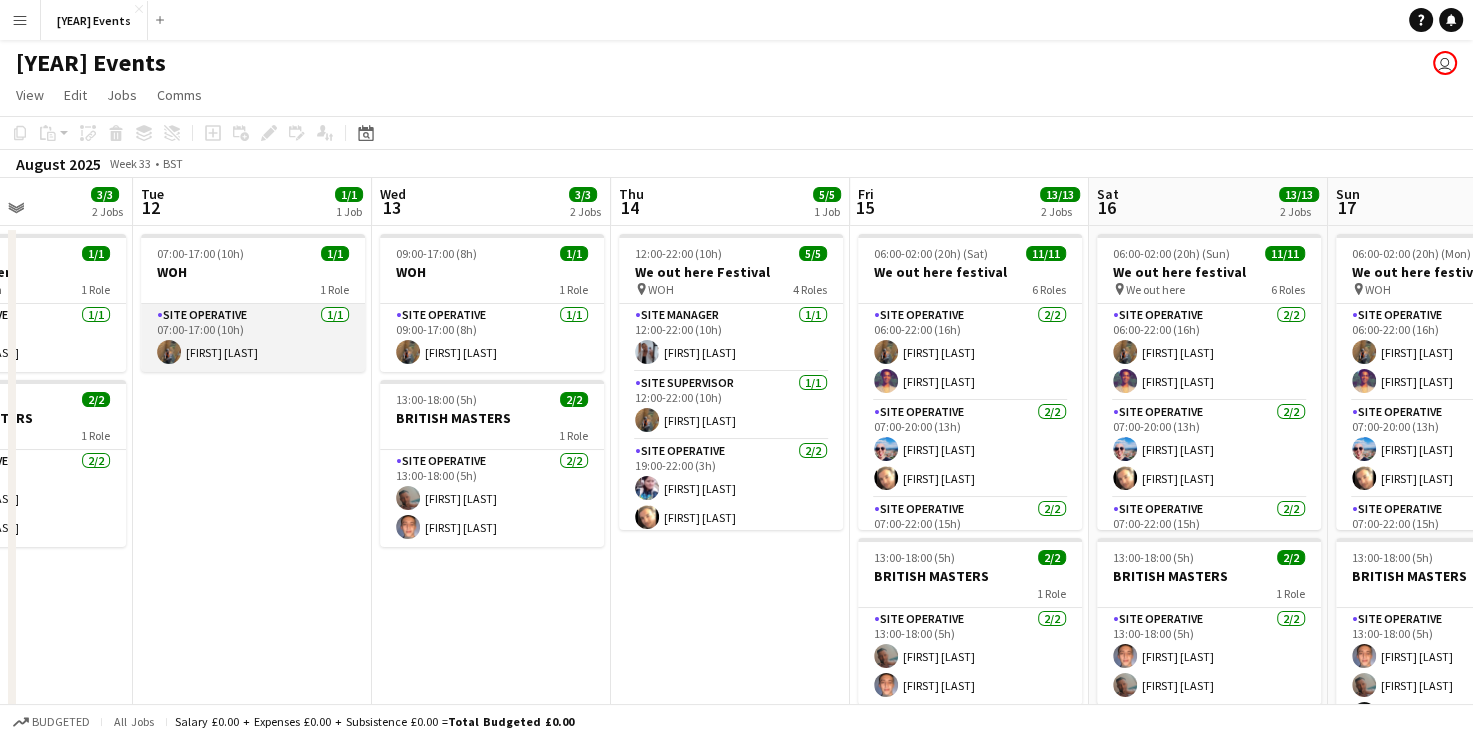 click on "Site Operative   1/1   07:00-17:00 (10h)
[FIRST] [LAST]" at bounding box center (253, 338) 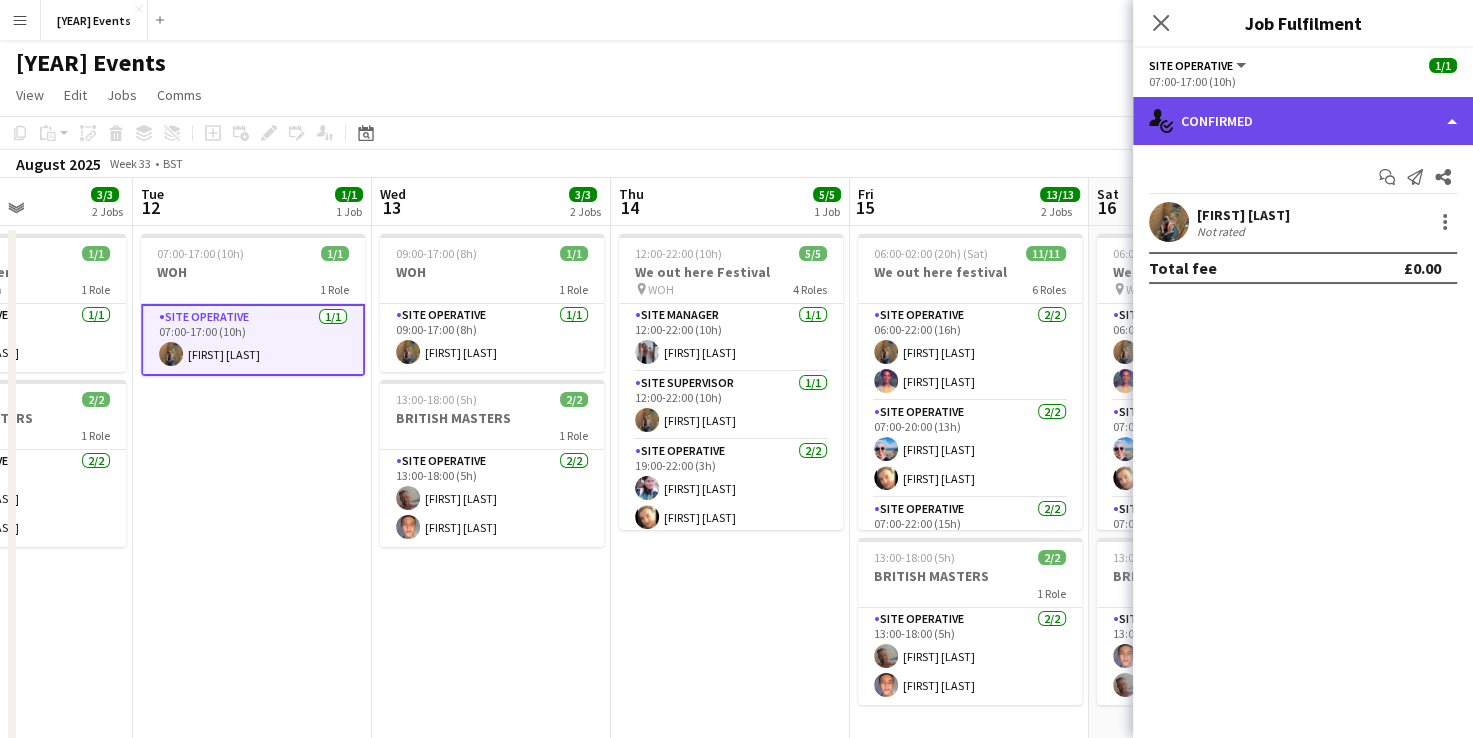 click on "single-neutral-actions-check-2
Confirmed" 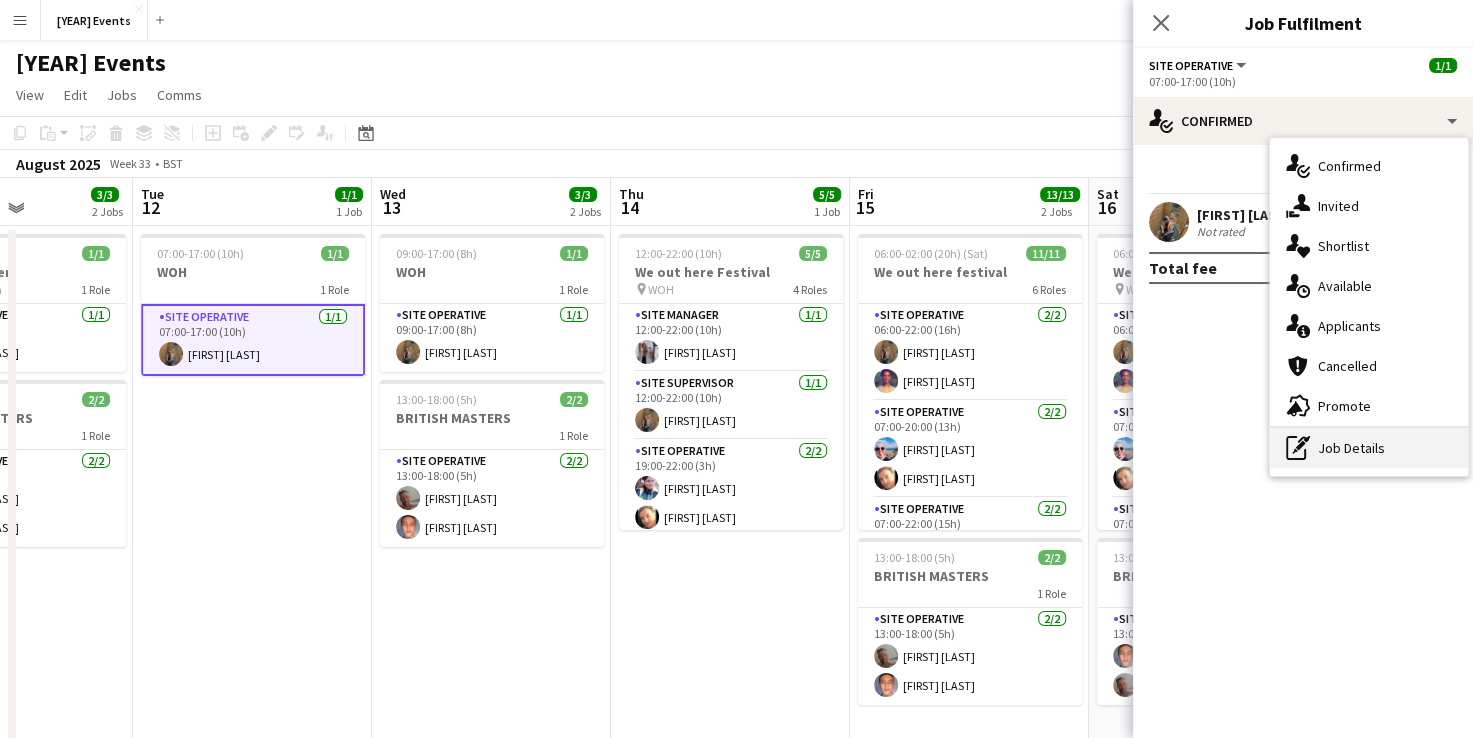 click on "pen-write
Job Details" at bounding box center [1369, 448] 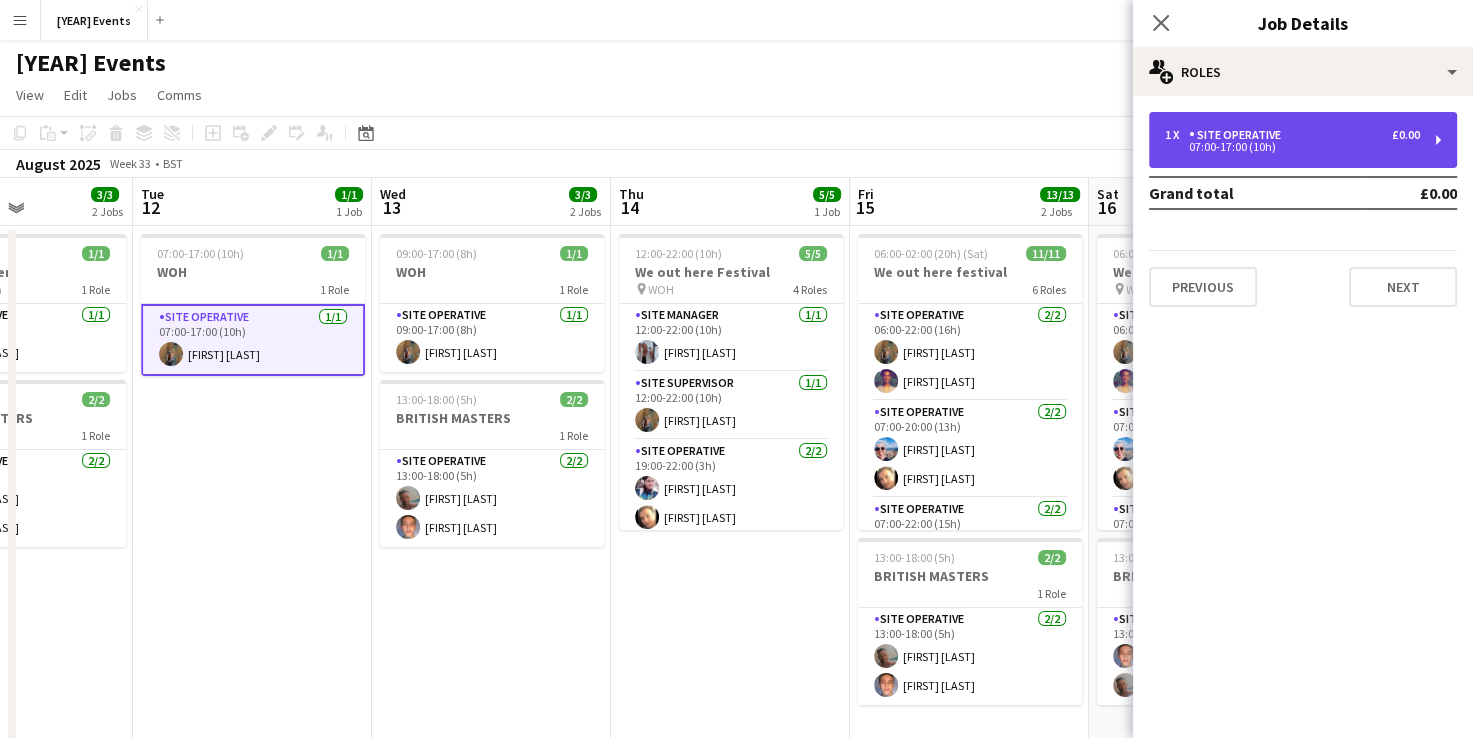 click on "Site Operative" at bounding box center [1239, 135] 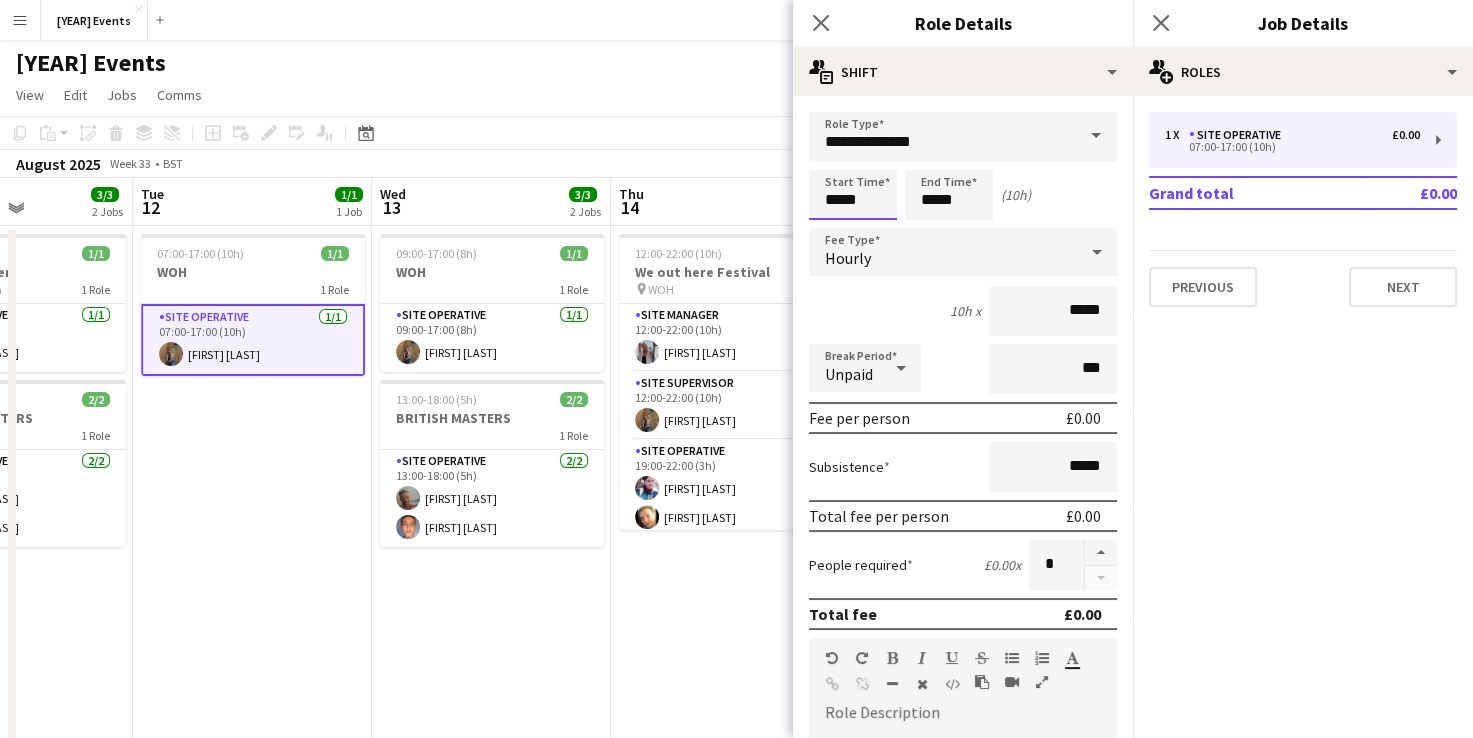 click on "*****" at bounding box center (853, 195) 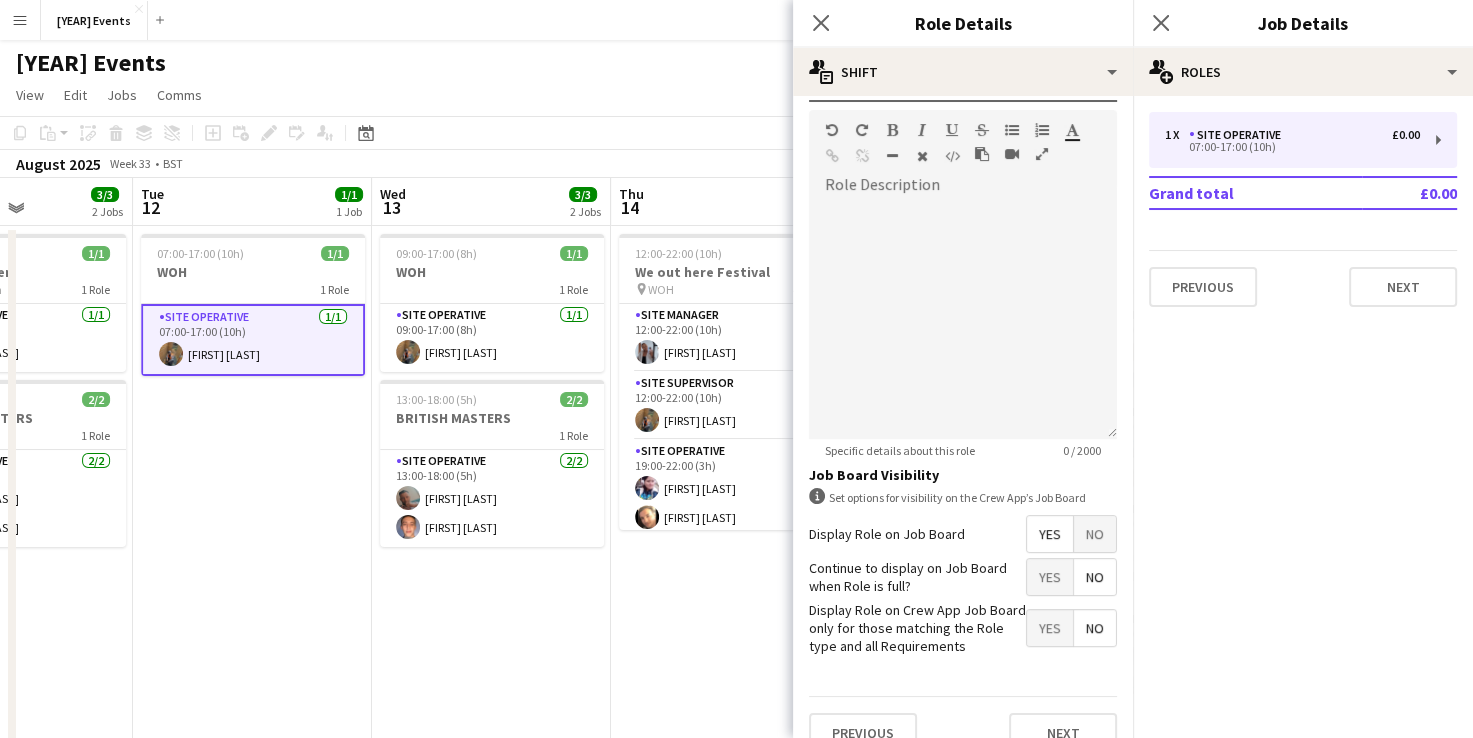 scroll, scrollTop: 553, scrollLeft: 0, axis: vertical 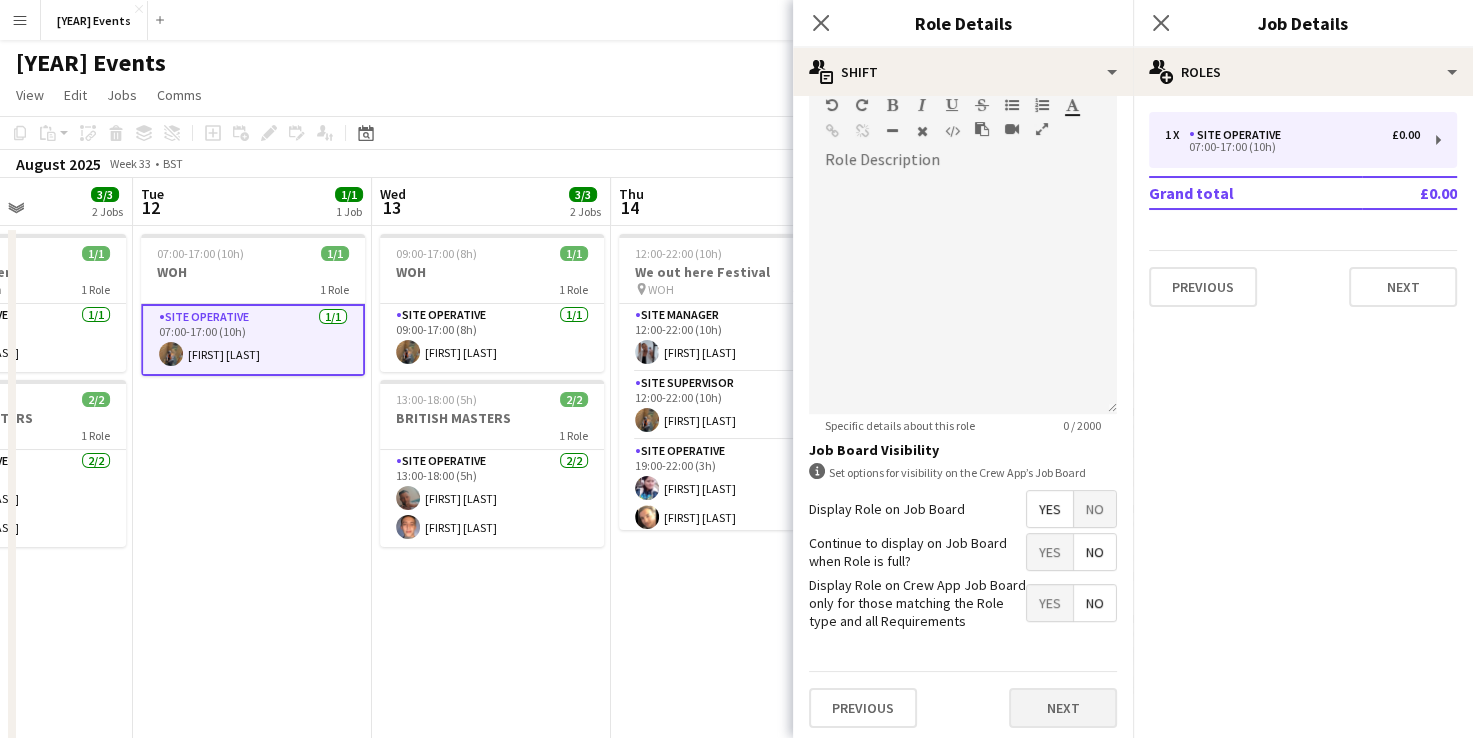 type on "*****" 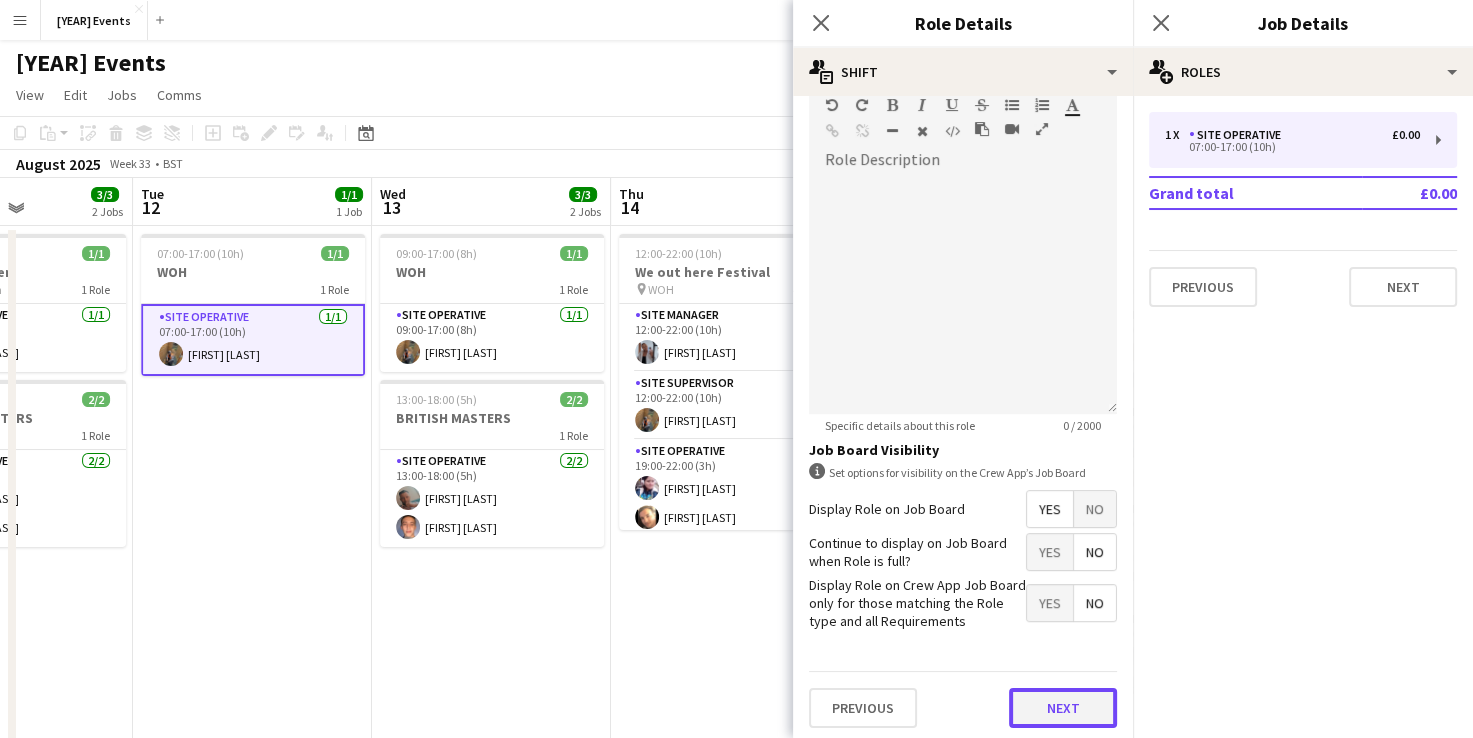 click on "Next" at bounding box center (1063, 708) 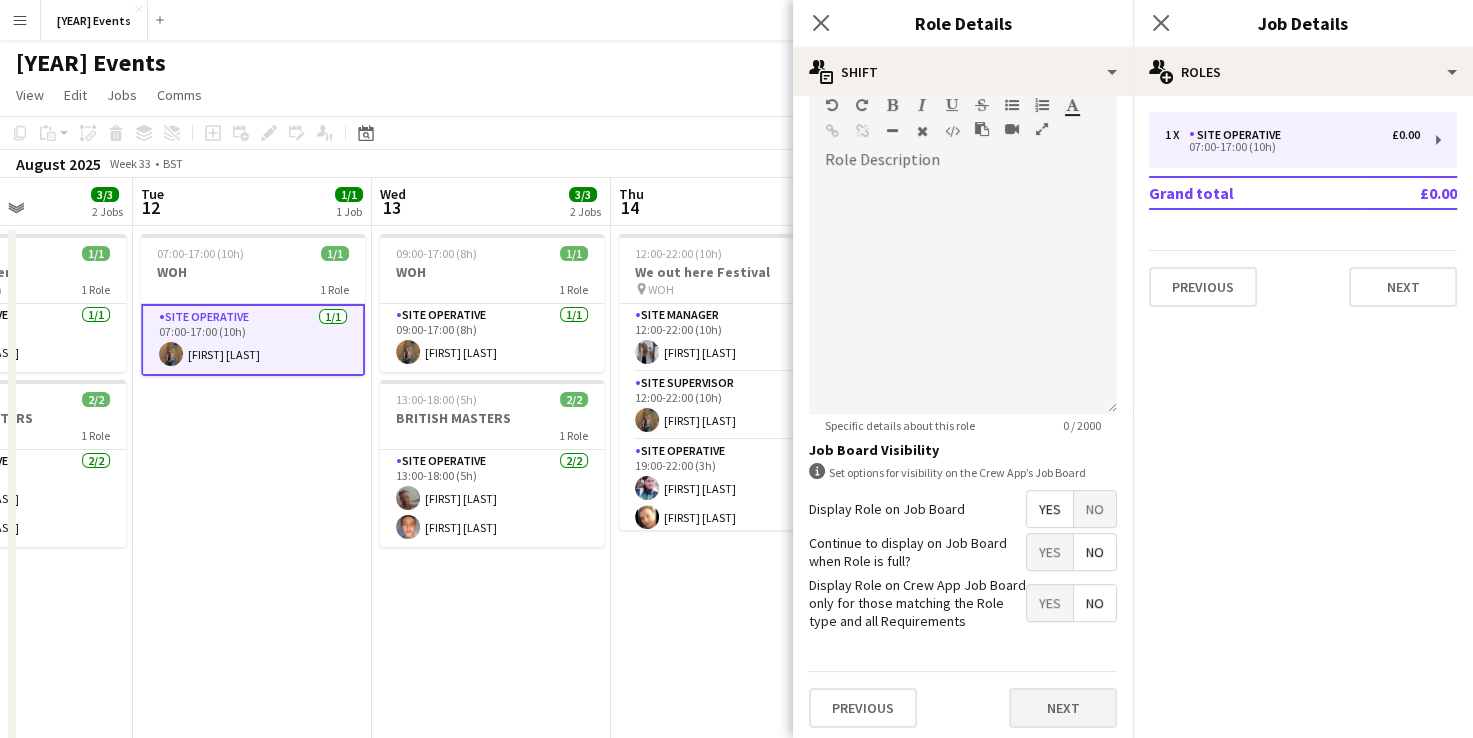 scroll, scrollTop: 0, scrollLeft: 0, axis: both 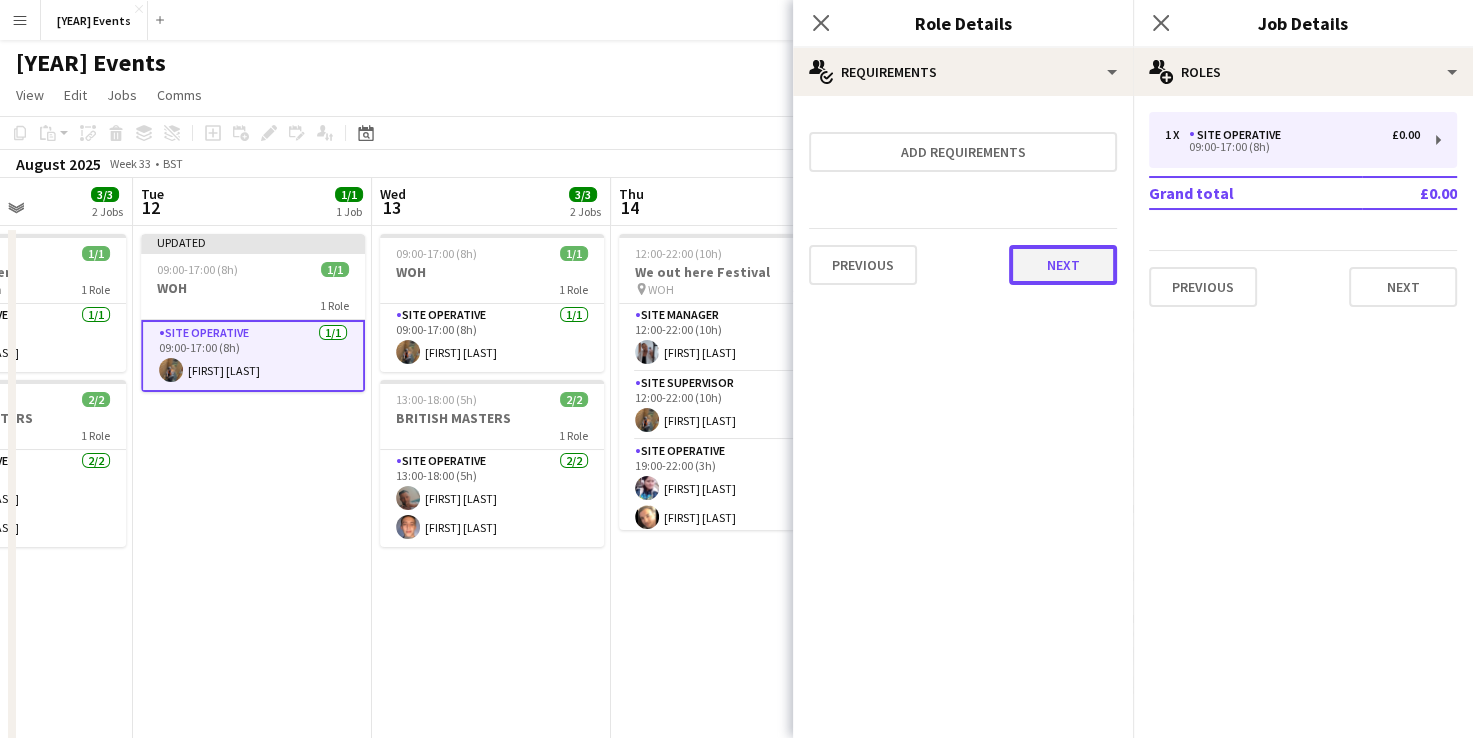 click on "Next" at bounding box center [1063, 265] 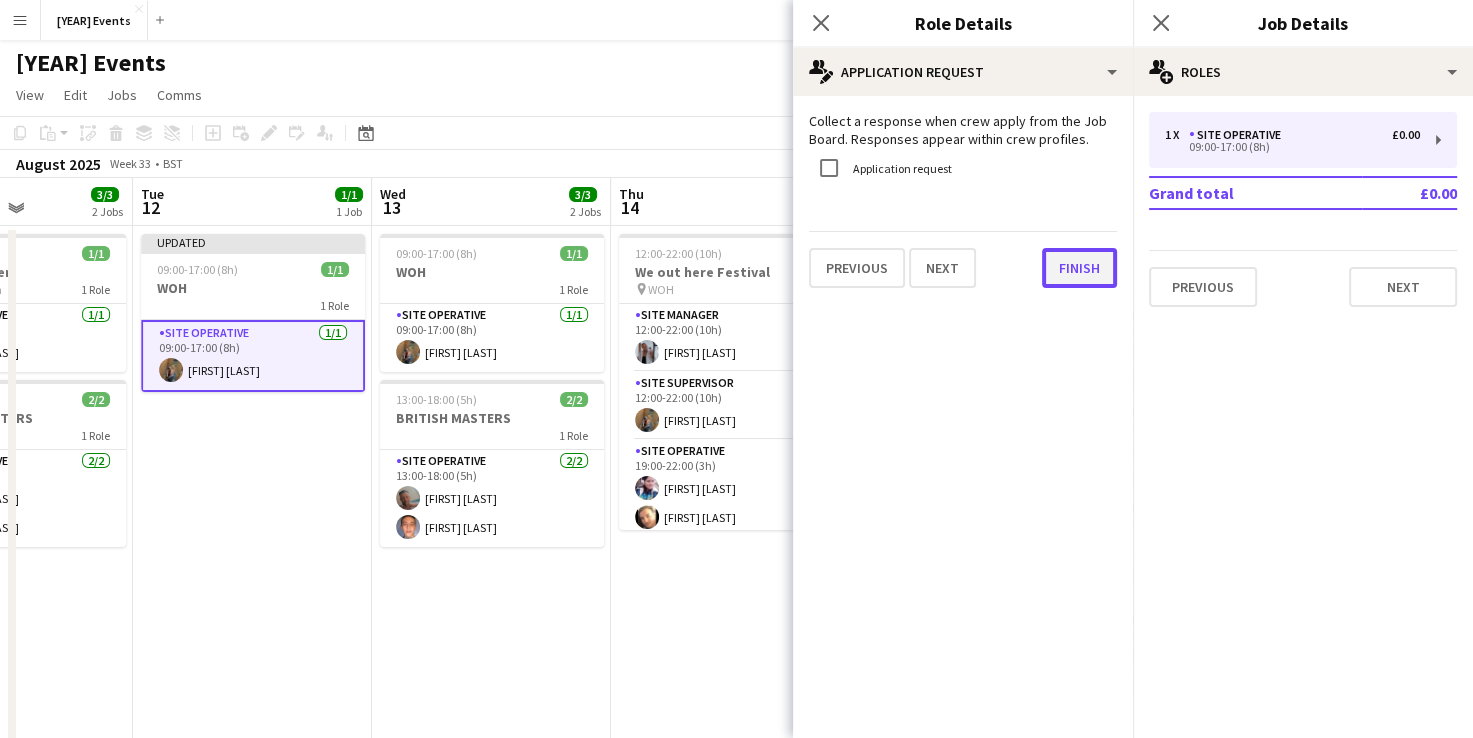 click on "Finish" at bounding box center [1079, 268] 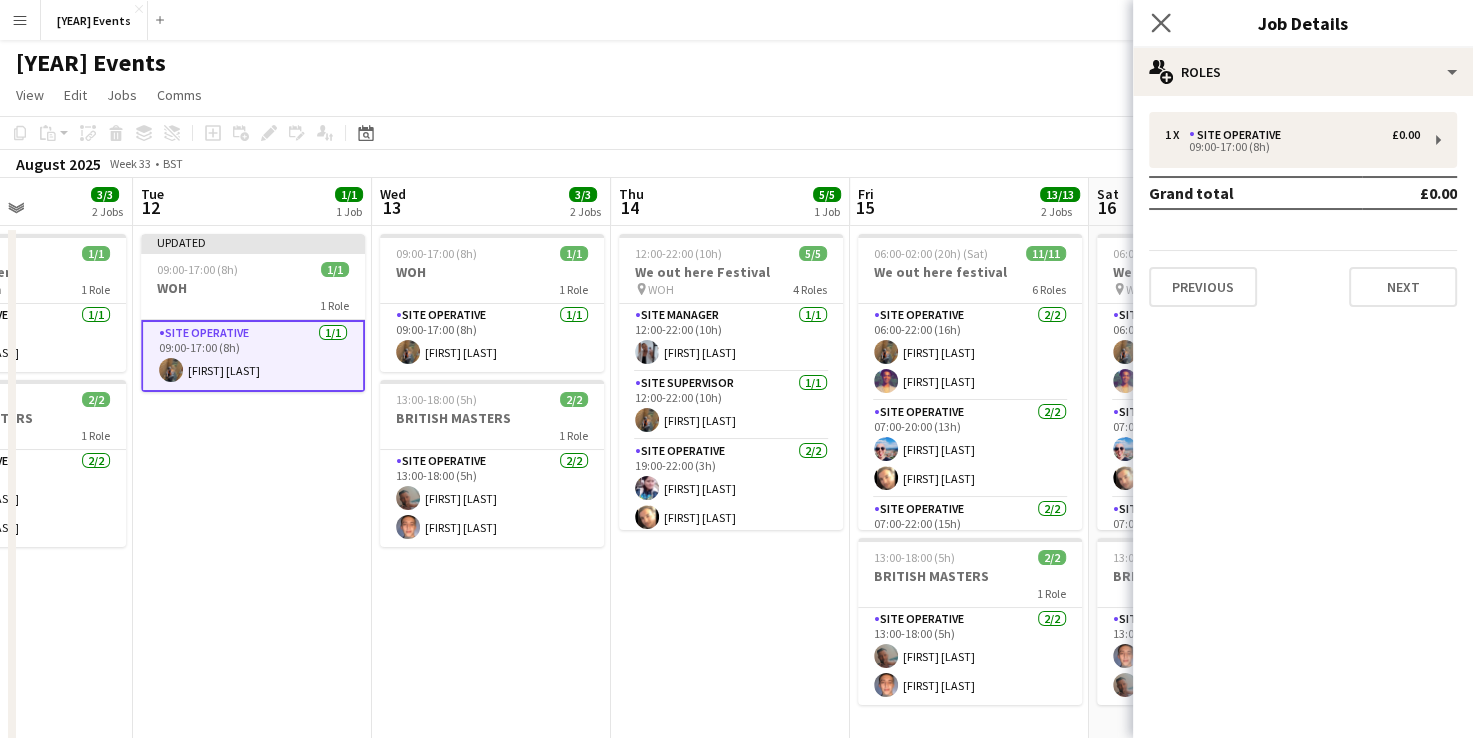 click on "Close pop-in" 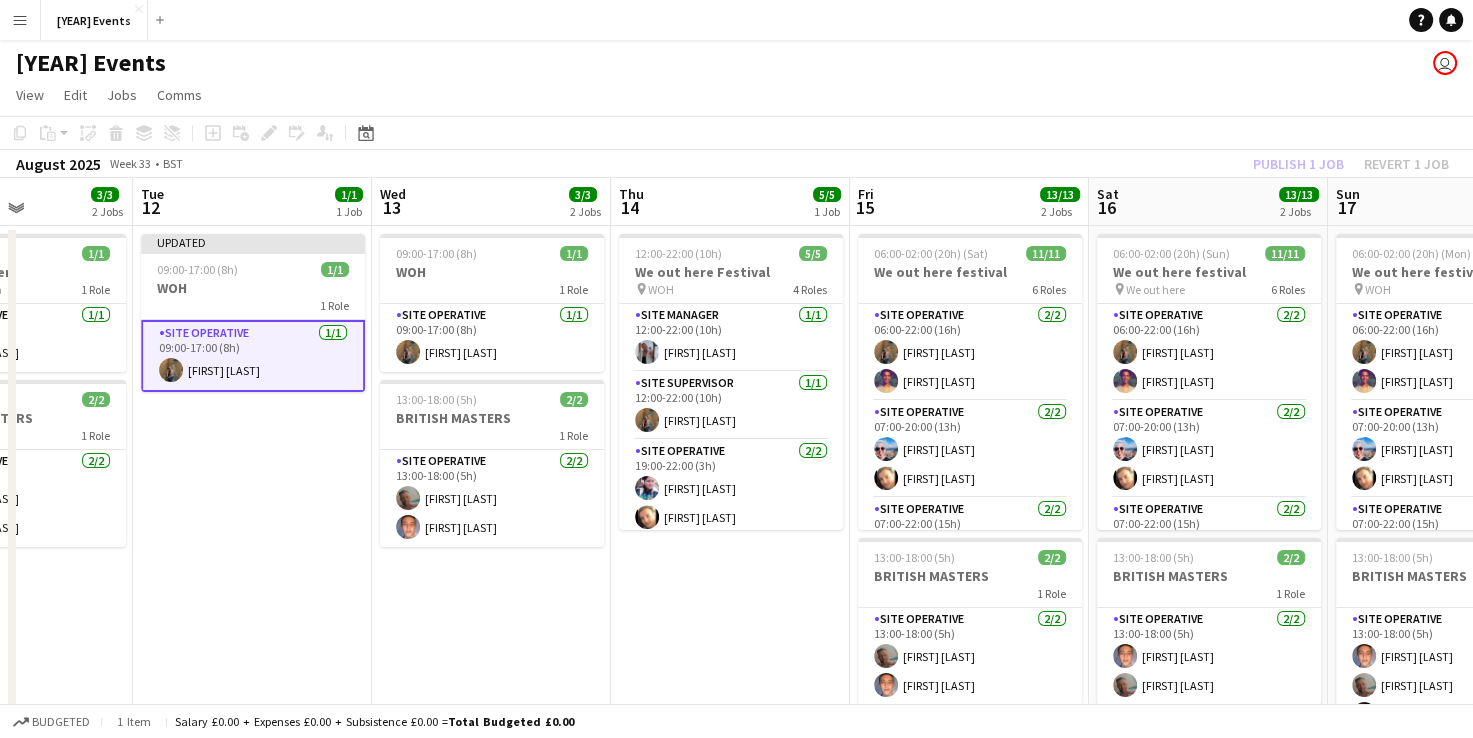 click on "Updated   [TIME]-[TIME] ([DURATION])    1/1   WOH    1 Role   Site Operative   1/1   [TIME]-[TIME] ([DURATION])
[FIRST] [LAST]" at bounding box center [252, 550] 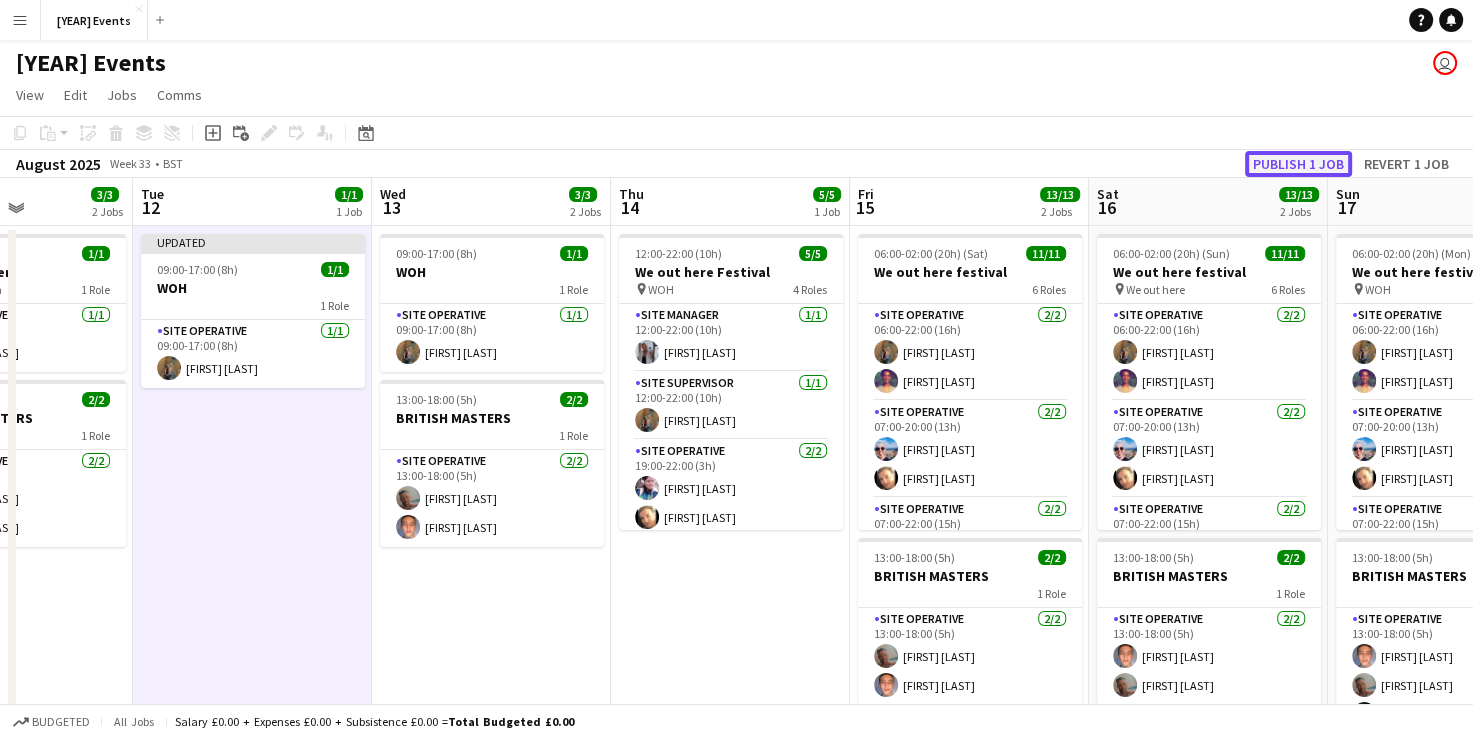 click on "Publish 1 job" 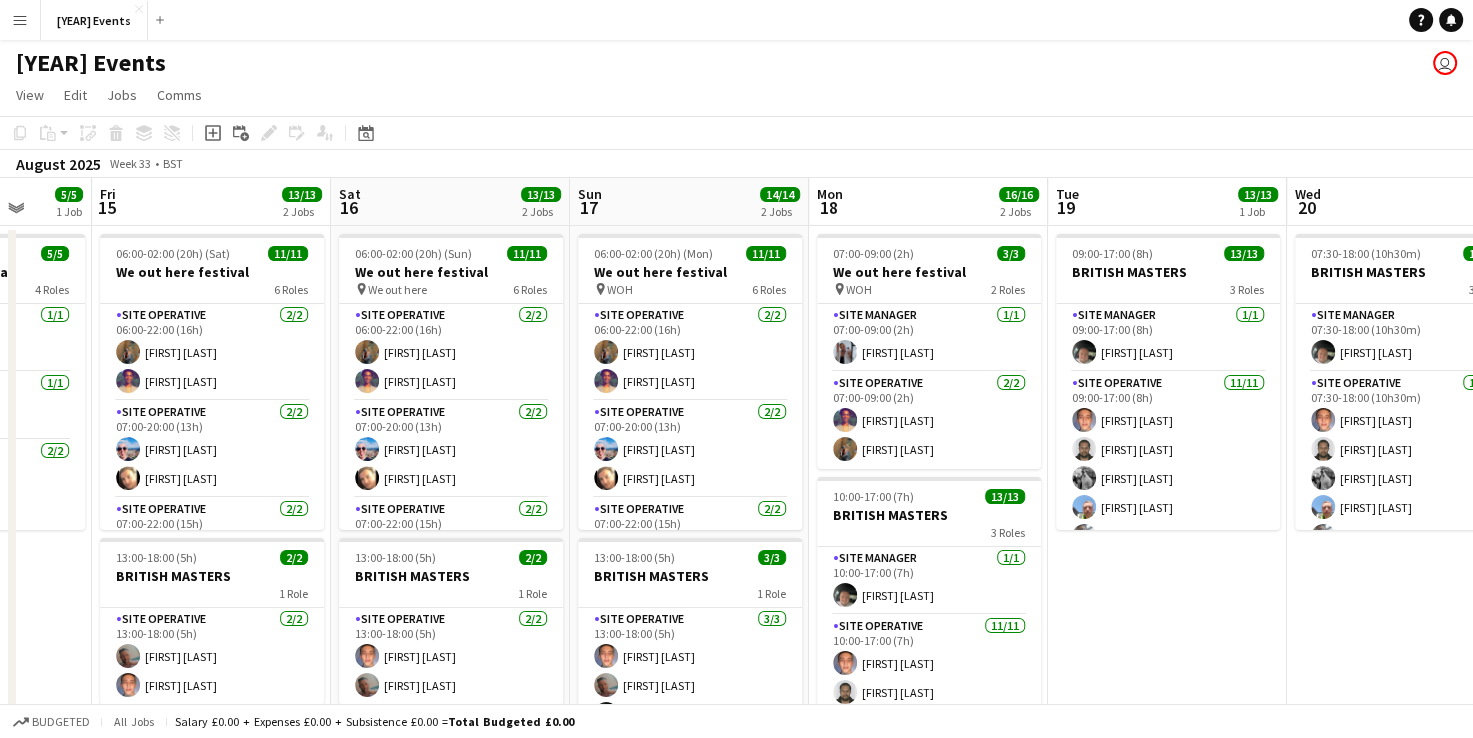 drag, startPoint x: 826, startPoint y: 650, endPoint x: -4, endPoint y: 567, distance: 834.13965 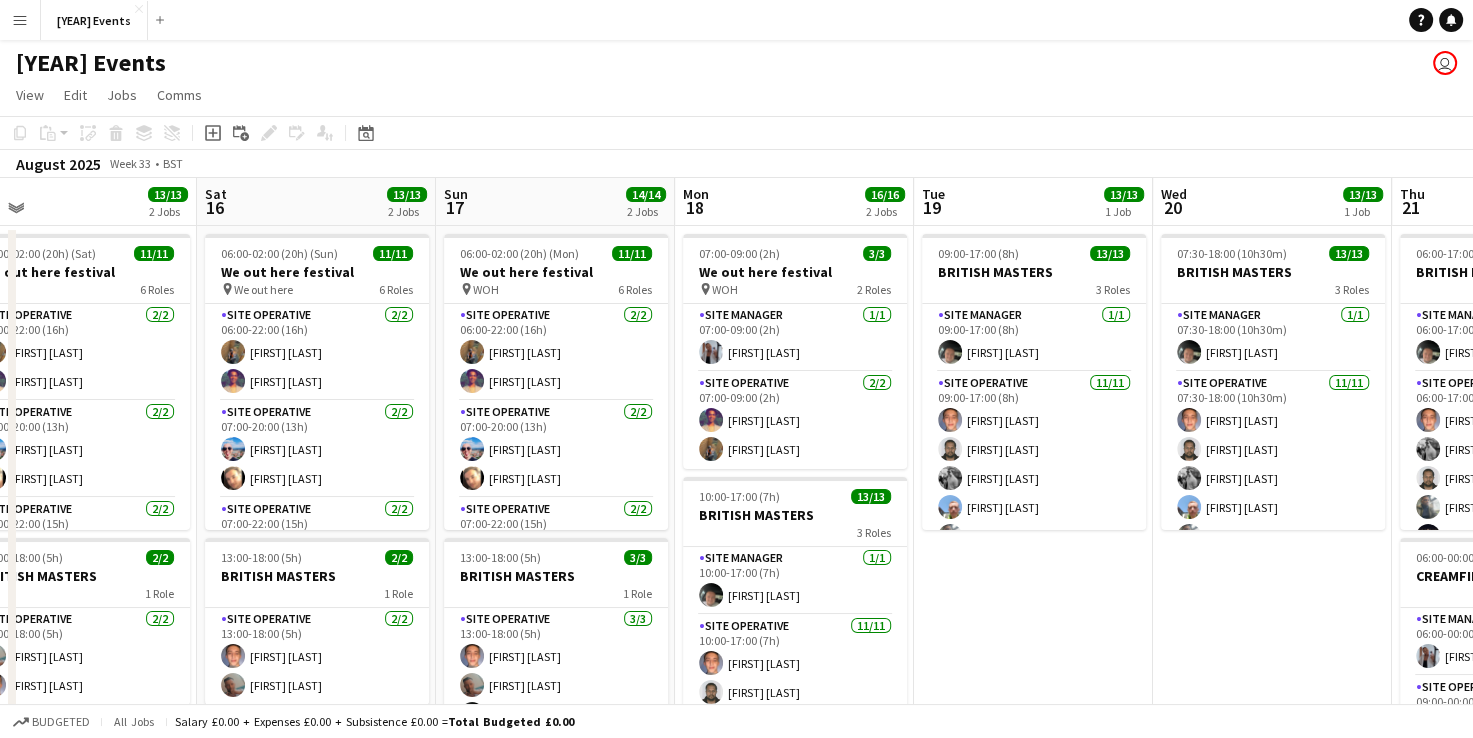 scroll, scrollTop: 0, scrollLeft: 521, axis: horizontal 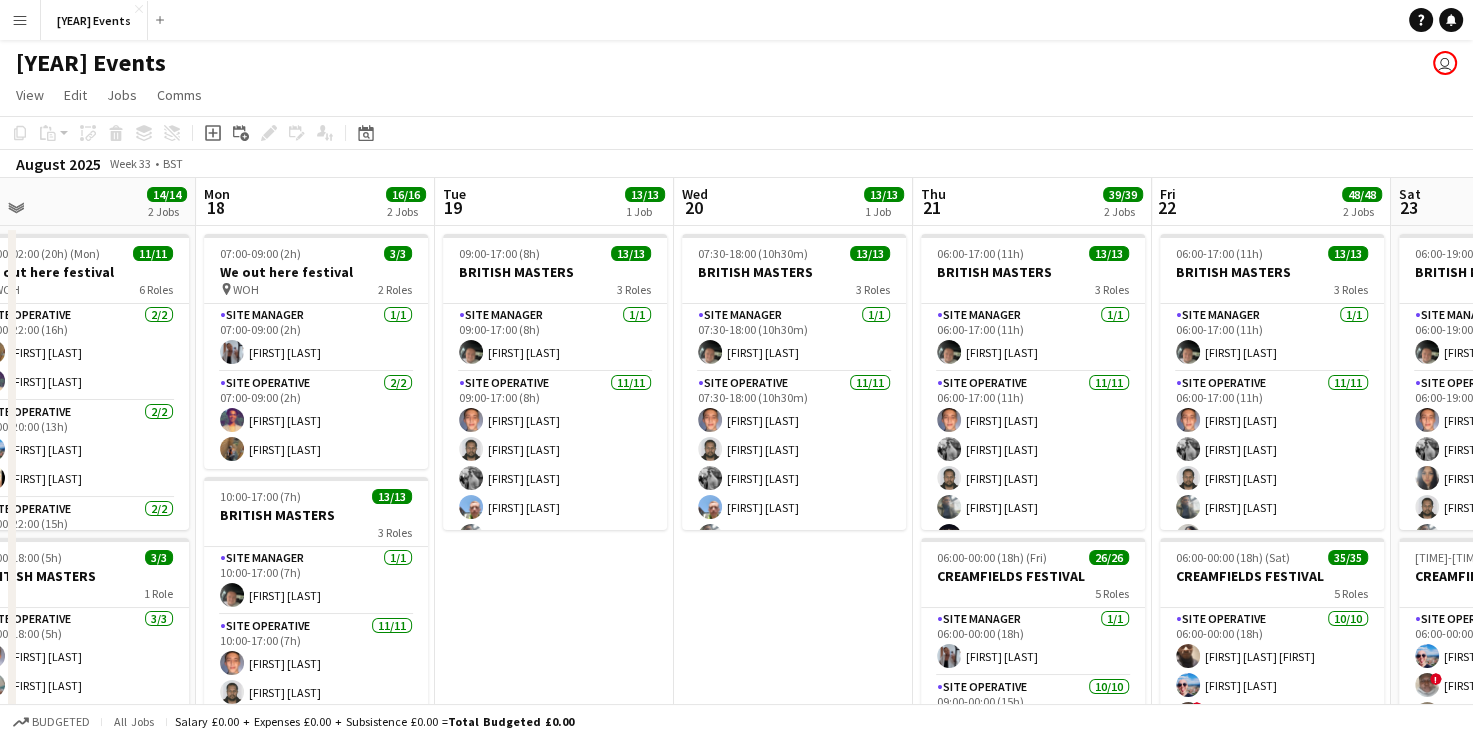 drag, startPoint x: 1298, startPoint y: 598, endPoint x: 721, endPoint y: 612, distance: 577.1698 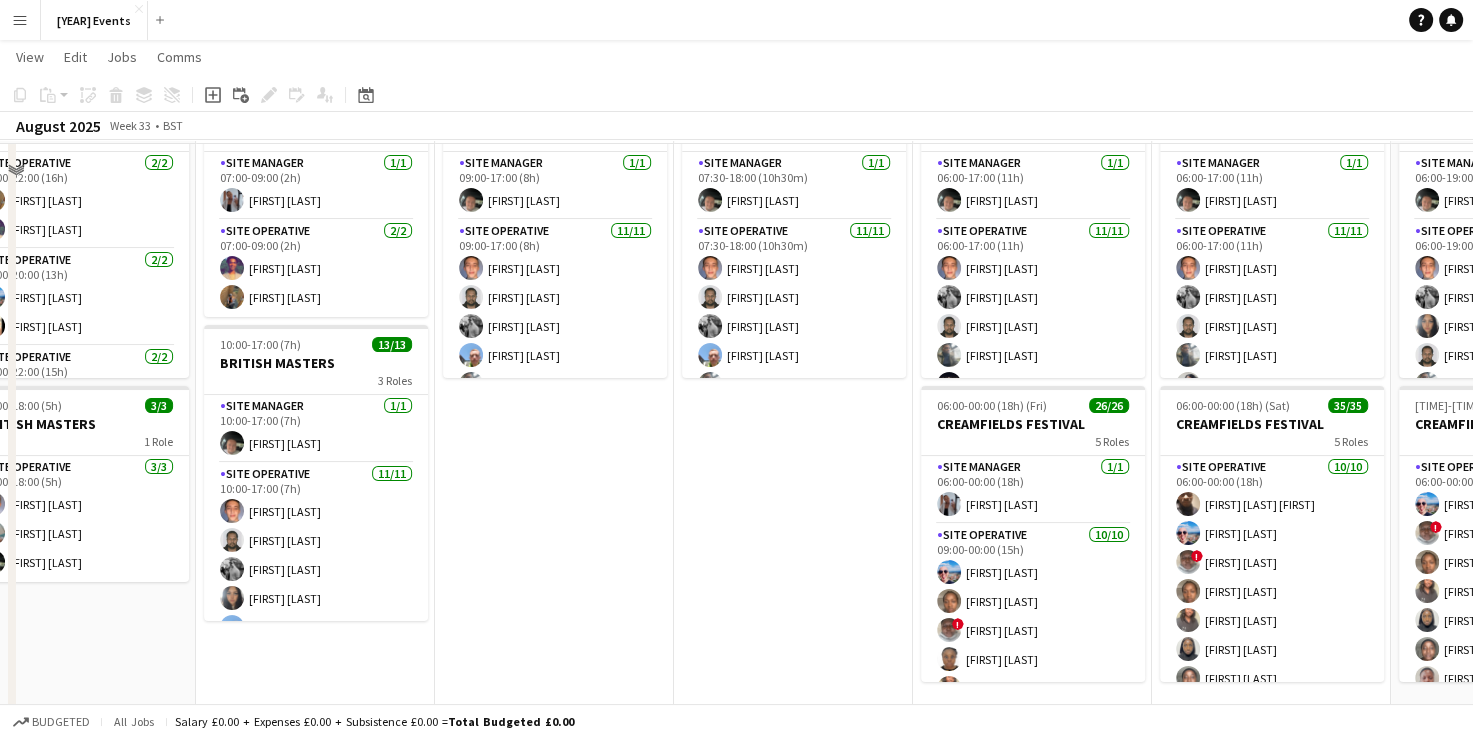 scroll, scrollTop: 168, scrollLeft: 0, axis: vertical 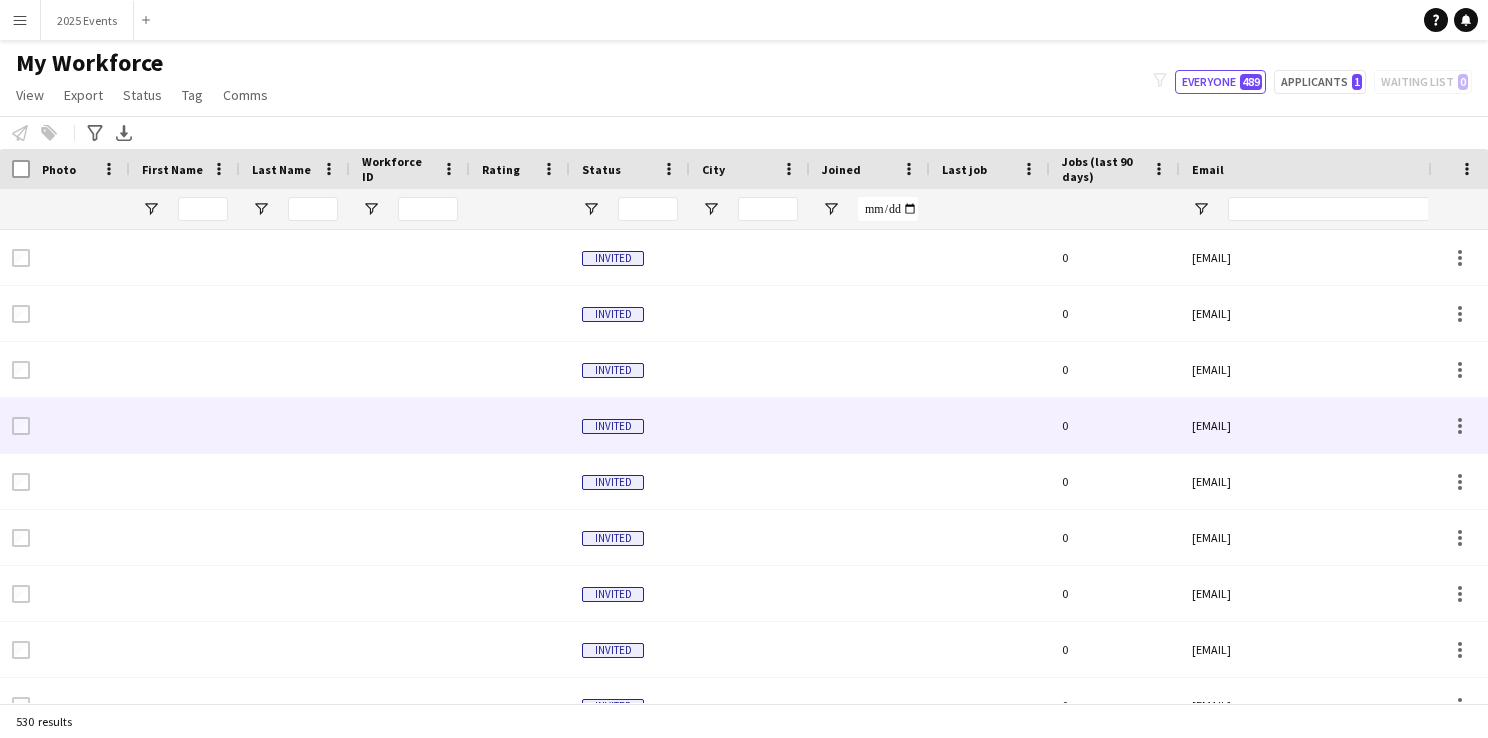 type on "**********" 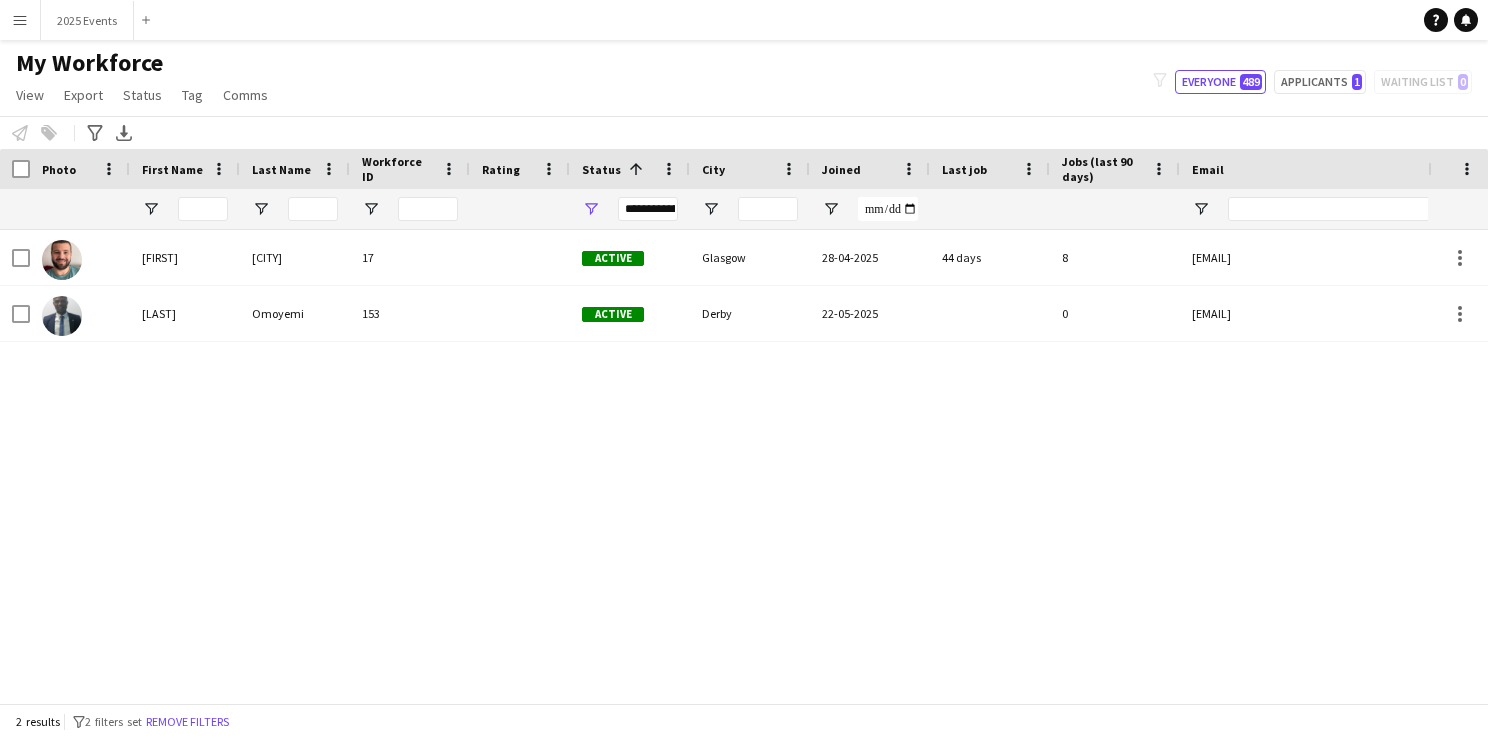 scroll, scrollTop: 0, scrollLeft: 59, axis: horizontal 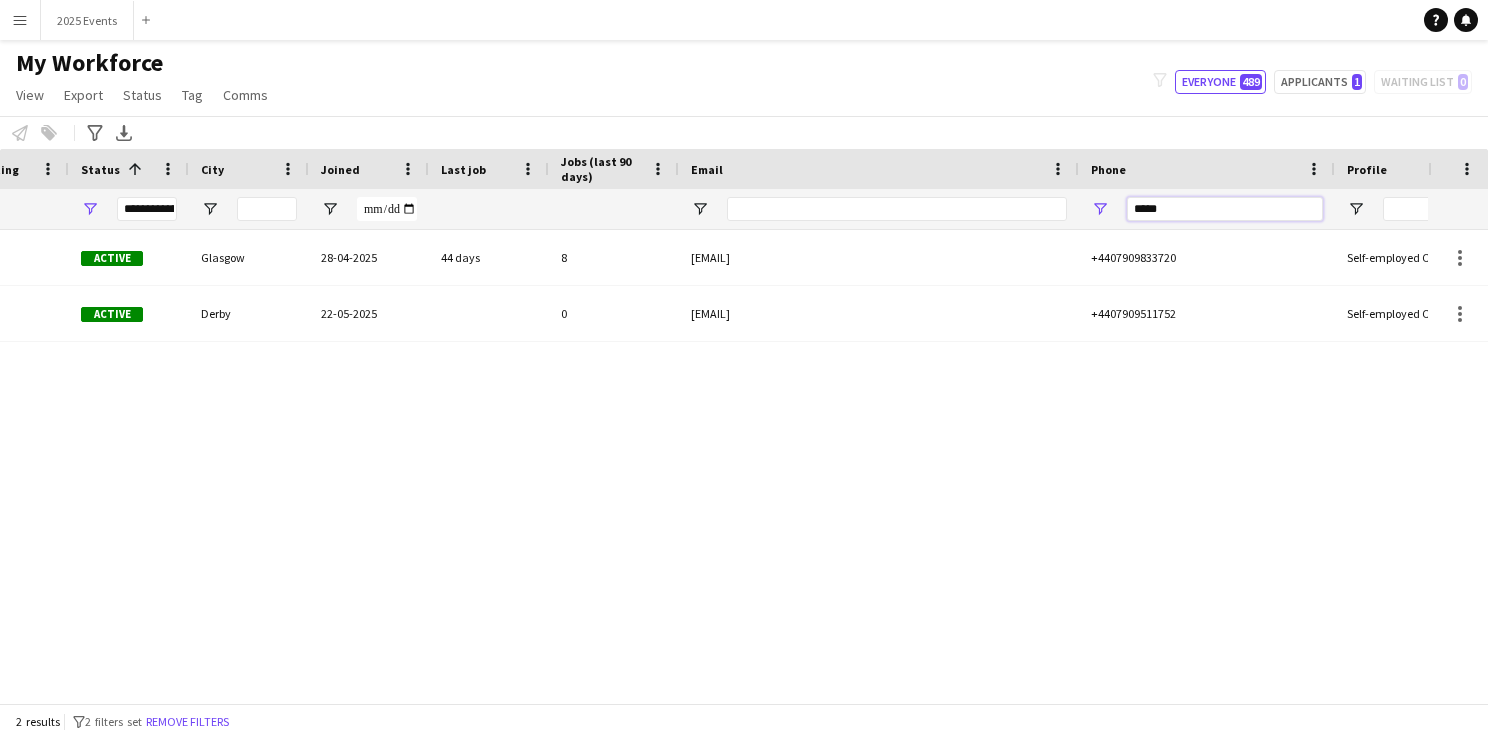 drag, startPoint x: 1178, startPoint y: 206, endPoint x: 1102, endPoint y: 218, distance: 76.941536 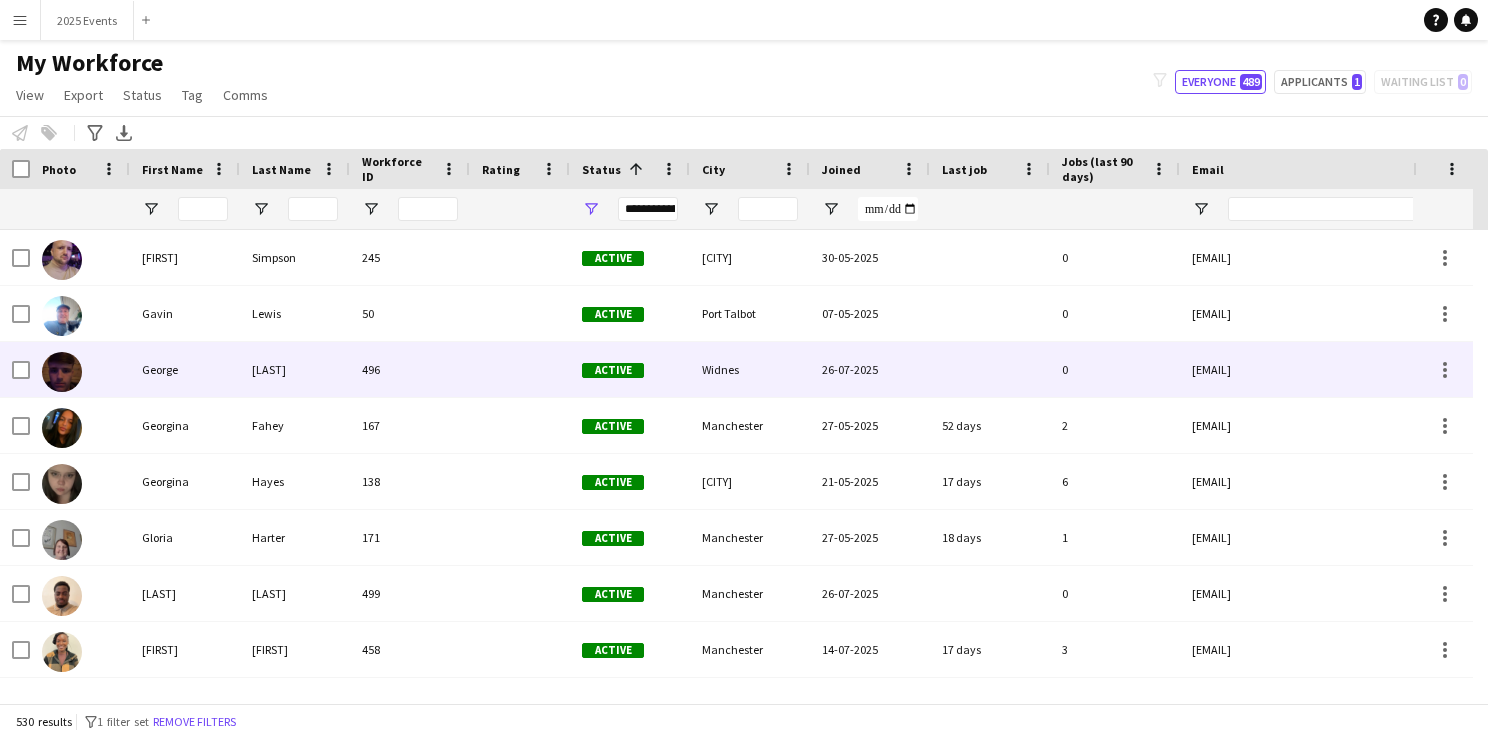 type 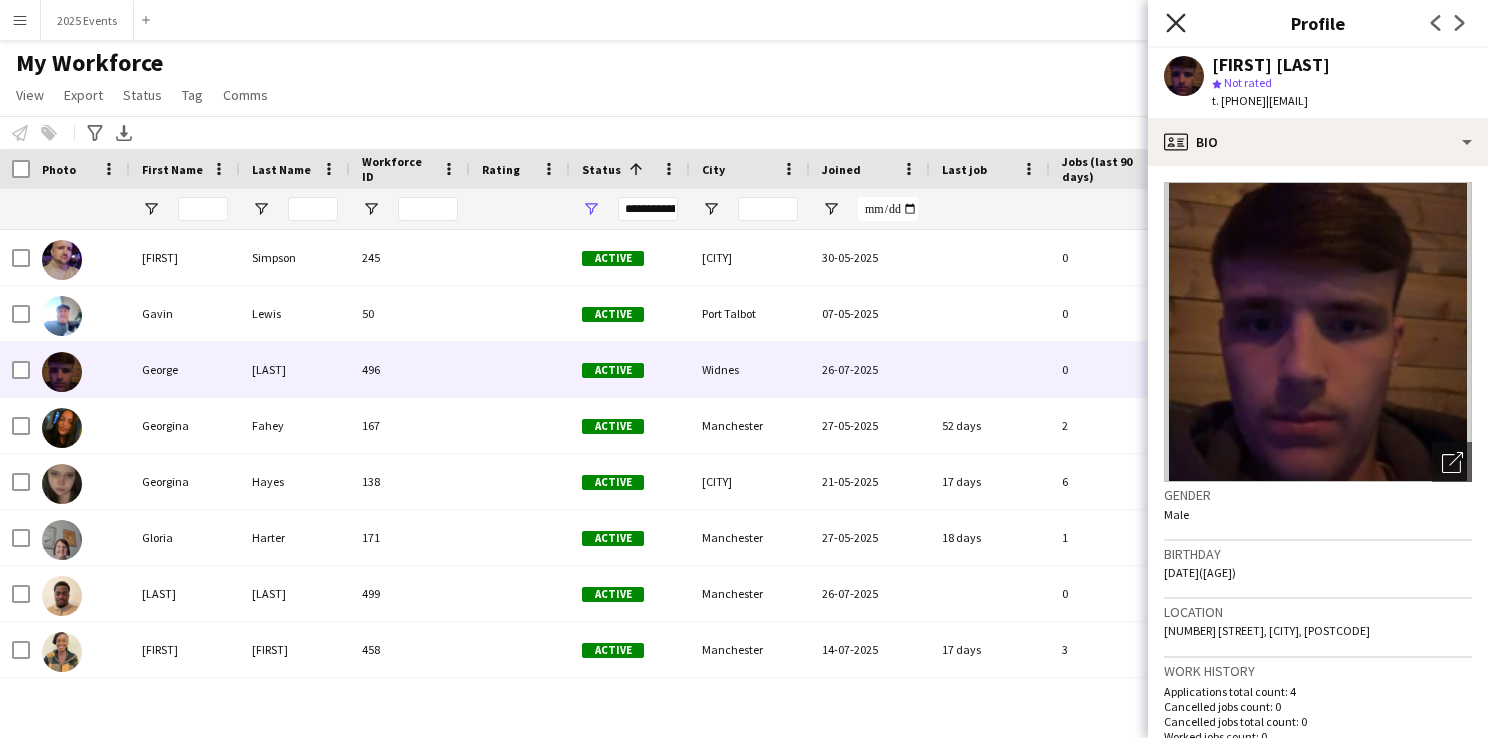 click on "Close pop-in" 